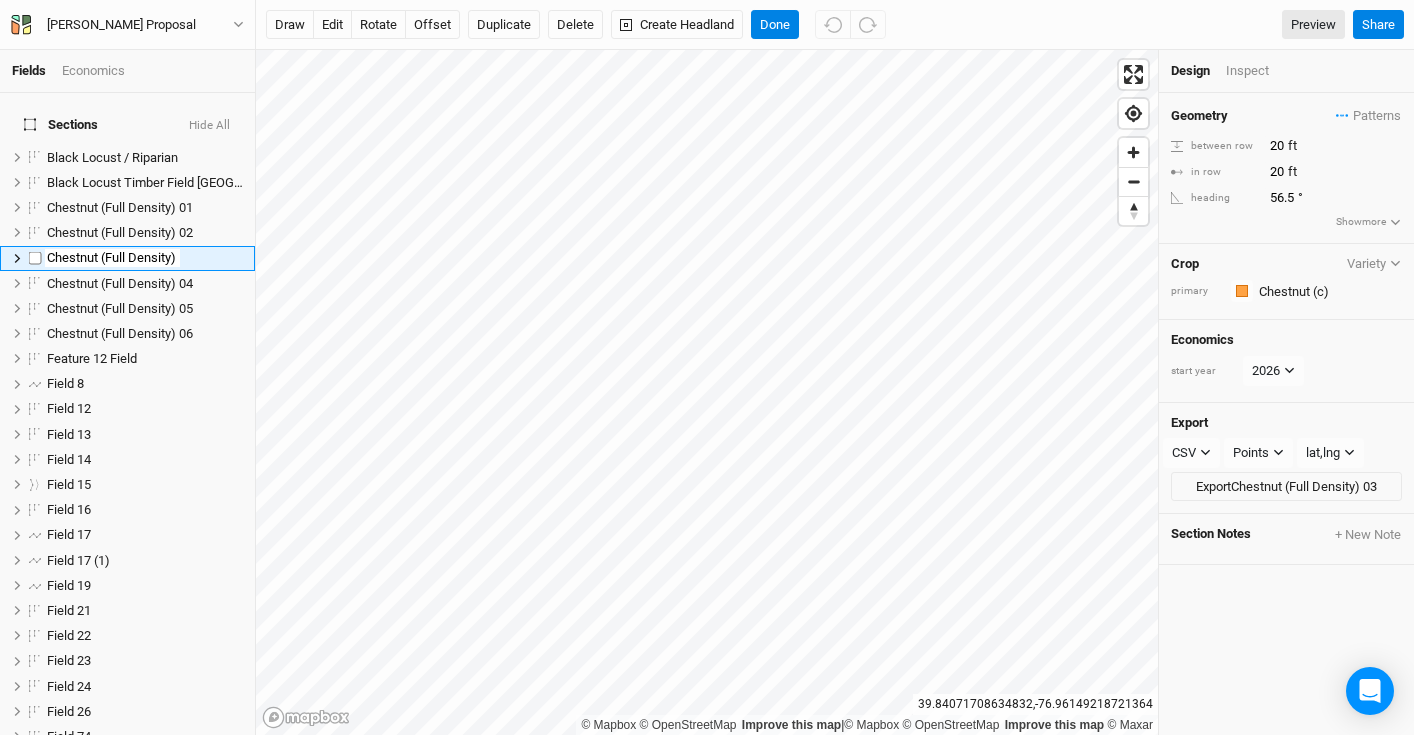 scroll, scrollTop: 0, scrollLeft: 0, axis: both 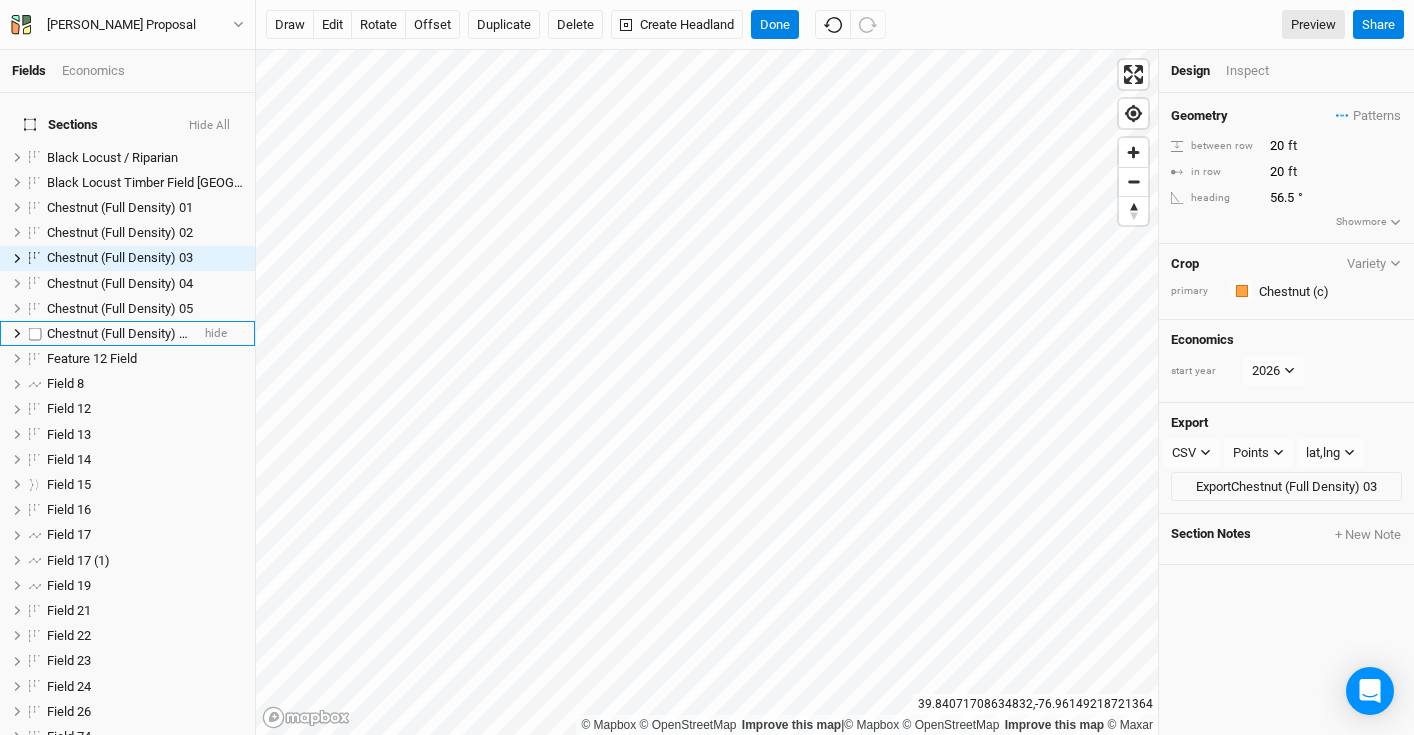 click on "Chestnut (Full Density) 06" at bounding box center (120, 333) 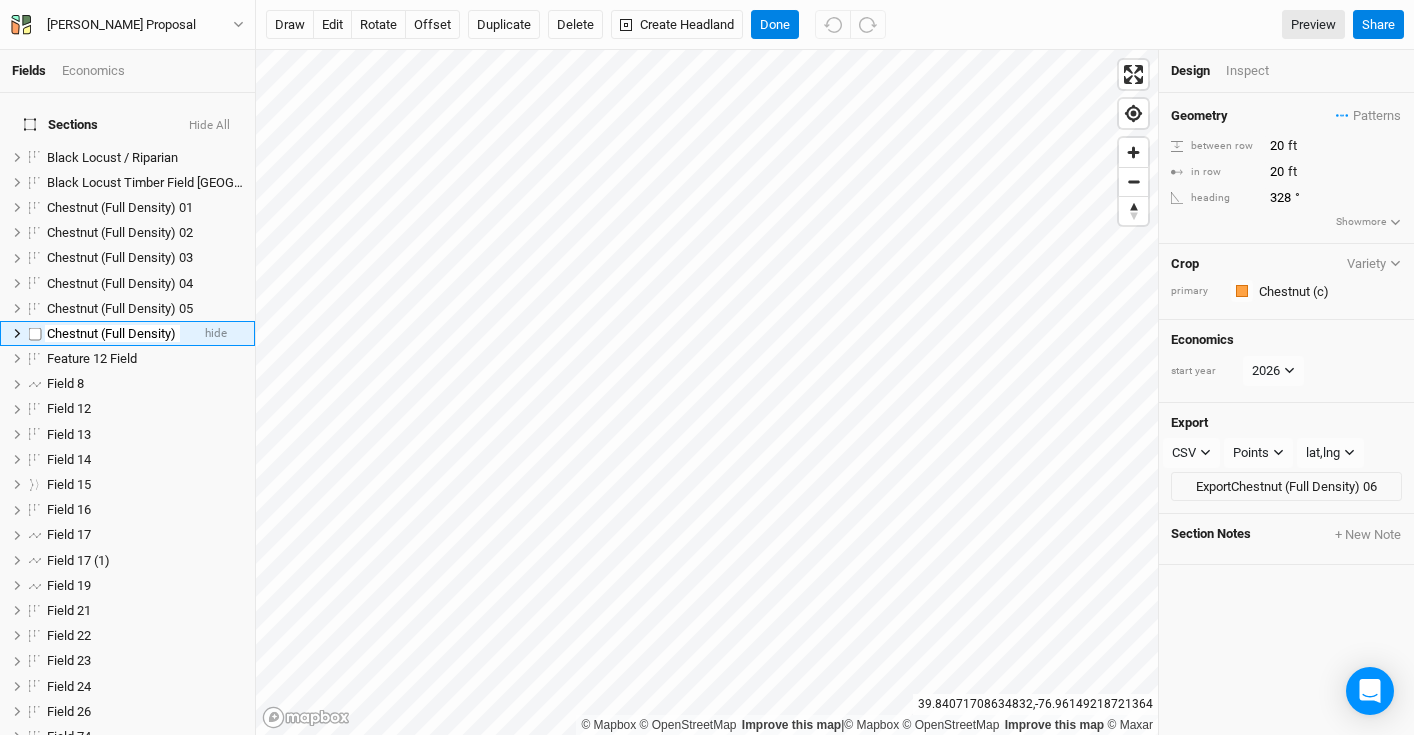 scroll, scrollTop: 0, scrollLeft: 17, axis: horizontal 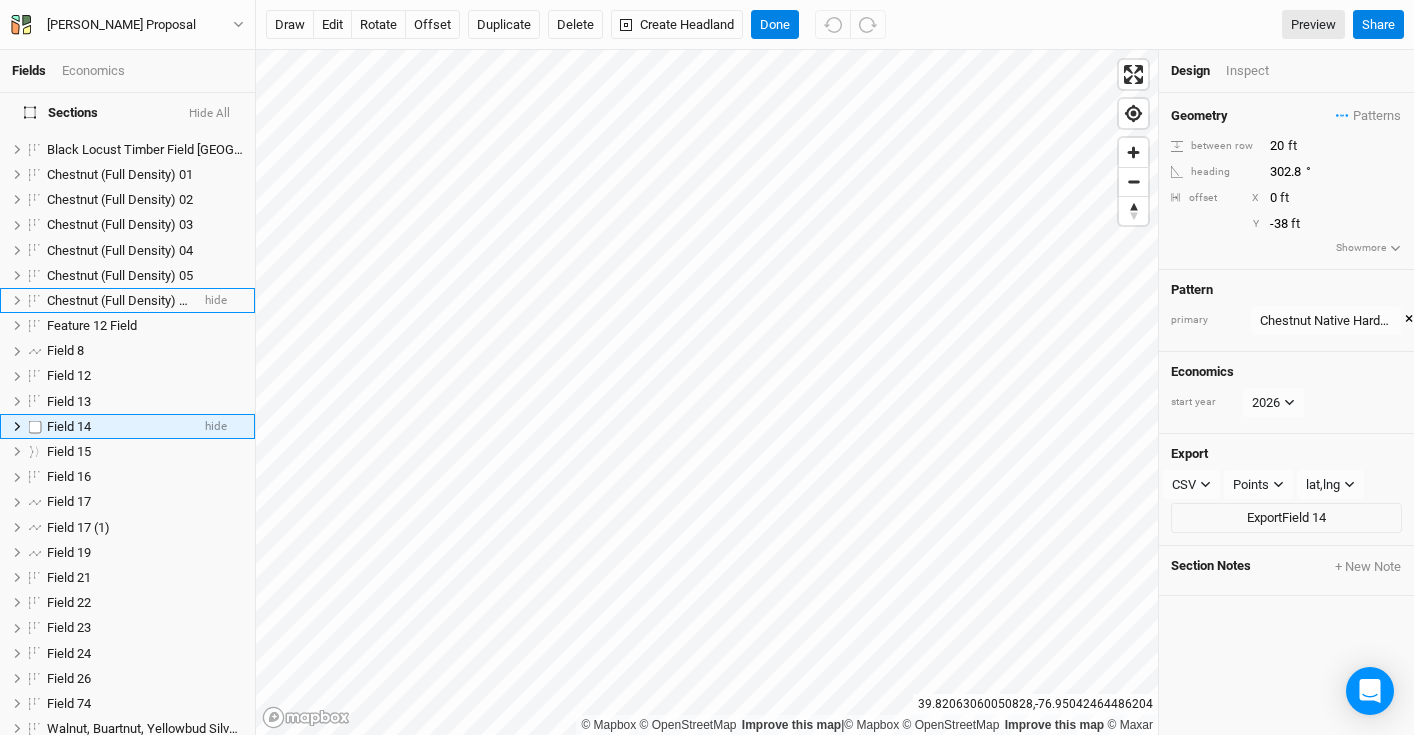 click on "Field 14" at bounding box center (118, 427) 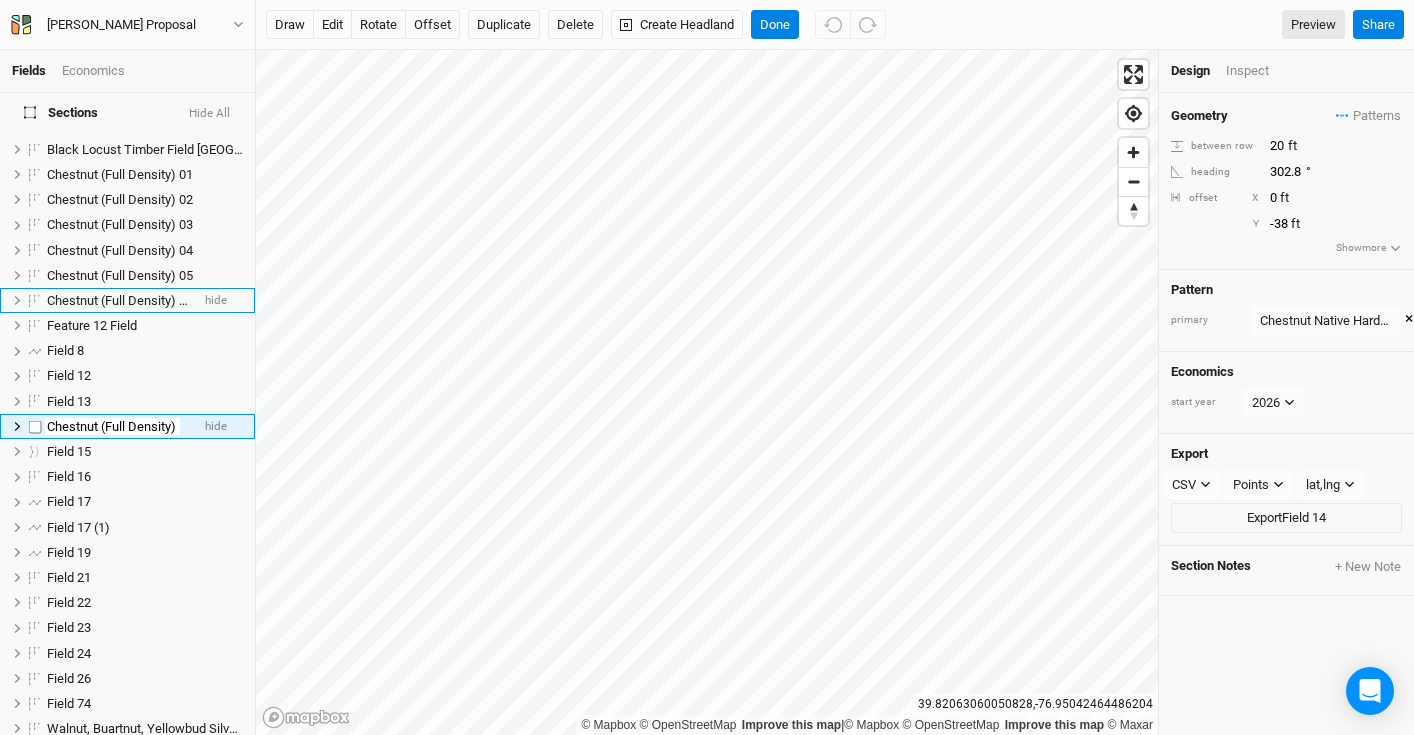 scroll, scrollTop: 0, scrollLeft: 17, axis: horizontal 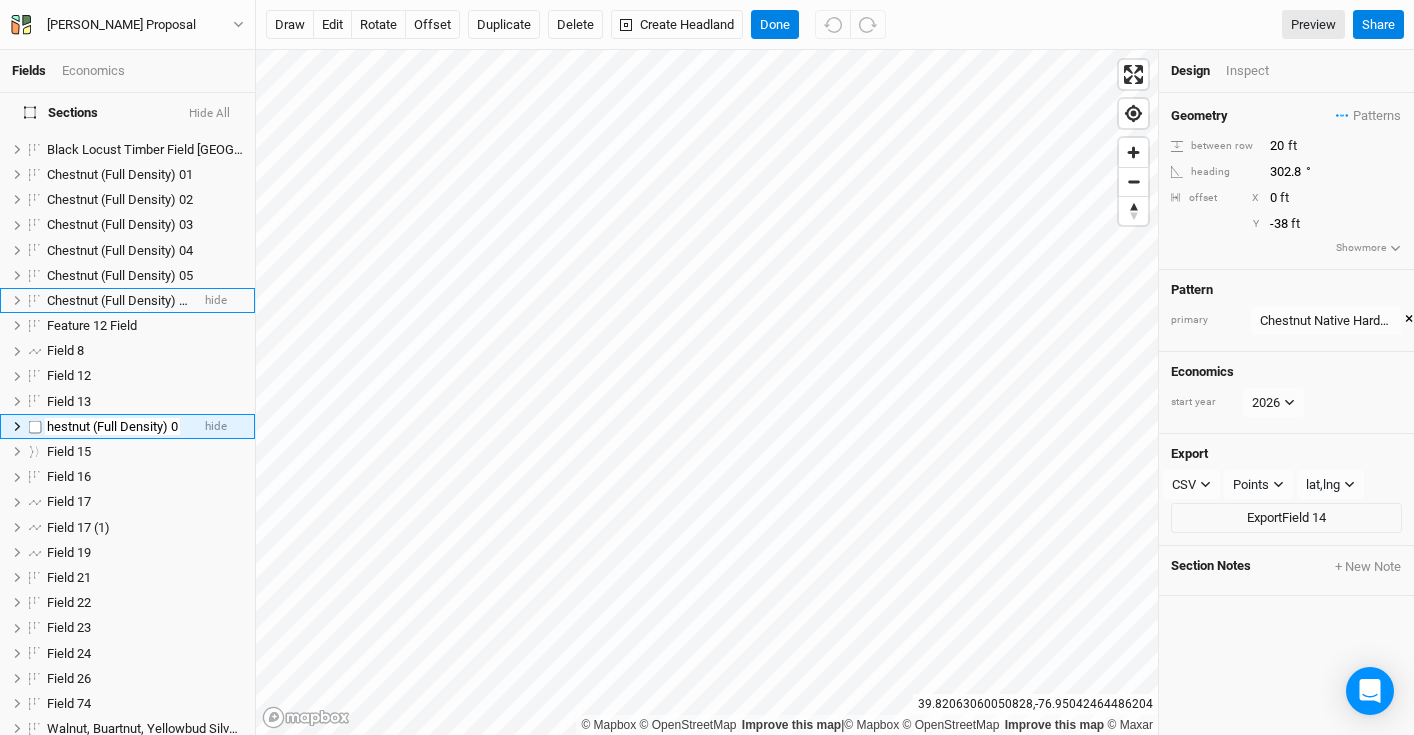type on "Chestnut (Full Density) 07" 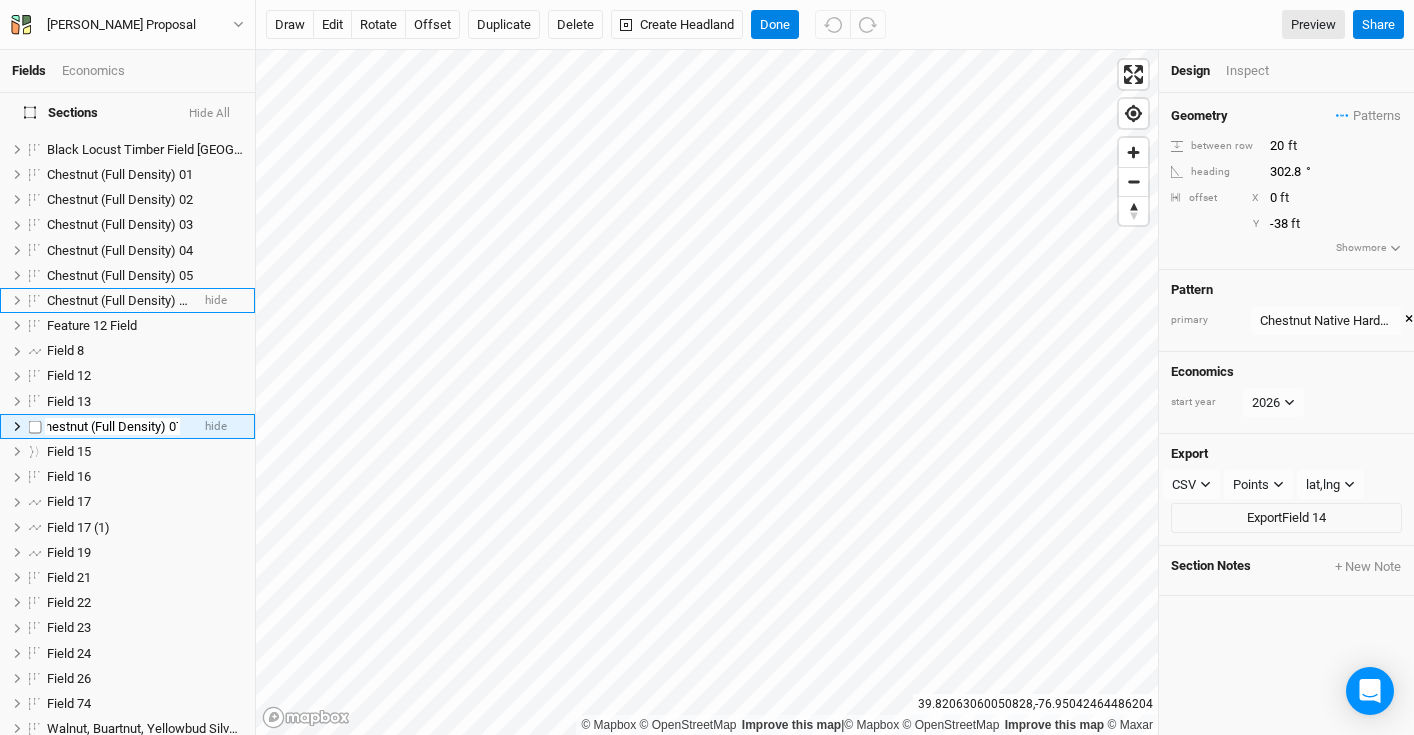 scroll, scrollTop: 0, scrollLeft: 17, axis: horizontal 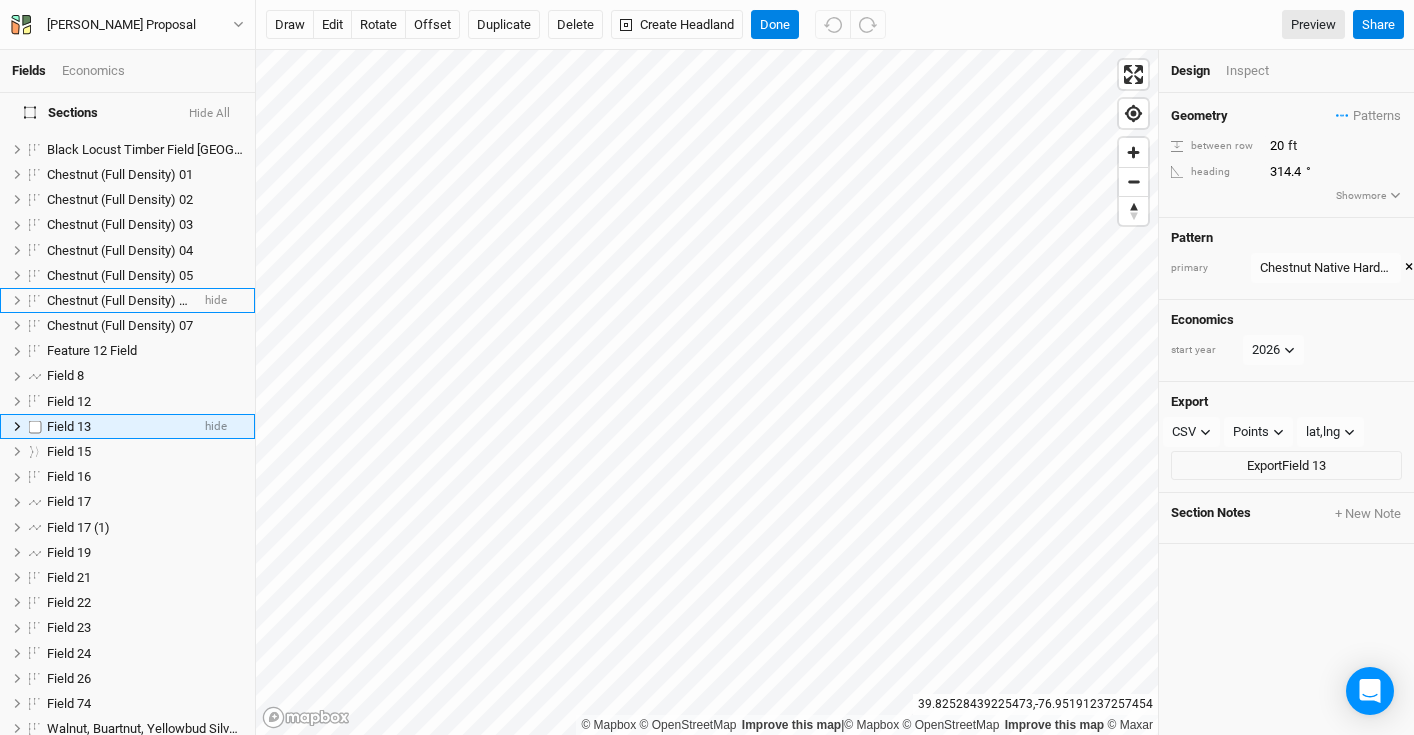click on "Field 13" at bounding box center [118, 427] 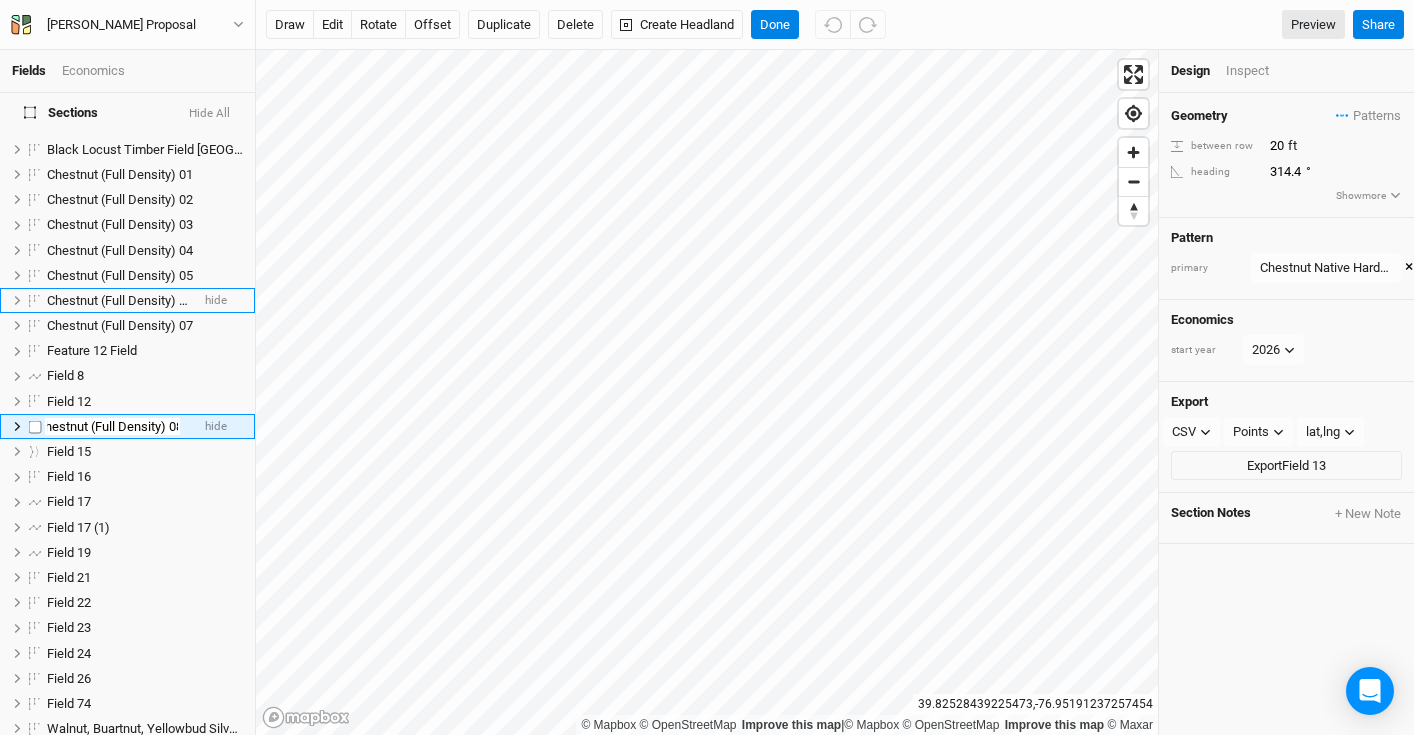 scroll, scrollTop: 0, scrollLeft: 17, axis: horizontal 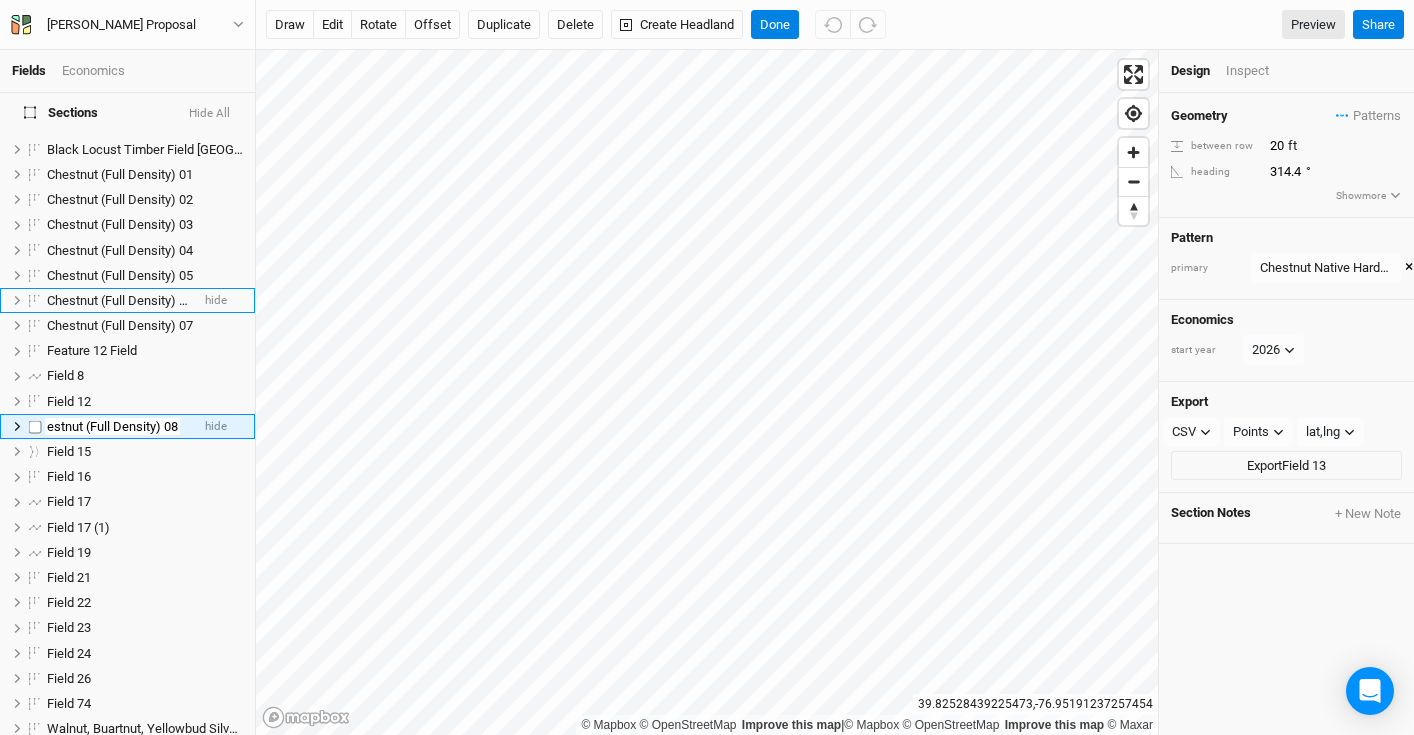 type on "Chestnut (Full Density) 08" 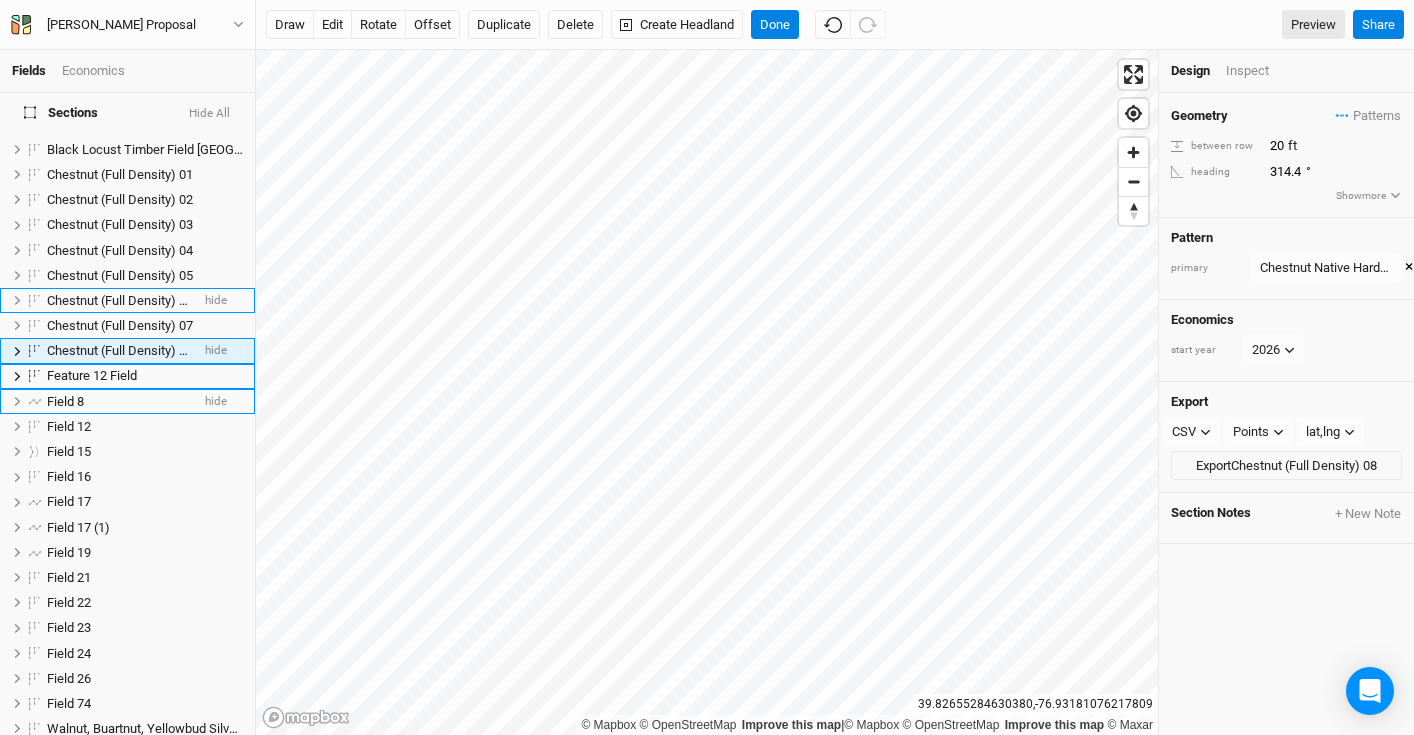 scroll, scrollTop: 0, scrollLeft: 0, axis: both 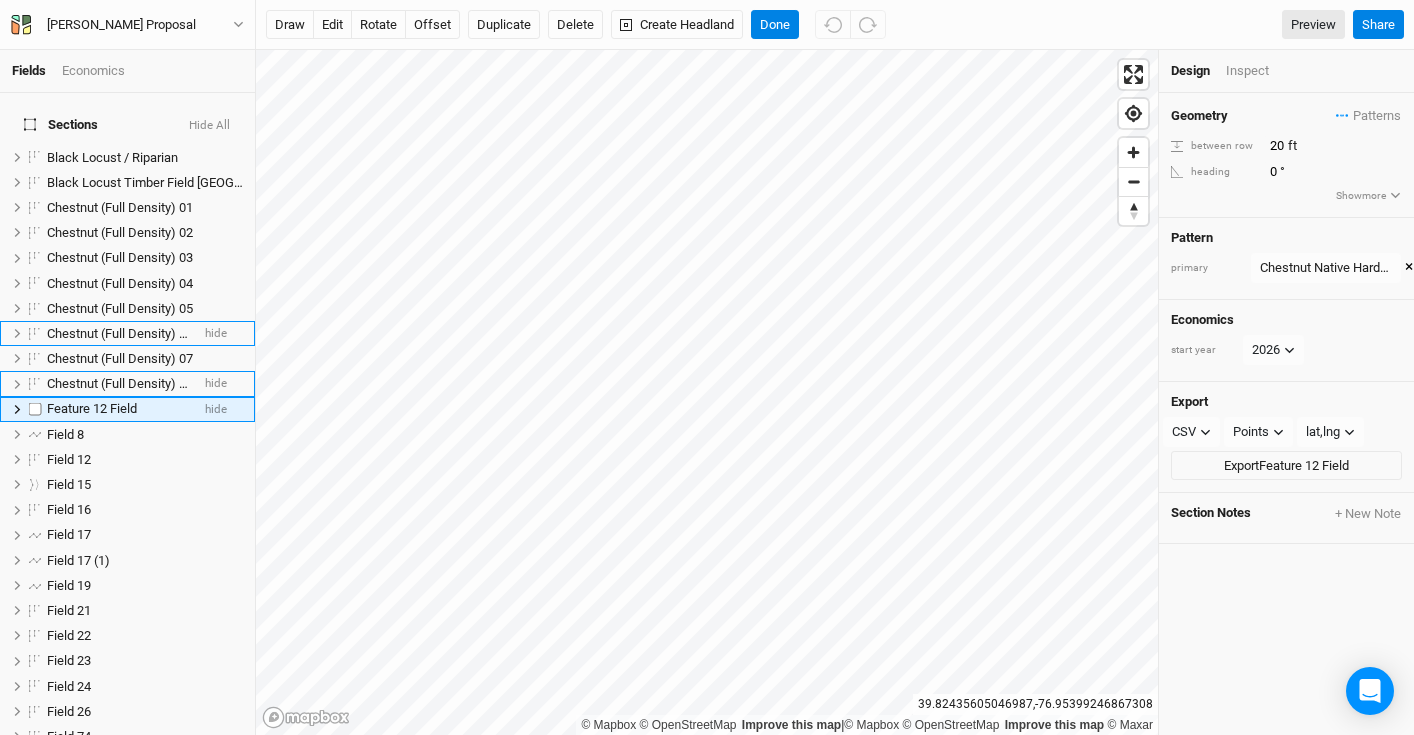click on "Feature 12 Field" at bounding box center [92, 408] 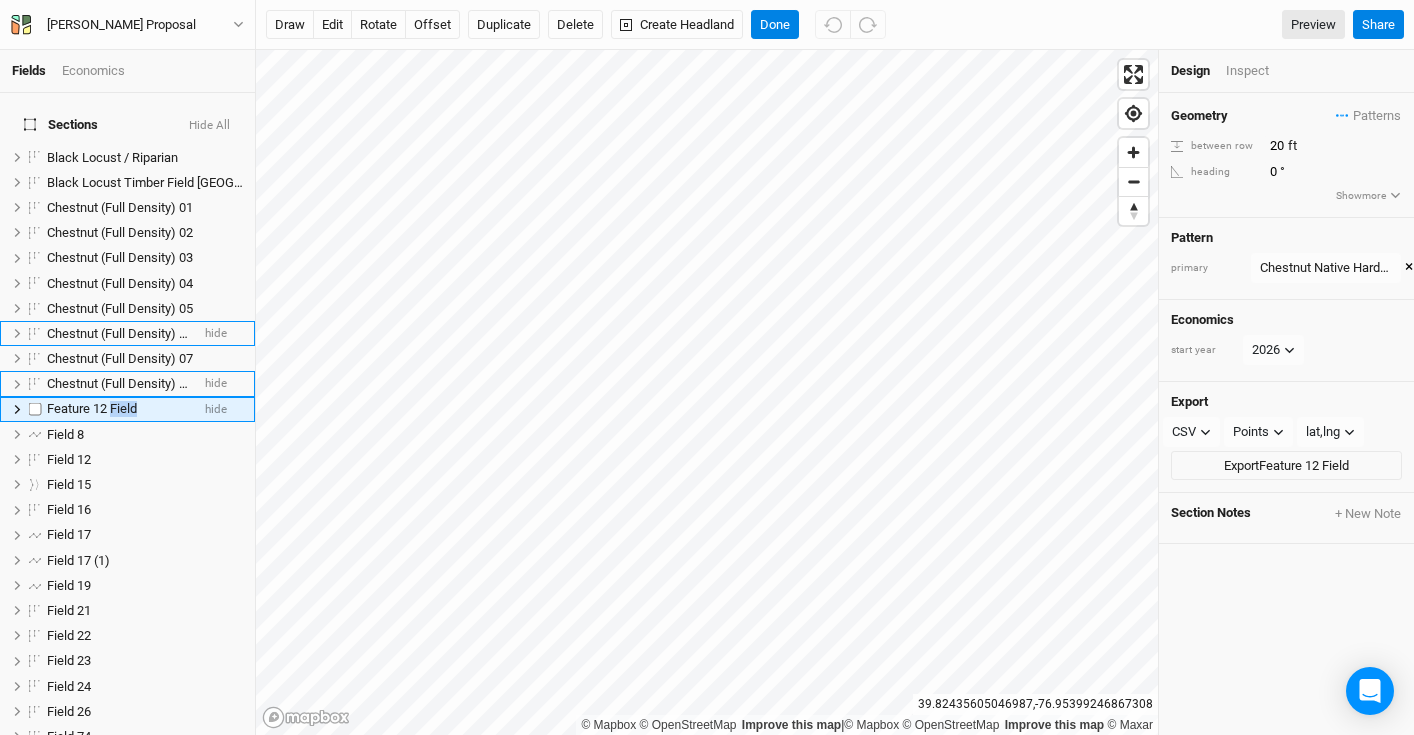 click on "Feature 12 Field" at bounding box center [92, 408] 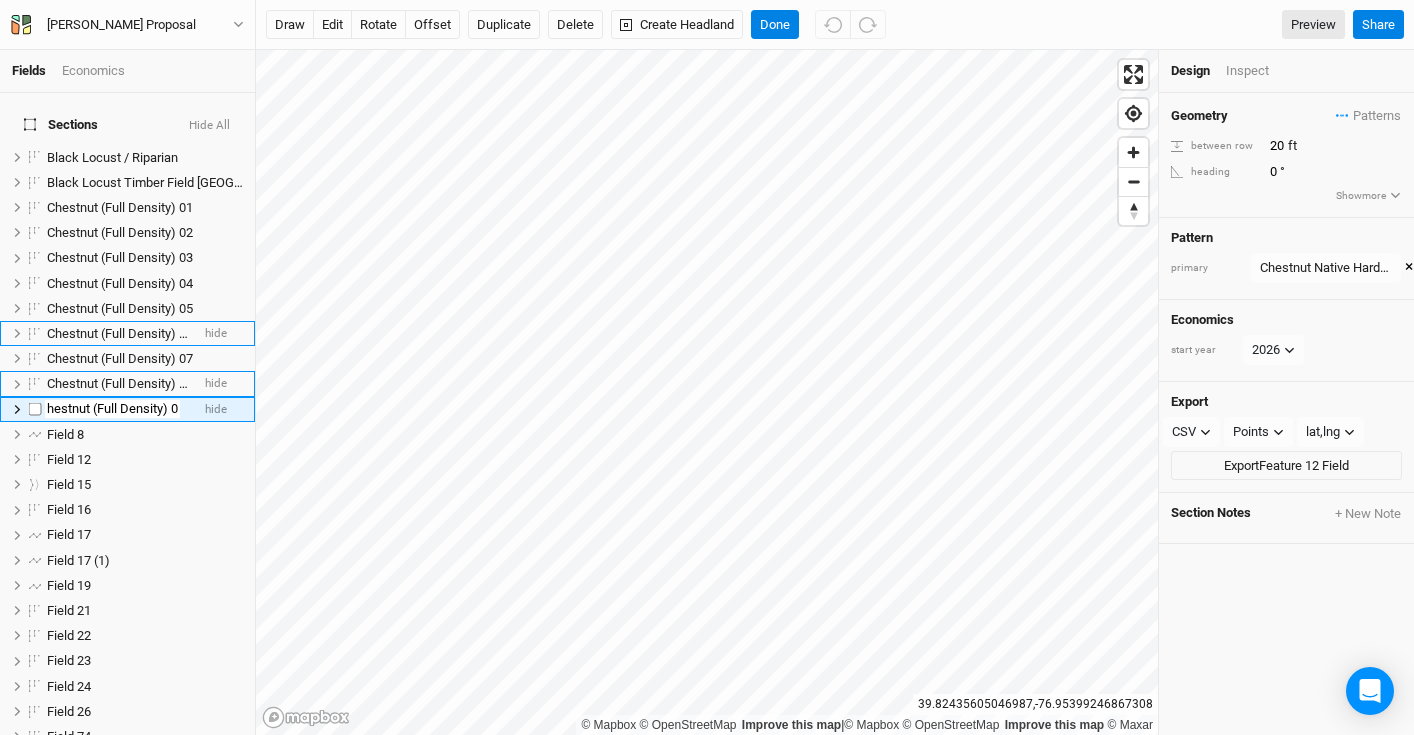 scroll, scrollTop: 0, scrollLeft: 10, axis: horizontal 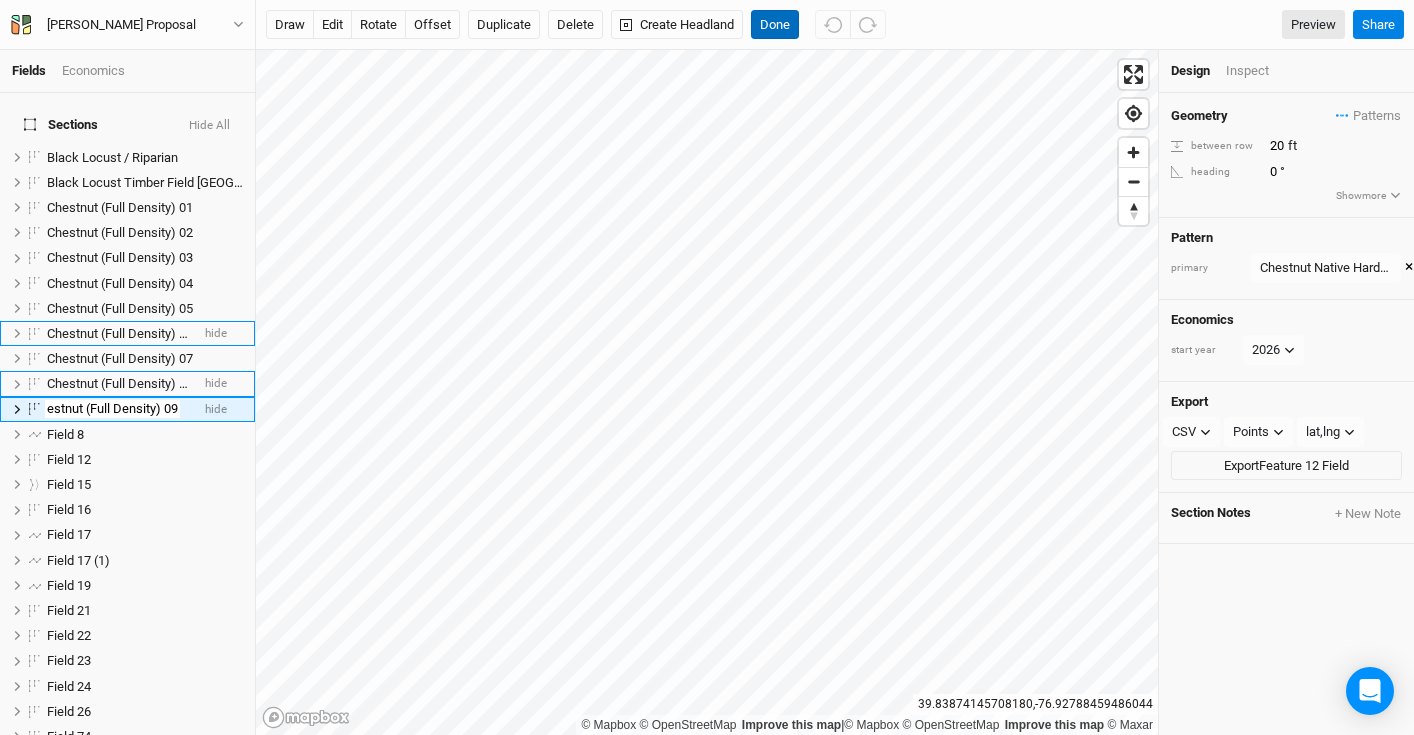 click on "Done" at bounding box center (775, 25) 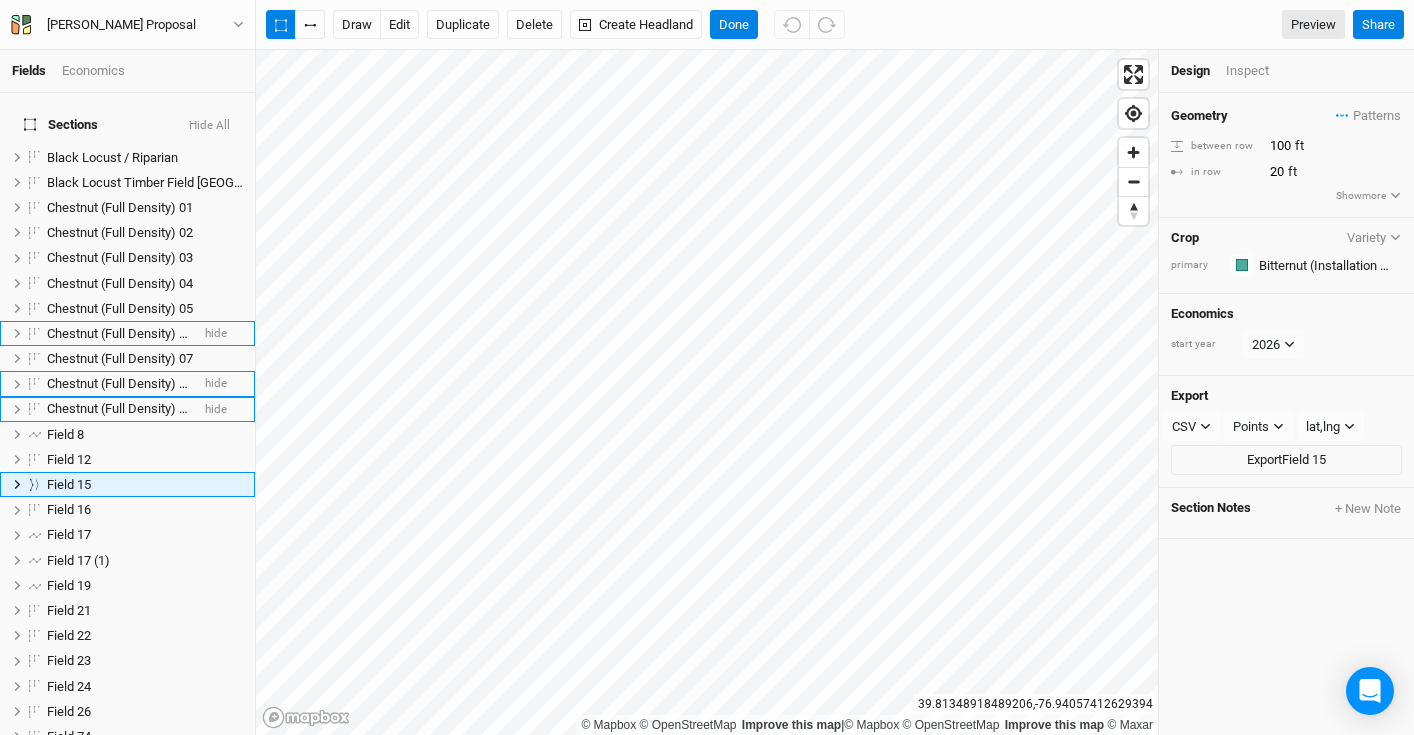 scroll, scrollTop: 58, scrollLeft: 0, axis: vertical 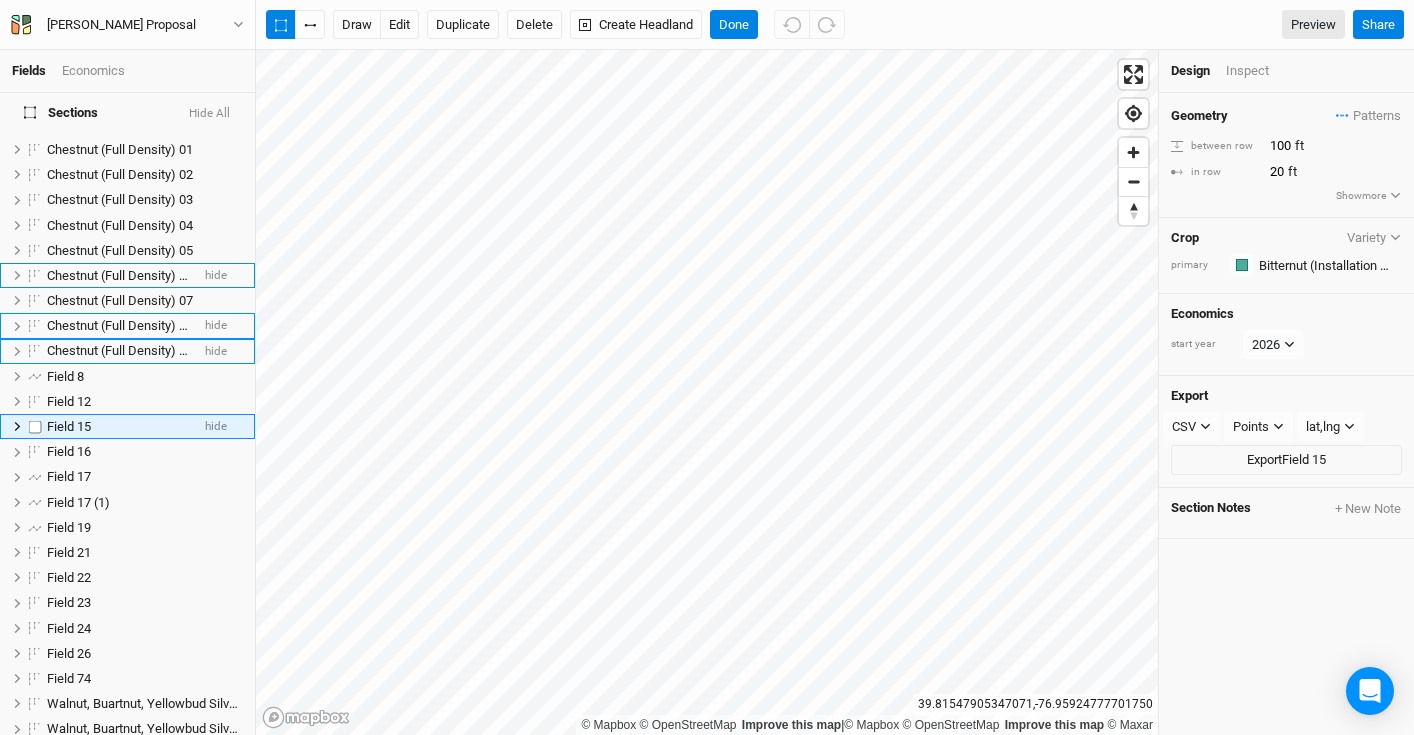 click on "Field 15" at bounding box center (118, 427) 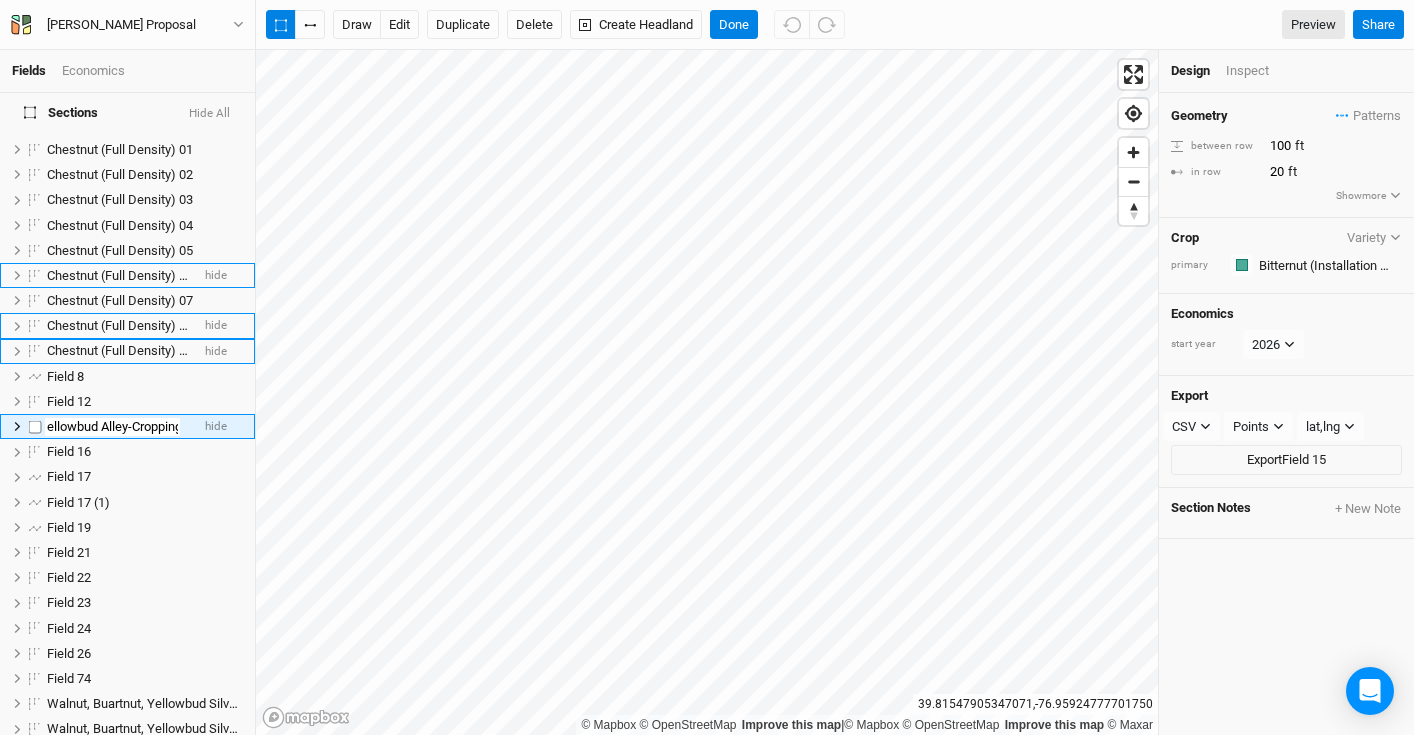 scroll, scrollTop: 0, scrollLeft: 15, axis: horizontal 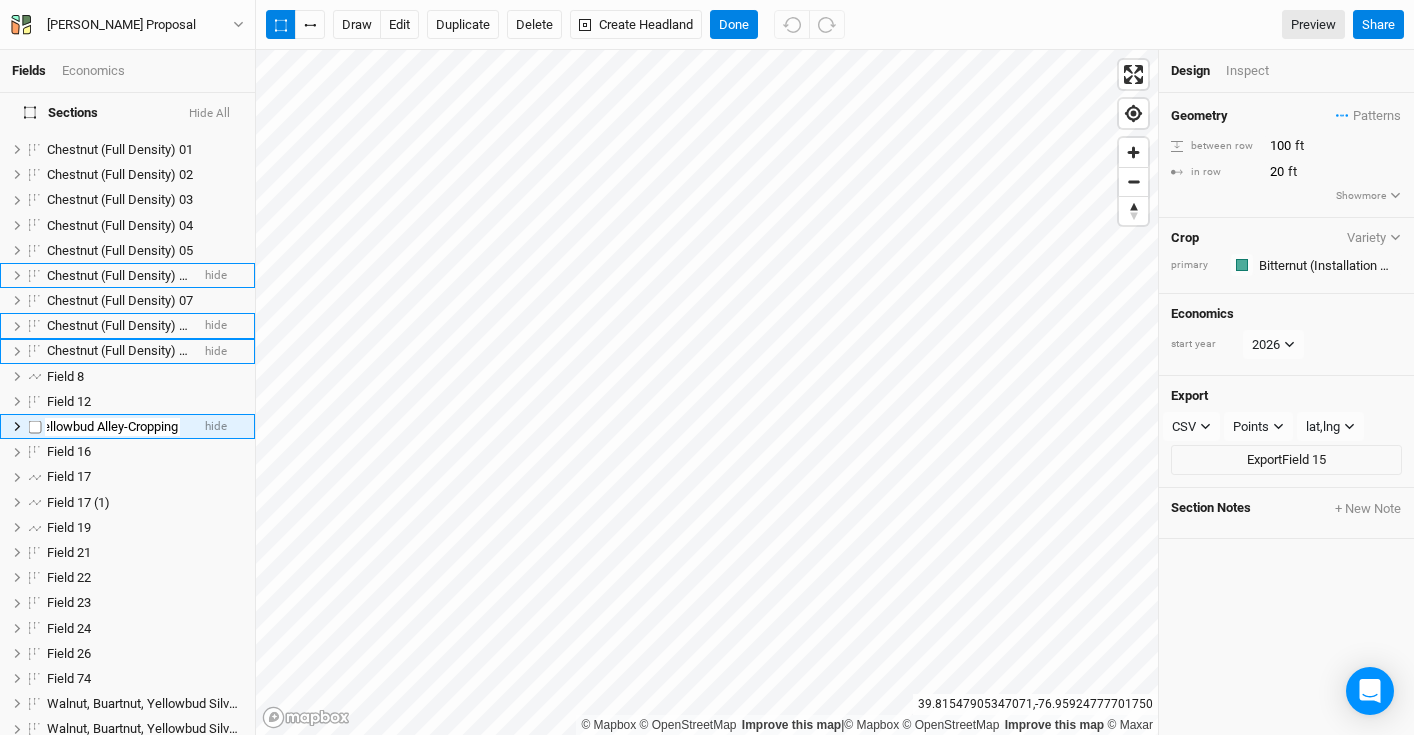 type on "Yellowbud Alley-Cropping" 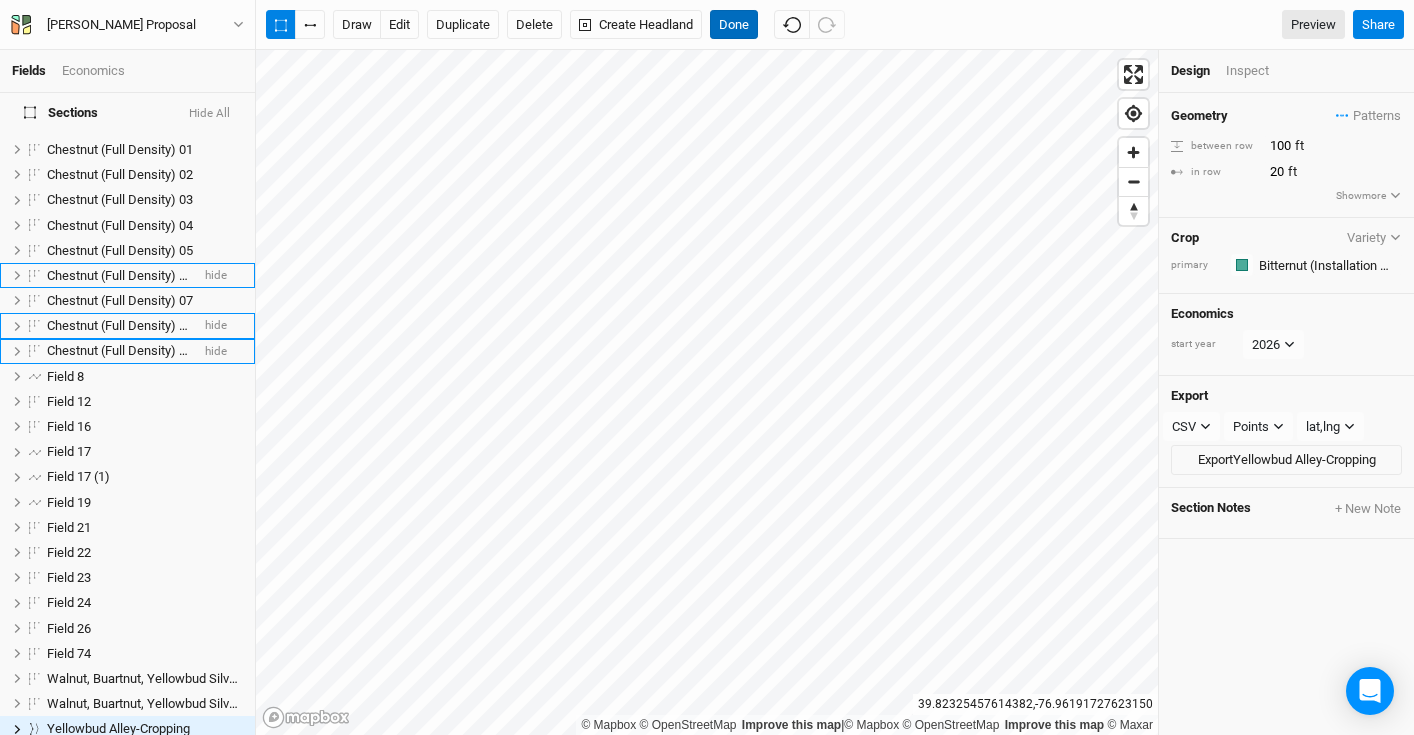 click on "Done" at bounding box center (734, 25) 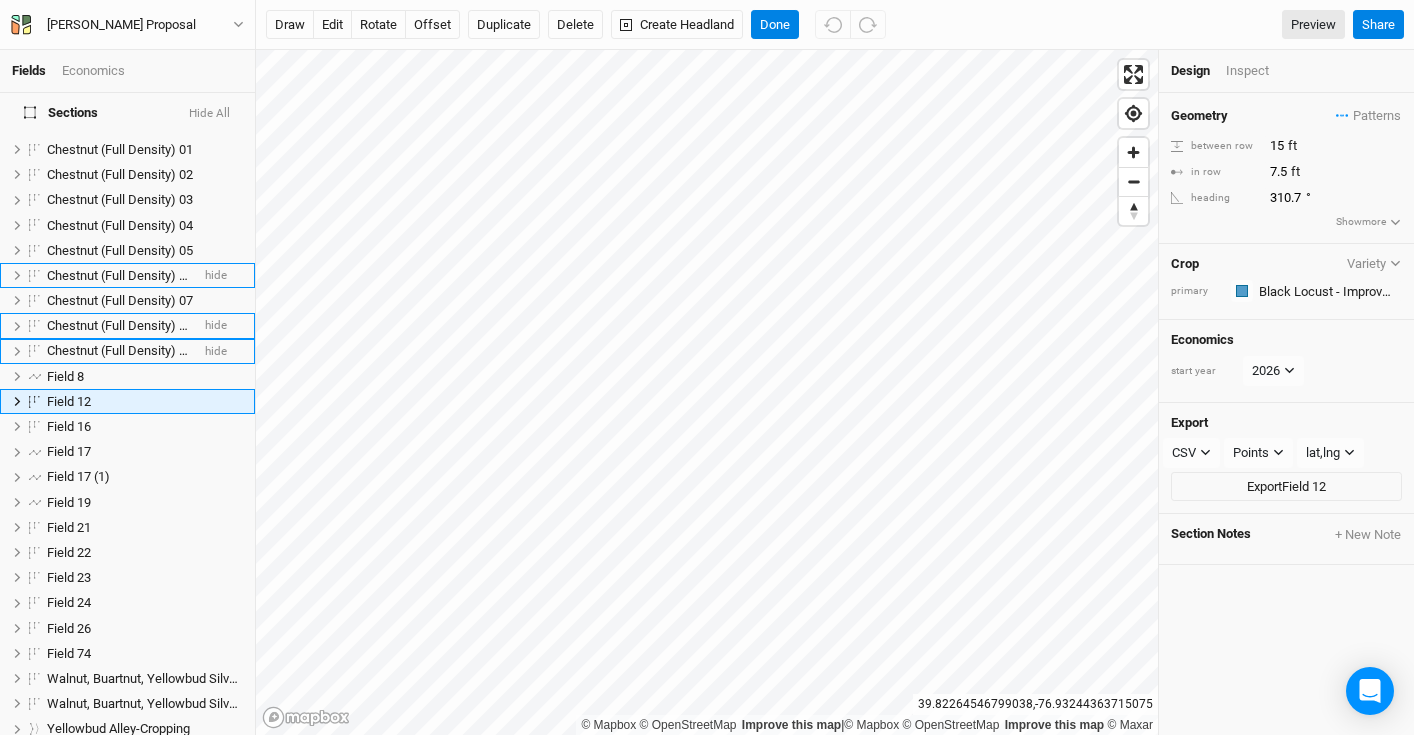 scroll, scrollTop: 33, scrollLeft: 0, axis: vertical 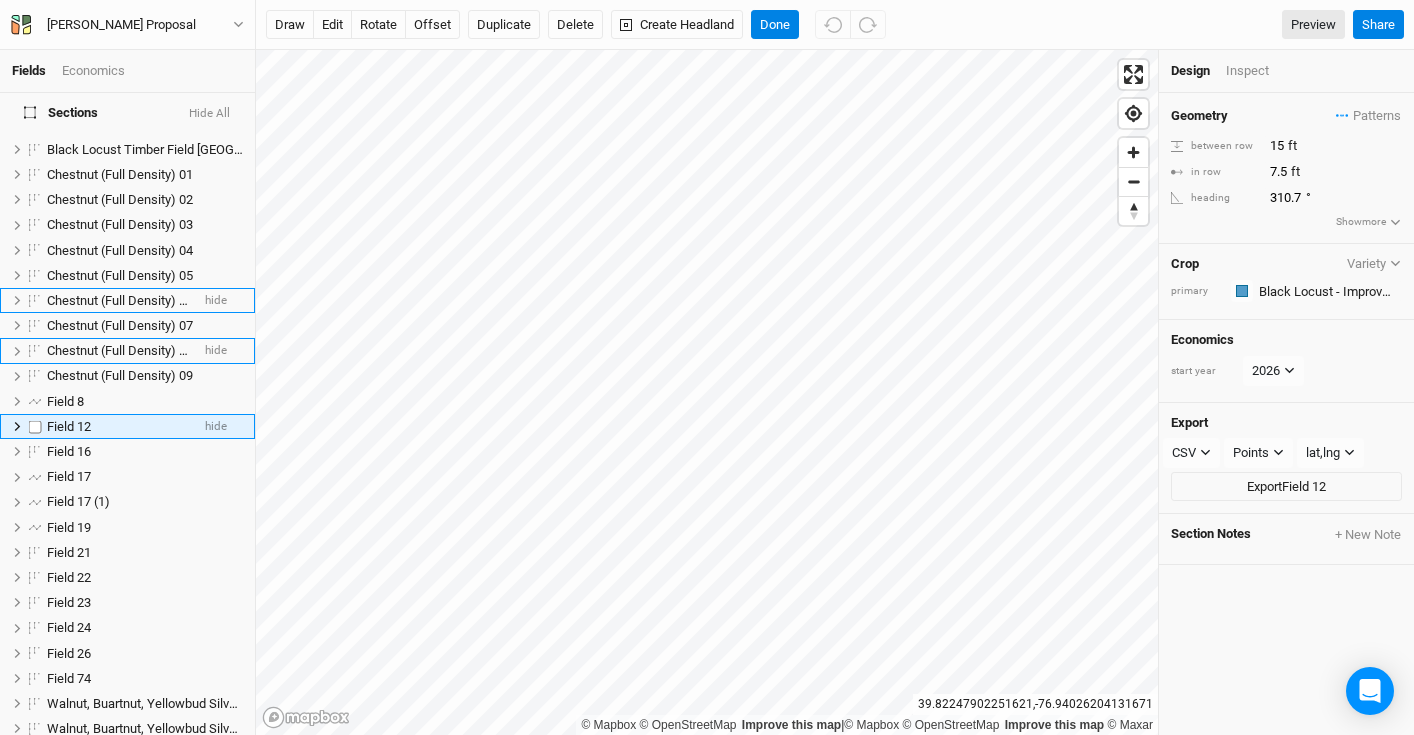 click on "Field 12" at bounding box center [118, 427] 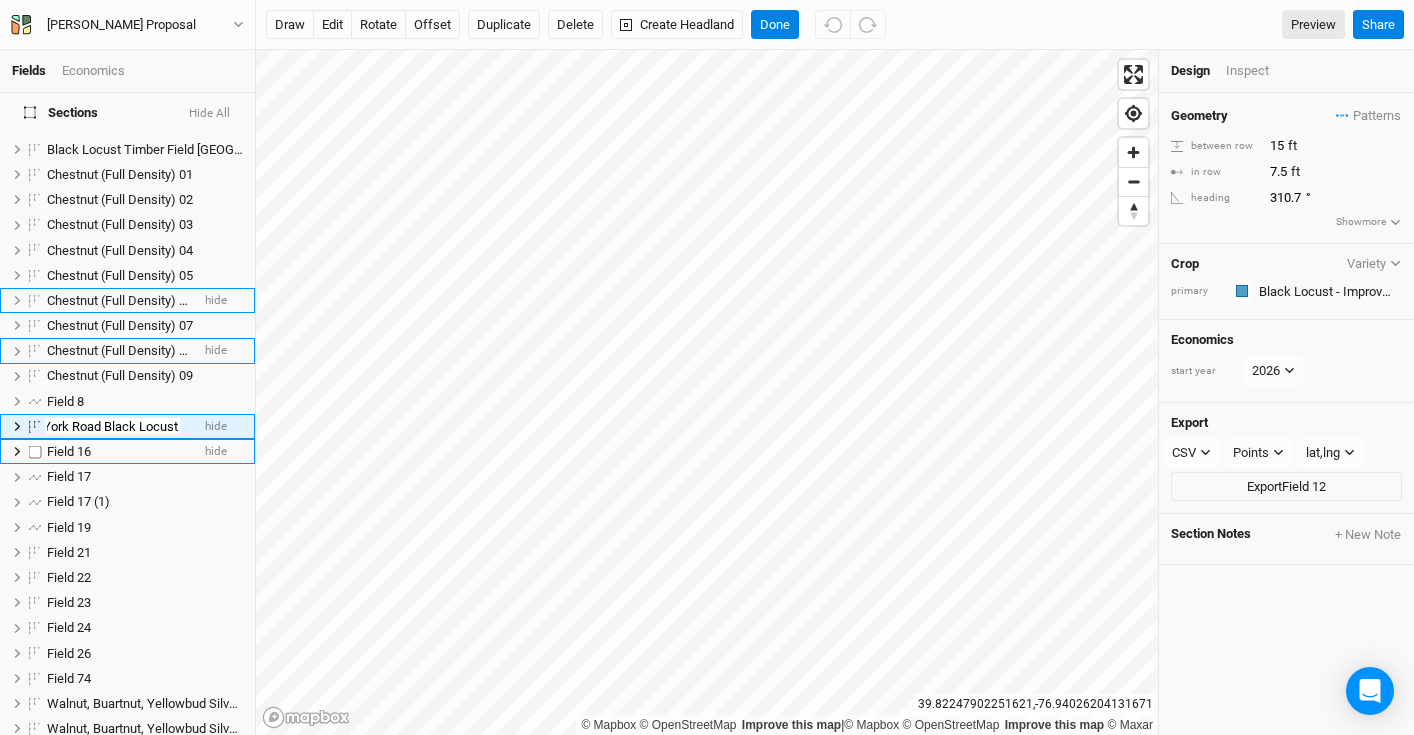 scroll, scrollTop: 0, scrollLeft: 8, axis: horizontal 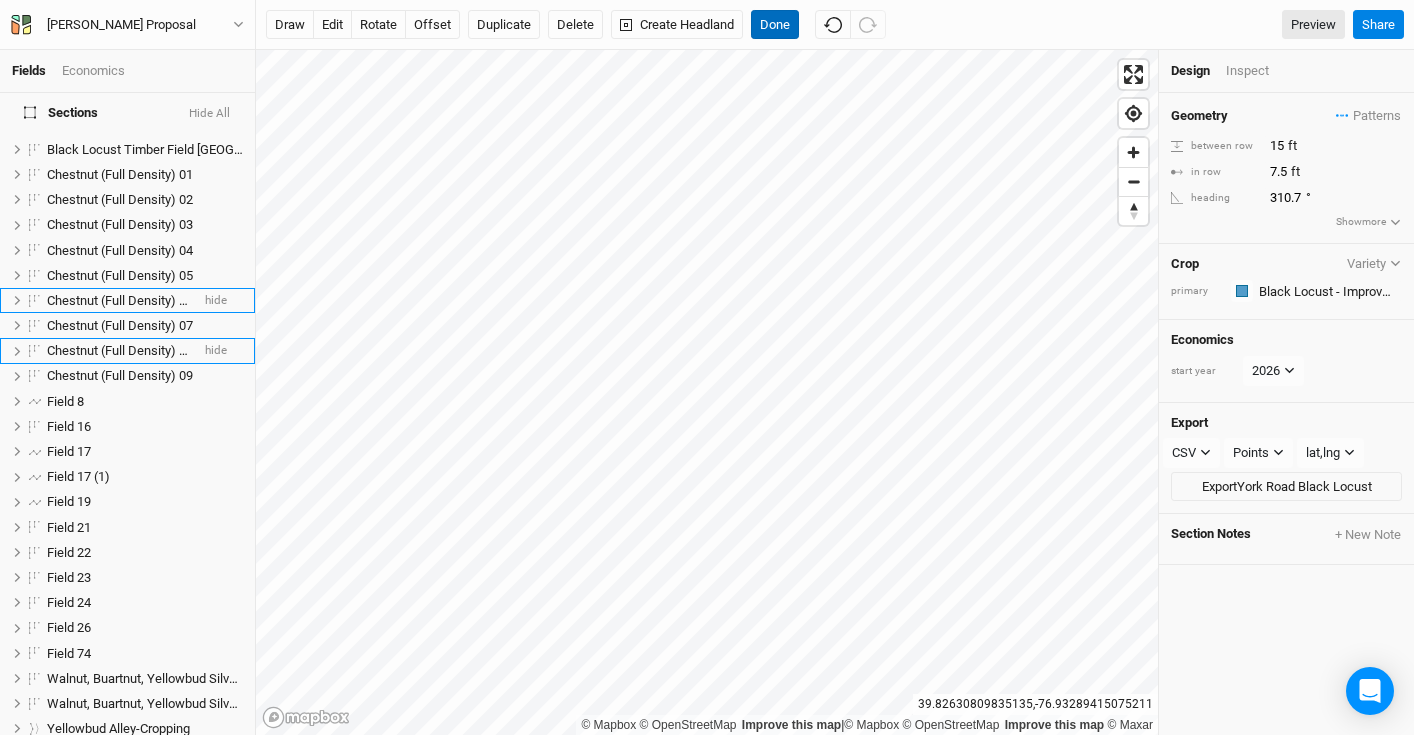 click on "Done" at bounding box center (775, 25) 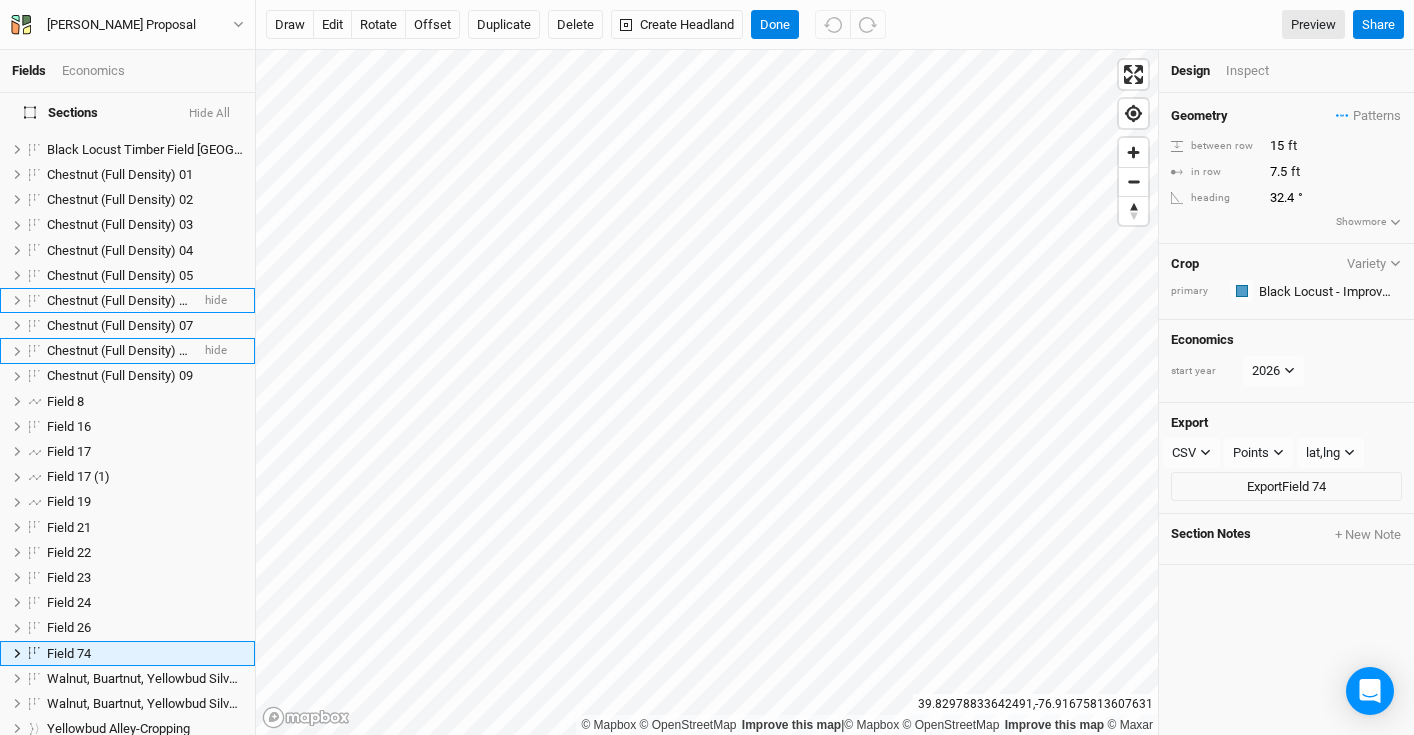 scroll, scrollTop: 260, scrollLeft: 0, axis: vertical 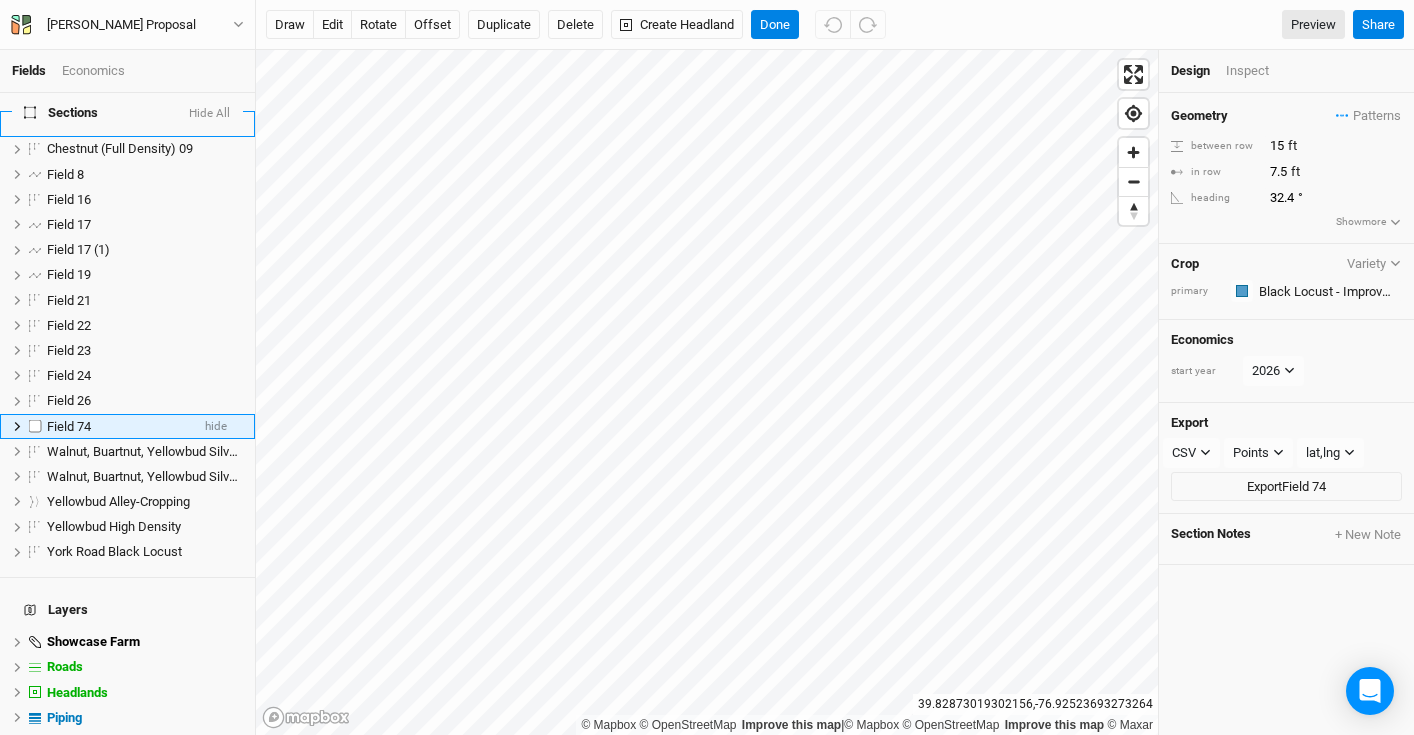 click on "Field 74" at bounding box center (118, 427) 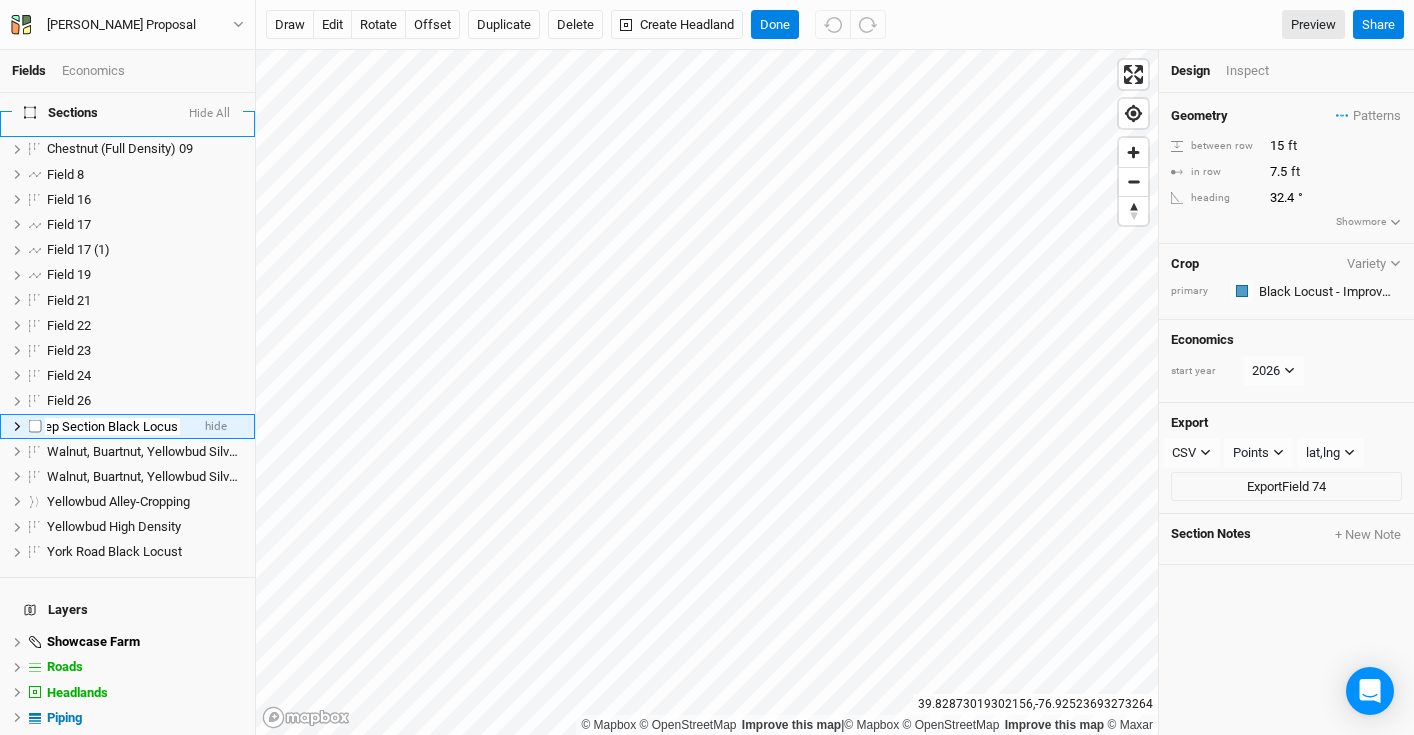 scroll, scrollTop: 0, scrollLeft: 26, axis: horizontal 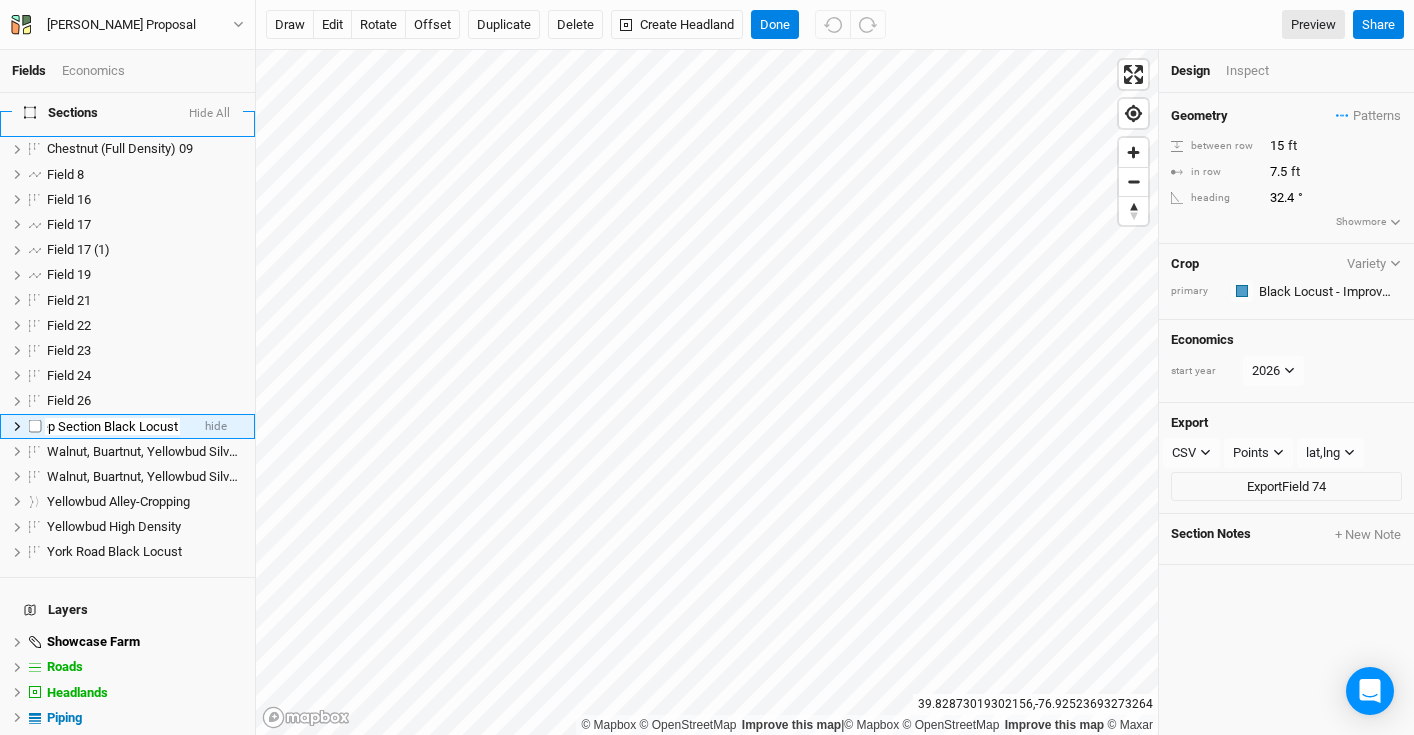 type on "Steep Section Black Locust" 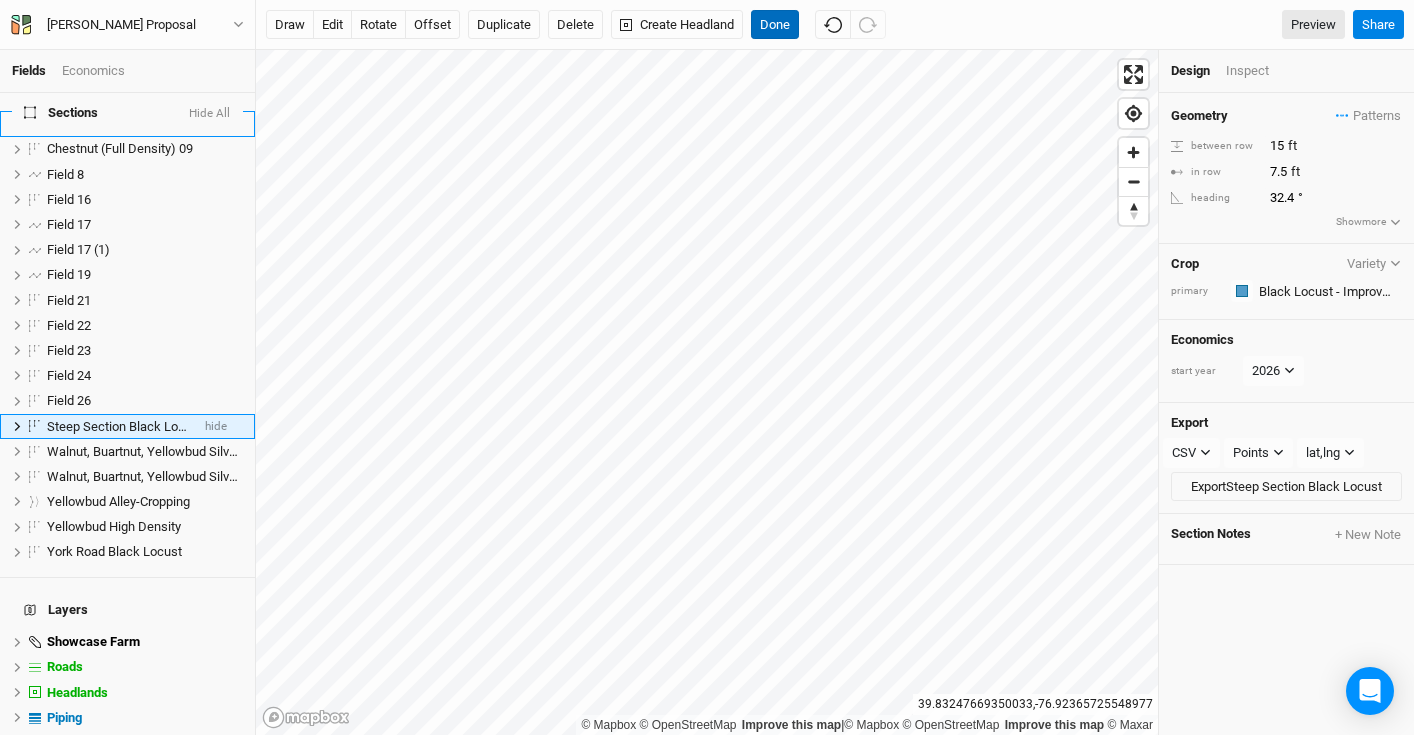 click on "Done" at bounding box center (775, 25) 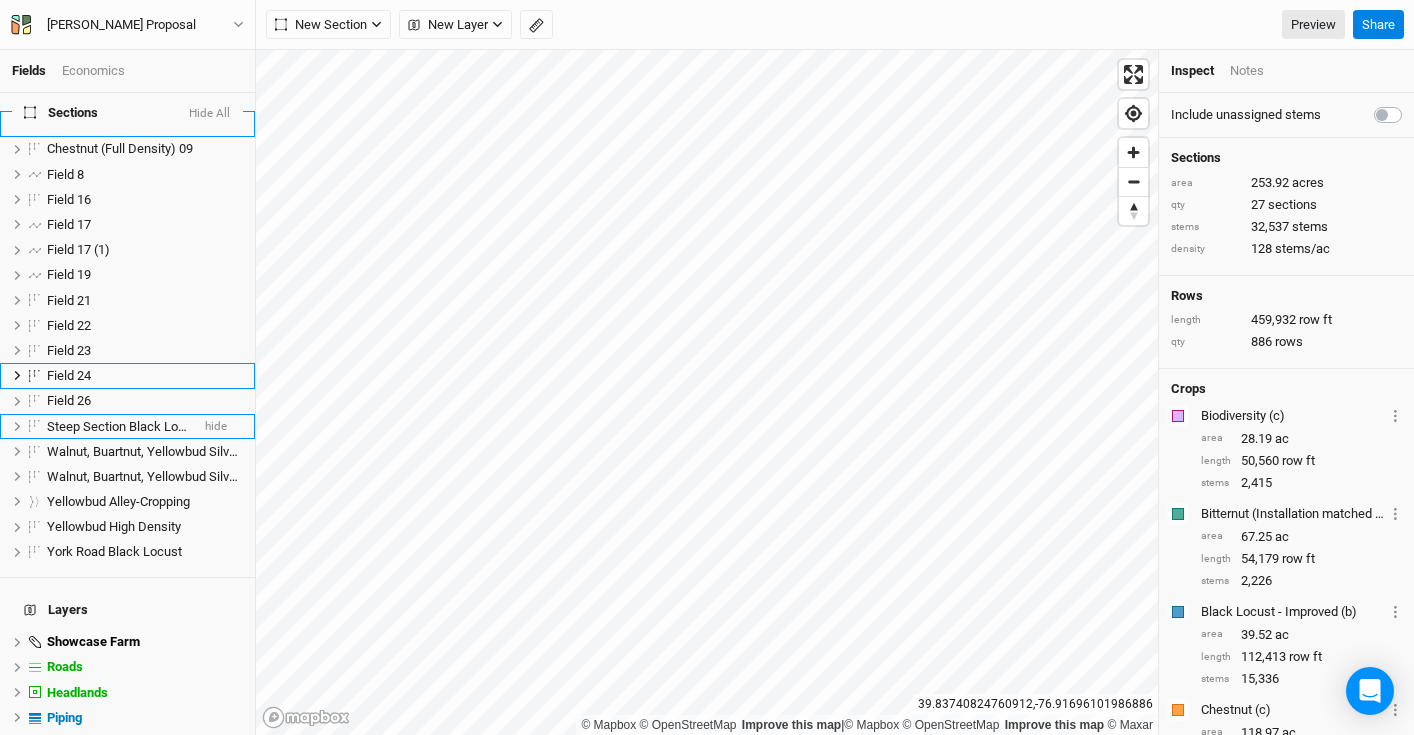 scroll, scrollTop: 209, scrollLeft: 0, axis: vertical 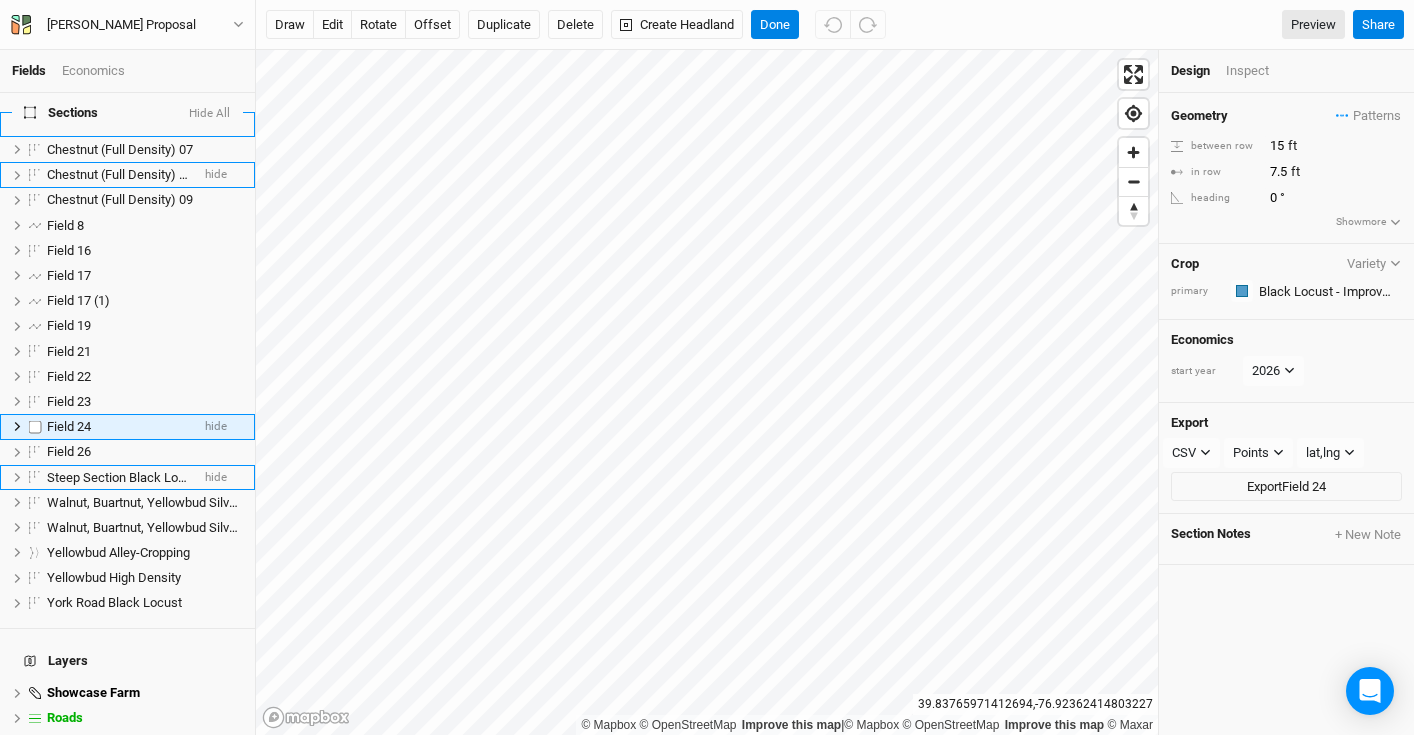 click on "Field 24" at bounding box center [118, 427] 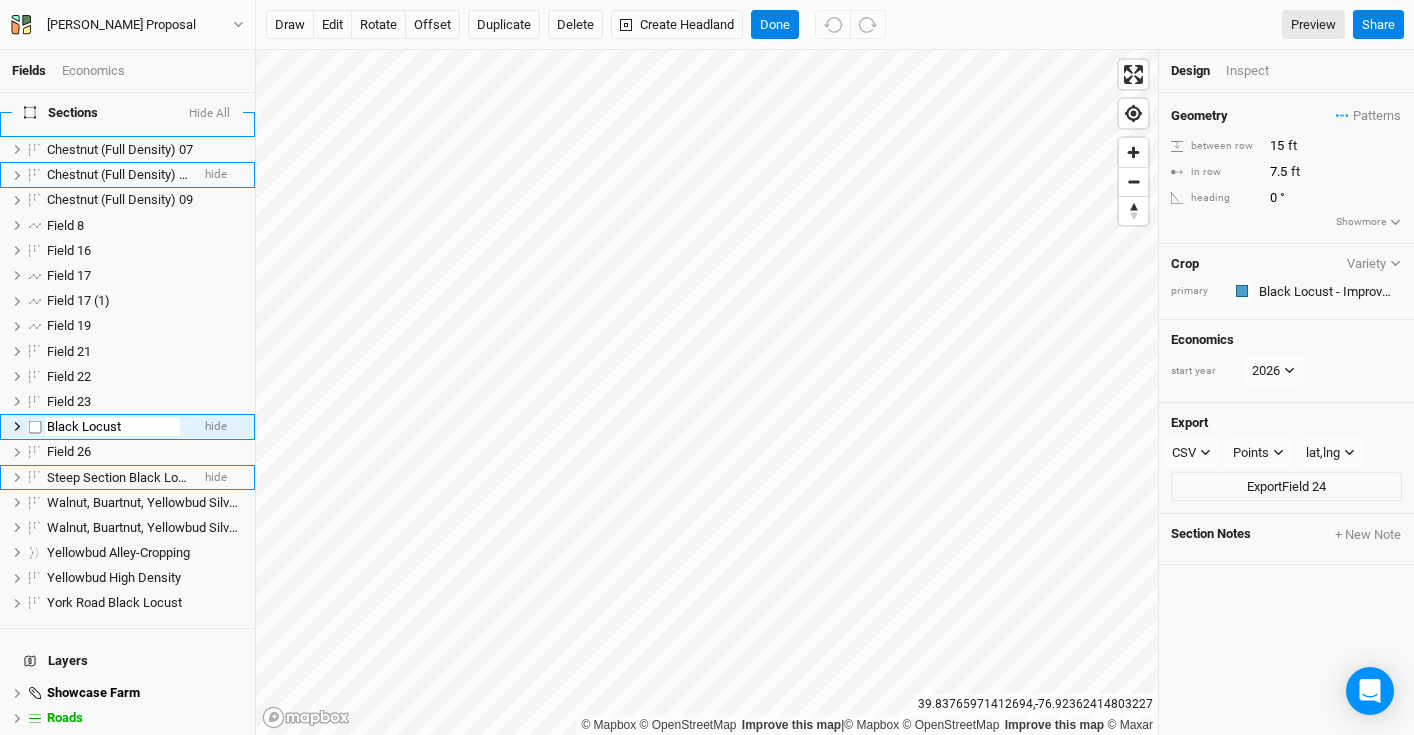 type on "Black Locust" 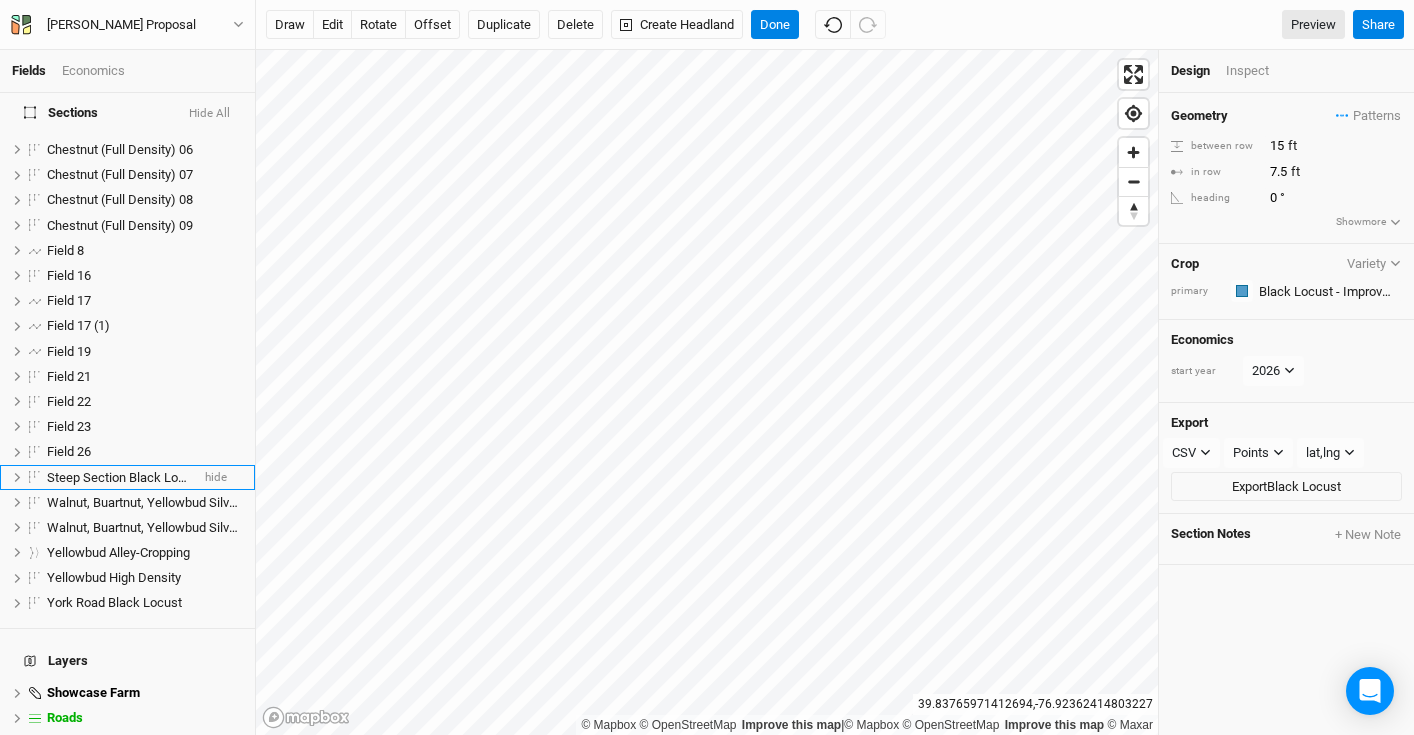scroll, scrollTop: 0, scrollLeft: 0, axis: both 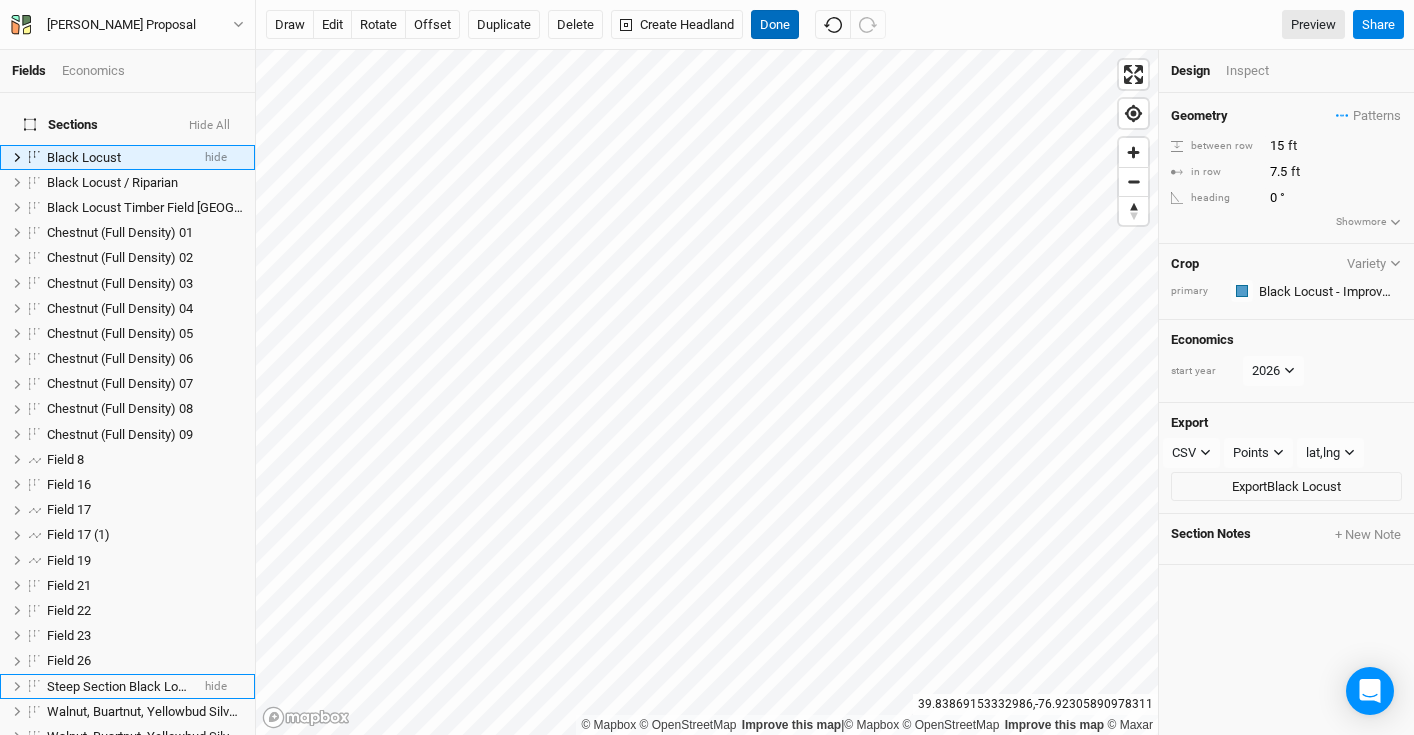 click on "Done" at bounding box center (775, 25) 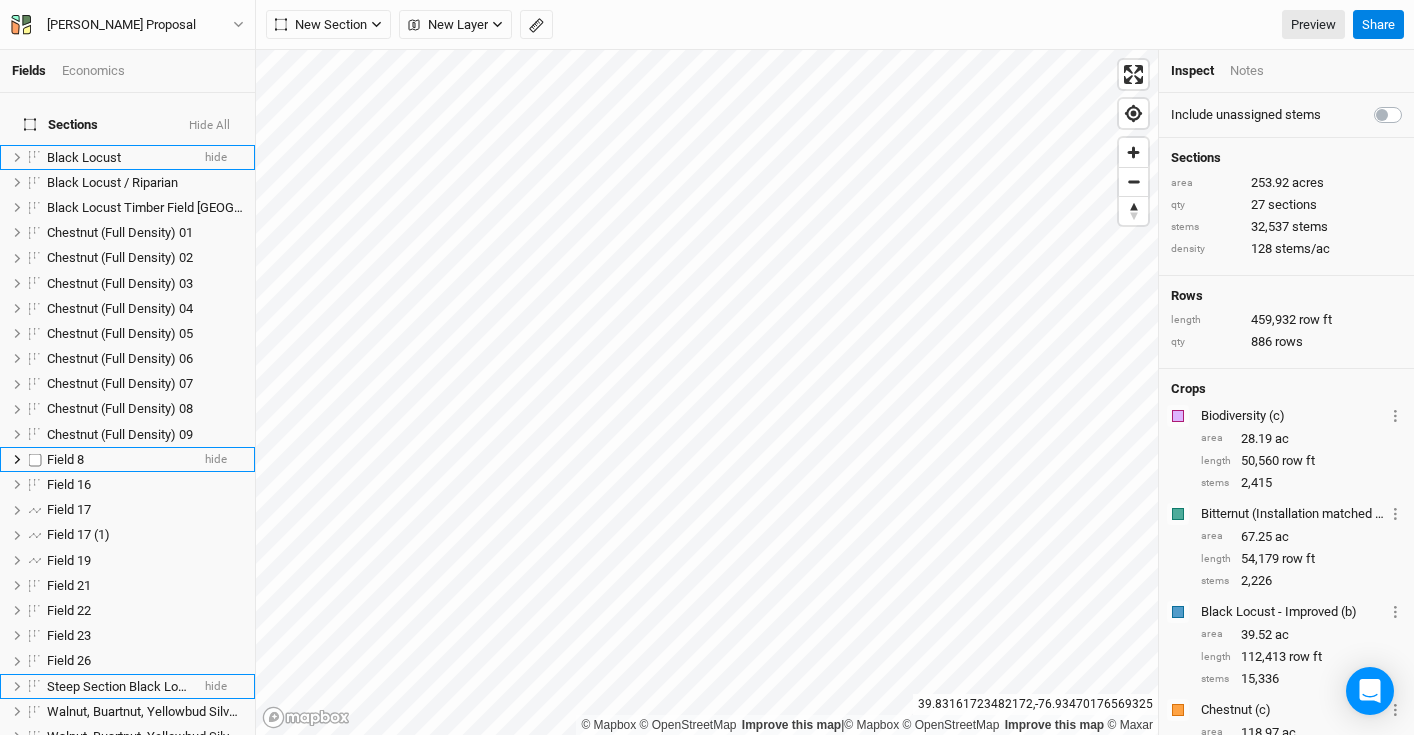 click on "Field 8" at bounding box center [118, 460] 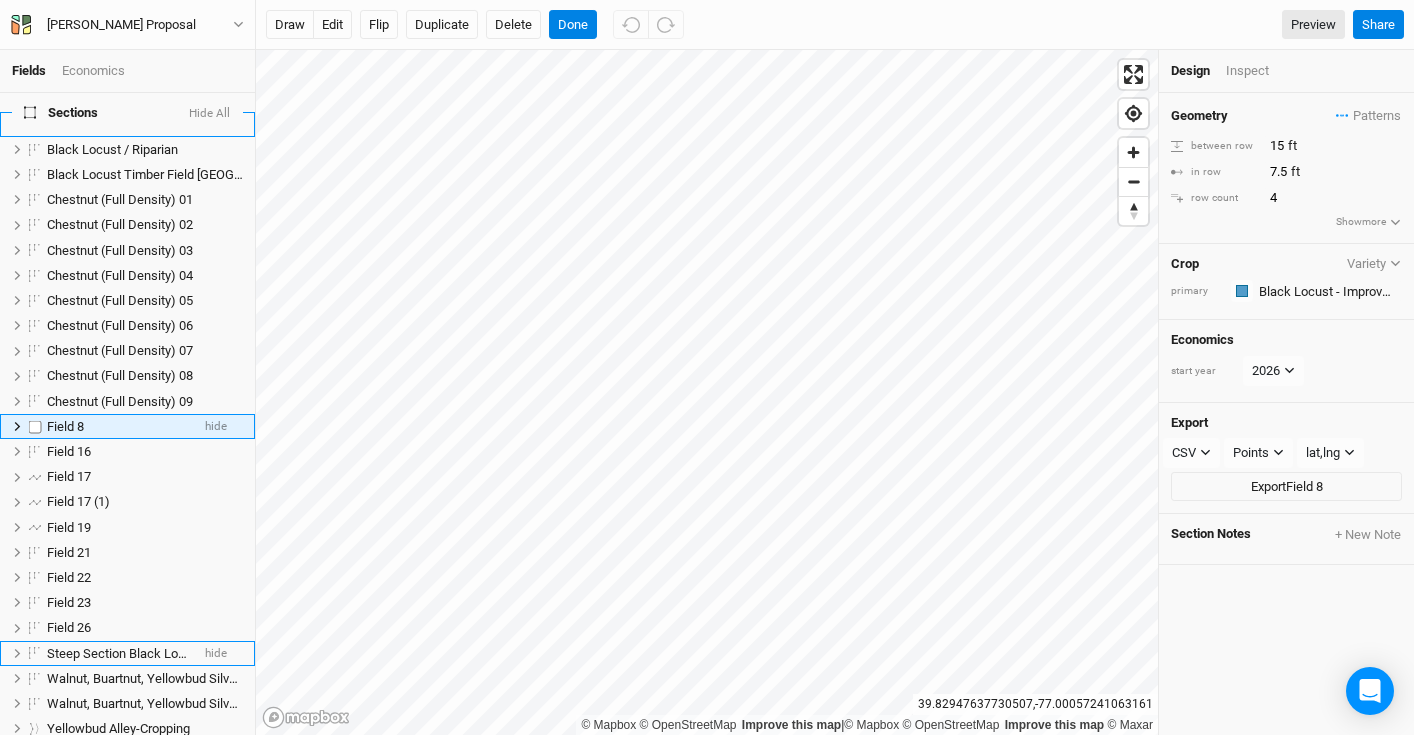 click on "Field 8" at bounding box center (118, 427) 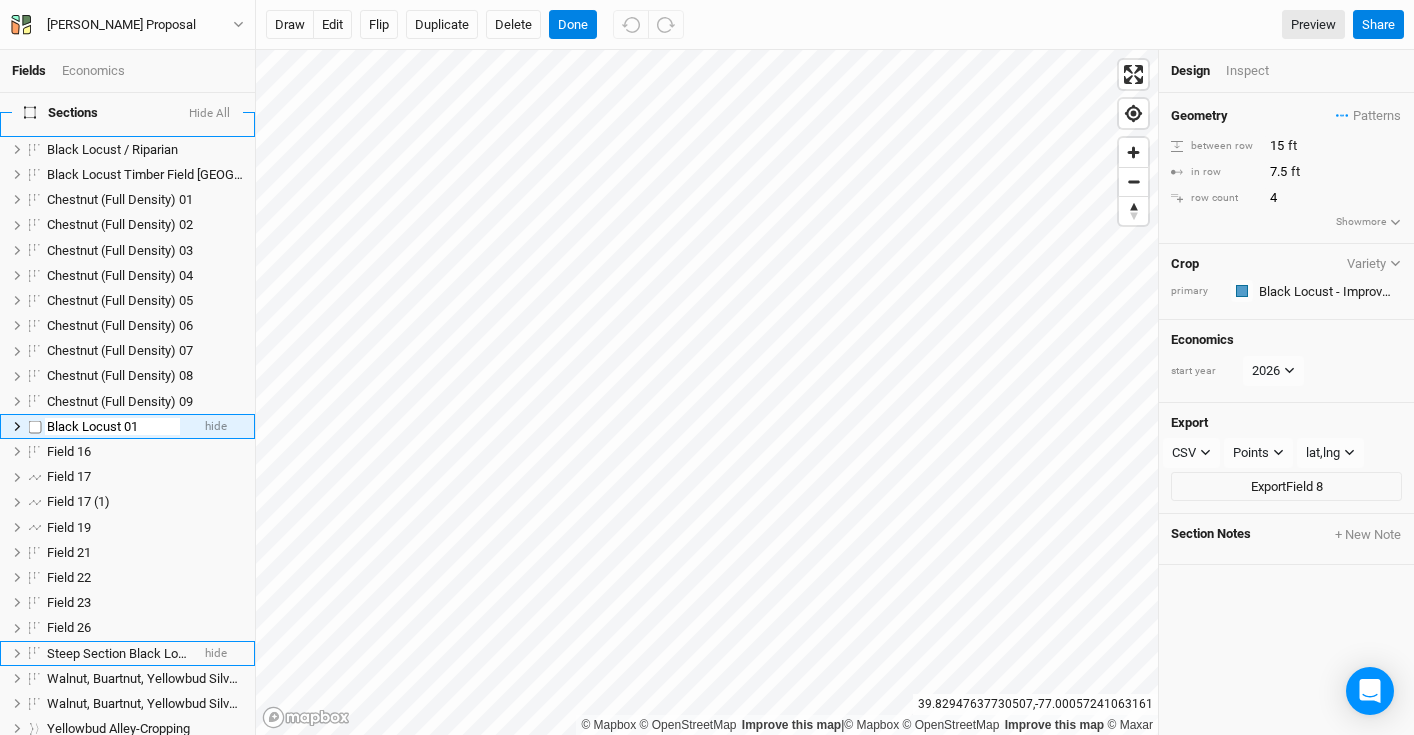 type on "Black Locust 01" 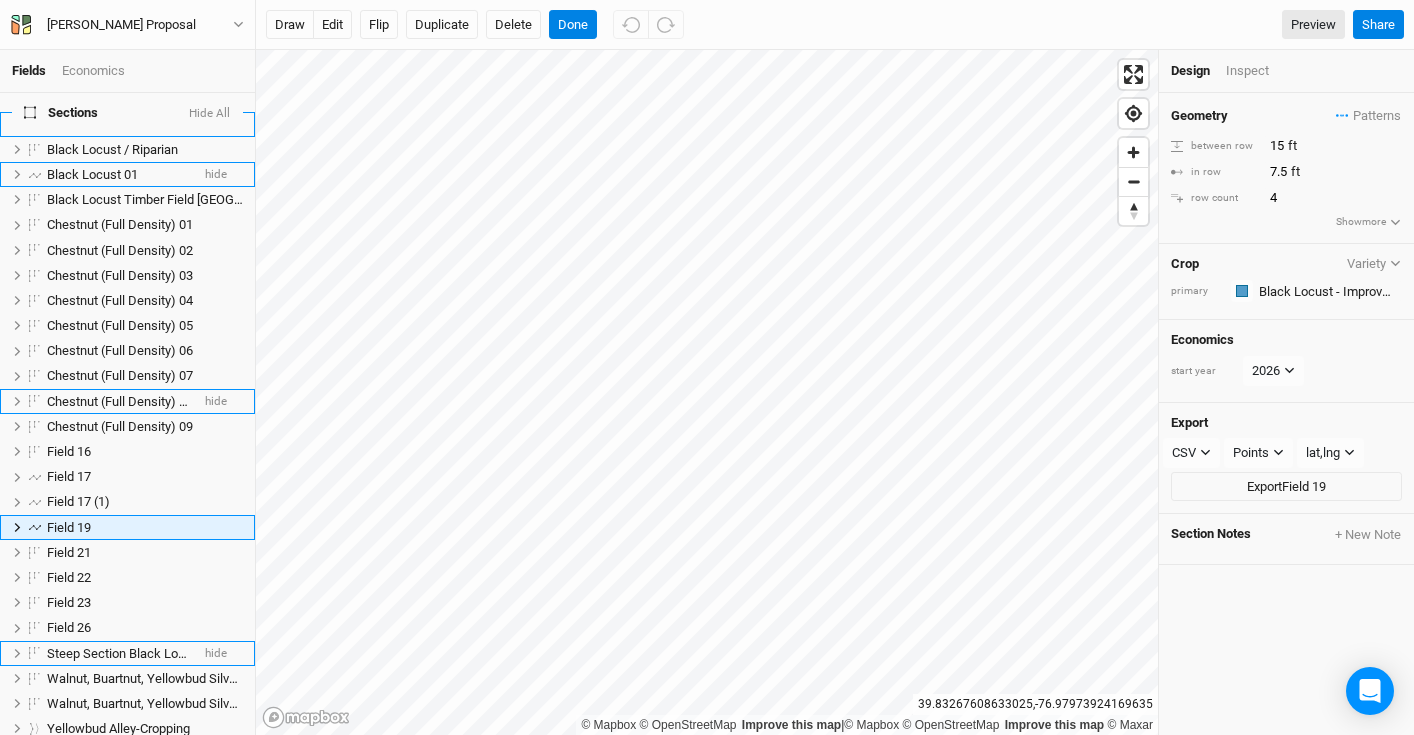 scroll, scrollTop: 134, scrollLeft: 0, axis: vertical 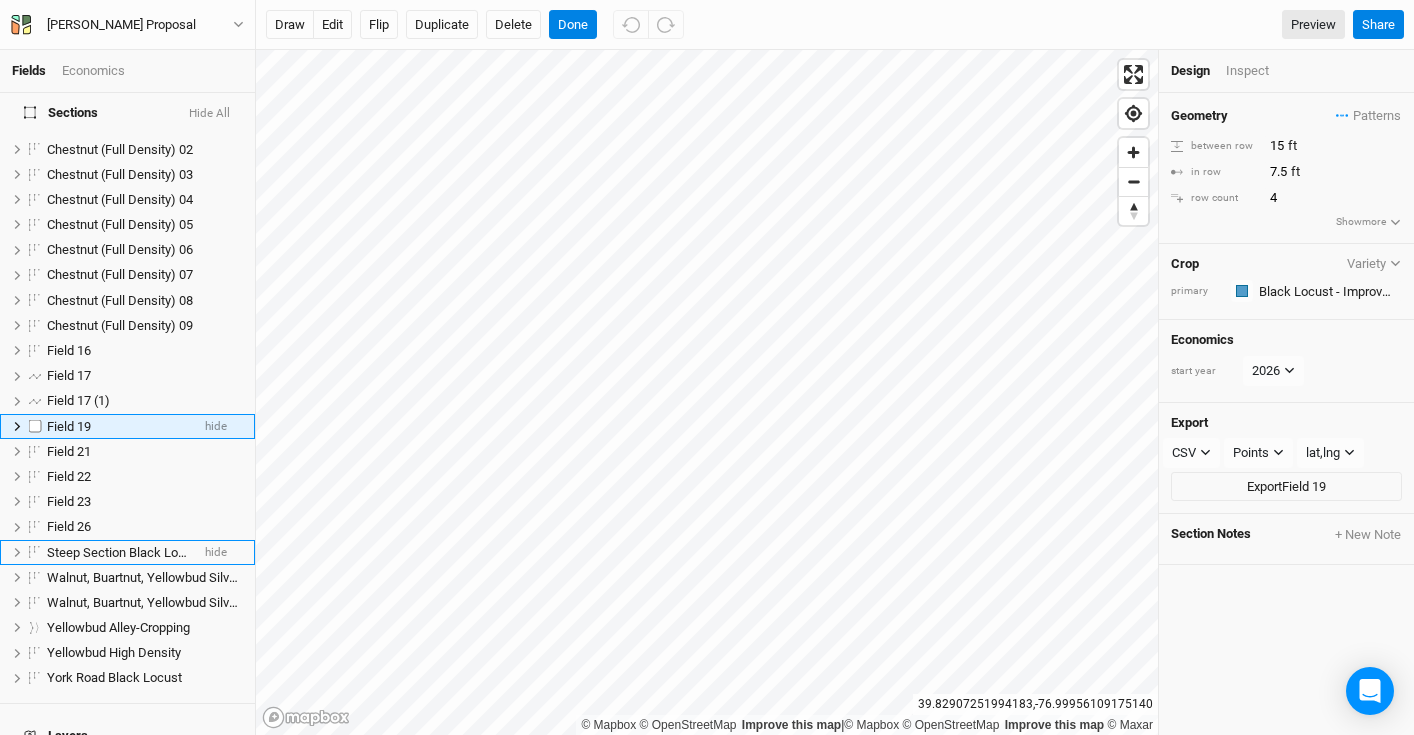 click on "Field 19" at bounding box center [118, 427] 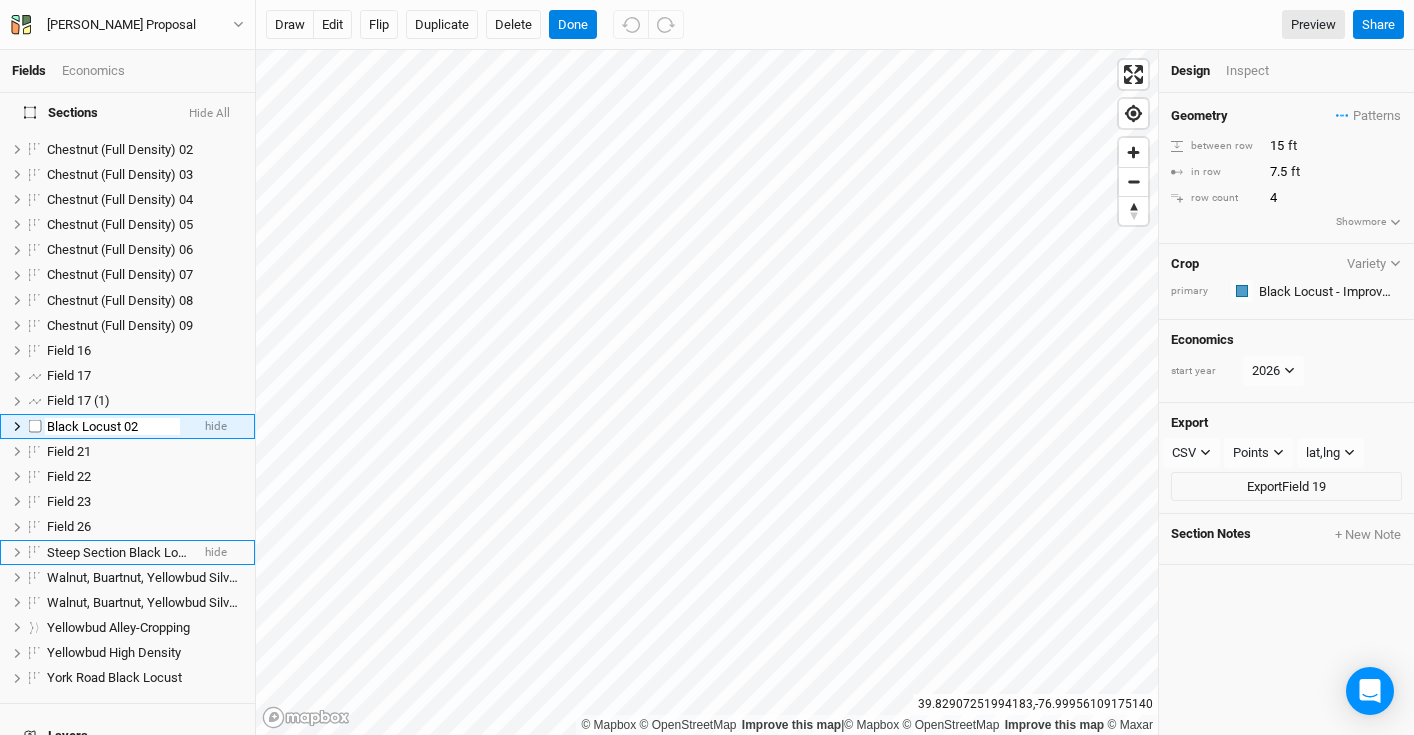 type on "Black Locust 02" 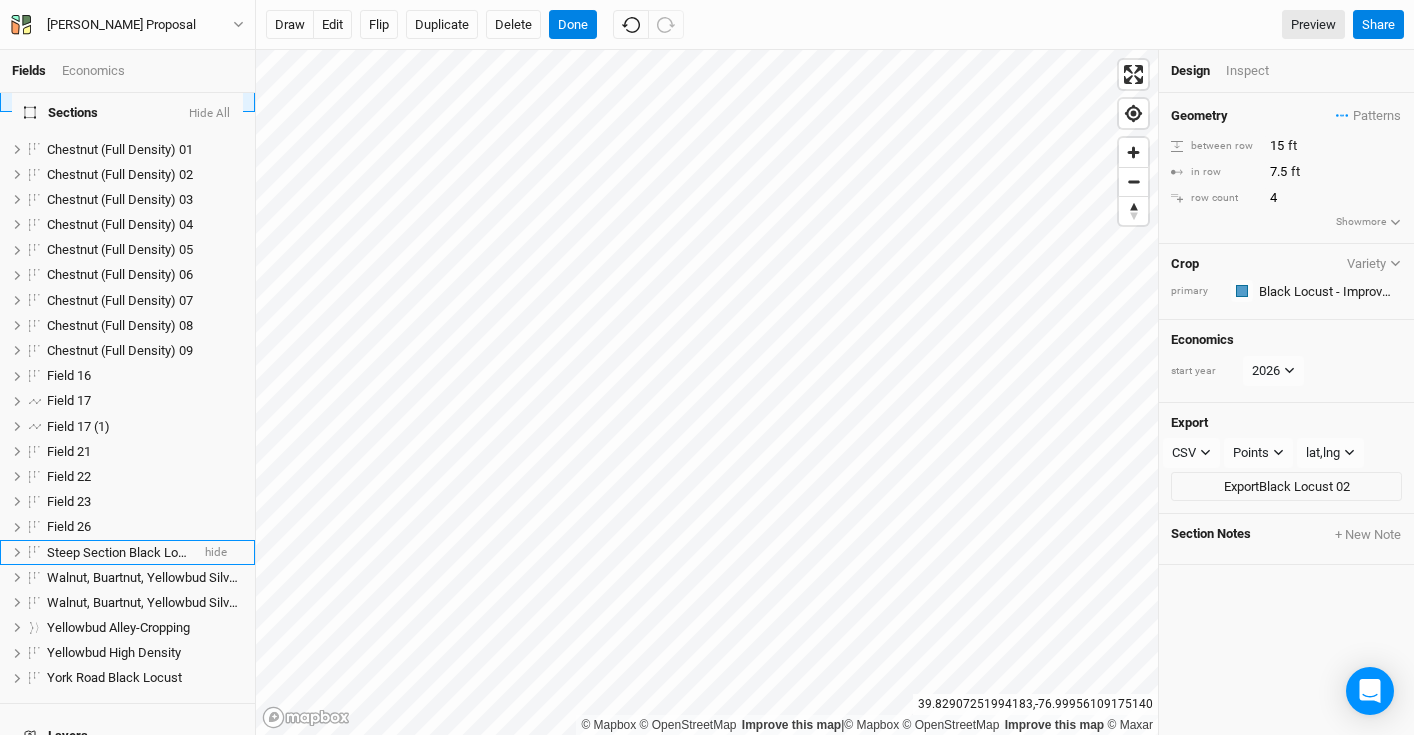 scroll, scrollTop: 0, scrollLeft: 0, axis: both 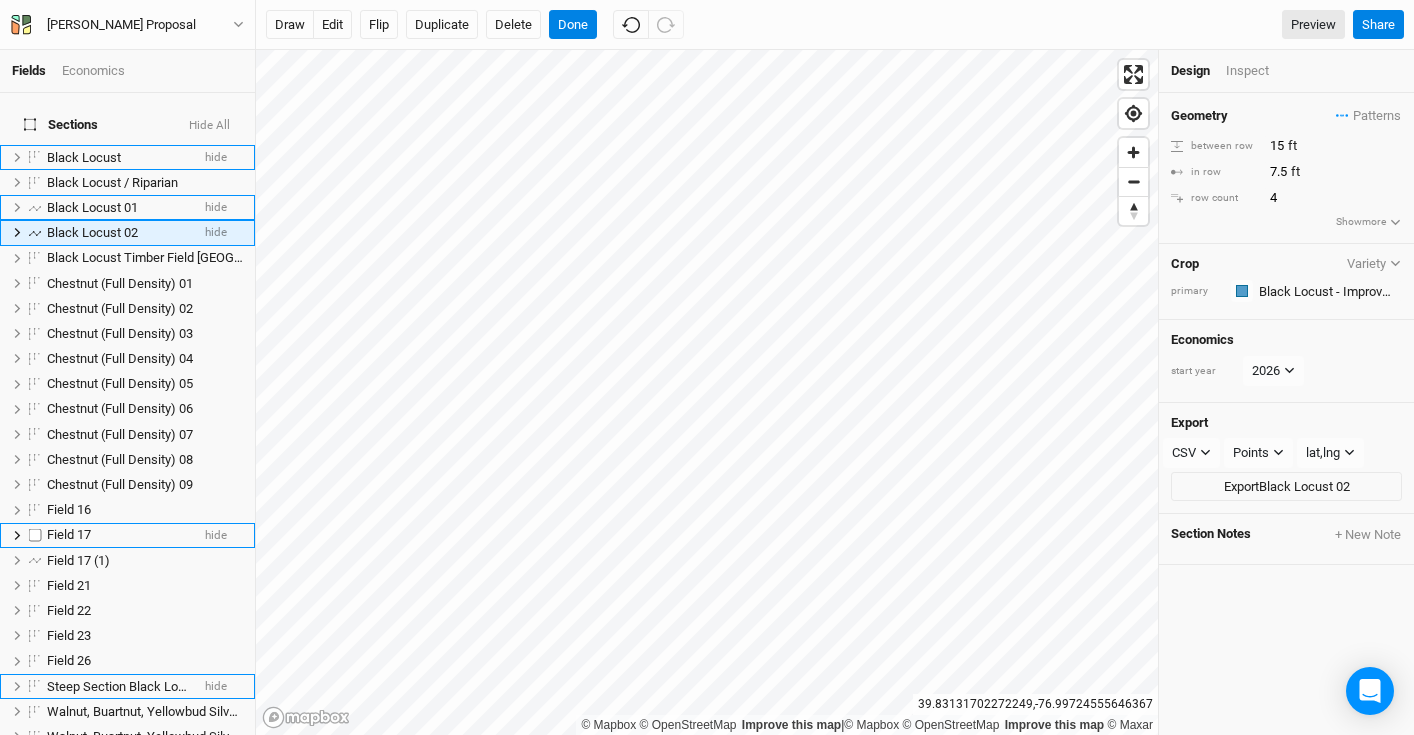 click on "Field 17" at bounding box center [118, 535] 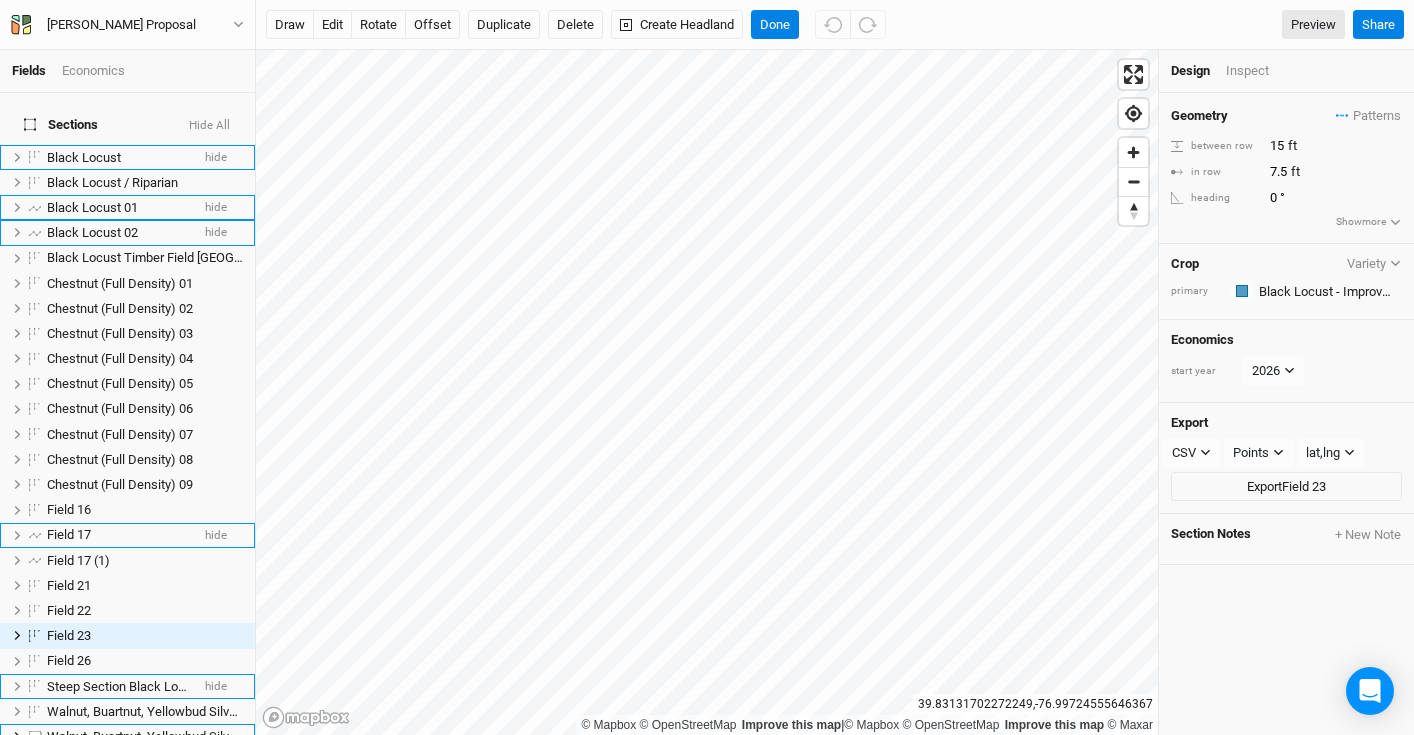 scroll, scrollTop: 209, scrollLeft: 0, axis: vertical 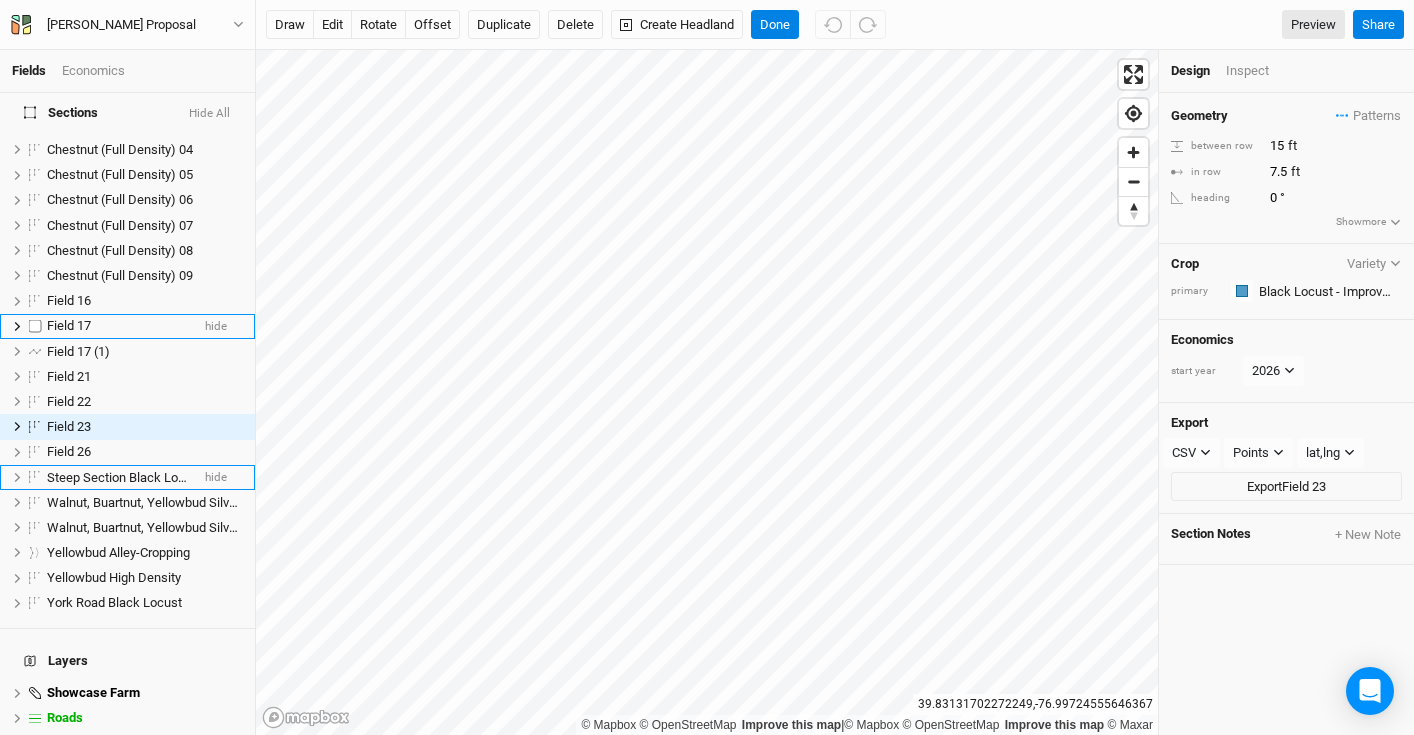 click on "Field 17" at bounding box center (118, 326) 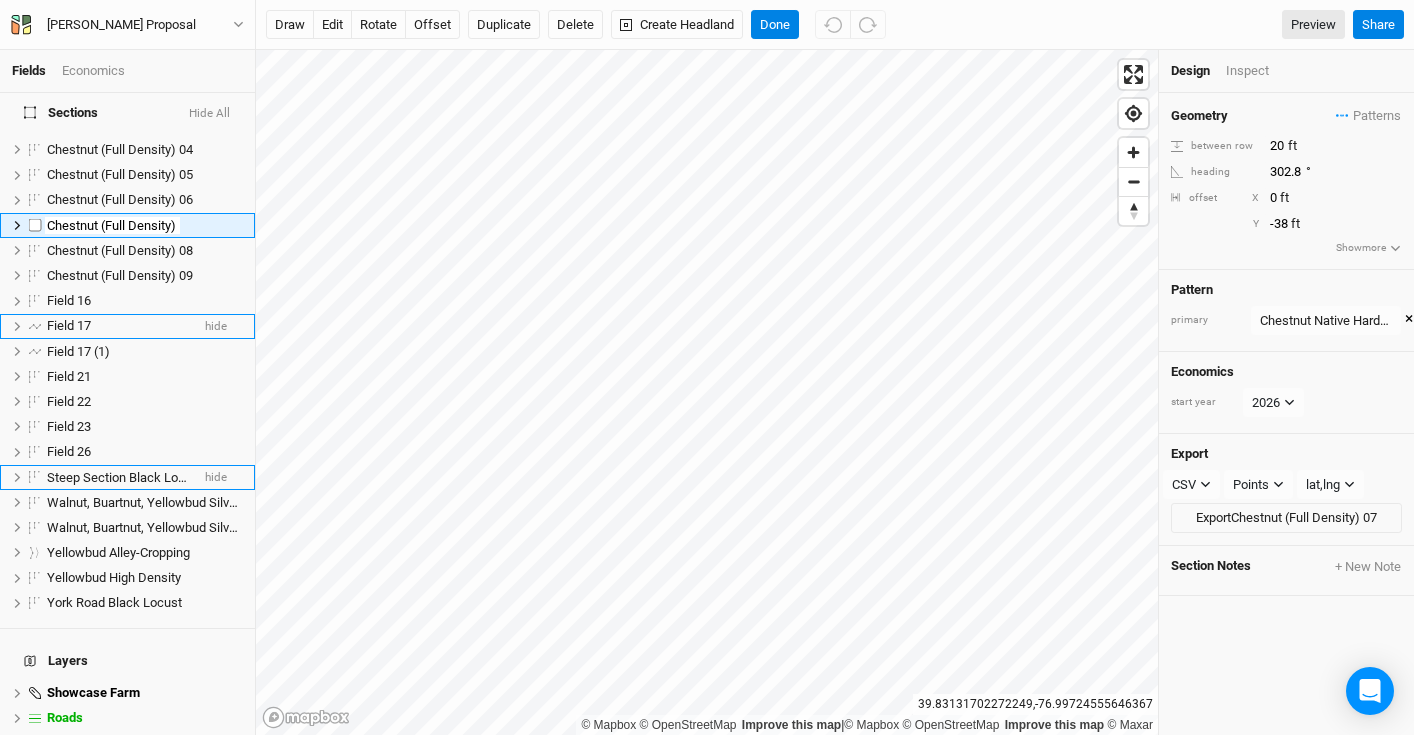 scroll, scrollTop: 8, scrollLeft: 0, axis: vertical 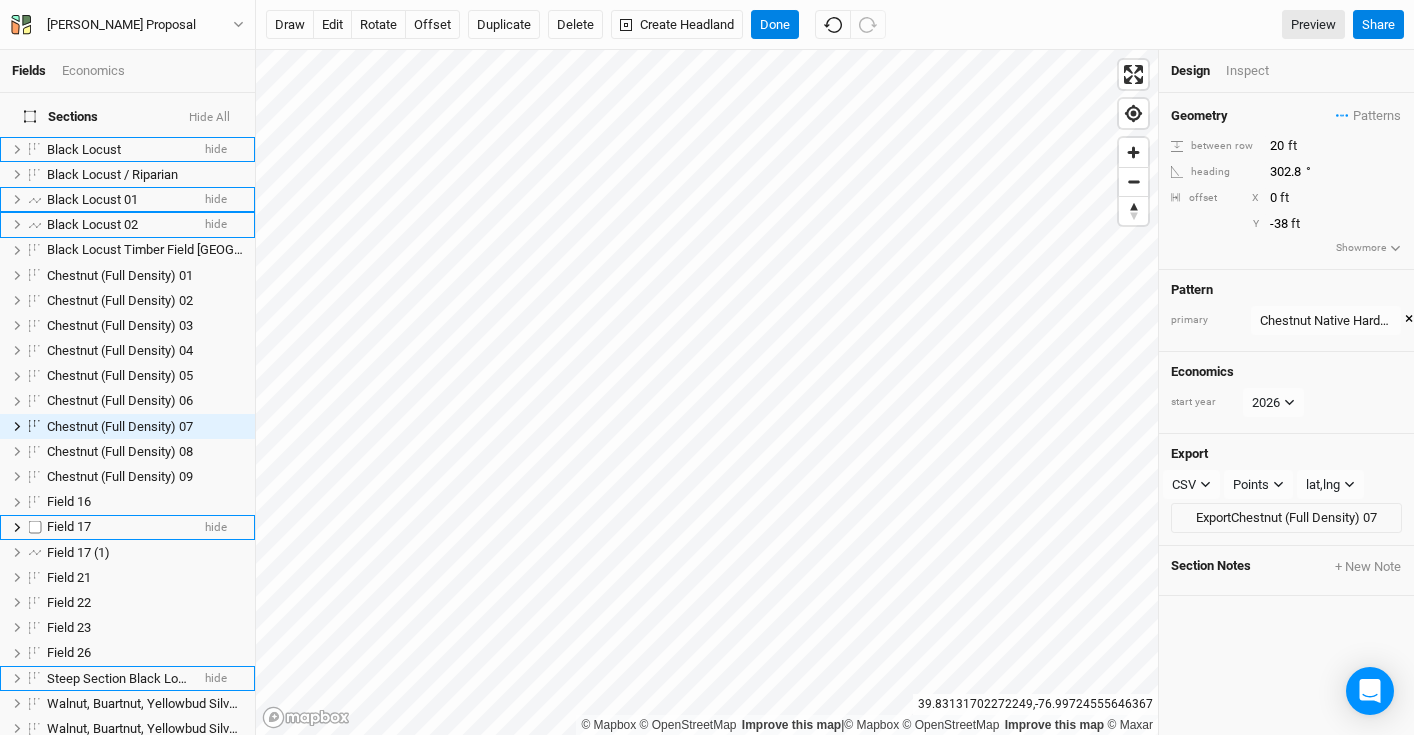 click on "Field 17 hide" at bounding box center [127, 527] 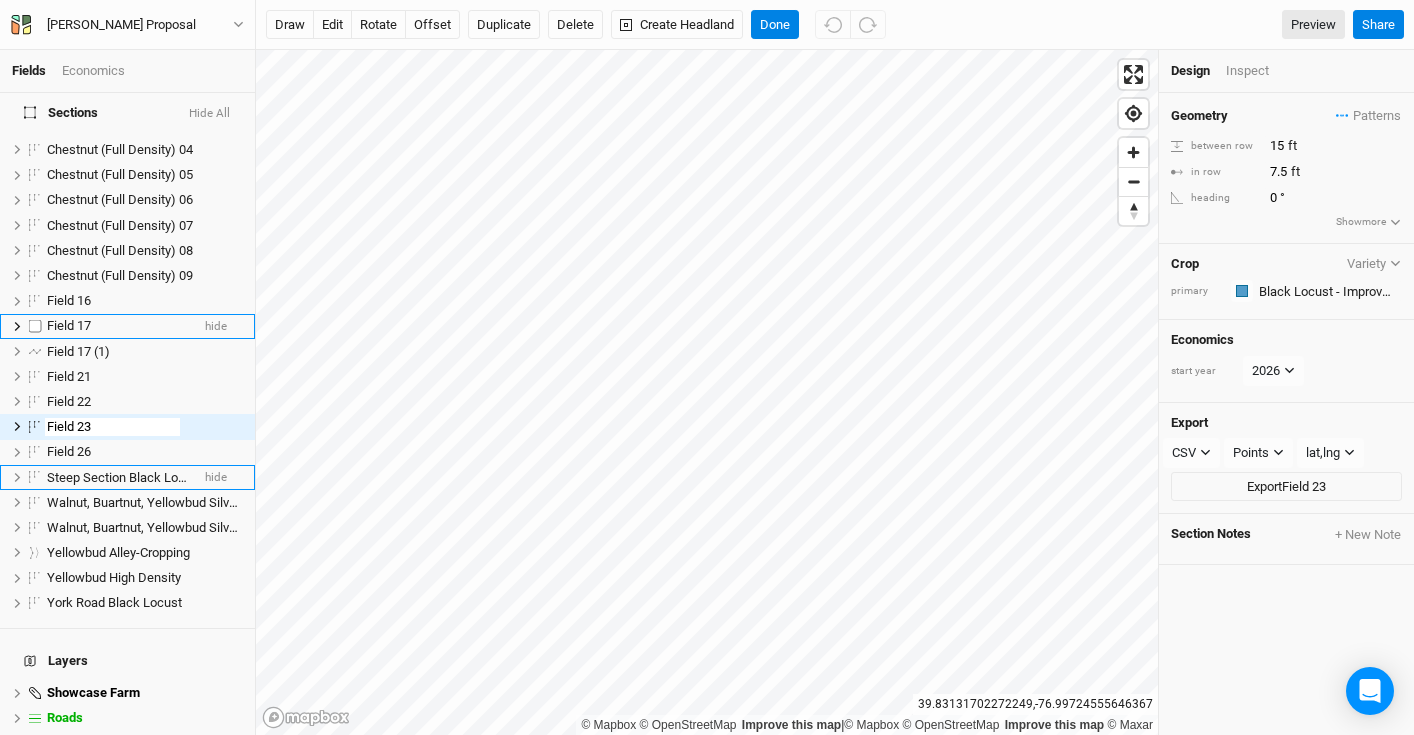 click on "Field 17" at bounding box center (69, 325) 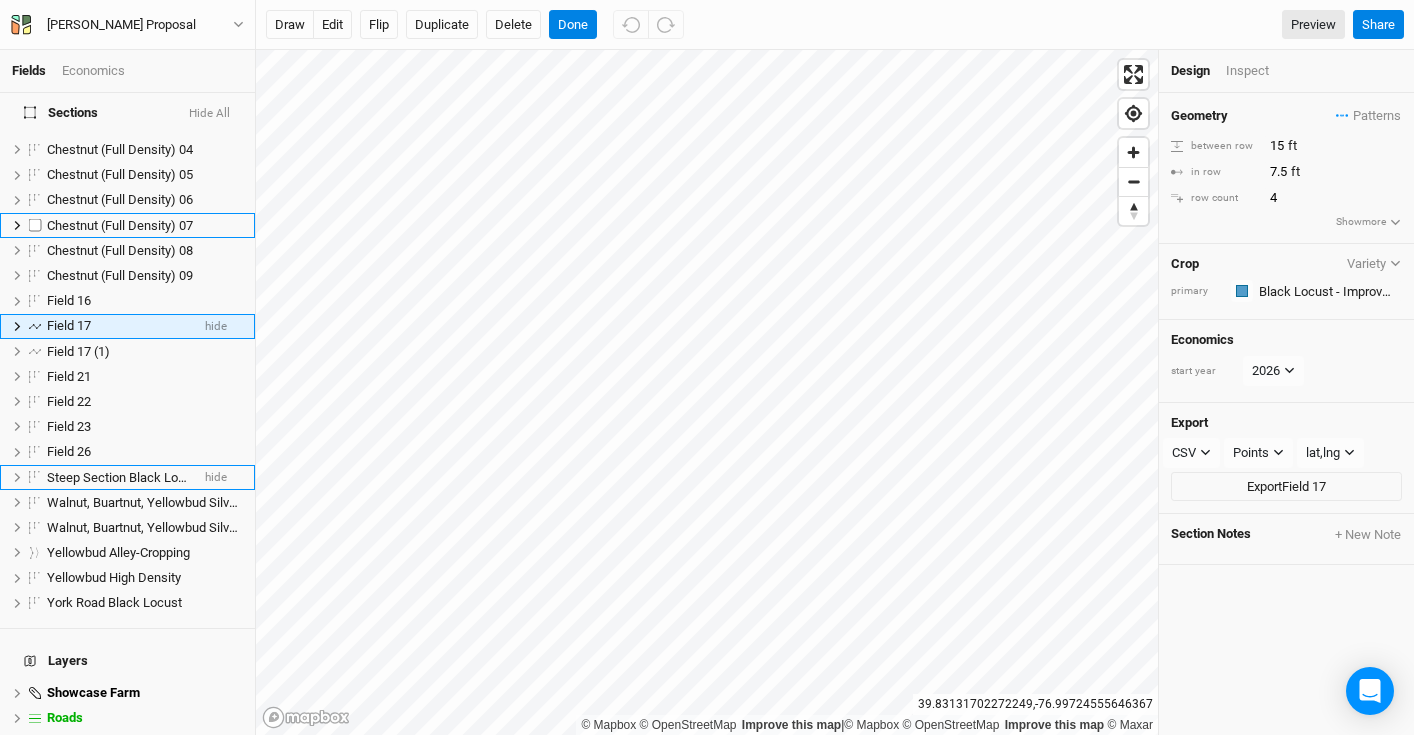 scroll, scrollTop: 109, scrollLeft: 0, axis: vertical 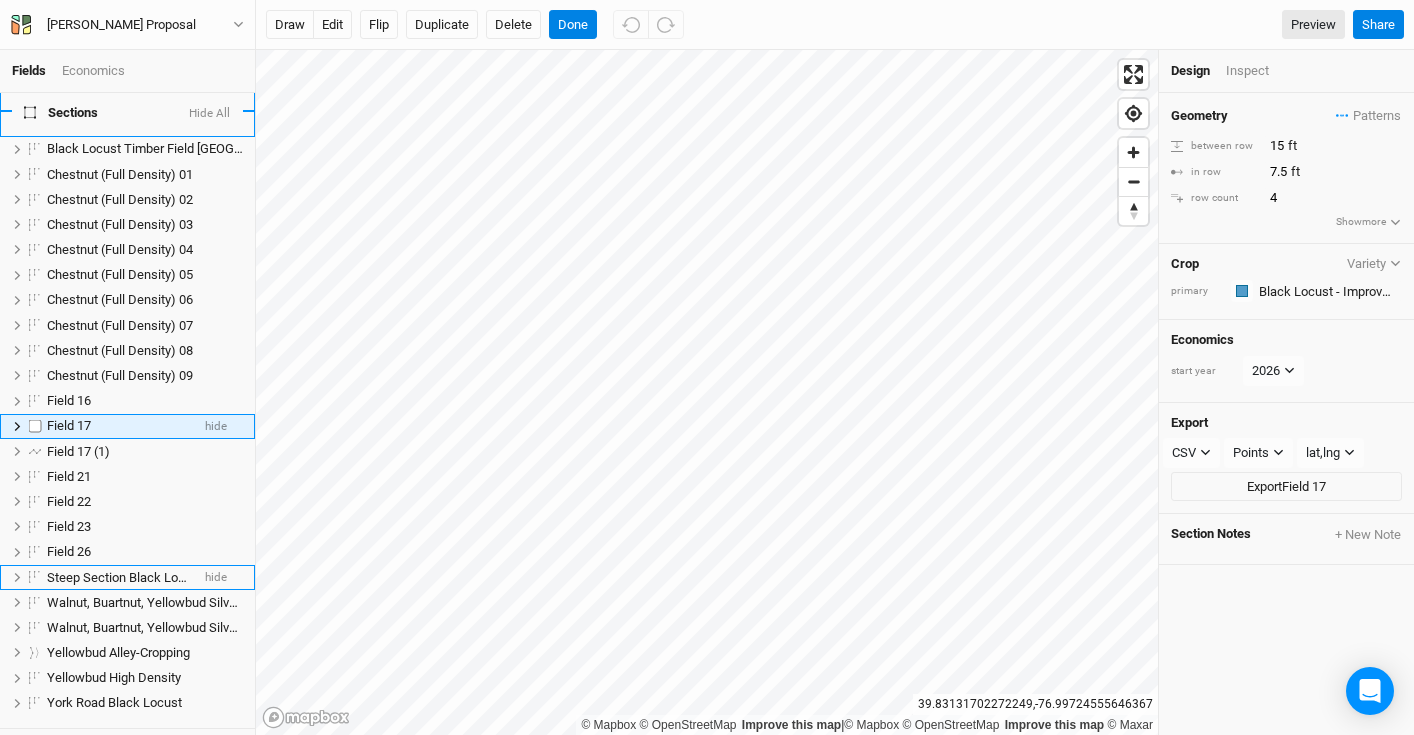 click on "Field 17" at bounding box center (69, 425) 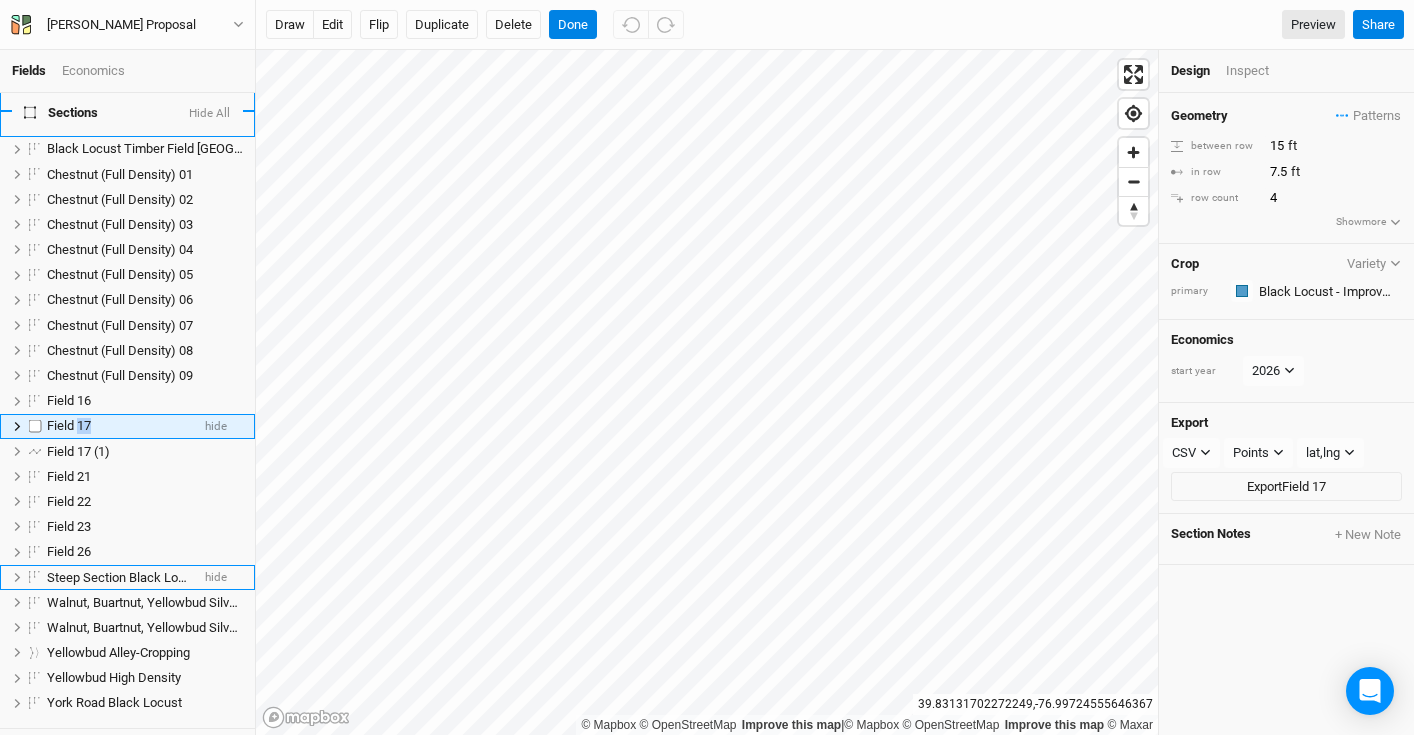 click on "Field 17" at bounding box center [69, 425] 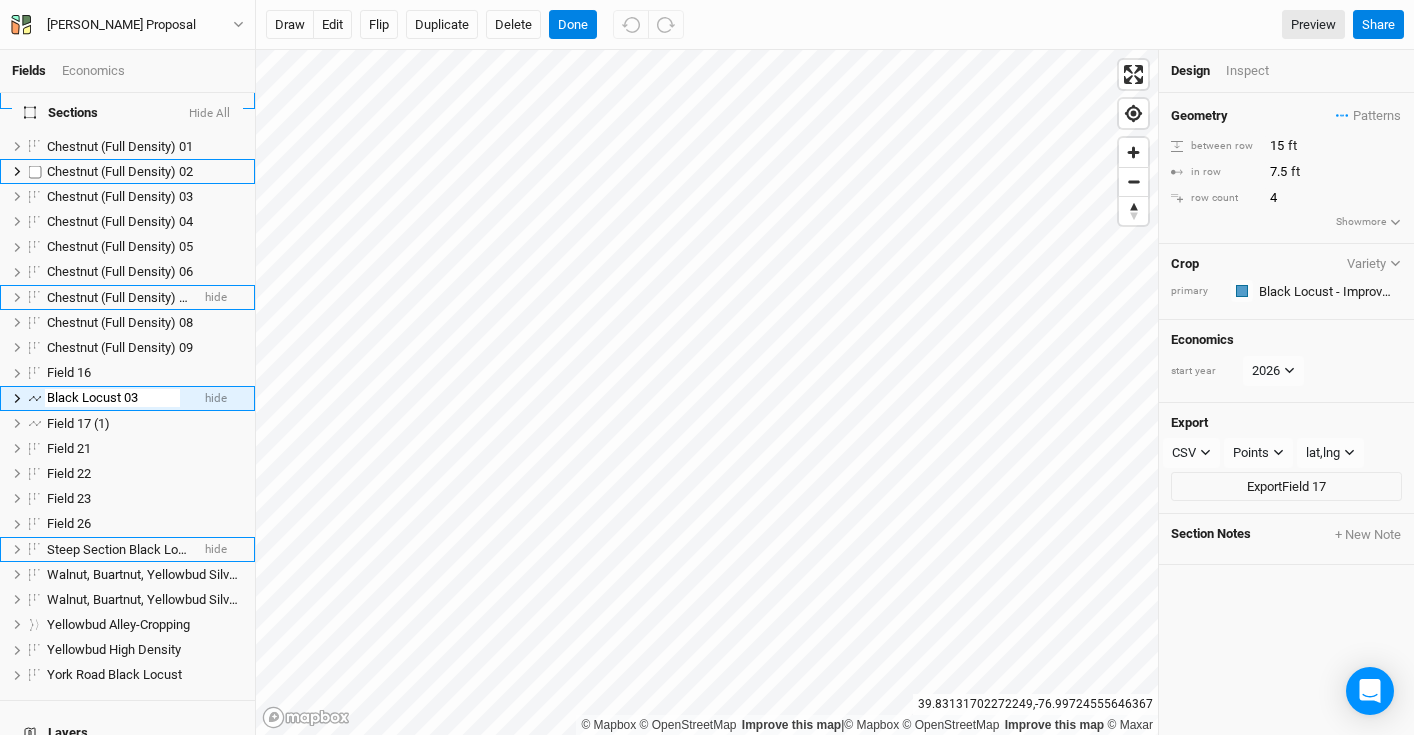 scroll, scrollTop: 149, scrollLeft: 0, axis: vertical 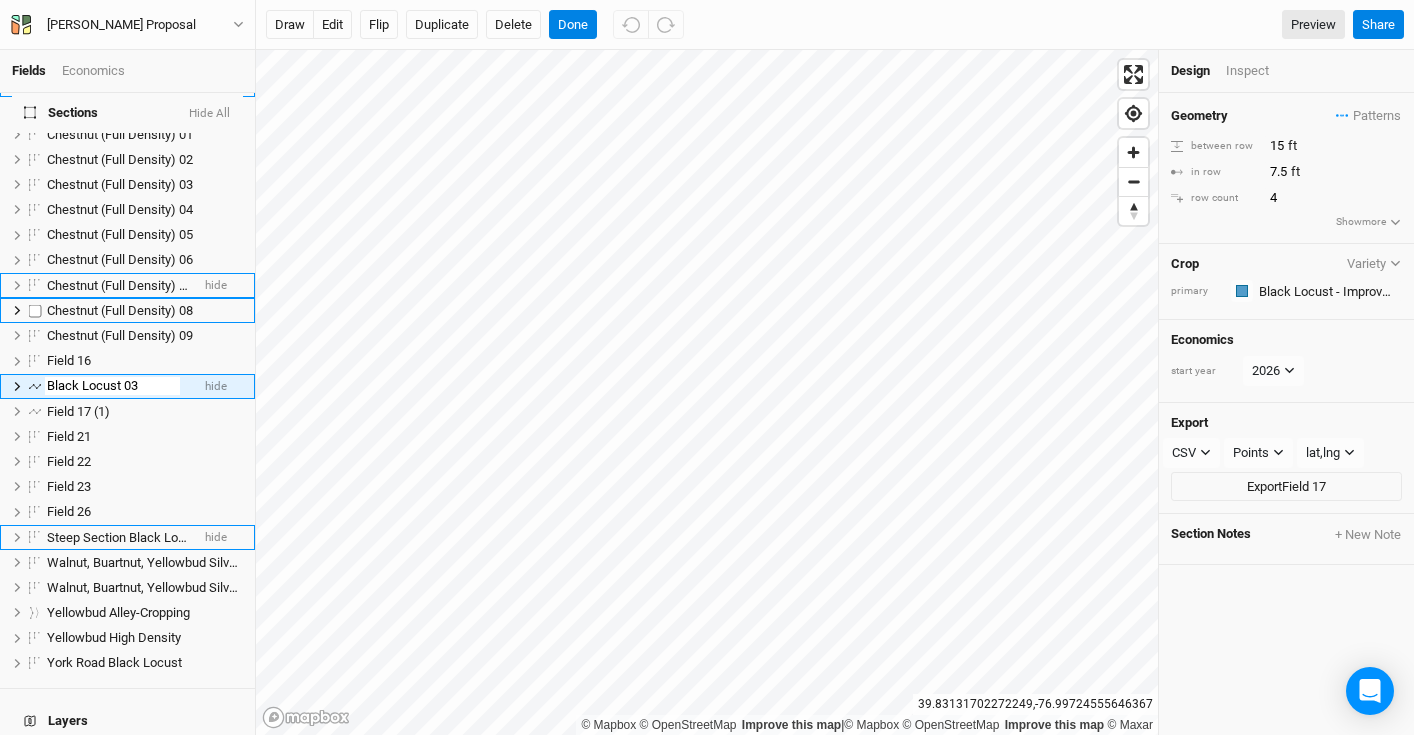 type on "Black Locust 03" 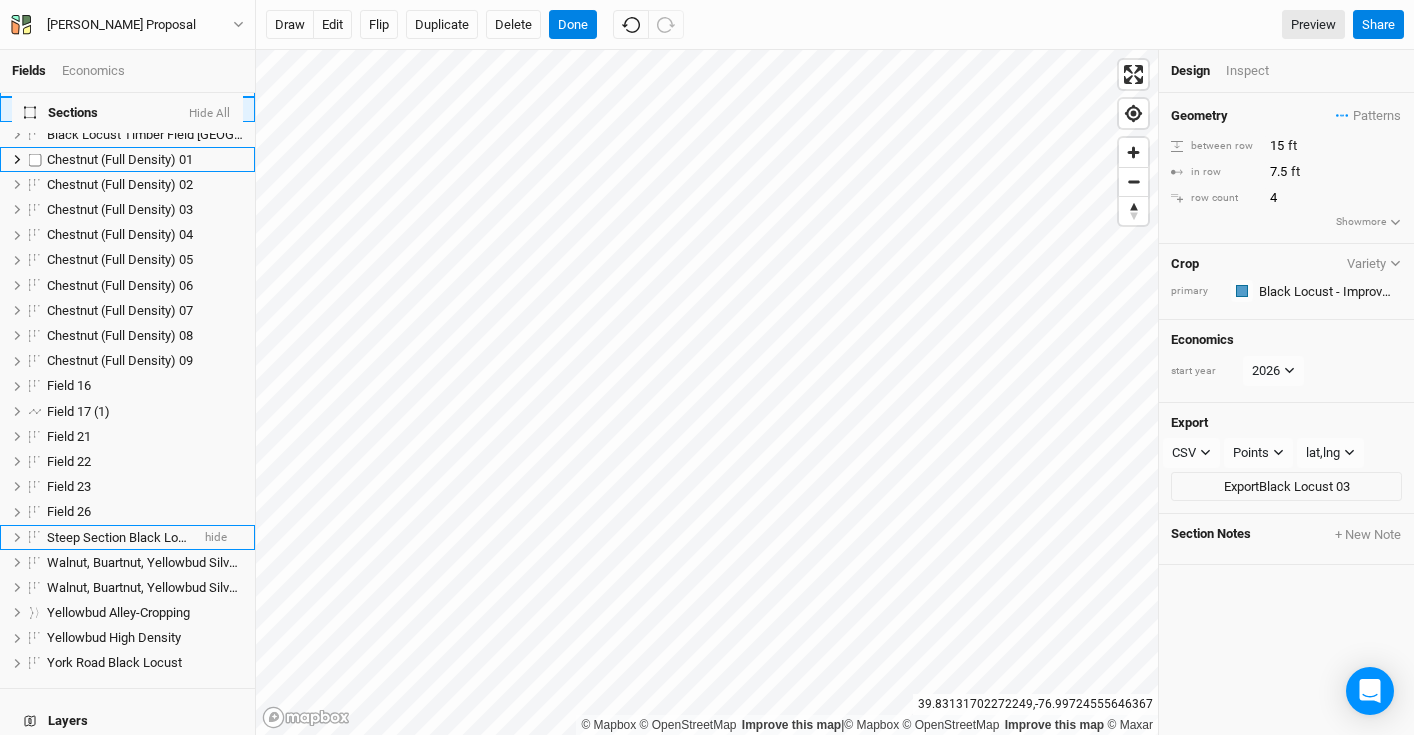 scroll, scrollTop: 0, scrollLeft: 0, axis: both 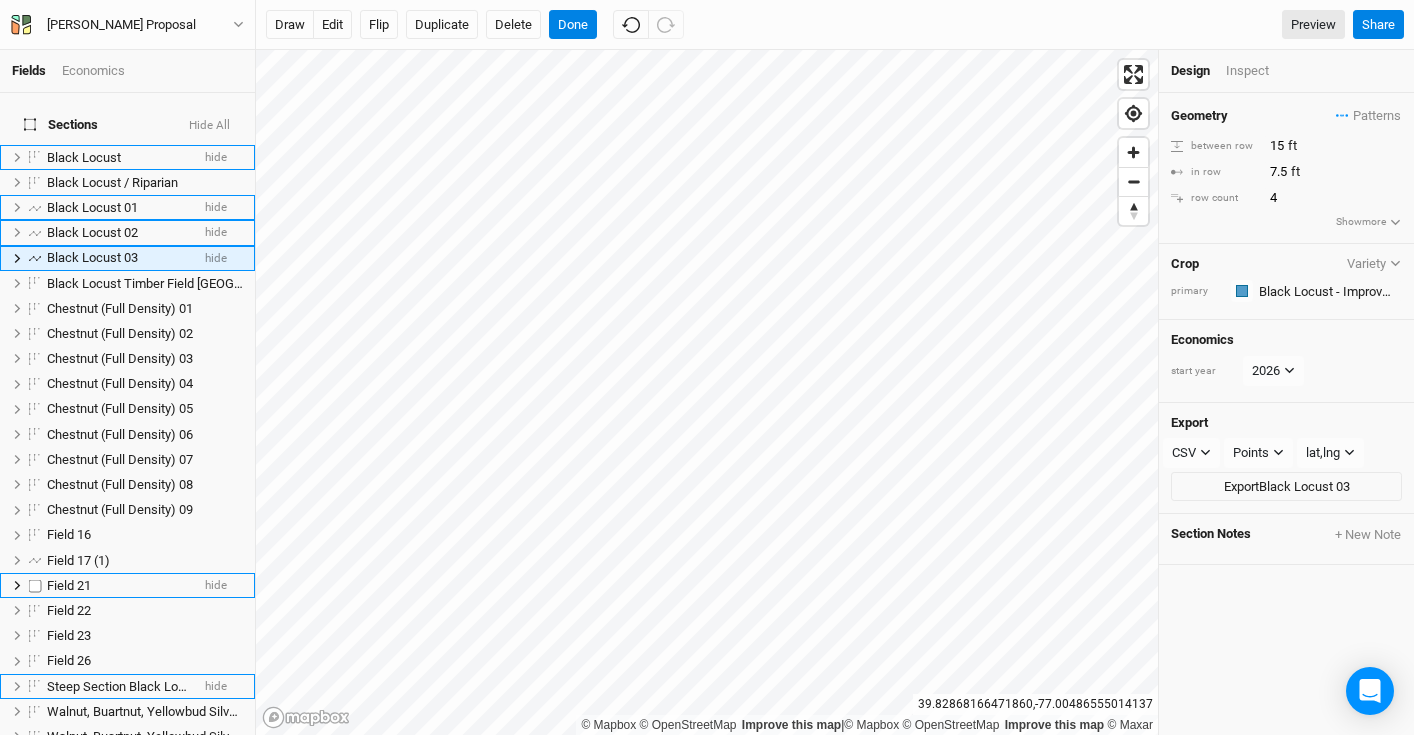 click on "Field 21" at bounding box center (118, 586) 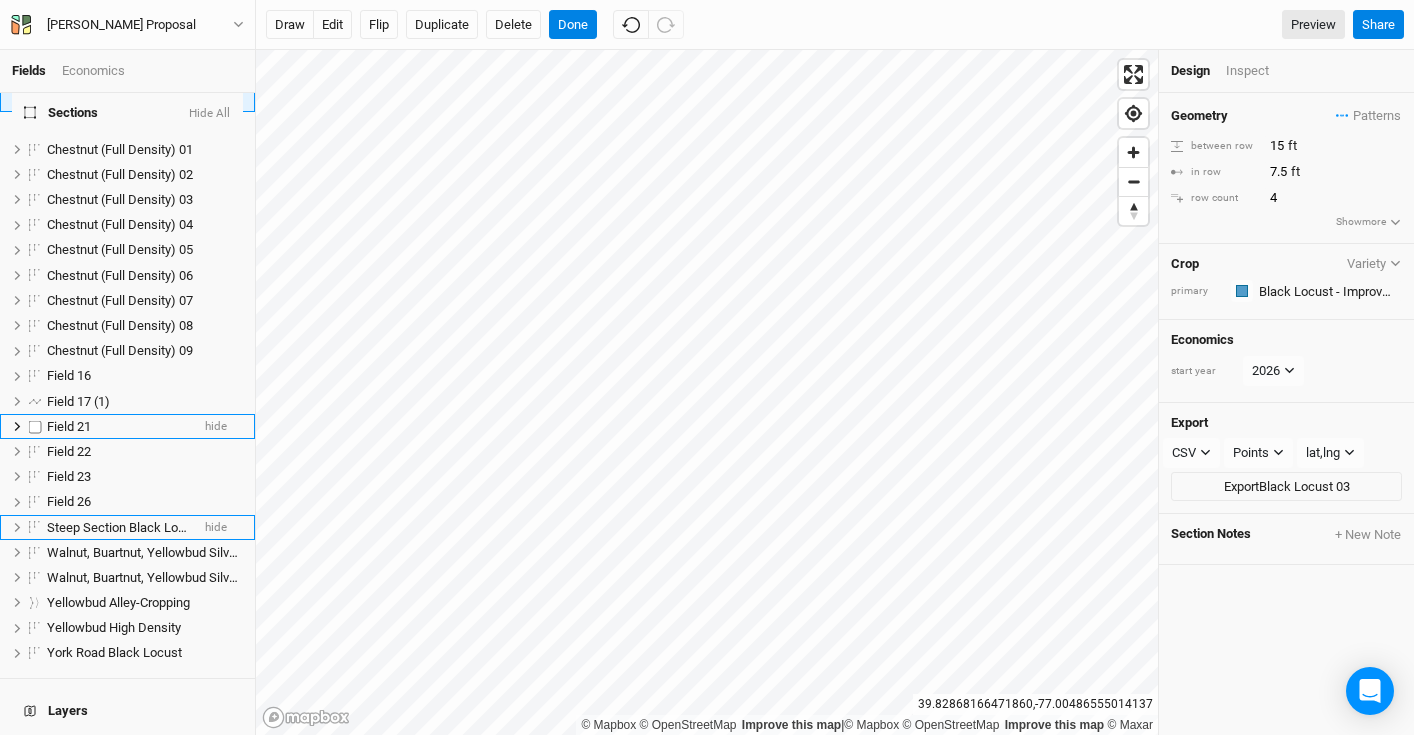 click on "Walnut, Buartnut, Yellowbud Silvopasture hide" at bounding box center (127, 577) 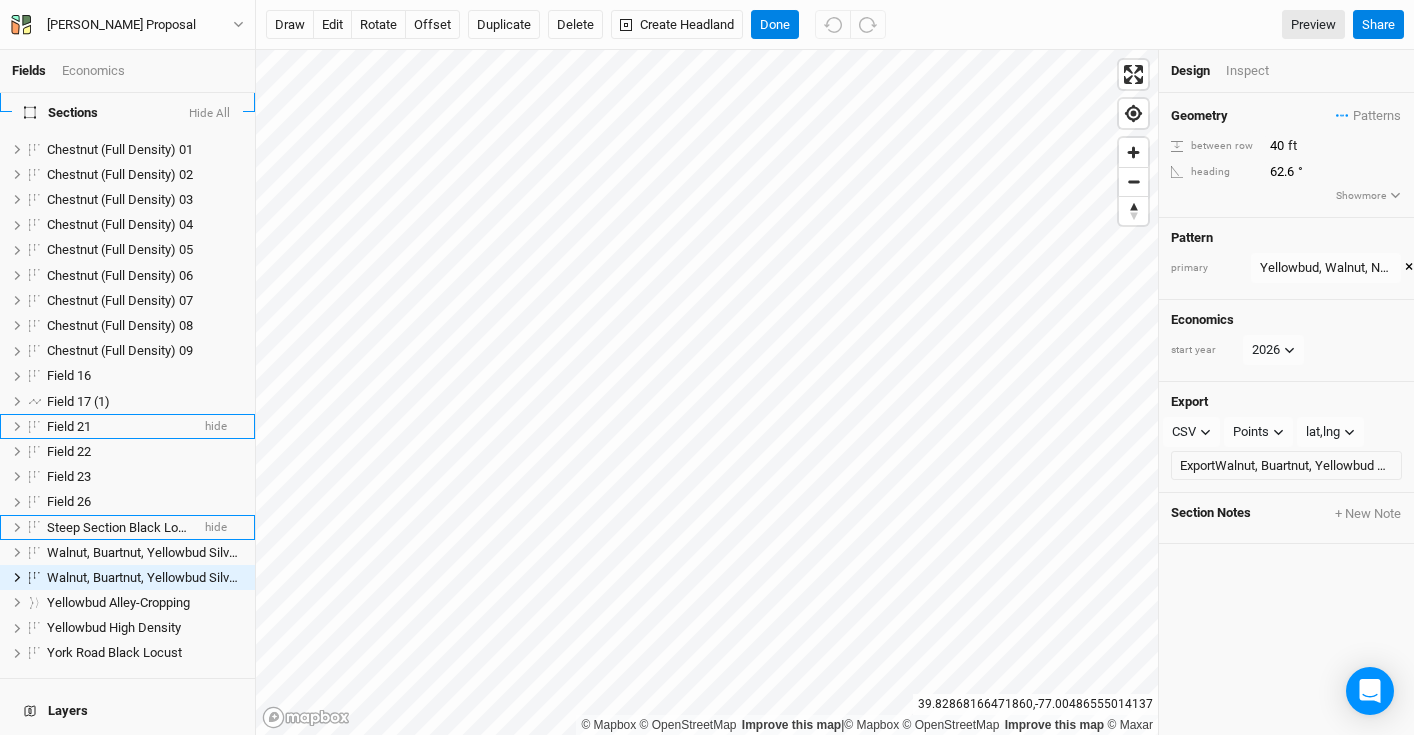 scroll, scrollTop: 310, scrollLeft: 0, axis: vertical 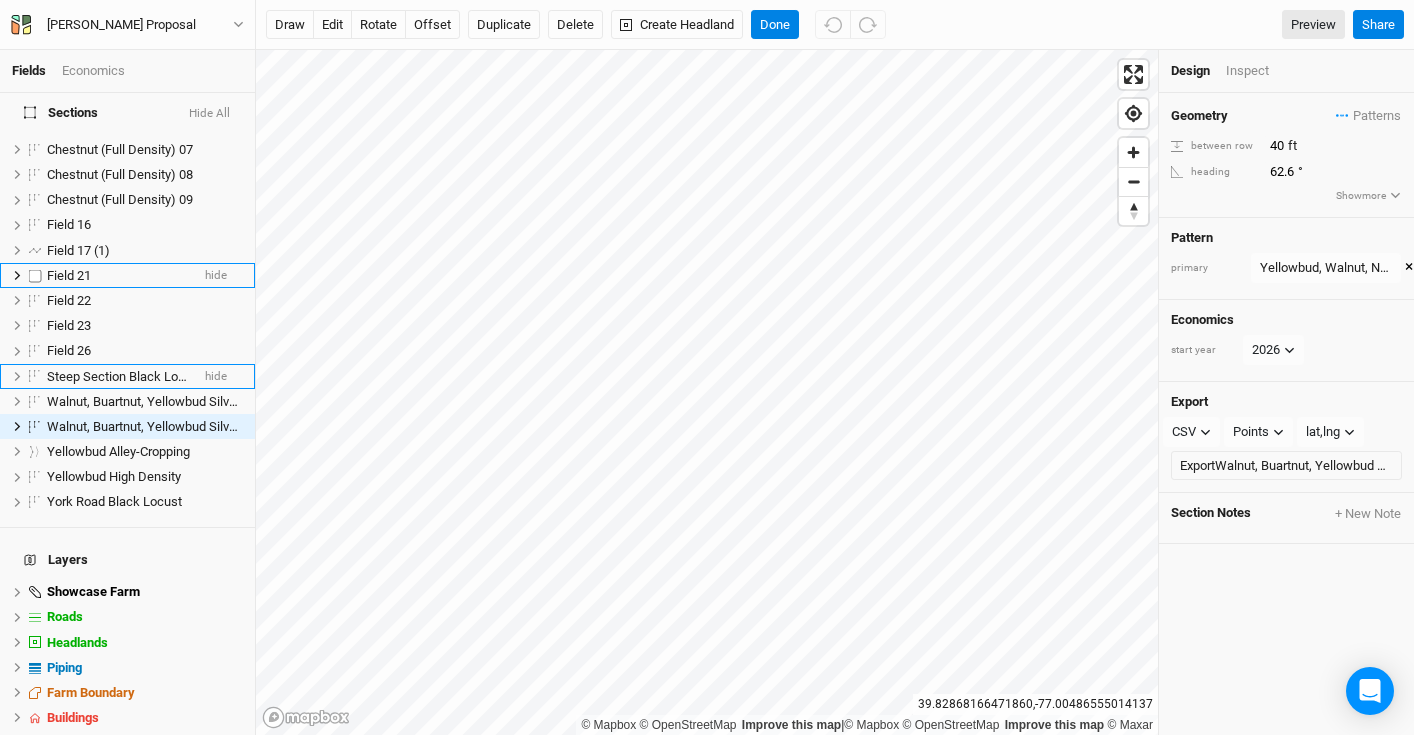 click on "Field 21" at bounding box center (69, 275) 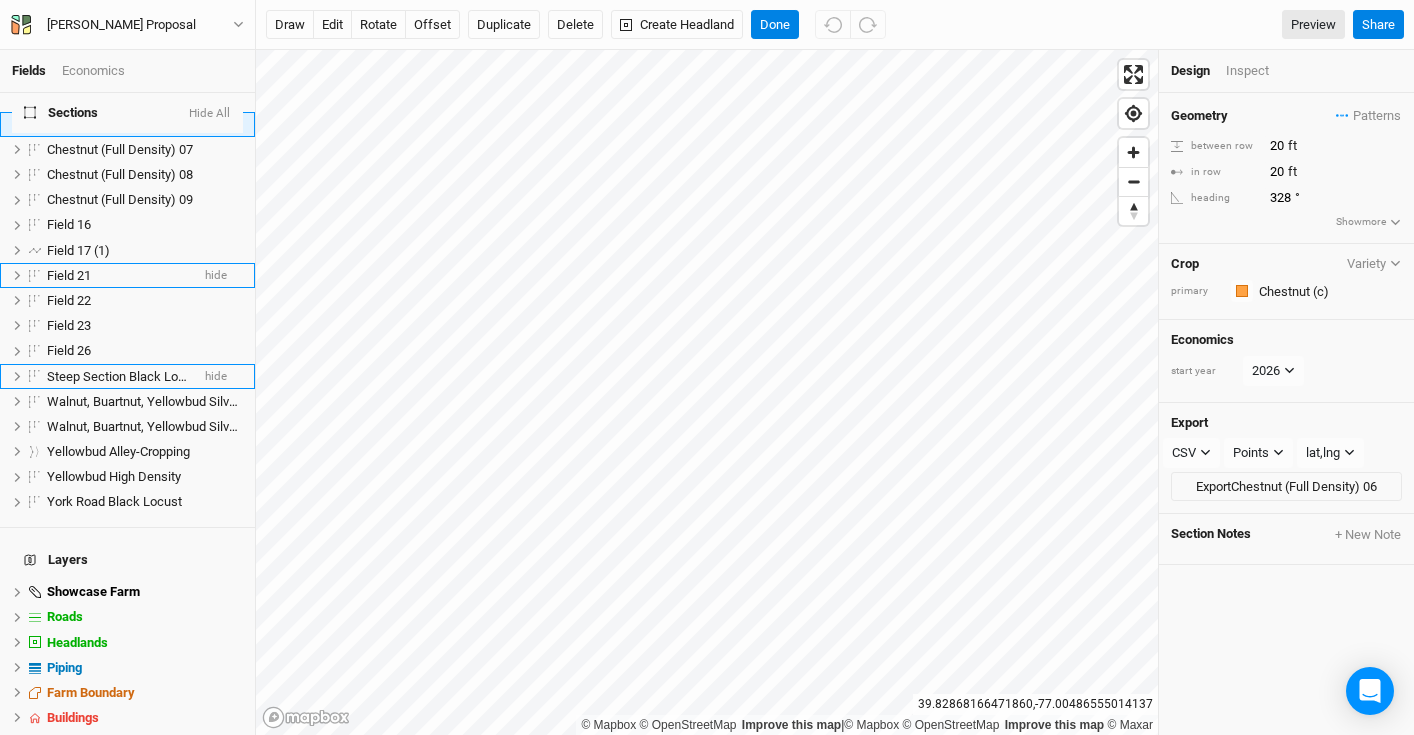 scroll, scrollTop: 8, scrollLeft: 0, axis: vertical 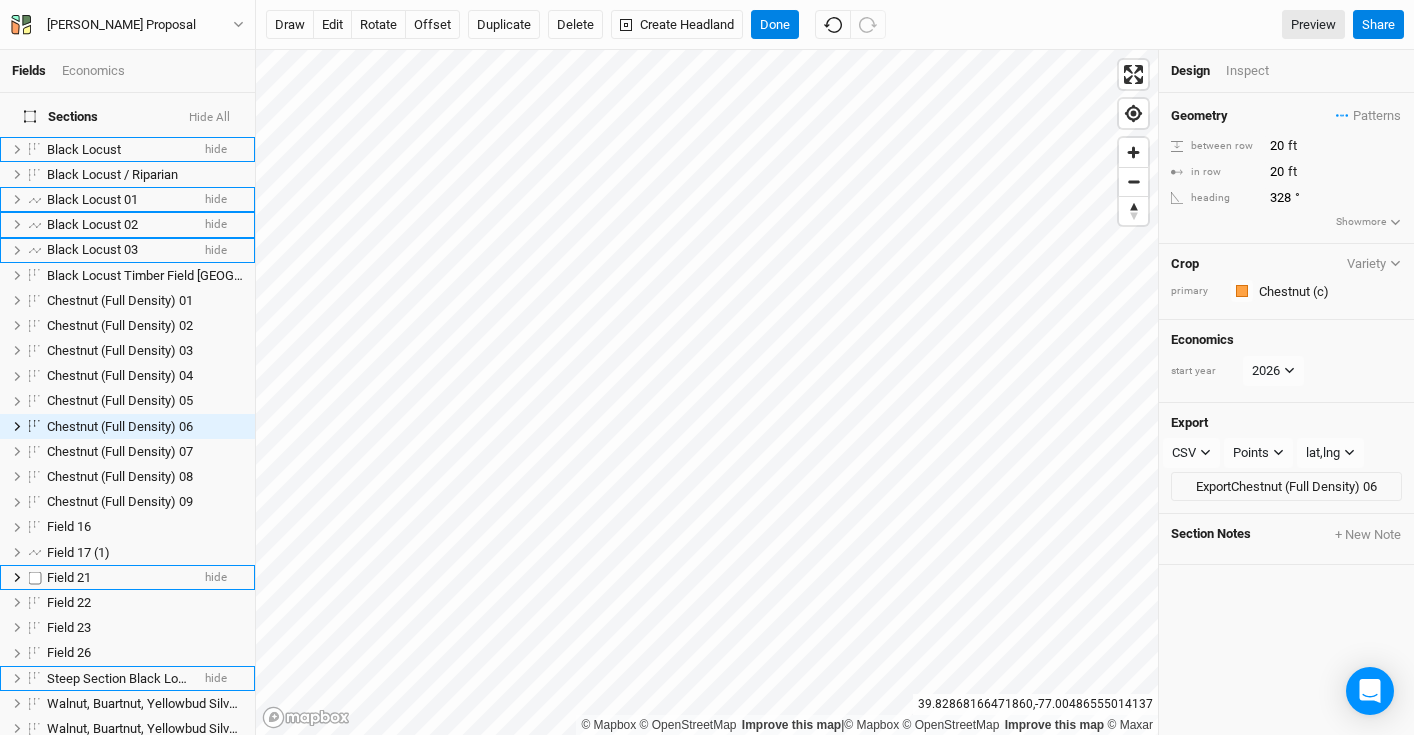 click on "Field 21" at bounding box center [118, 578] 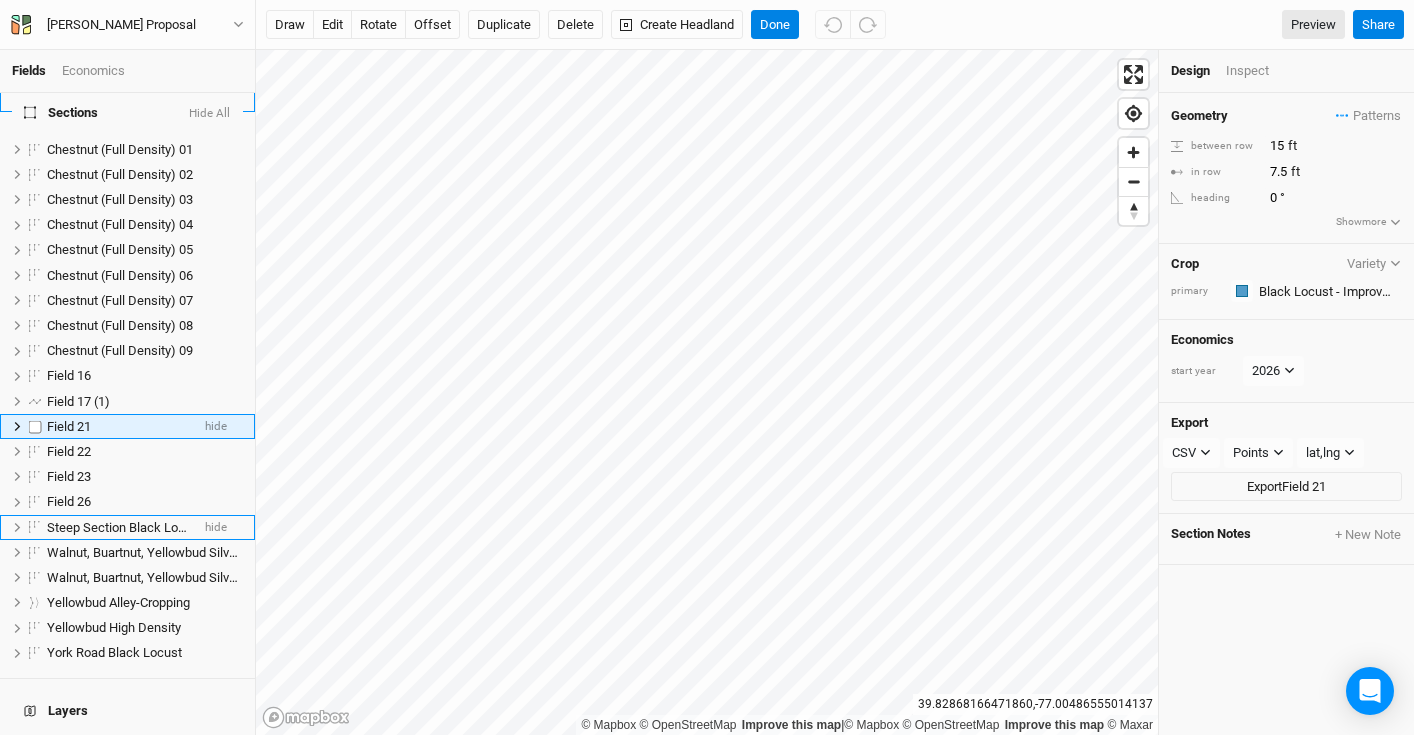 click on "Field 21" at bounding box center (69, 426) 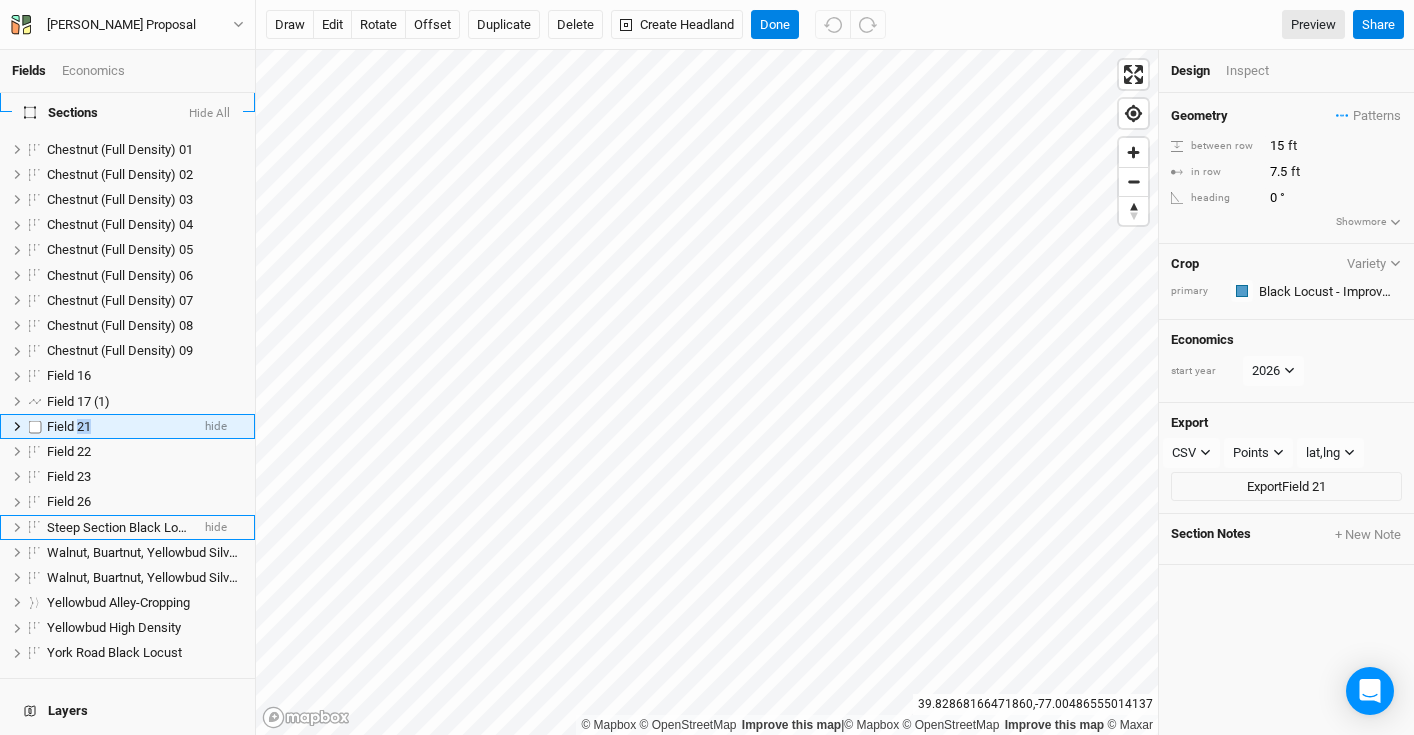 click on "Field 21" at bounding box center (69, 426) 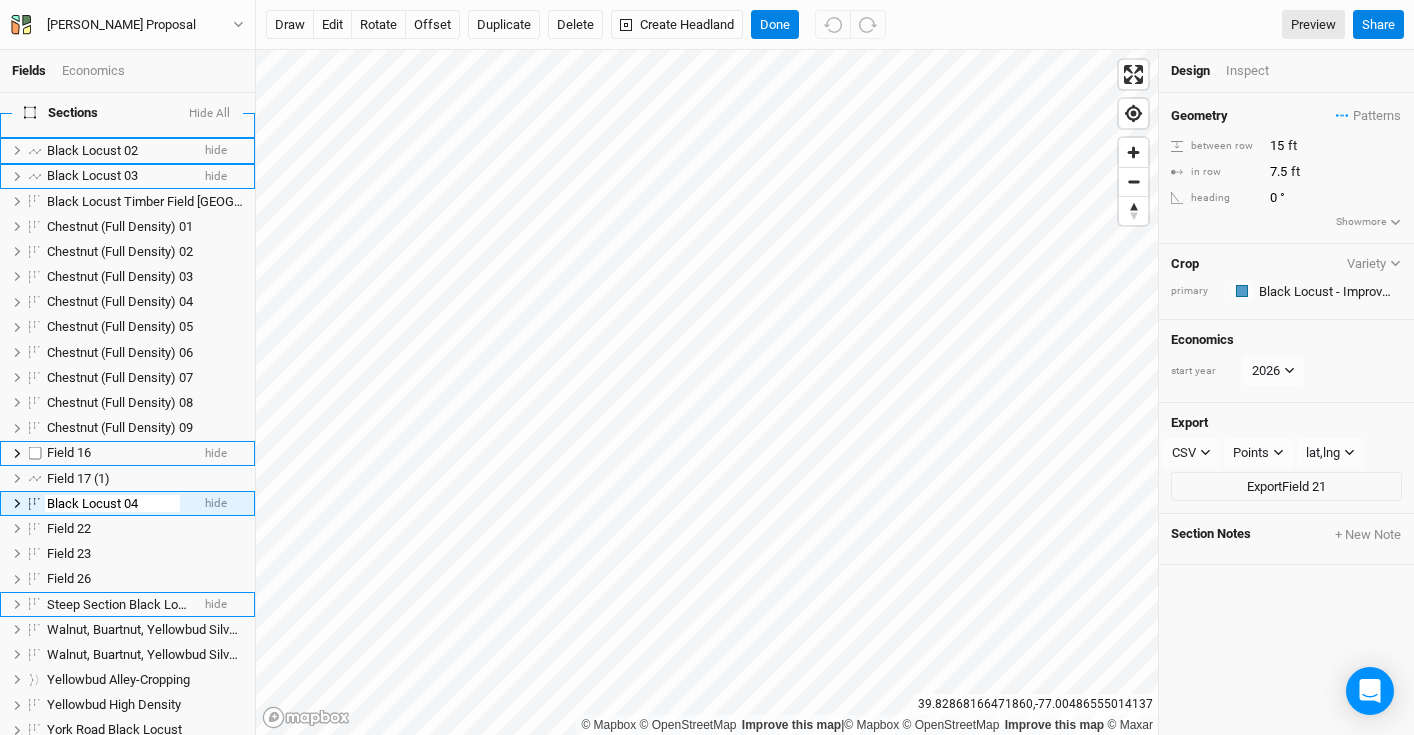 scroll, scrollTop: 119, scrollLeft: 0, axis: vertical 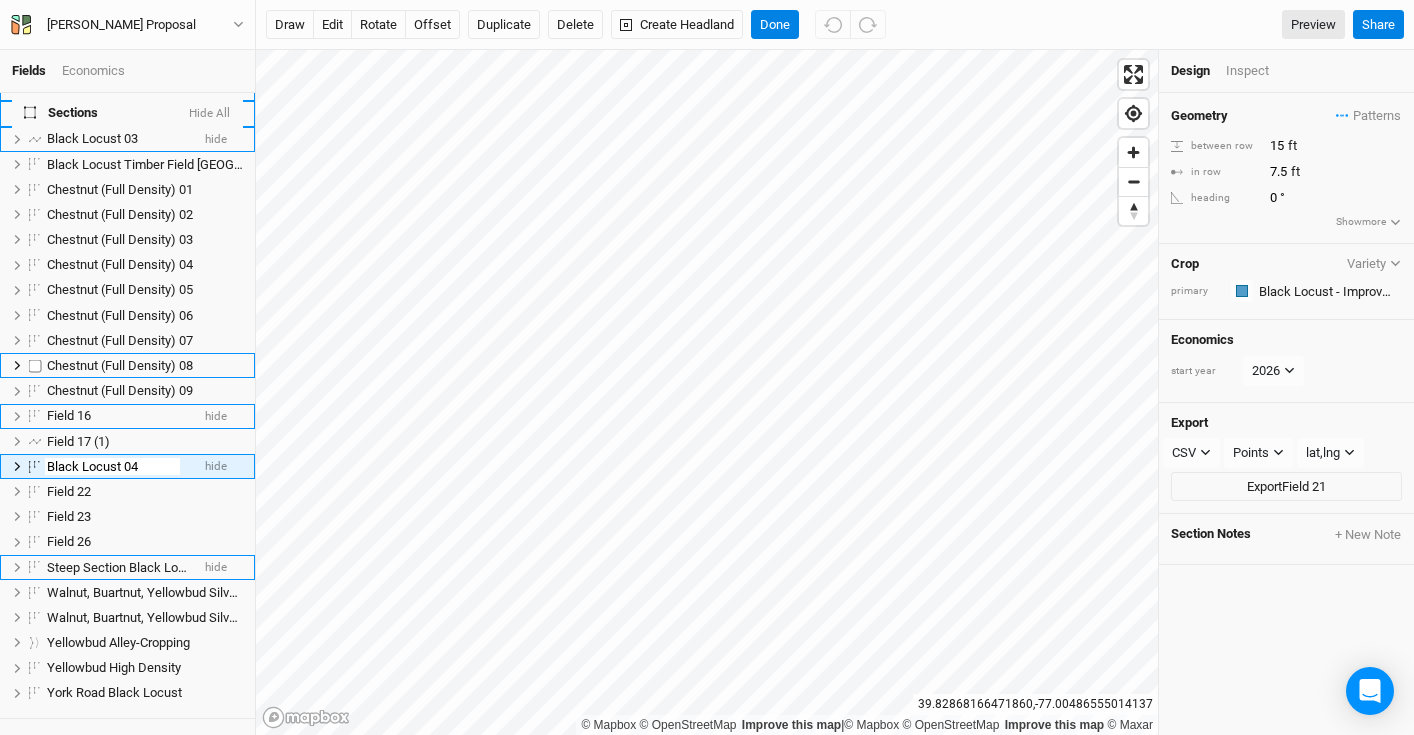 type on "Black Locust 04" 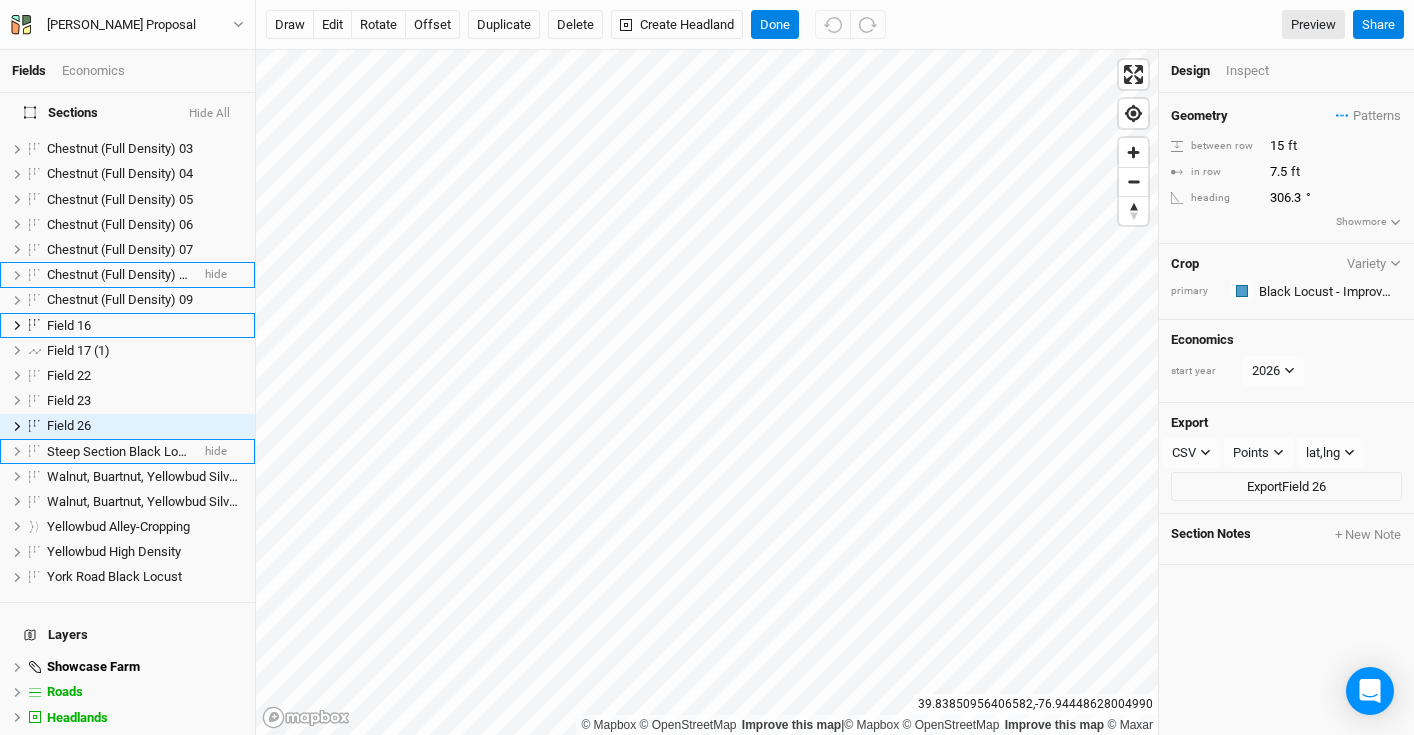 scroll, scrollTop: 134, scrollLeft: 0, axis: vertical 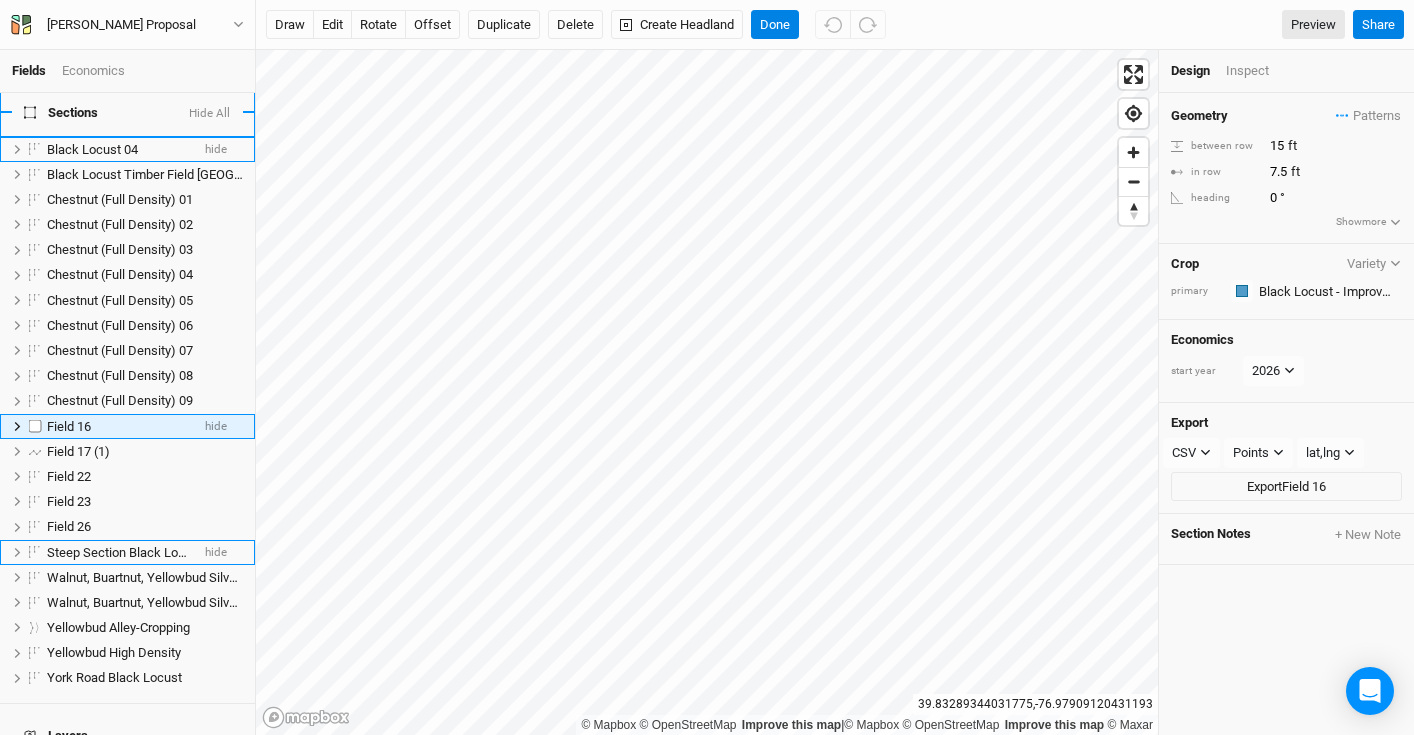 click on "Field 16" at bounding box center [118, 427] 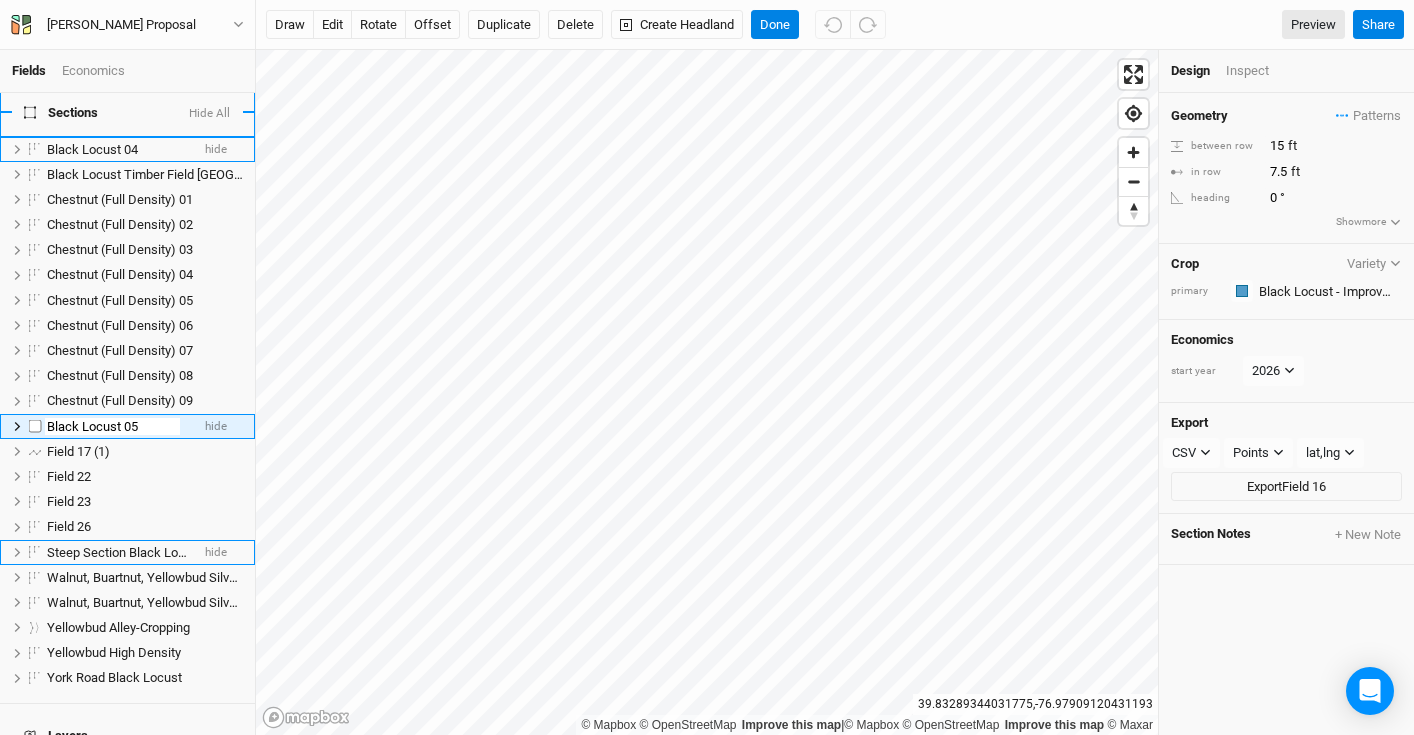 type on "Black Locust 05" 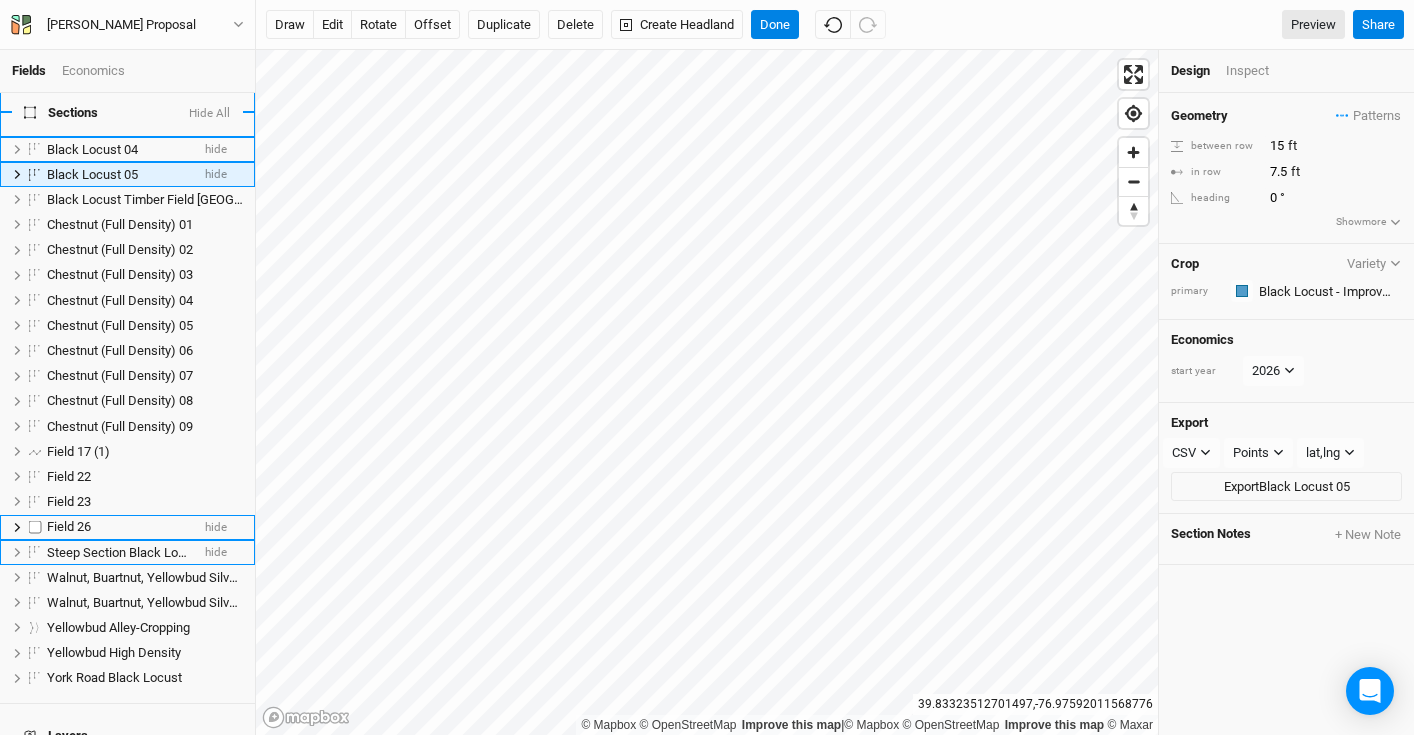 click on "Field 26" at bounding box center (69, 526) 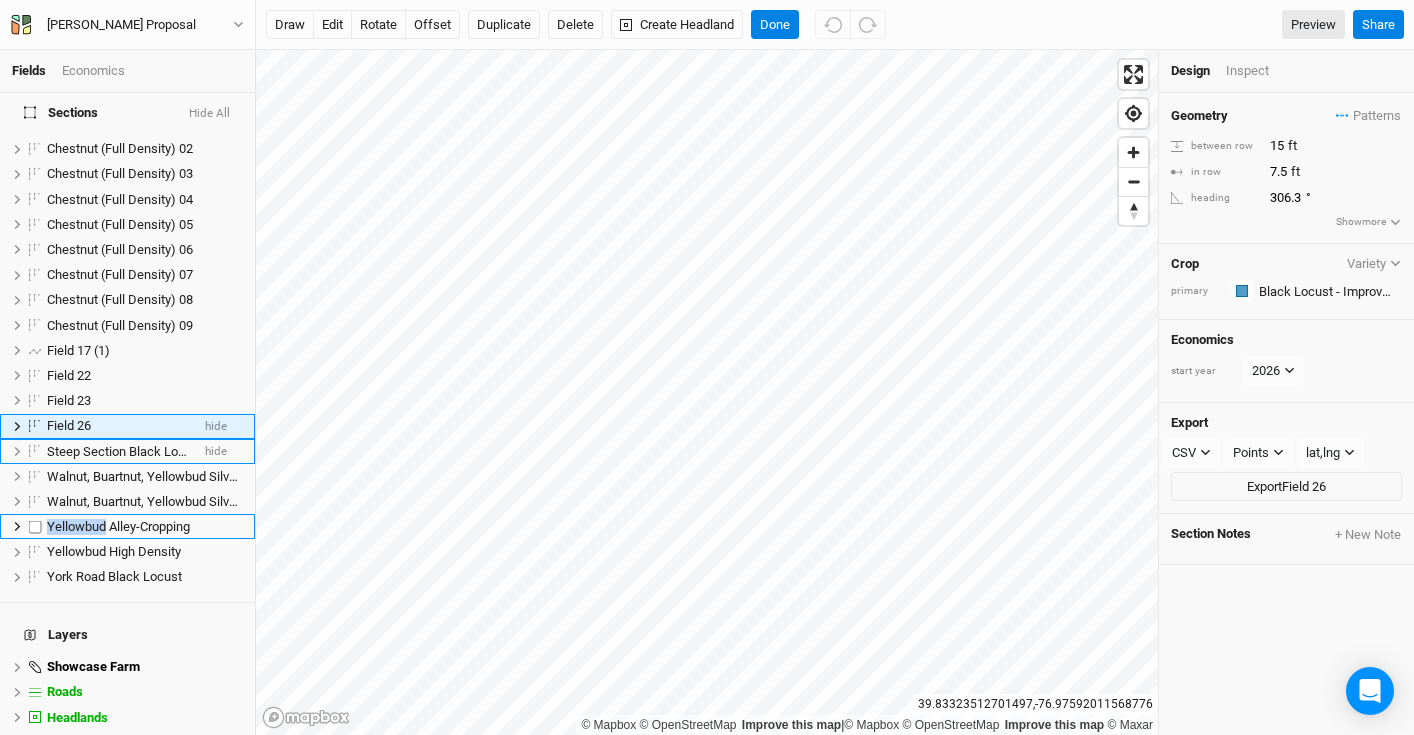 click on "Yellowbud Alley-Cropping" at bounding box center (118, 526) 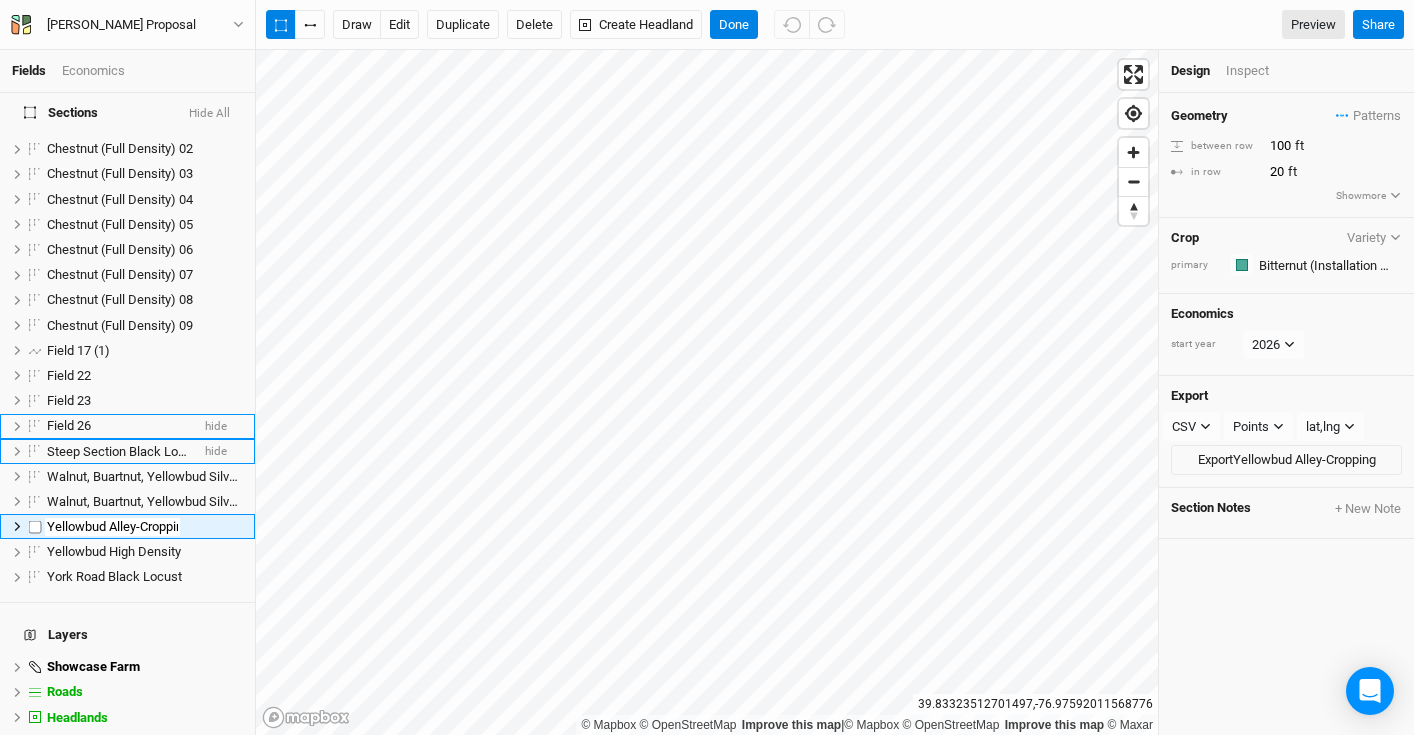 scroll, scrollTop: 335, scrollLeft: 0, axis: vertical 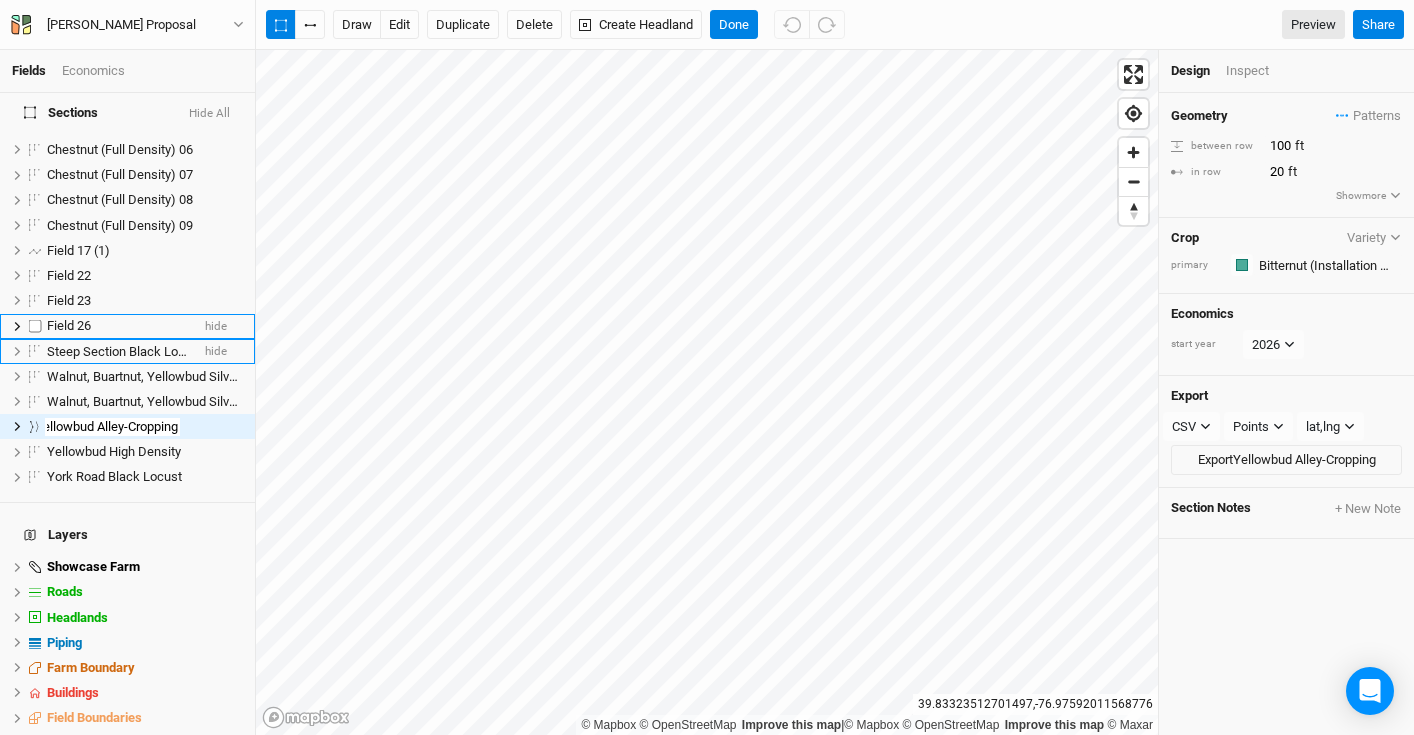 click on "Field 26" at bounding box center [69, 325] 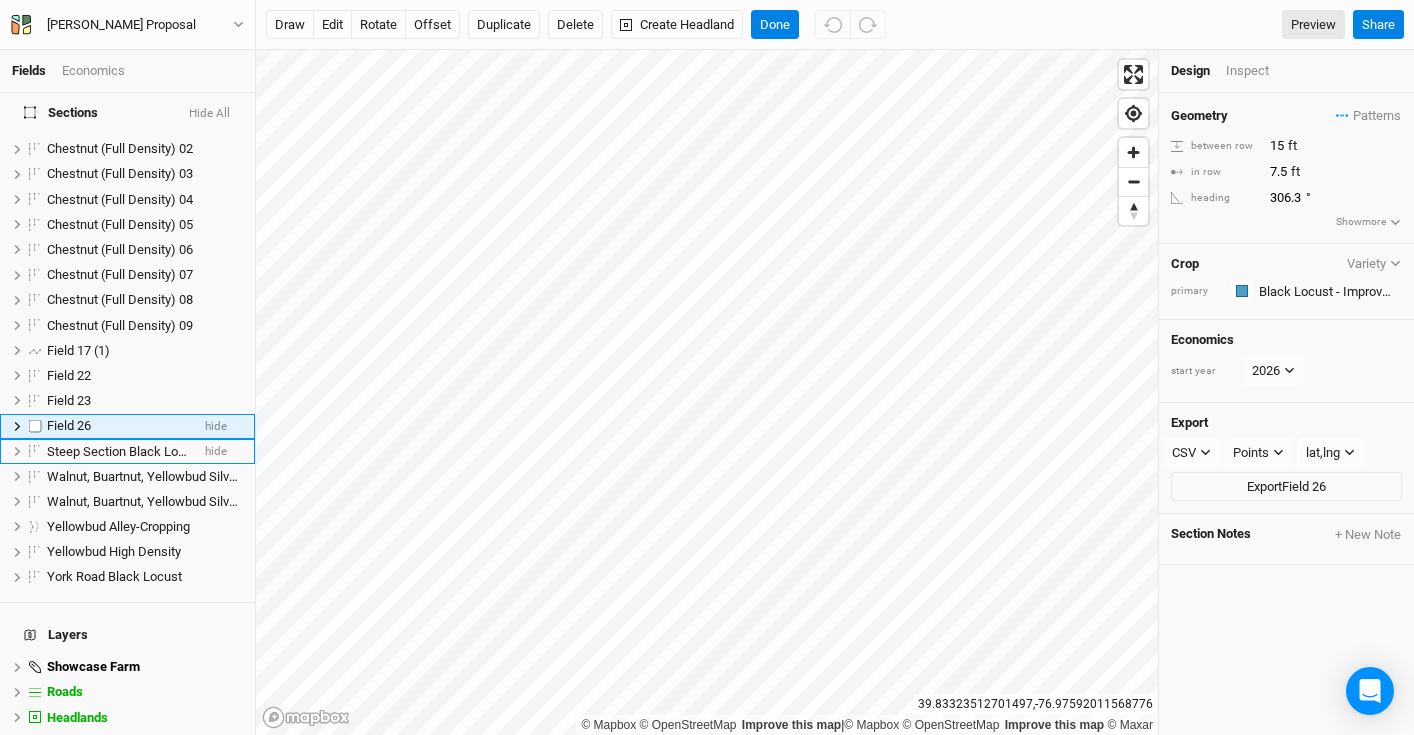 click on "Field 26" at bounding box center [69, 425] 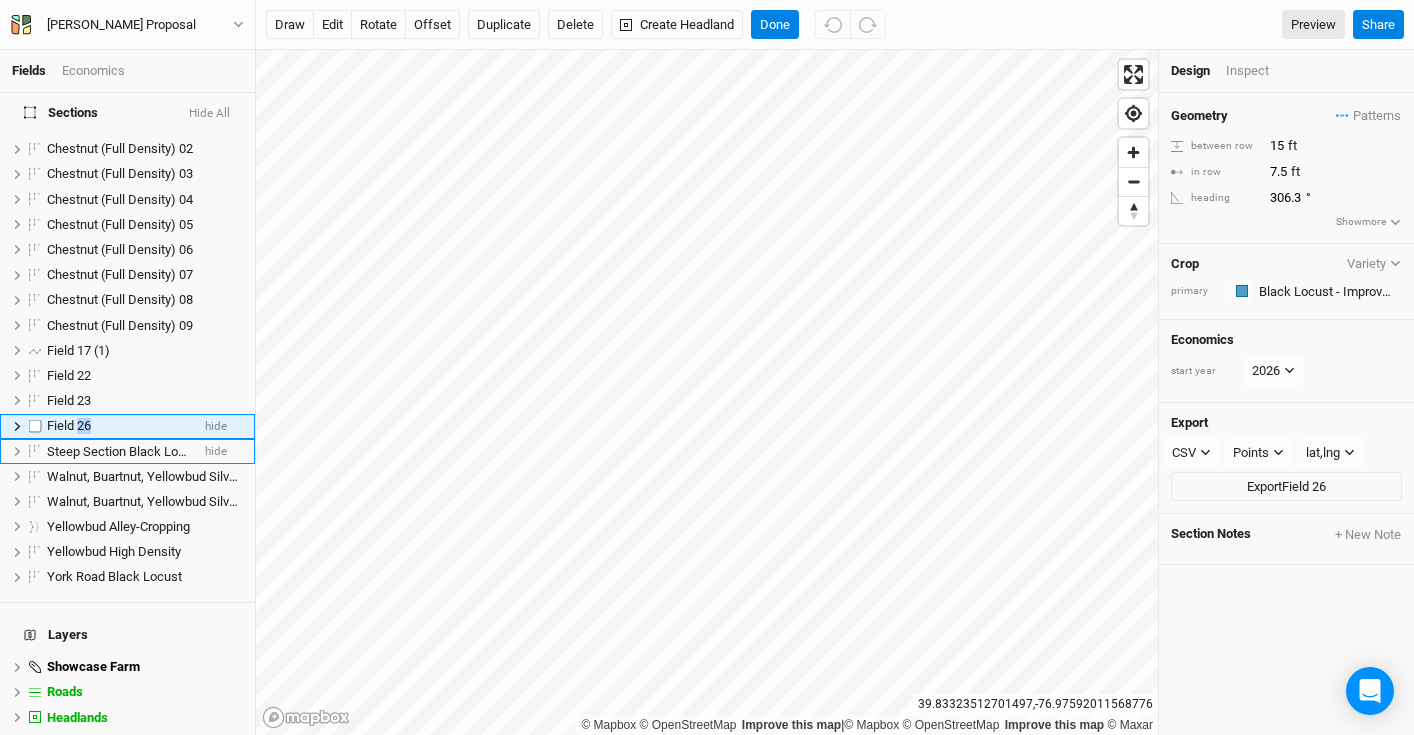 click on "Field 26" at bounding box center (69, 425) 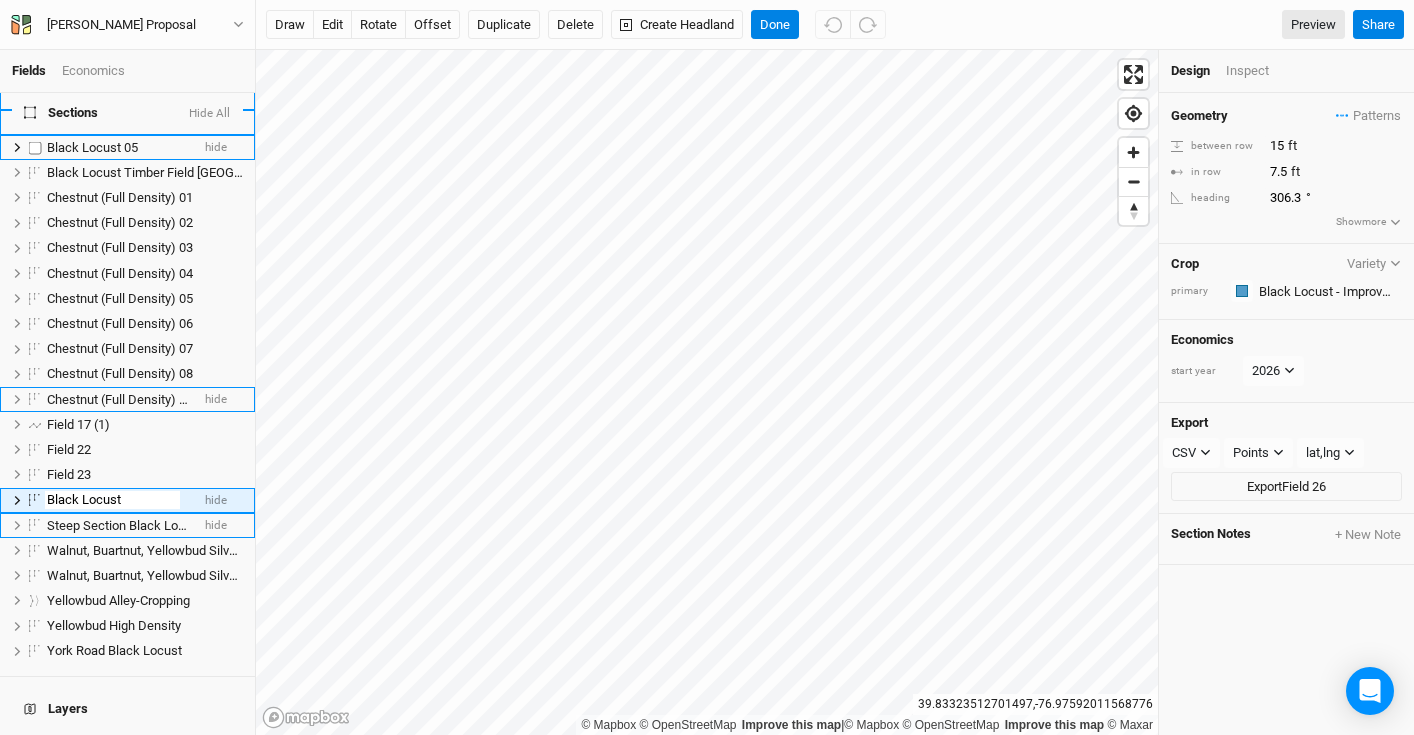 scroll, scrollTop: 190, scrollLeft: 0, axis: vertical 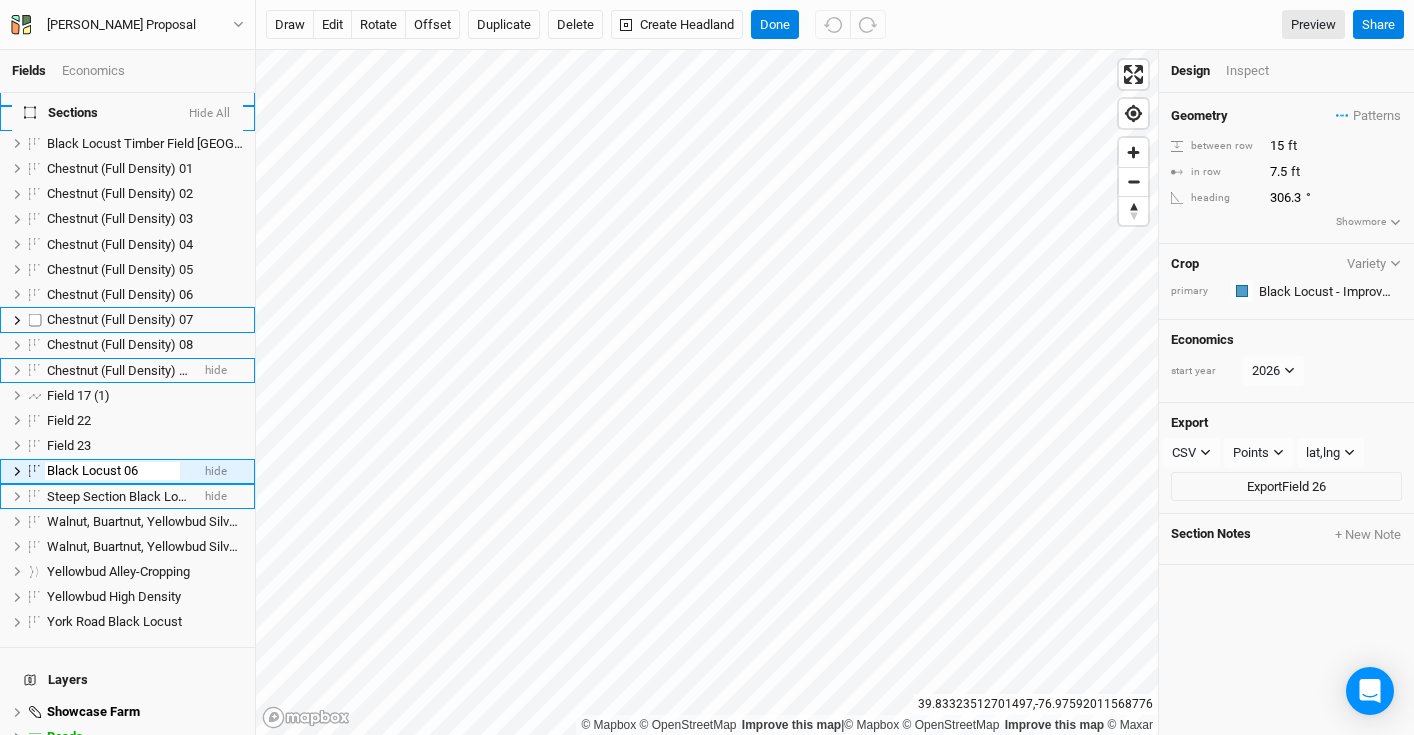 type on "Black Locust 06" 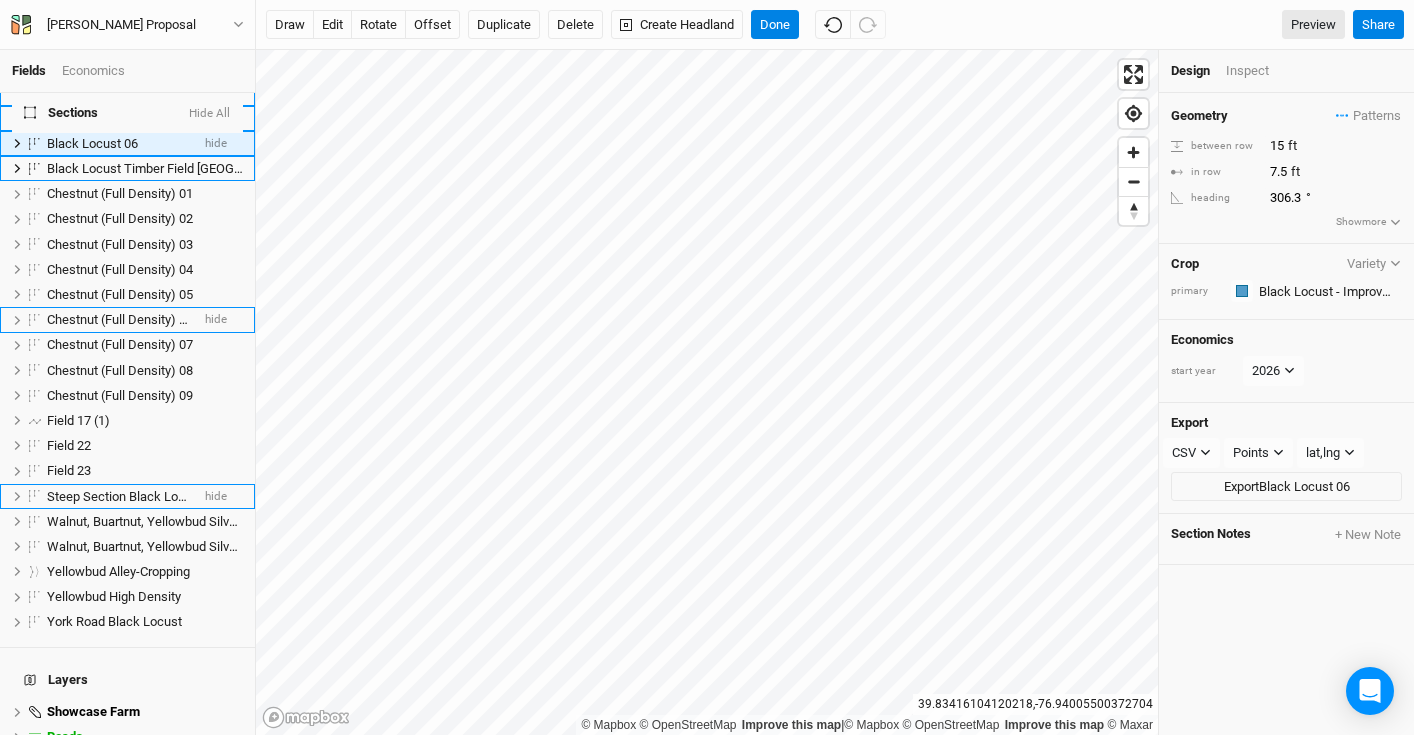 scroll, scrollTop: 0, scrollLeft: 0, axis: both 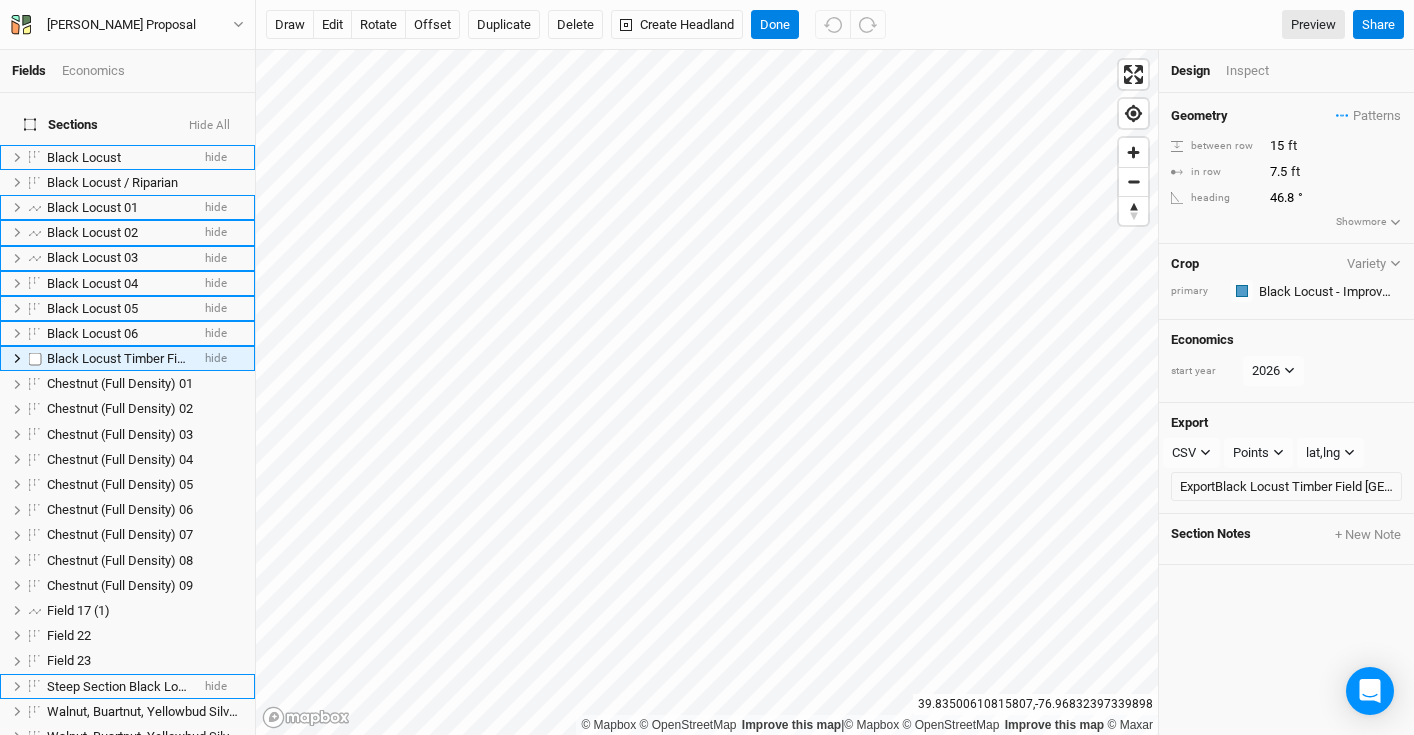 click on "Black Locust Timber Field [GEOGRAPHIC_DATA]" at bounding box center (183, 358) 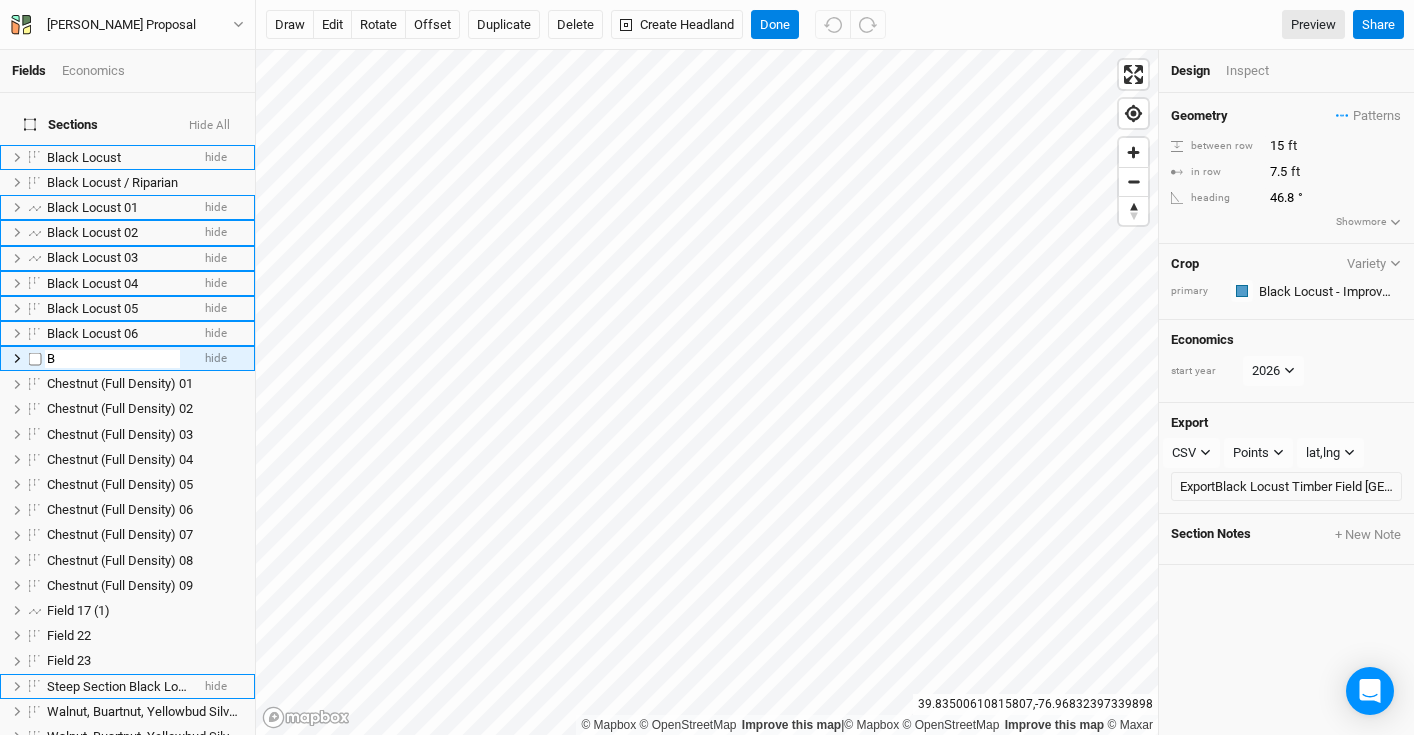 scroll, scrollTop: 0, scrollLeft: 0, axis: both 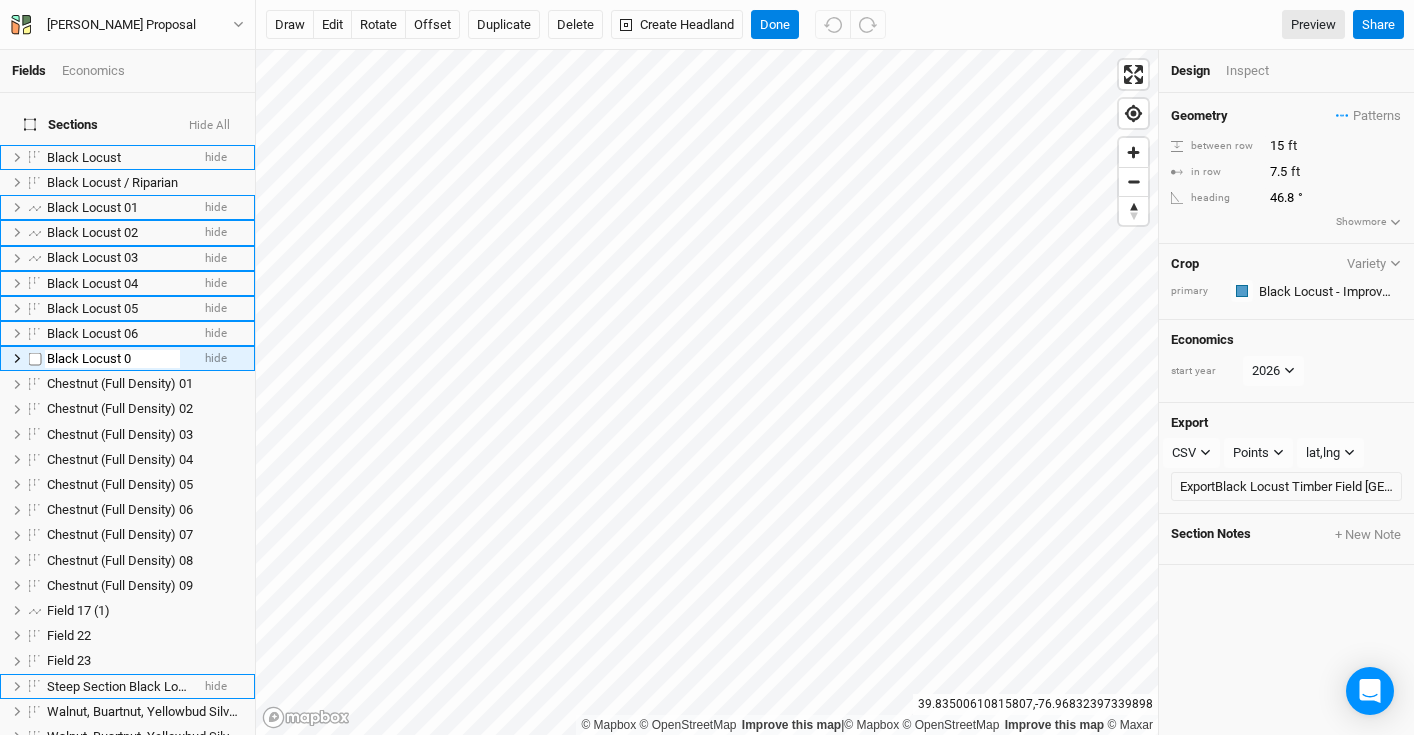 type on "Black Locust 07" 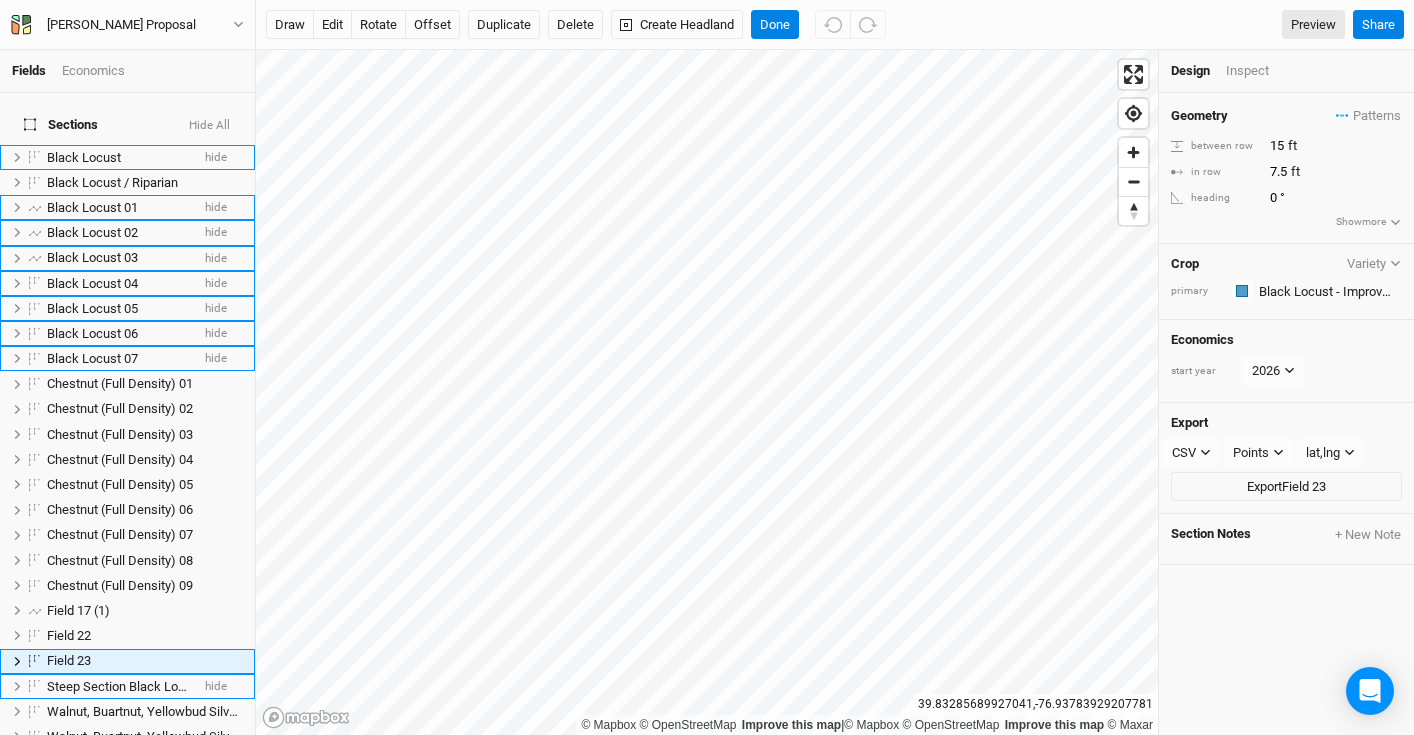 scroll, scrollTop: 235, scrollLeft: 0, axis: vertical 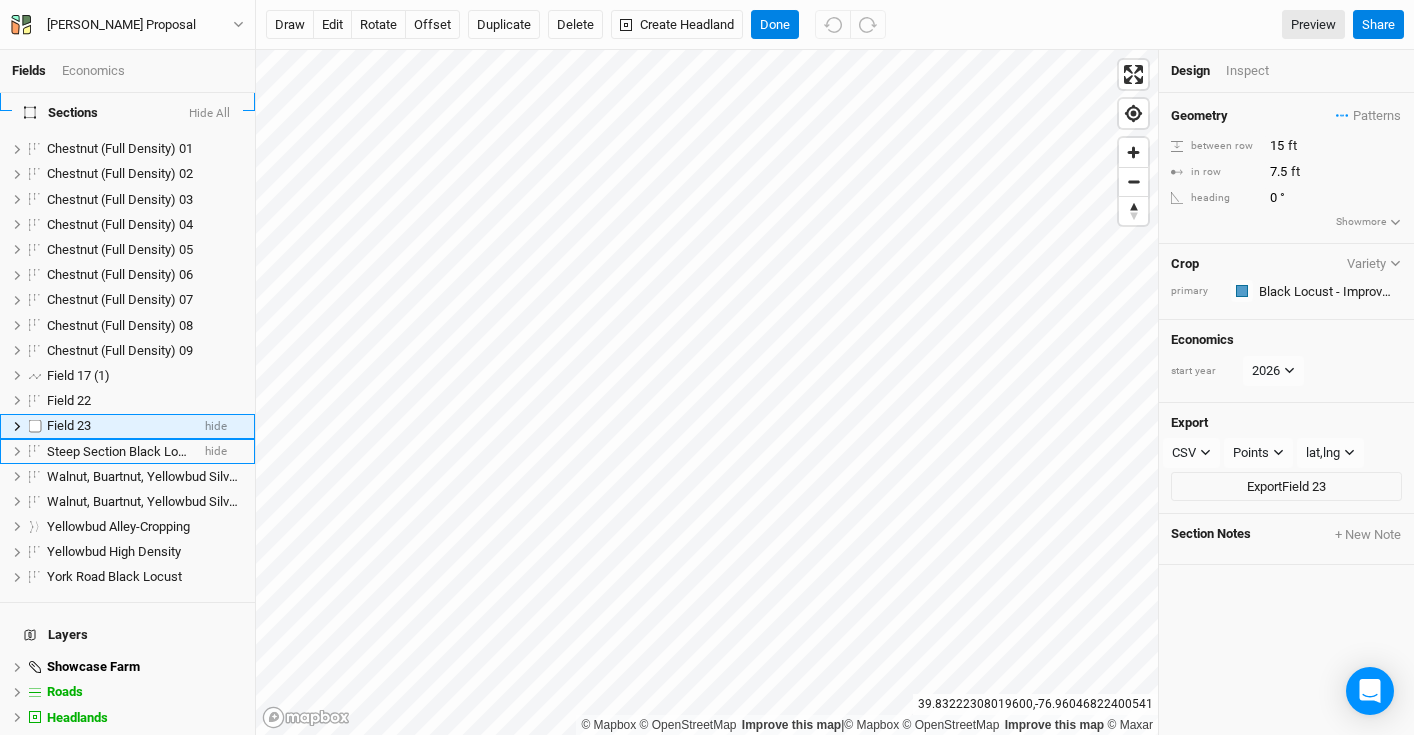 click on "Field 23" at bounding box center [118, 426] 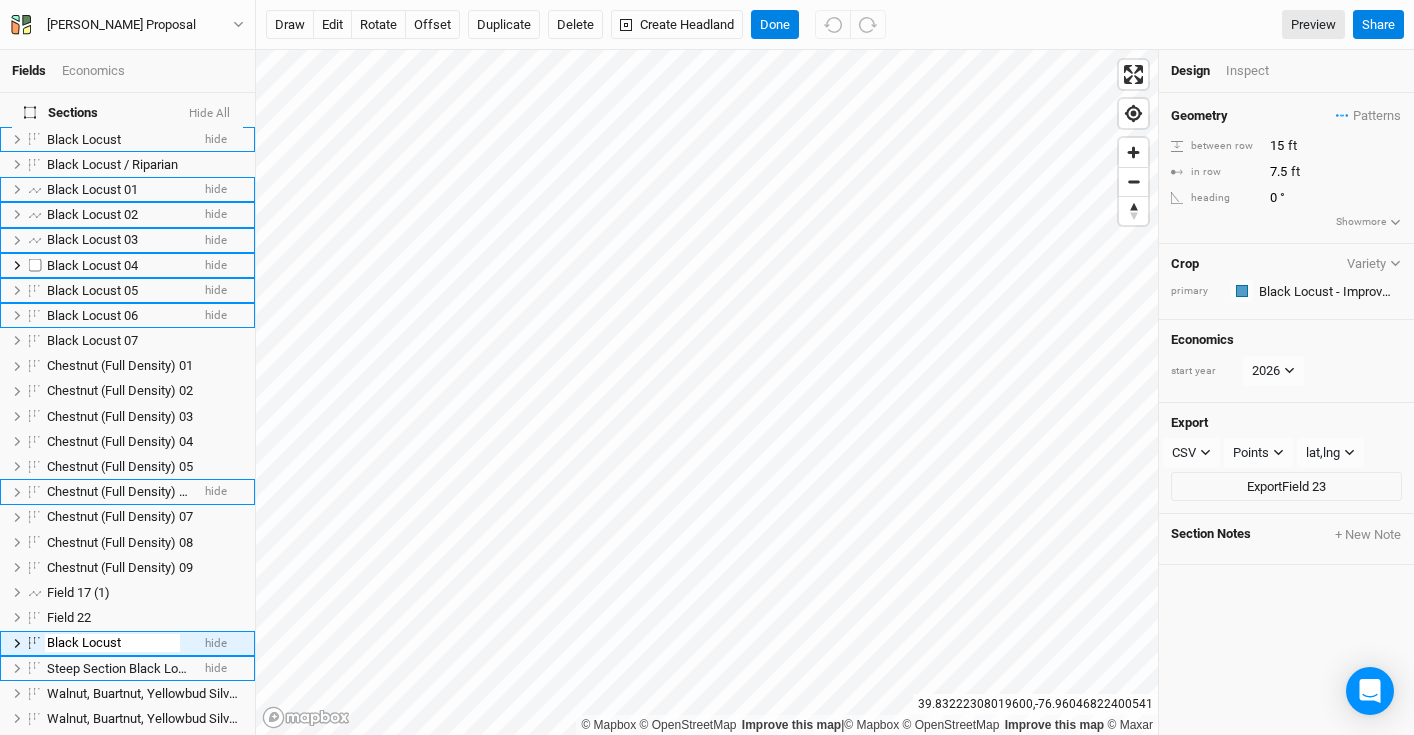 scroll, scrollTop: 291, scrollLeft: 0, axis: vertical 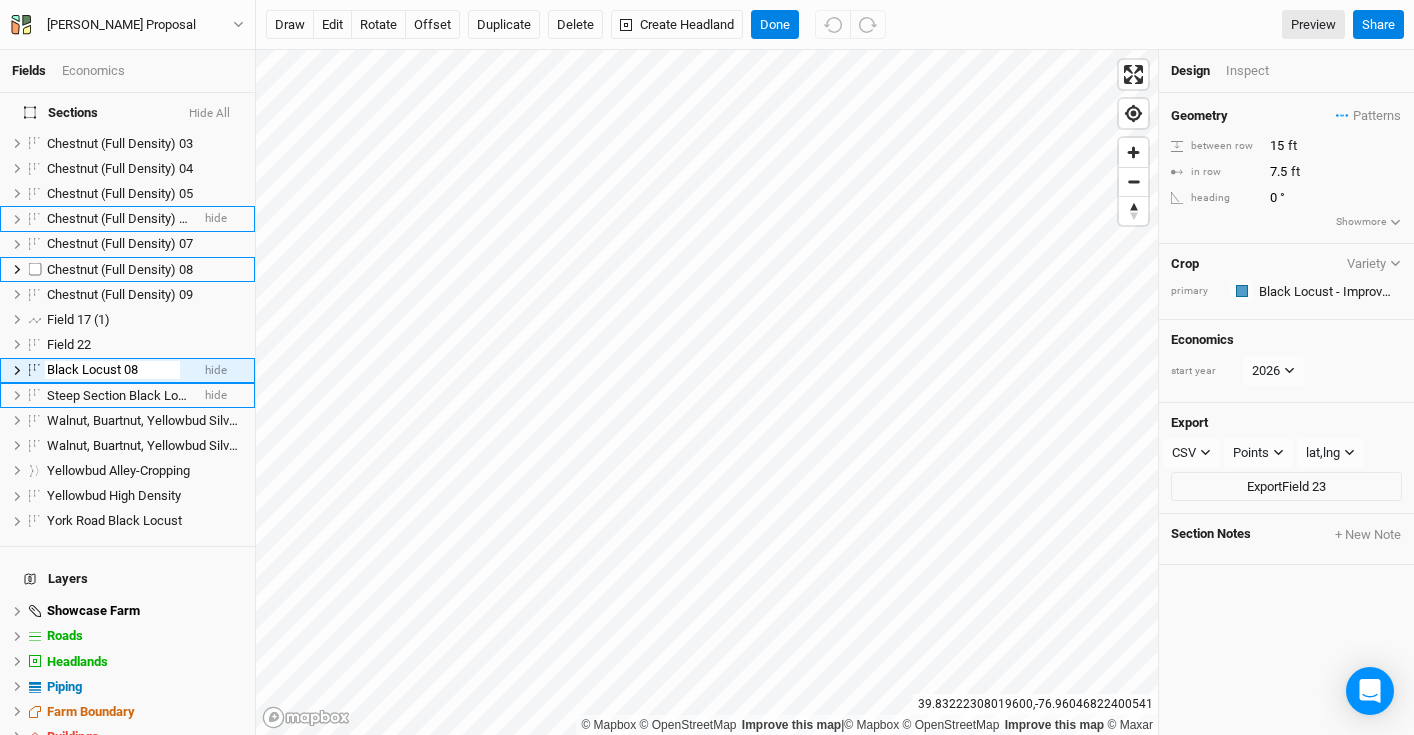 type on "Black Locust 08" 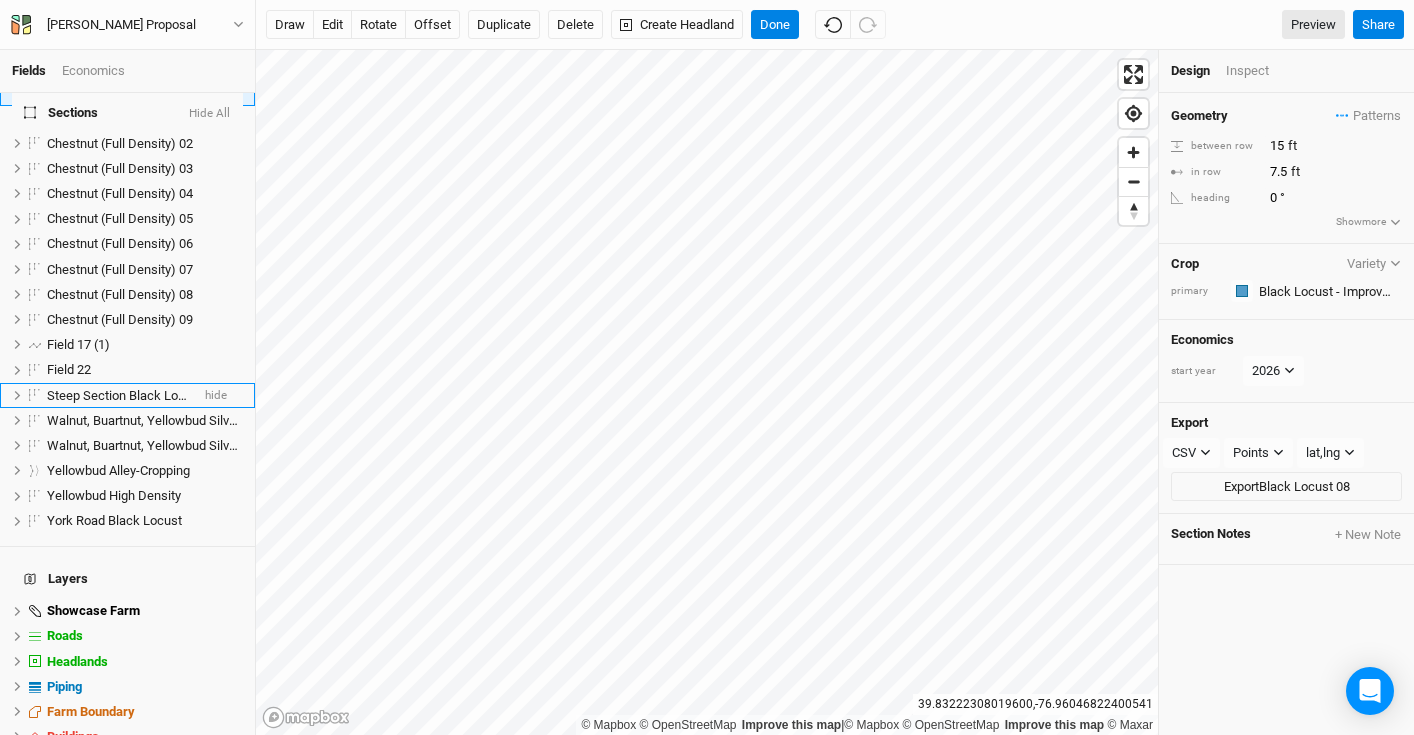 scroll, scrollTop: 14, scrollLeft: 0, axis: vertical 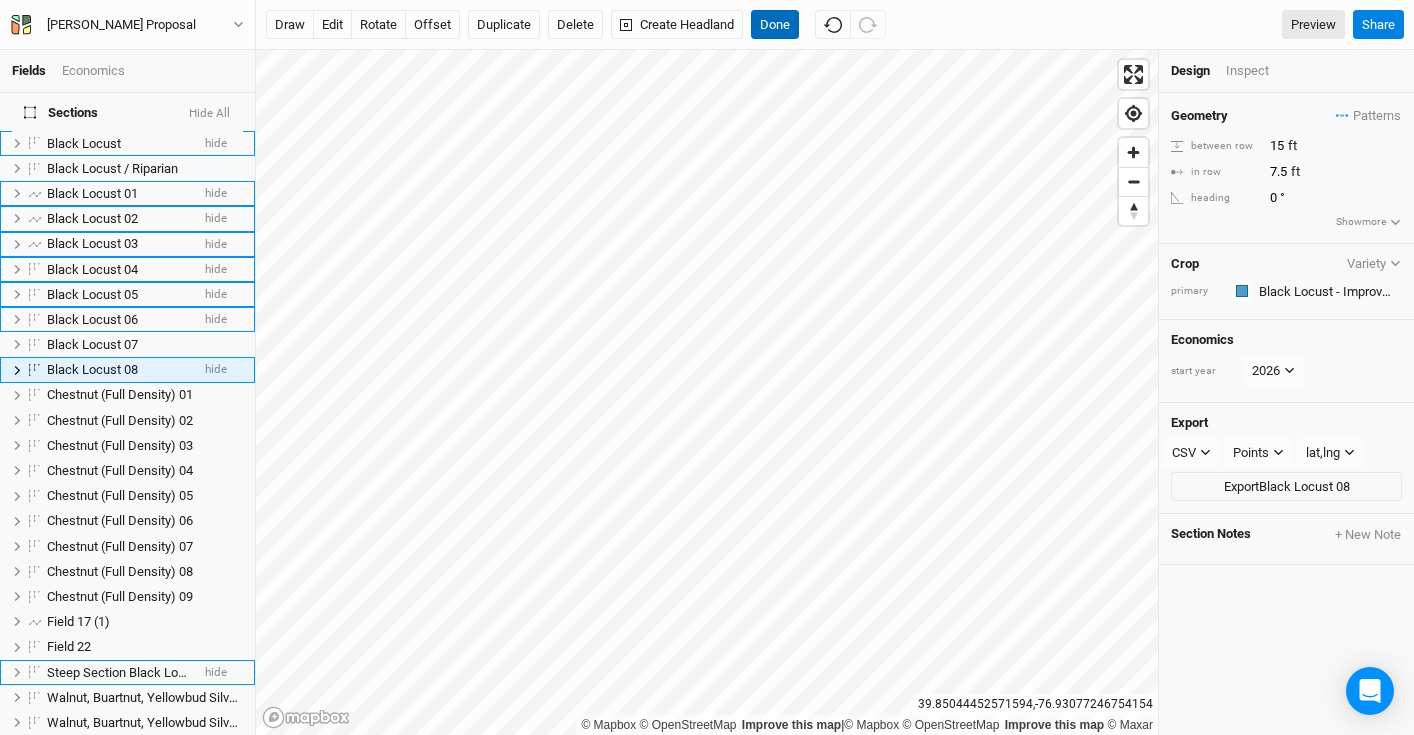 click on "Done" at bounding box center (775, 25) 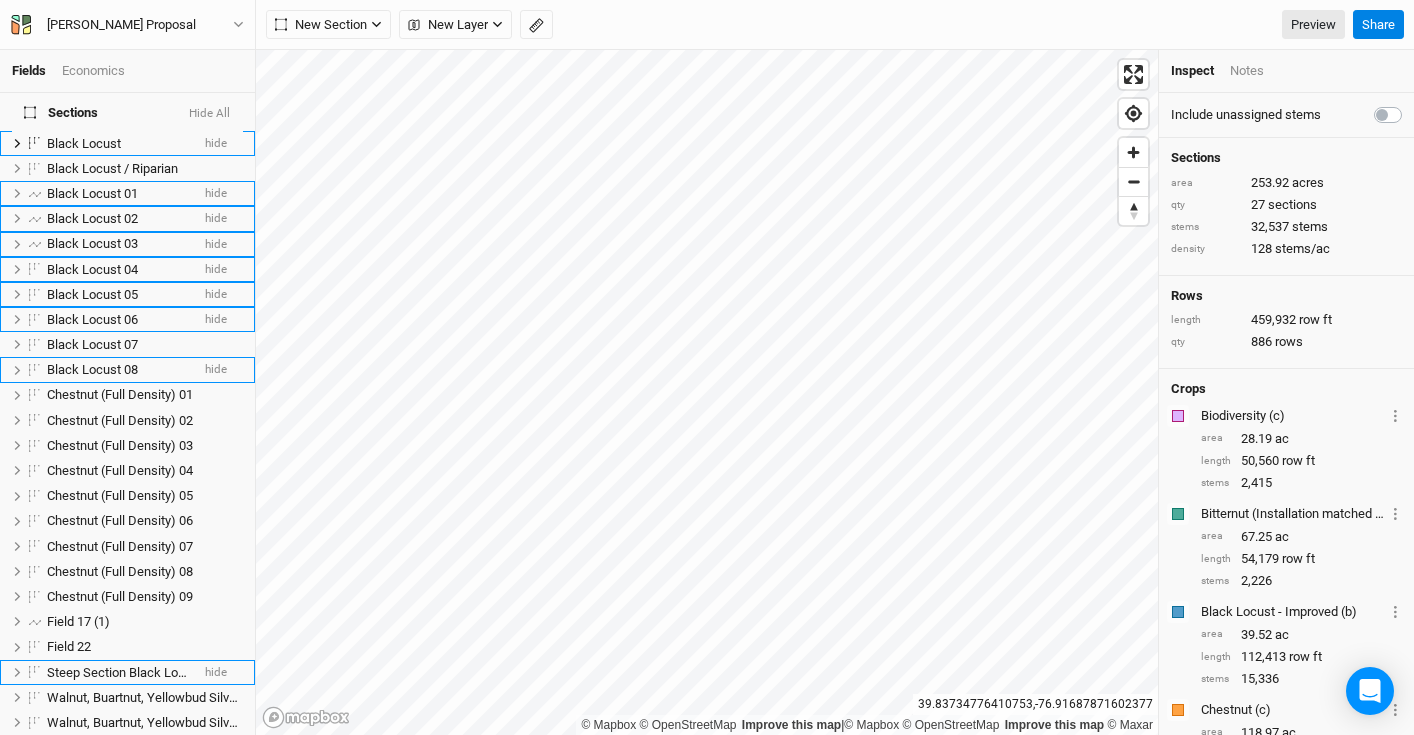 scroll, scrollTop: 0, scrollLeft: 0, axis: both 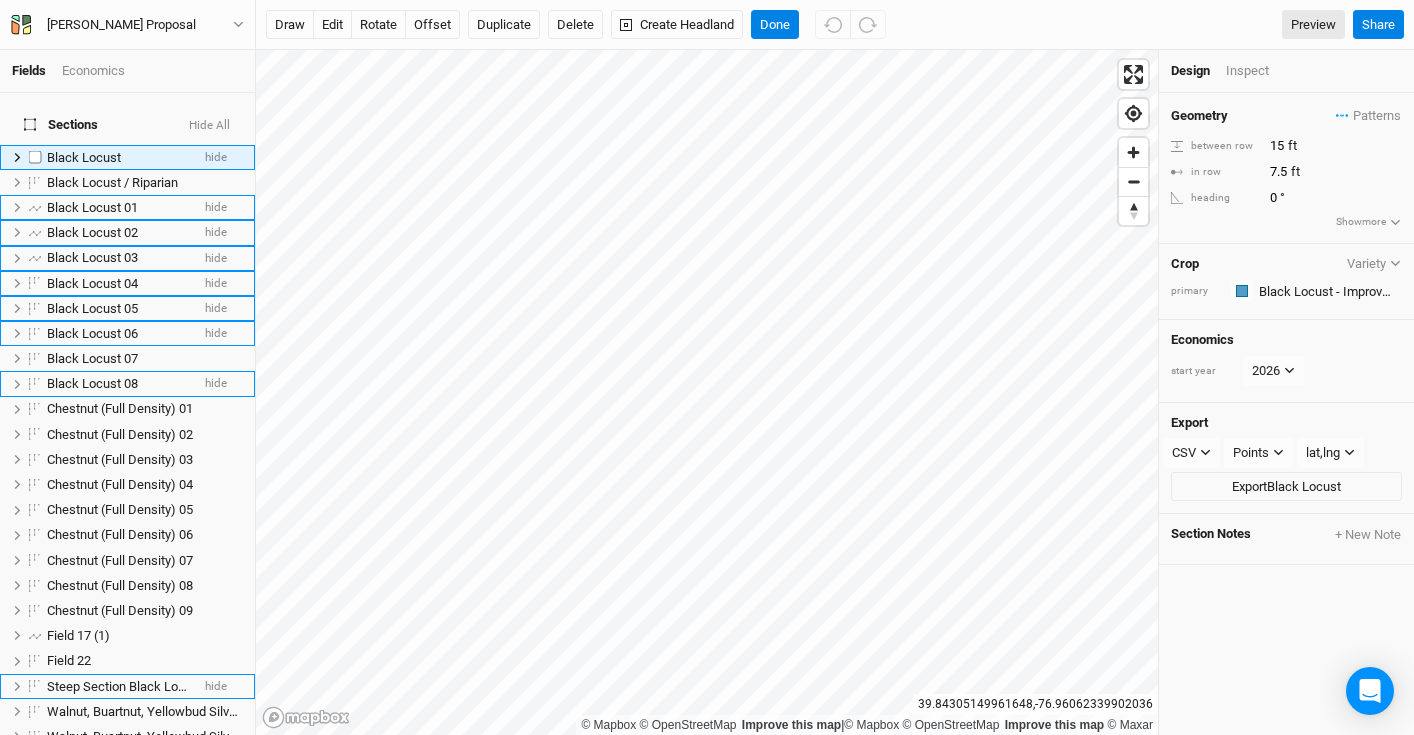 click on "Black Locust" at bounding box center [118, 158] 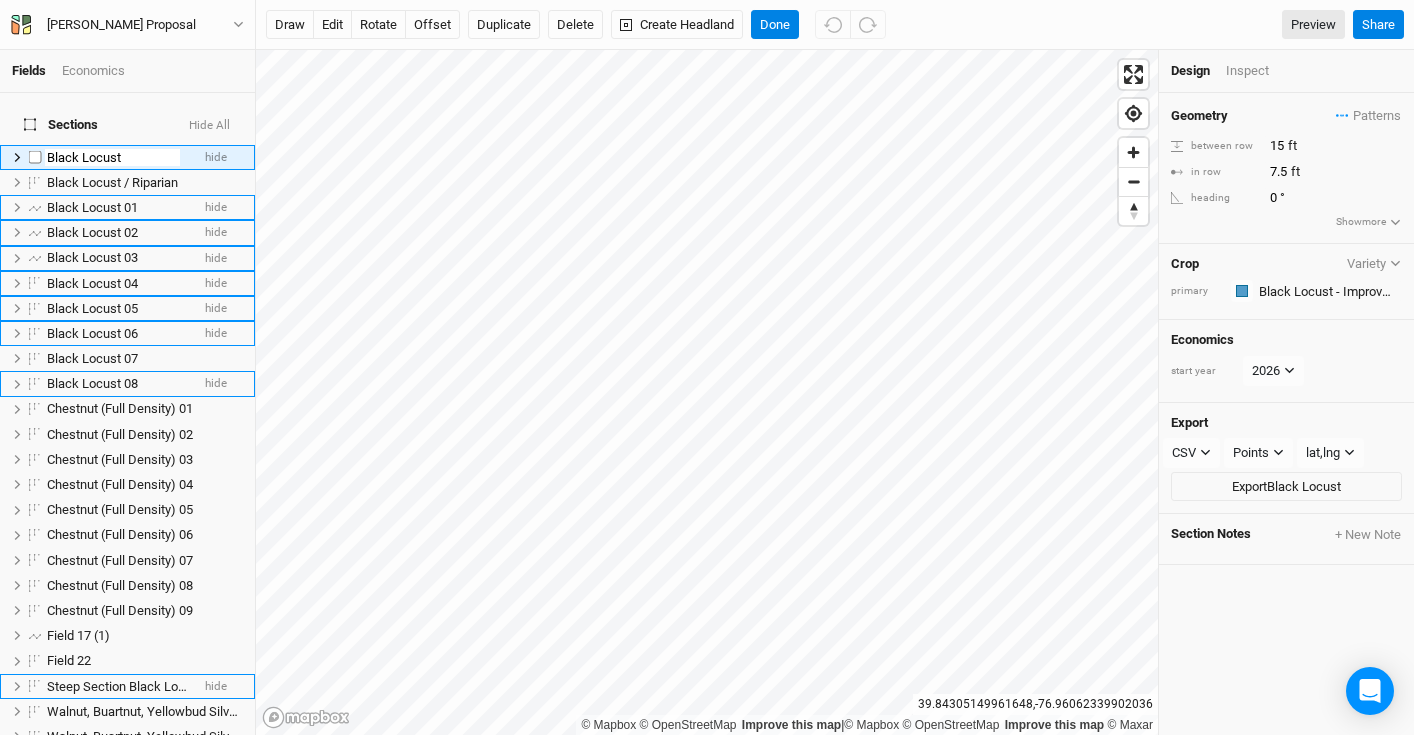 click on "Black Locust" at bounding box center (112, 158) 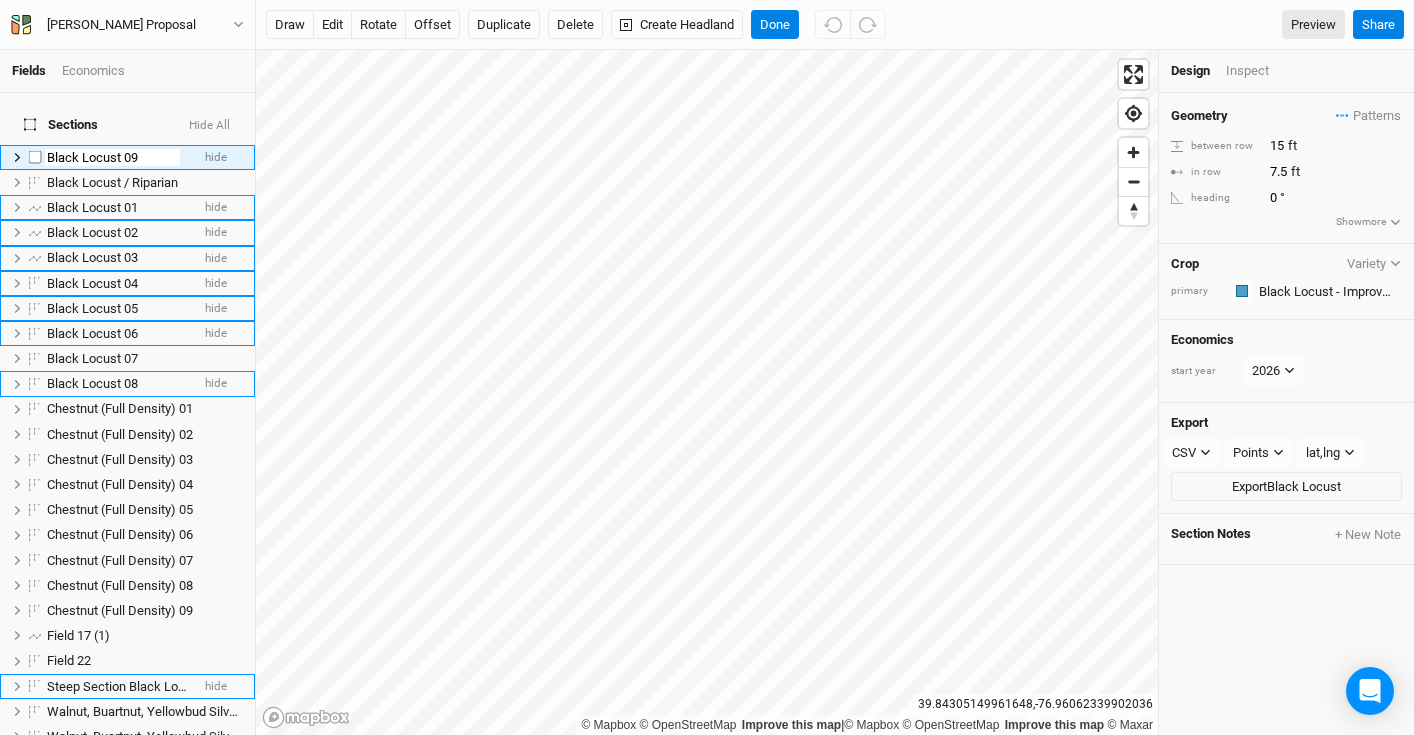 type on "Black Locust 09" 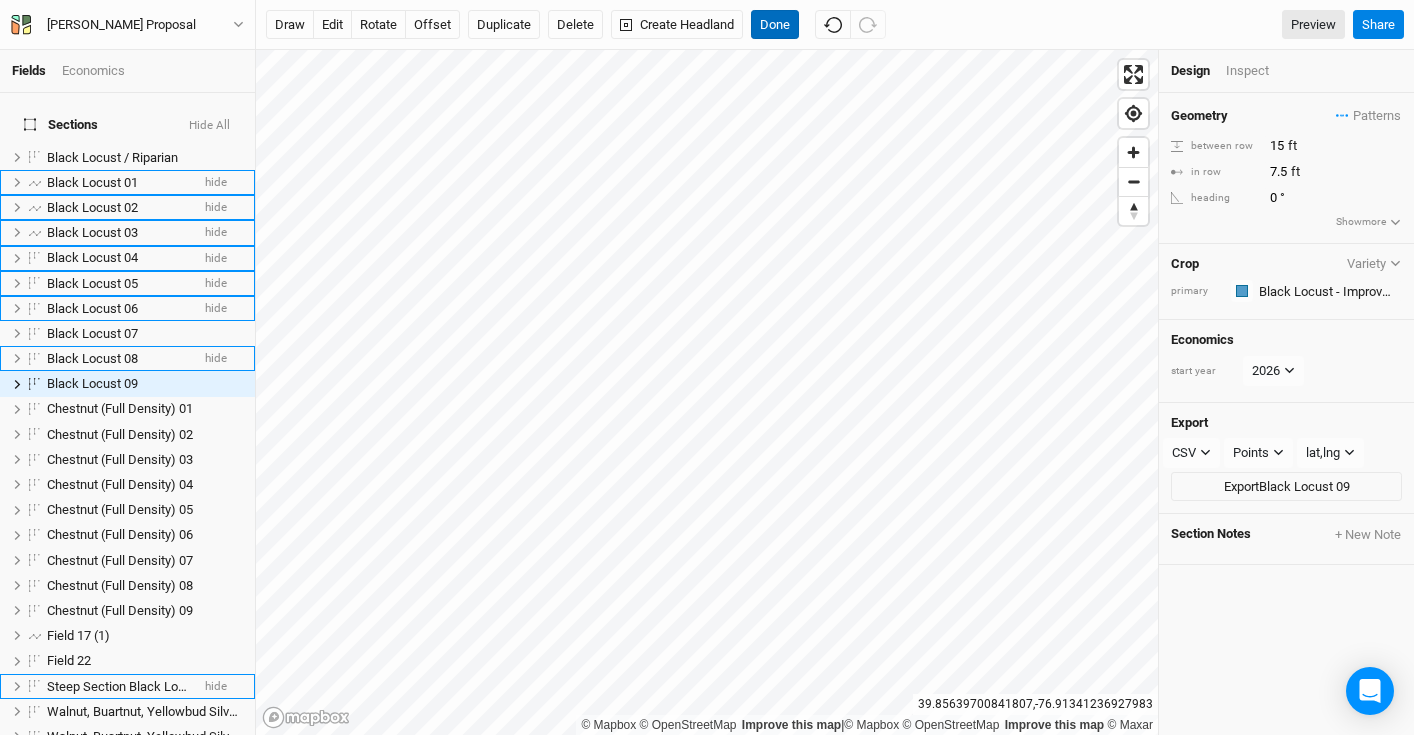 click on "Done" at bounding box center (775, 25) 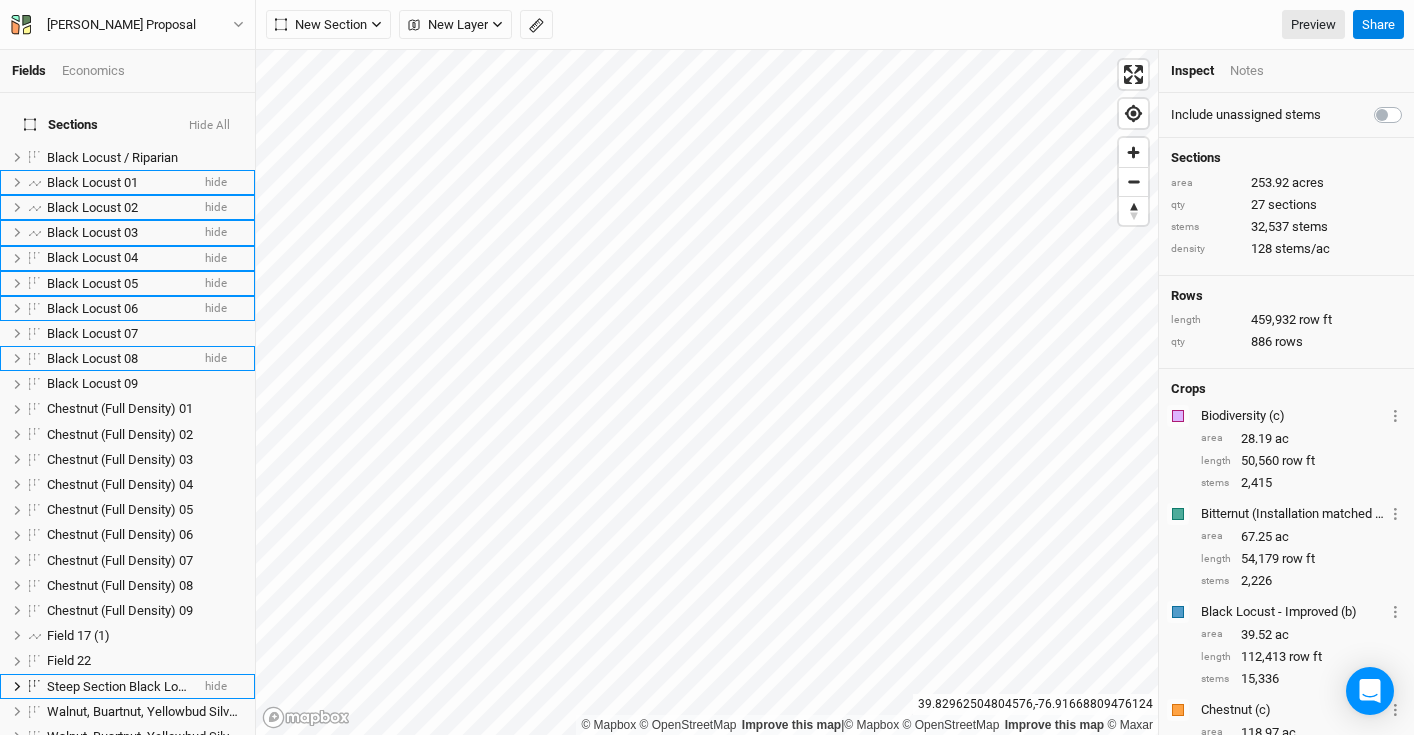 scroll, scrollTop: 260, scrollLeft: 0, axis: vertical 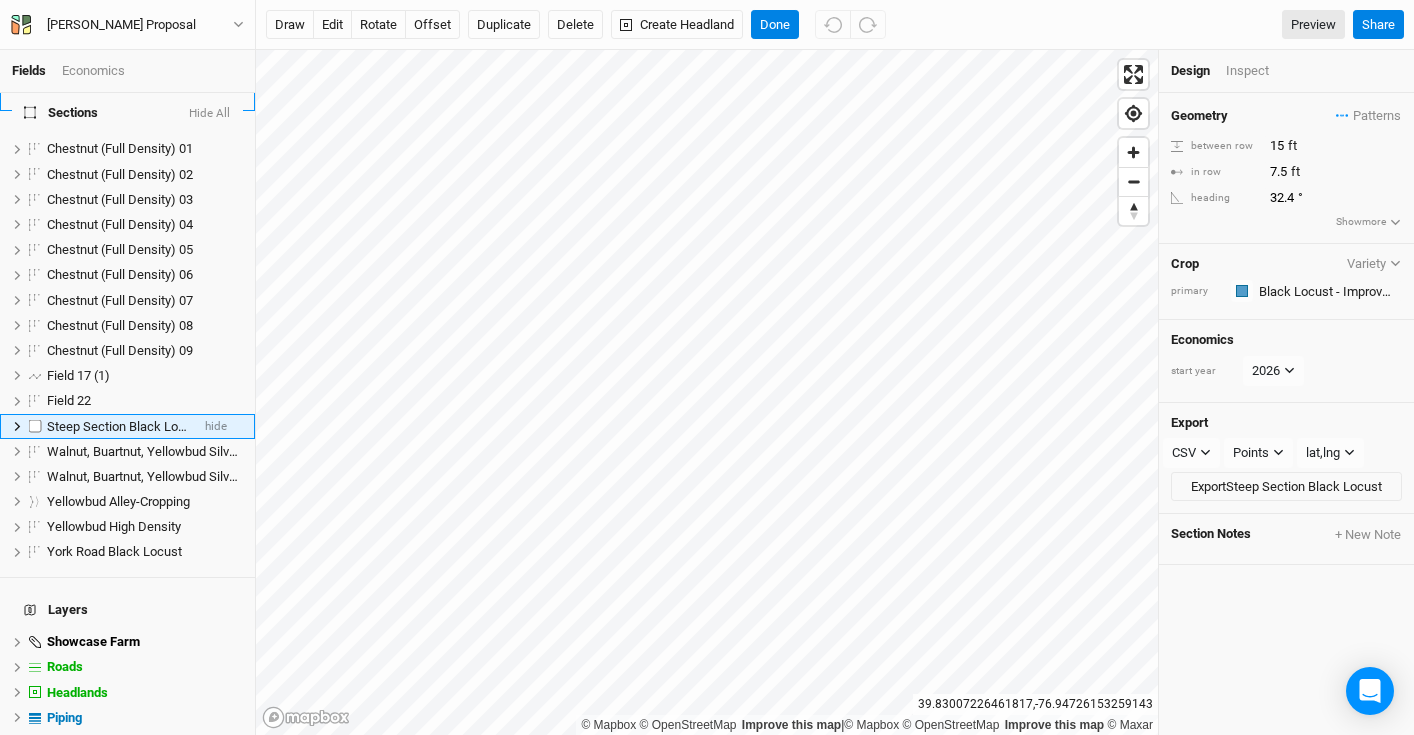 click on "Steep Section Black Locust" at bounding box center (125, 426) 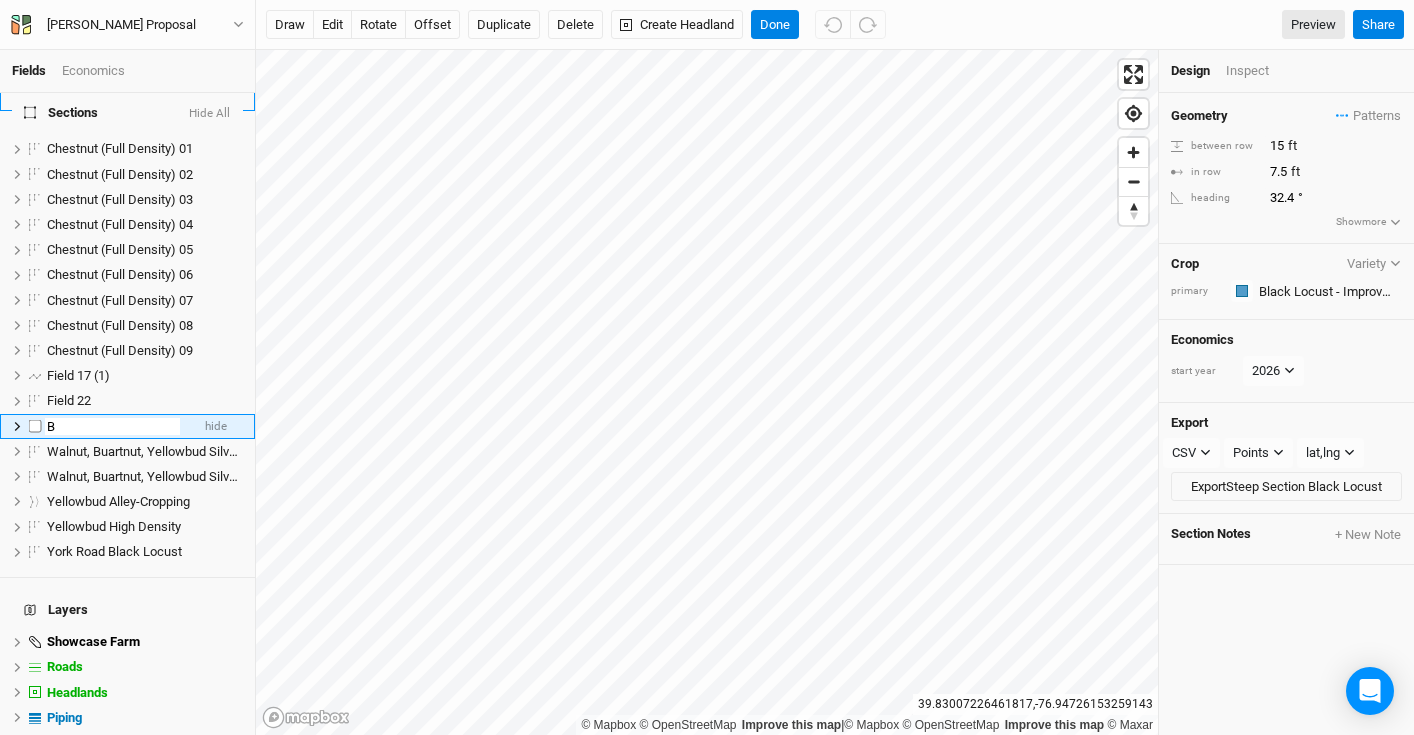 scroll, scrollTop: 0, scrollLeft: 0, axis: both 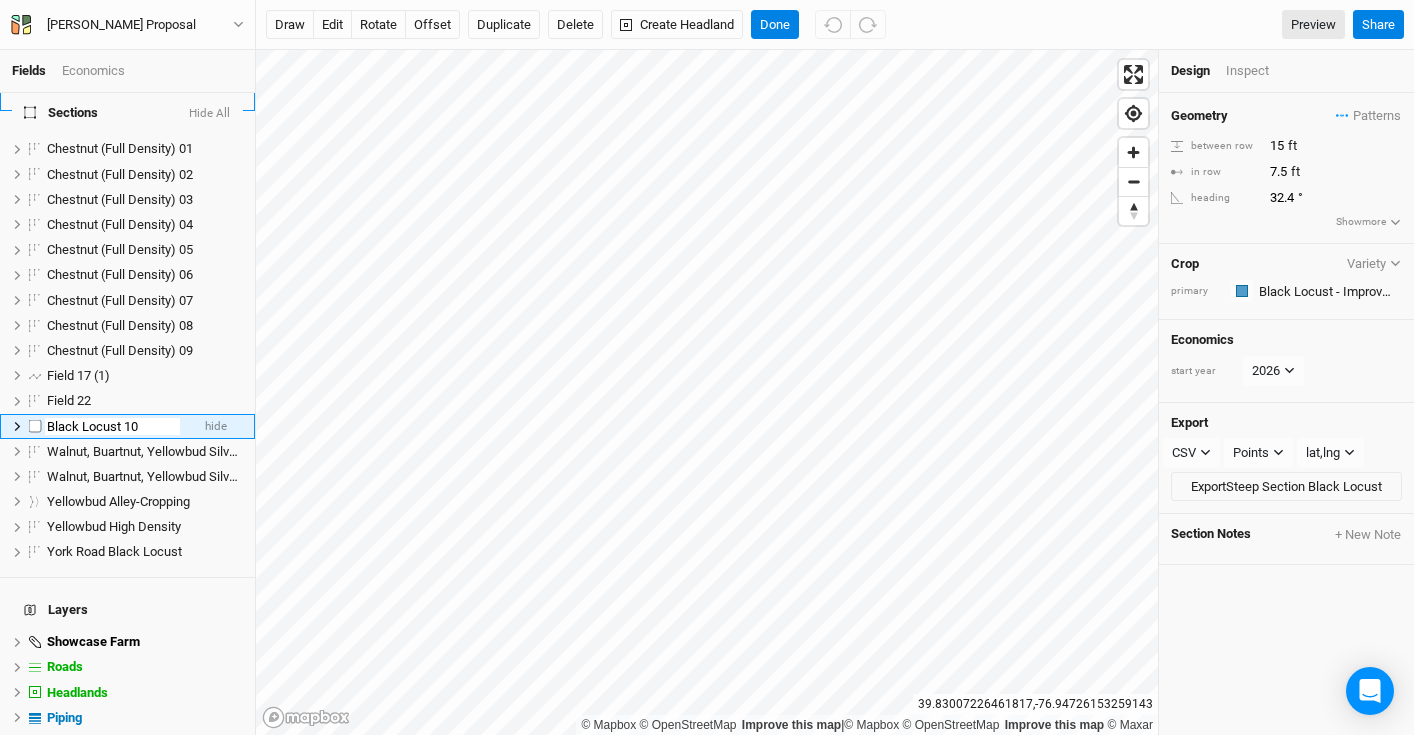 type on "Black Locust 10" 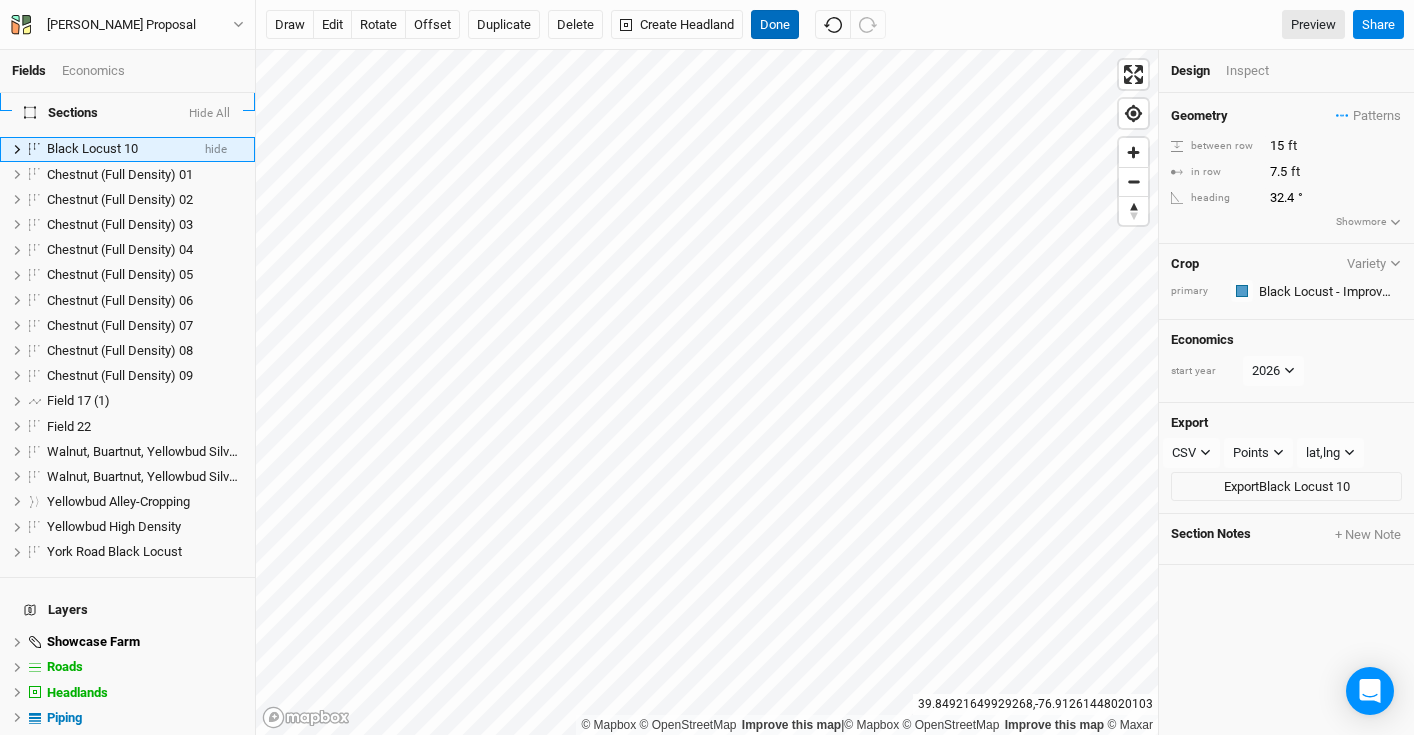 click on "Done" at bounding box center [775, 25] 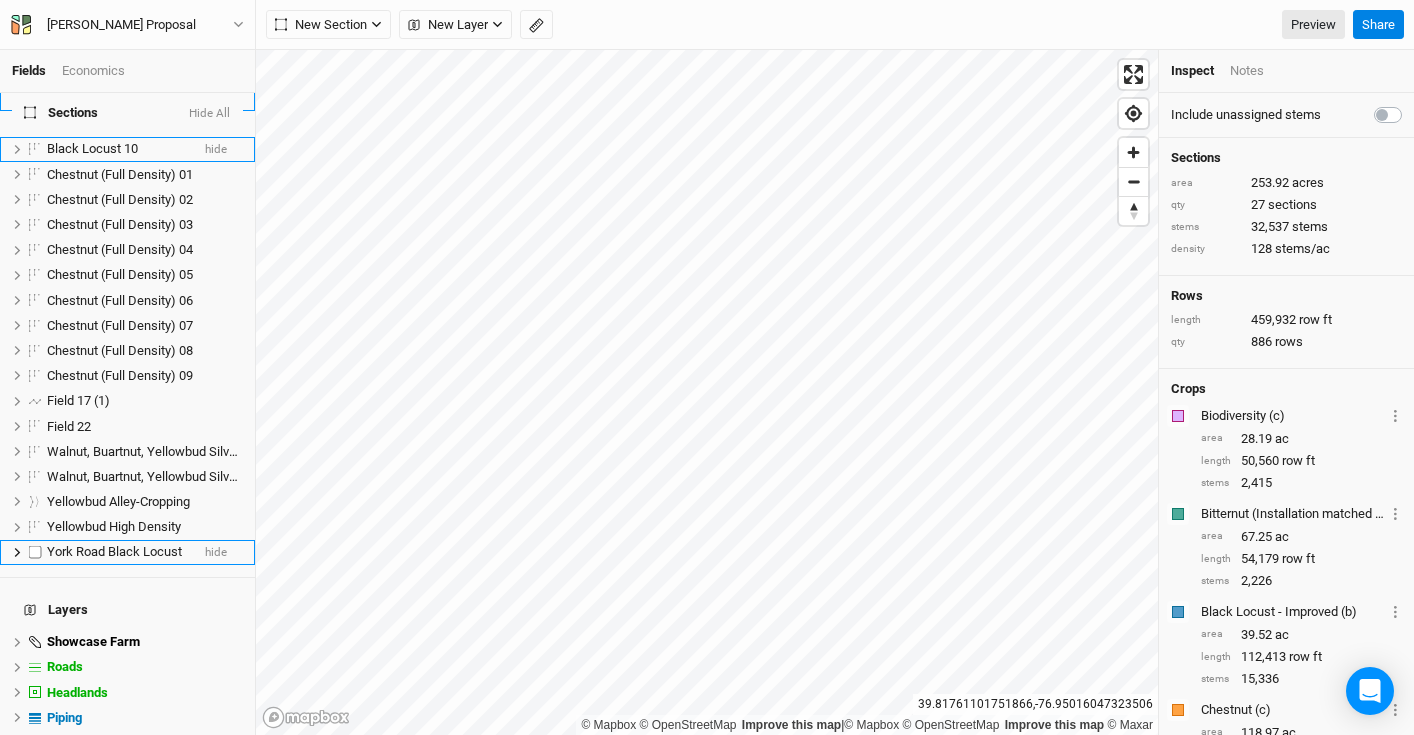 click on "York Road Black Locust" at bounding box center (114, 551) 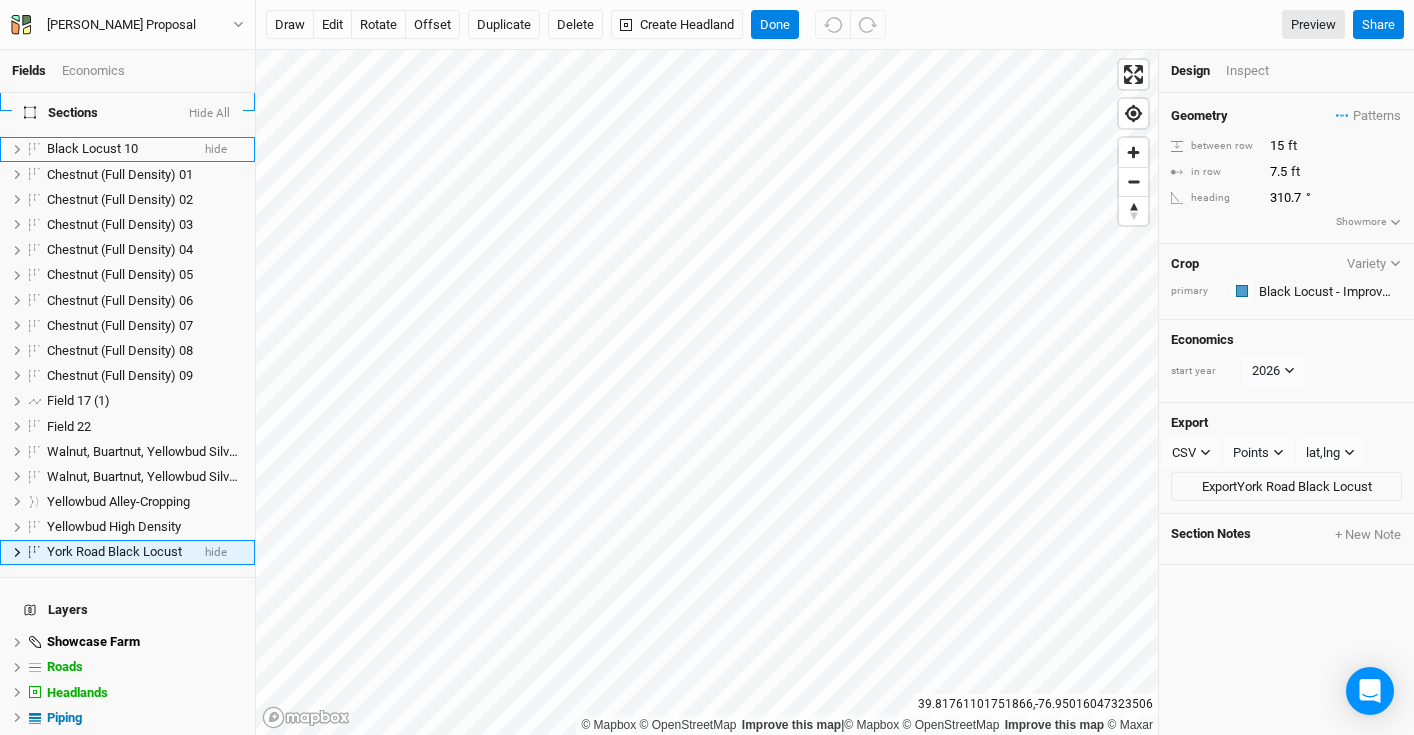 scroll, scrollTop: 386, scrollLeft: 0, axis: vertical 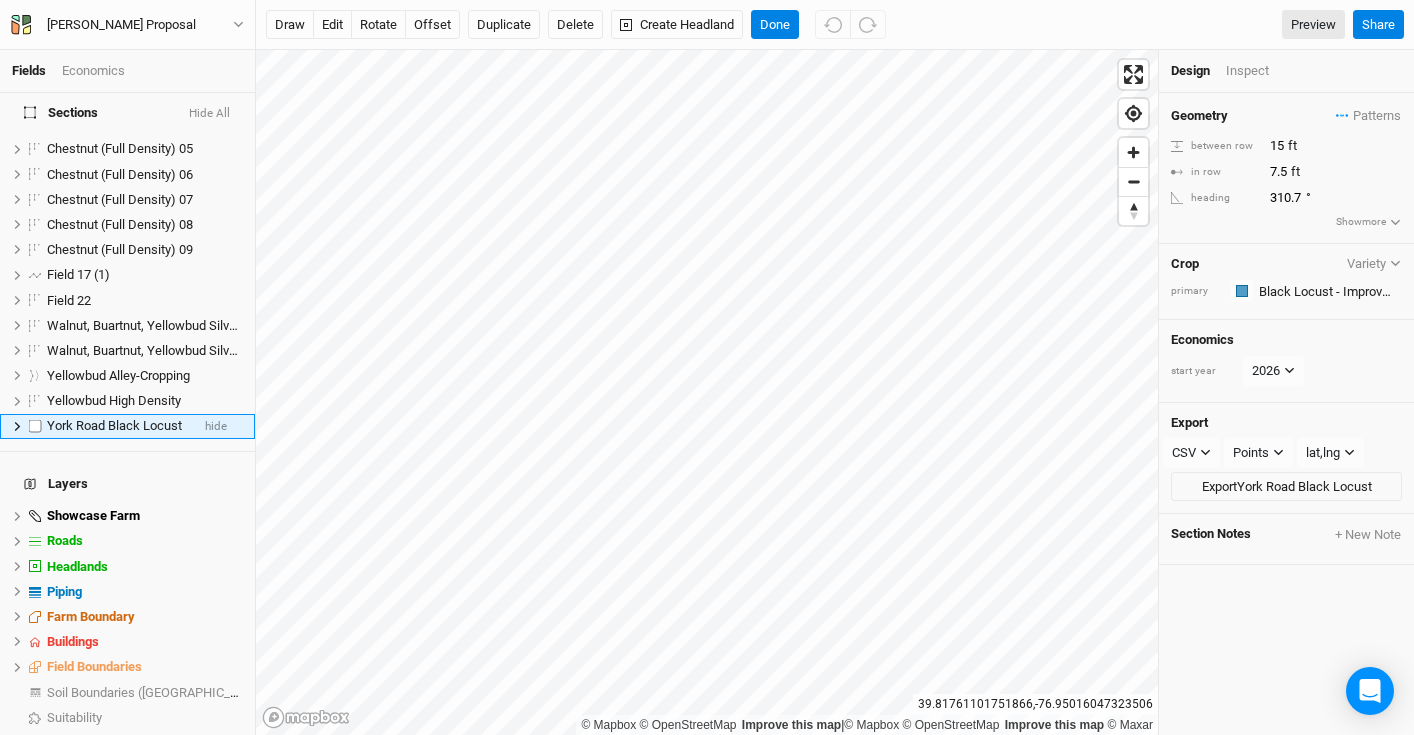 click on "York Road Black Locust" at bounding box center [114, 425] 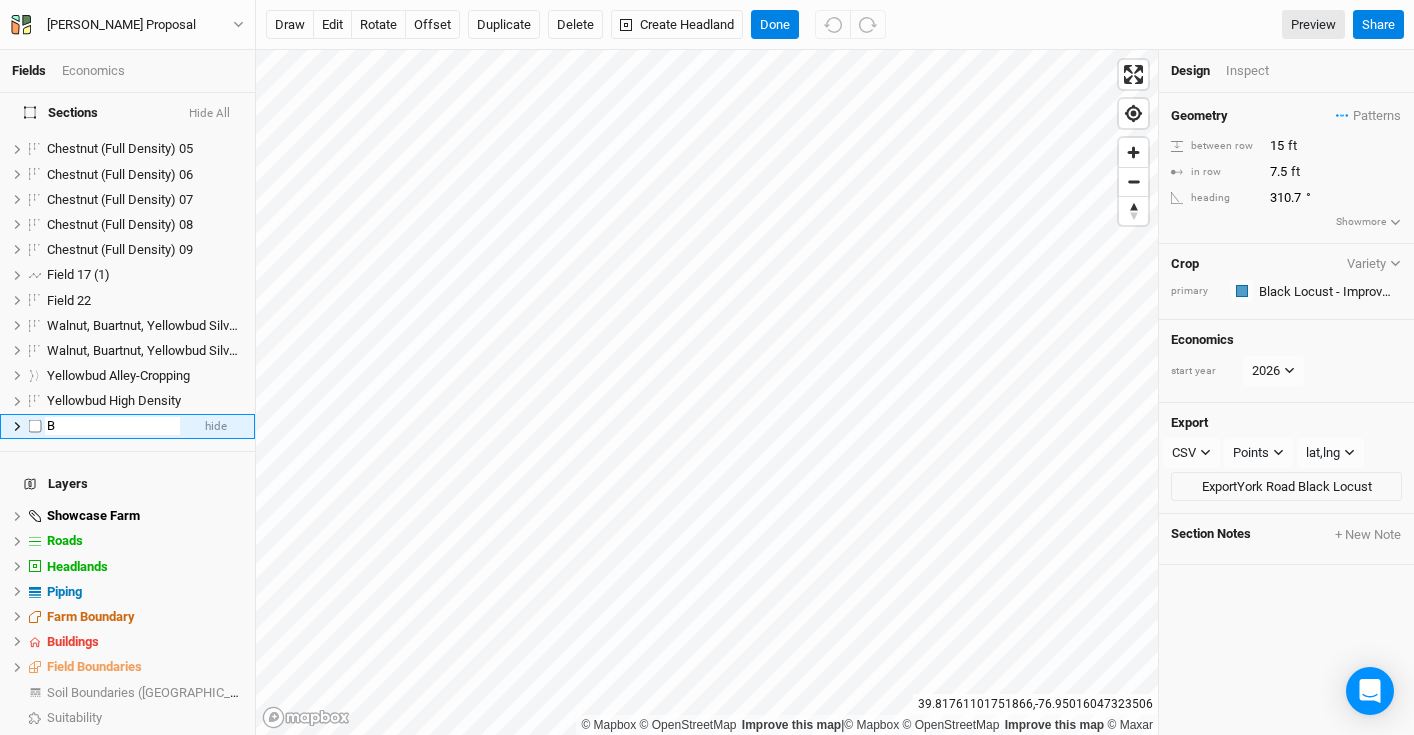 scroll, scrollTop: 0, scrollLeft: 0, axis: both 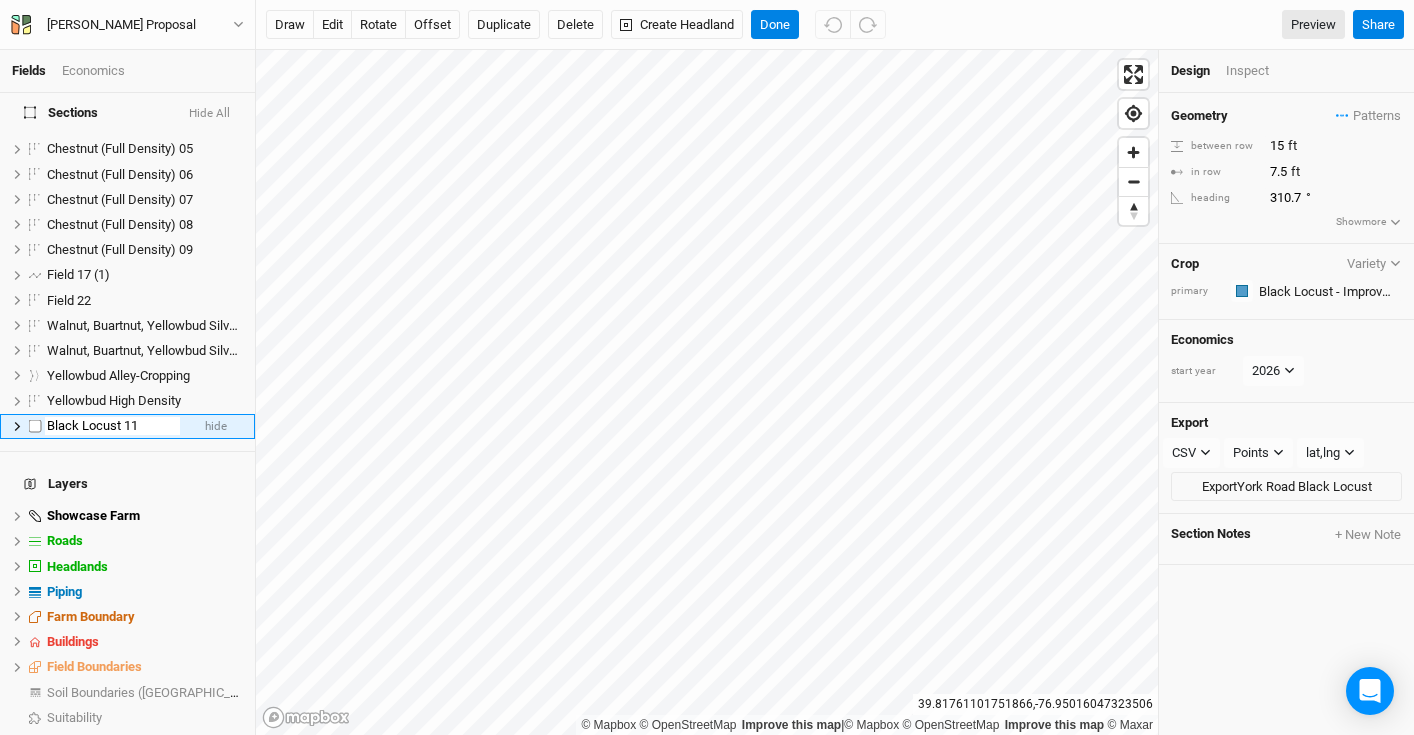 type on "Black Locust 11" 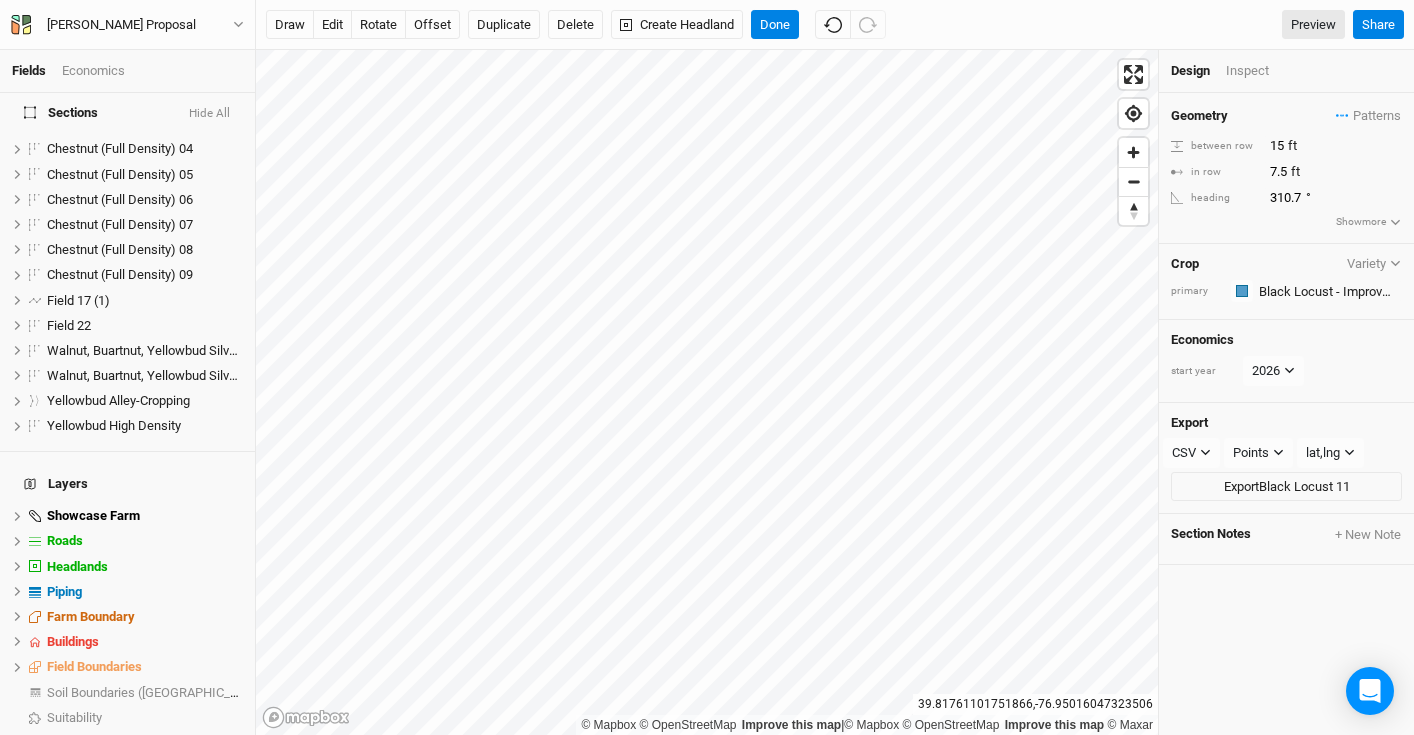 scroll, scrollTop: 8, scrollLeft: 0, axis: vertical 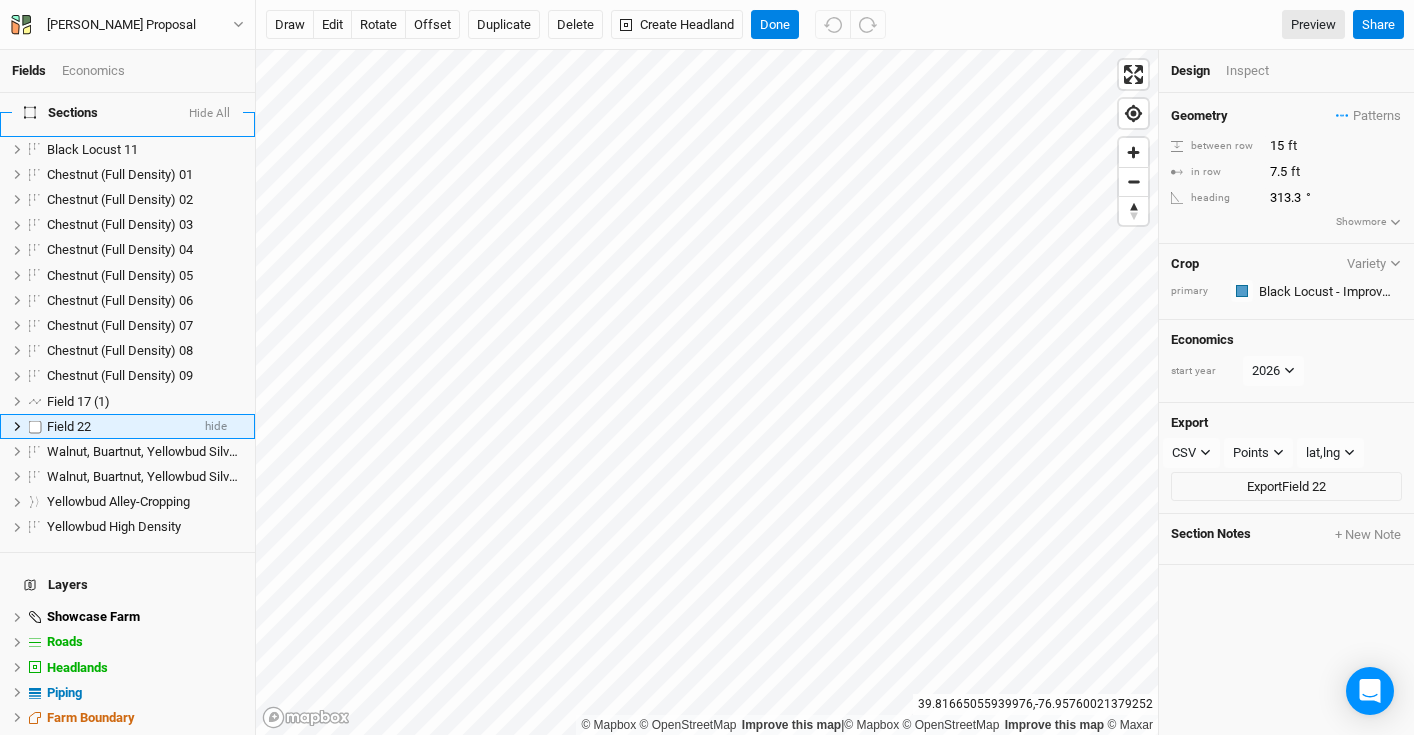 click on "Field 22" at bounding box center (69, 426) 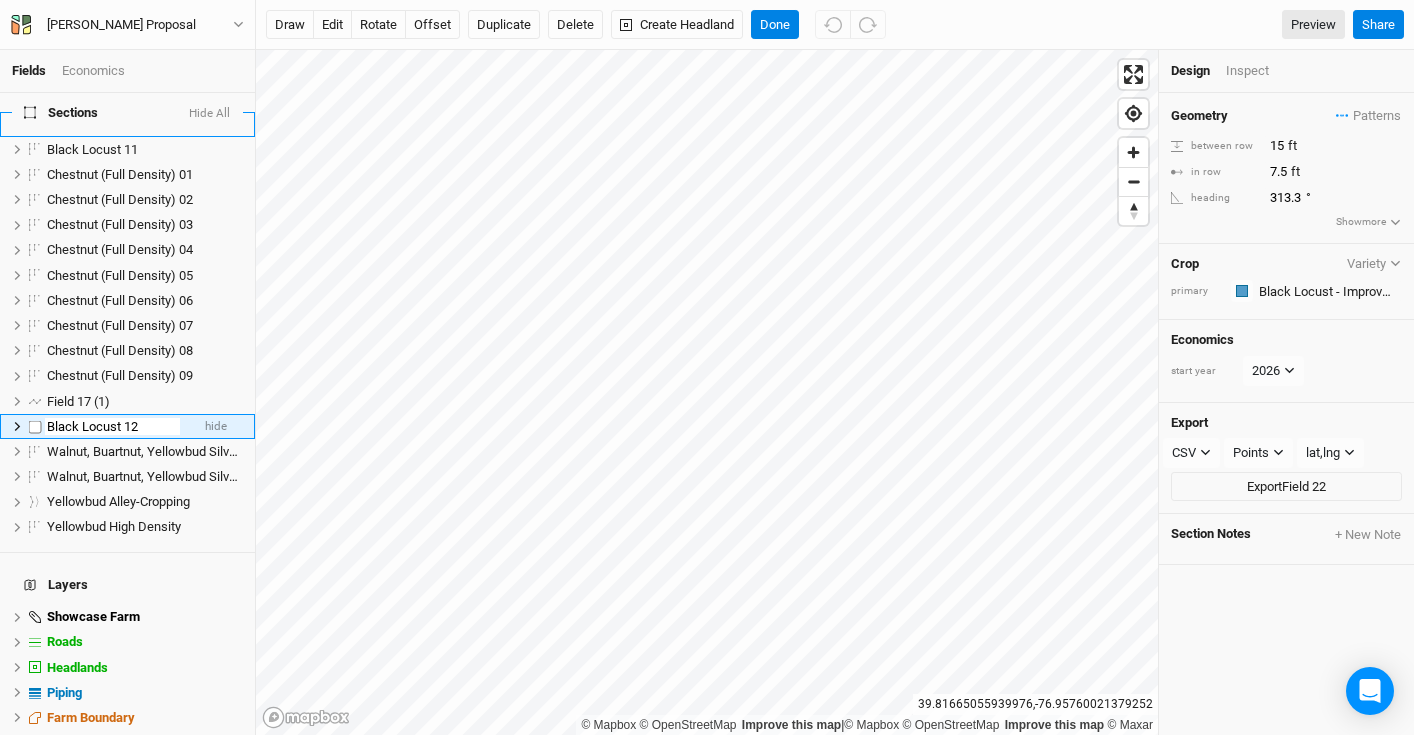 type on "Black Locust 12" 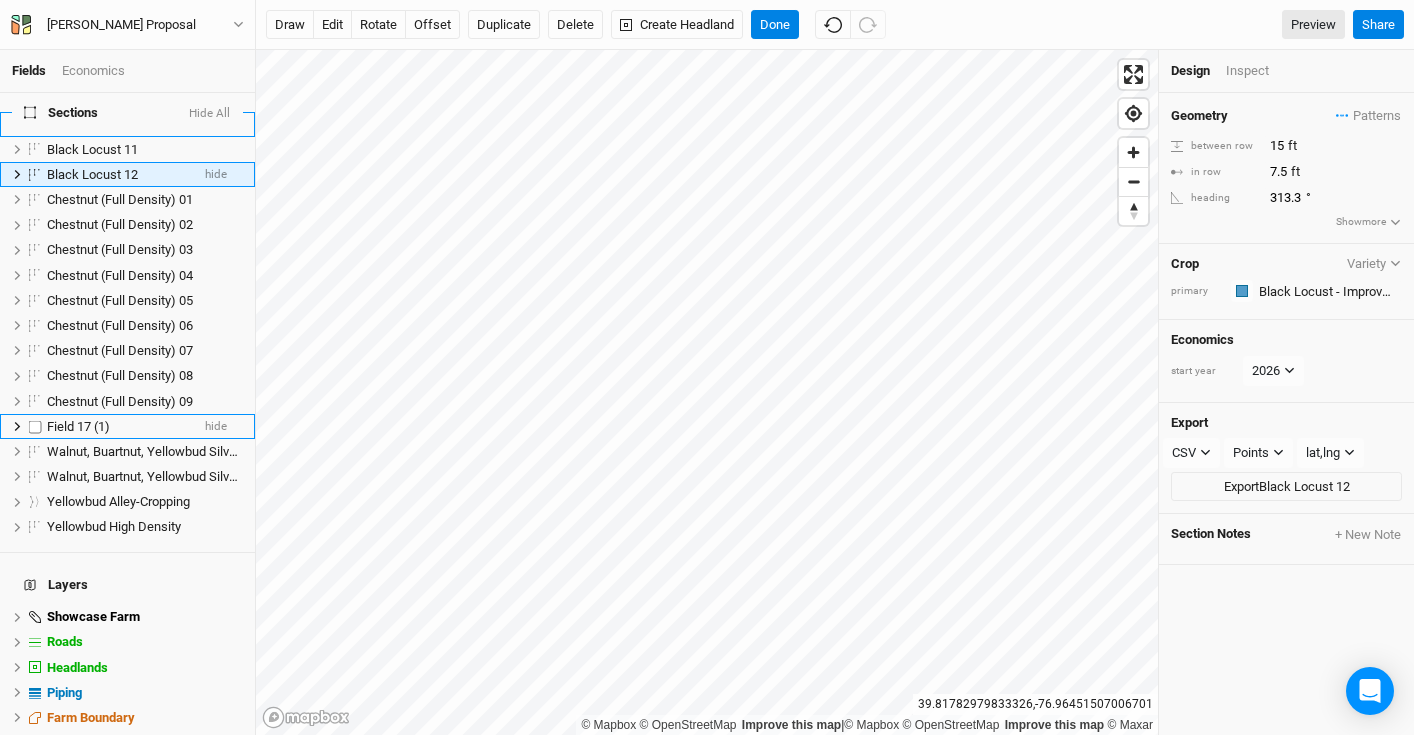click on "Field 17 (1)" at bounding box center (118, 427) 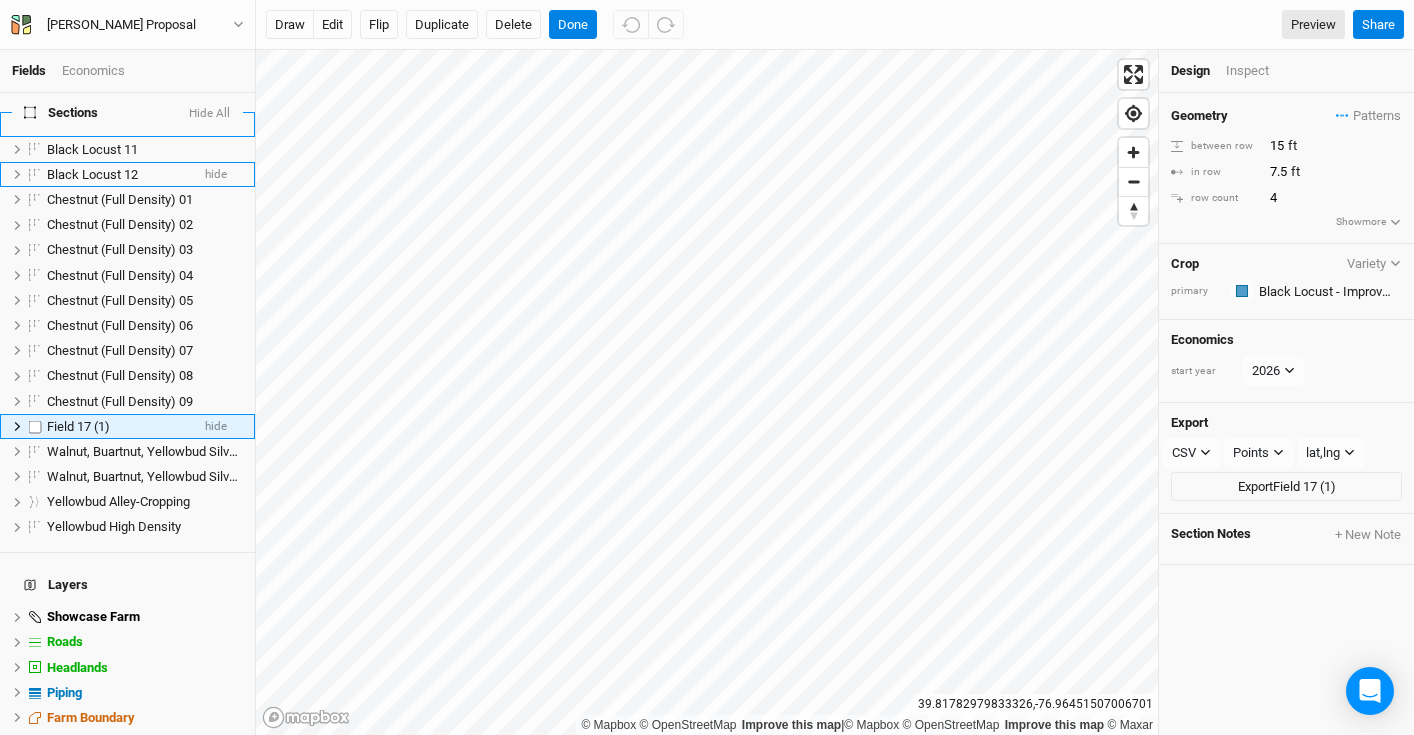 click on "Field 17 (1)" at bounding box center (118, 427) 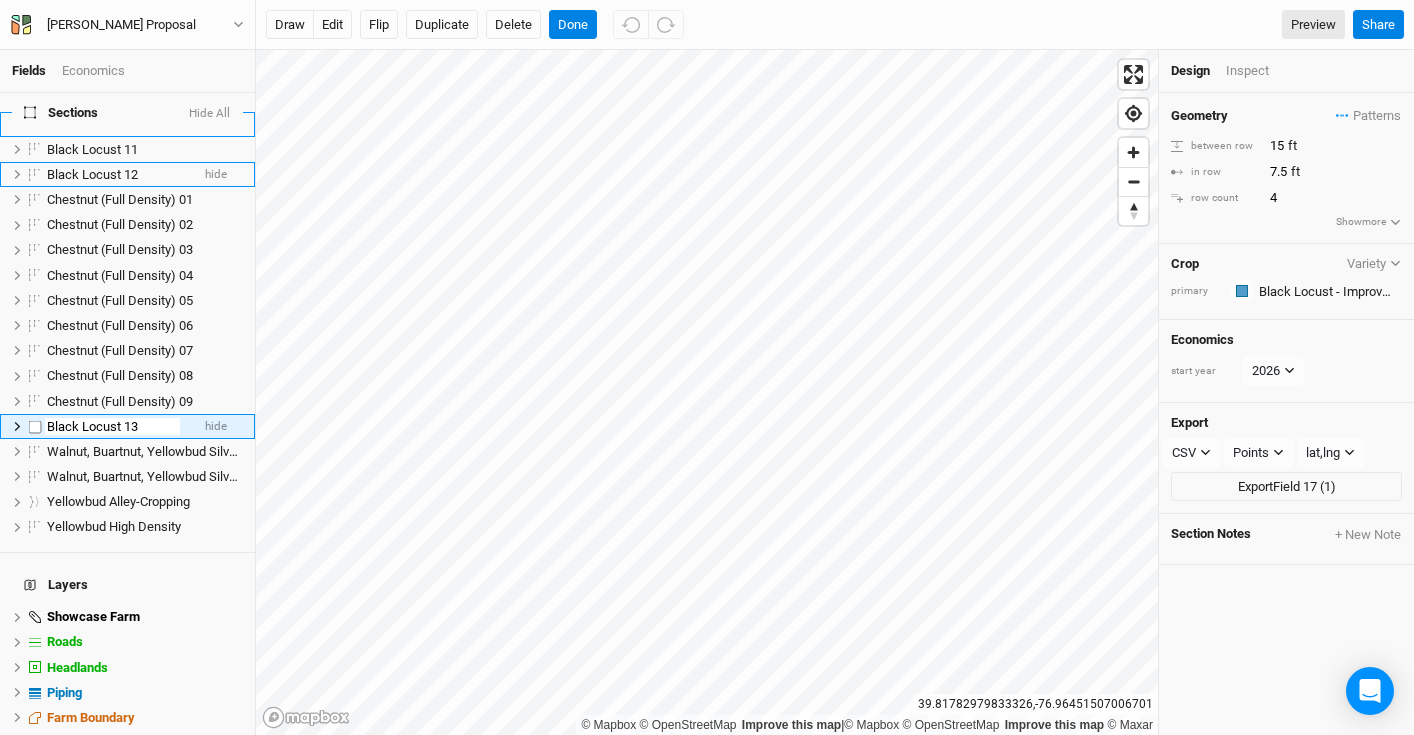 type on "Black Locust 13" 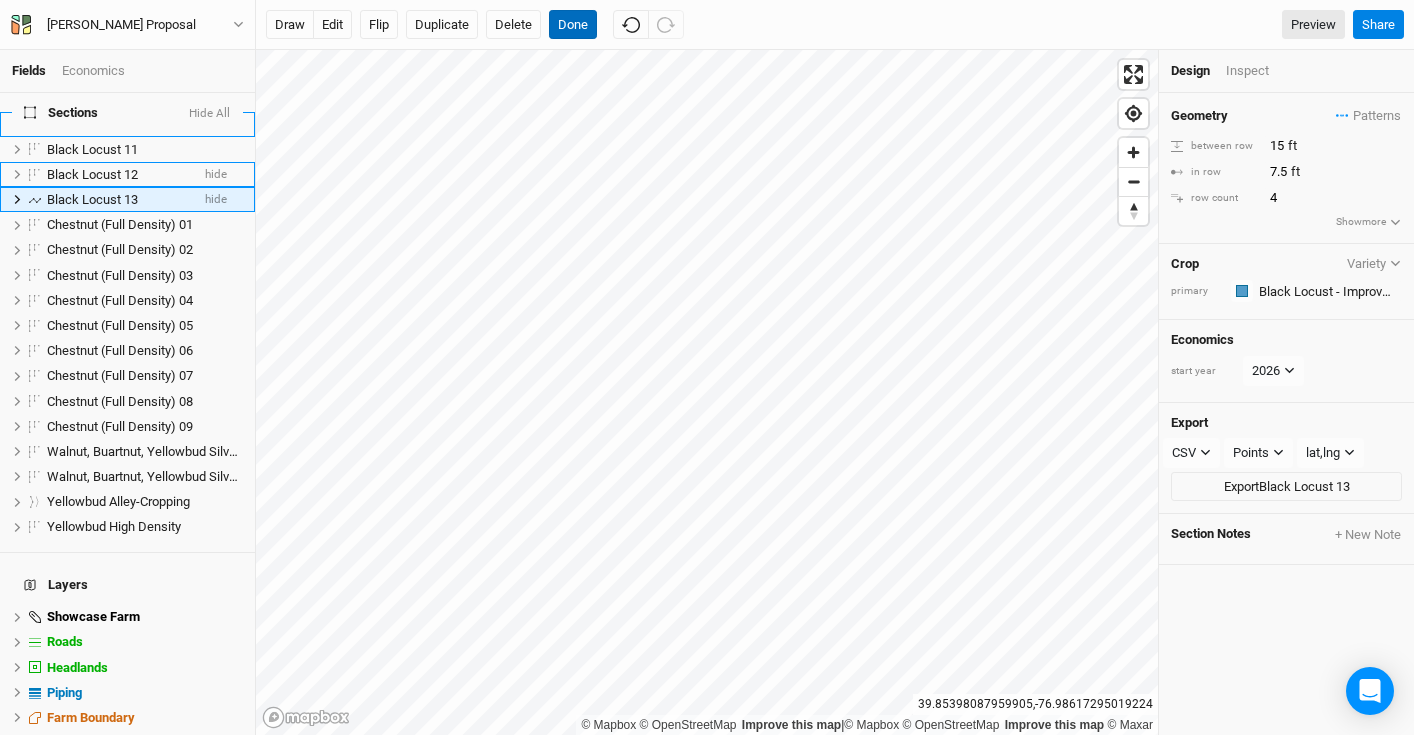 click on "Done" at bounding box center (573, 25) 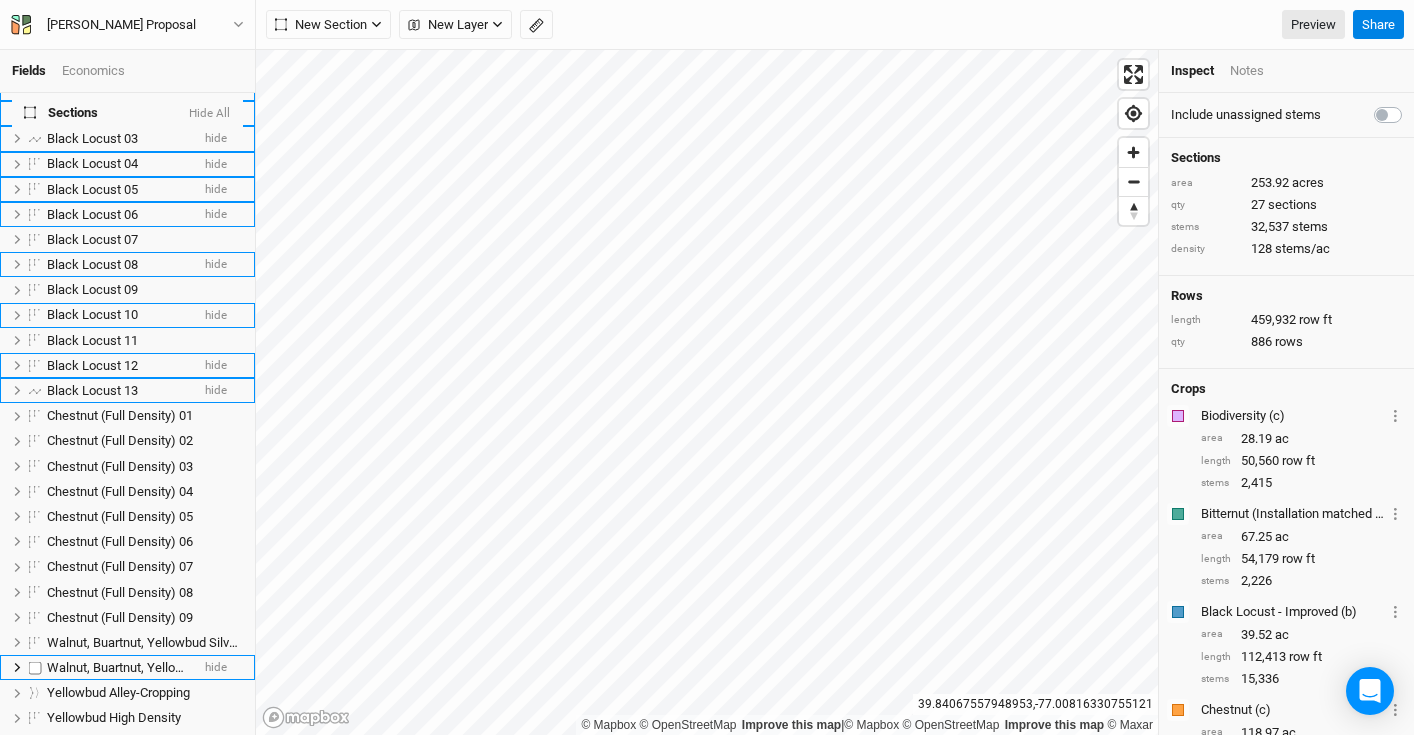 scroll, scrollTop: 64, scrollLeft: 0, axis: vertical 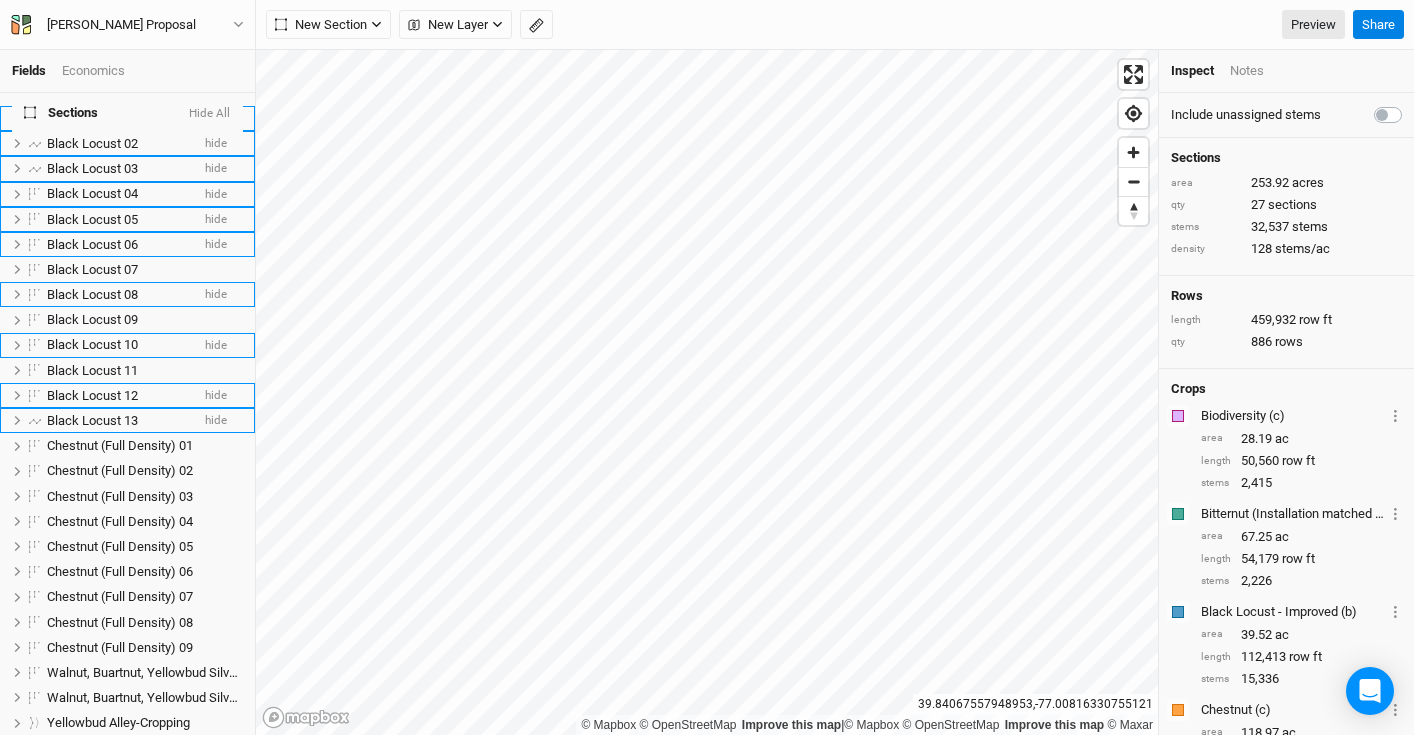 click on "Economics" at bounding box center (93, 71) 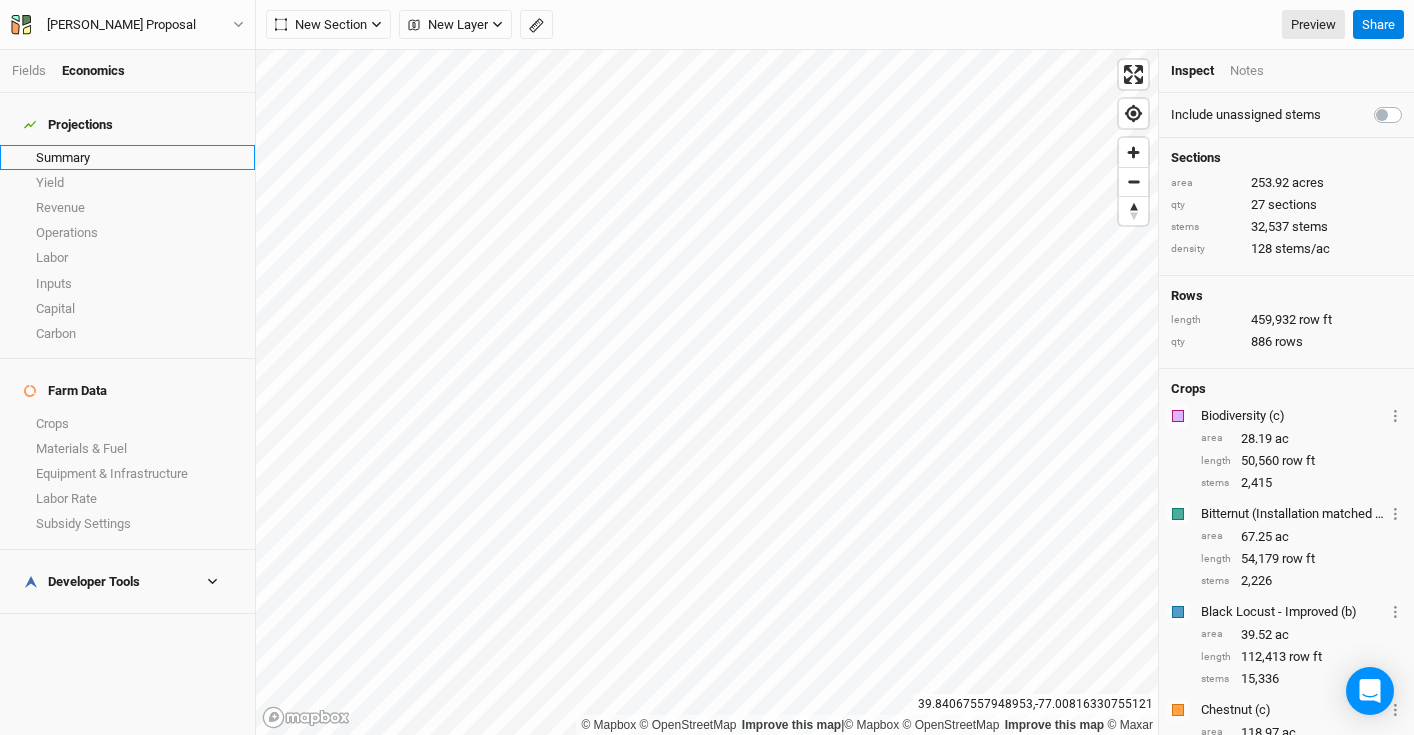 click on "Summary" at bounding box center [127, 157] 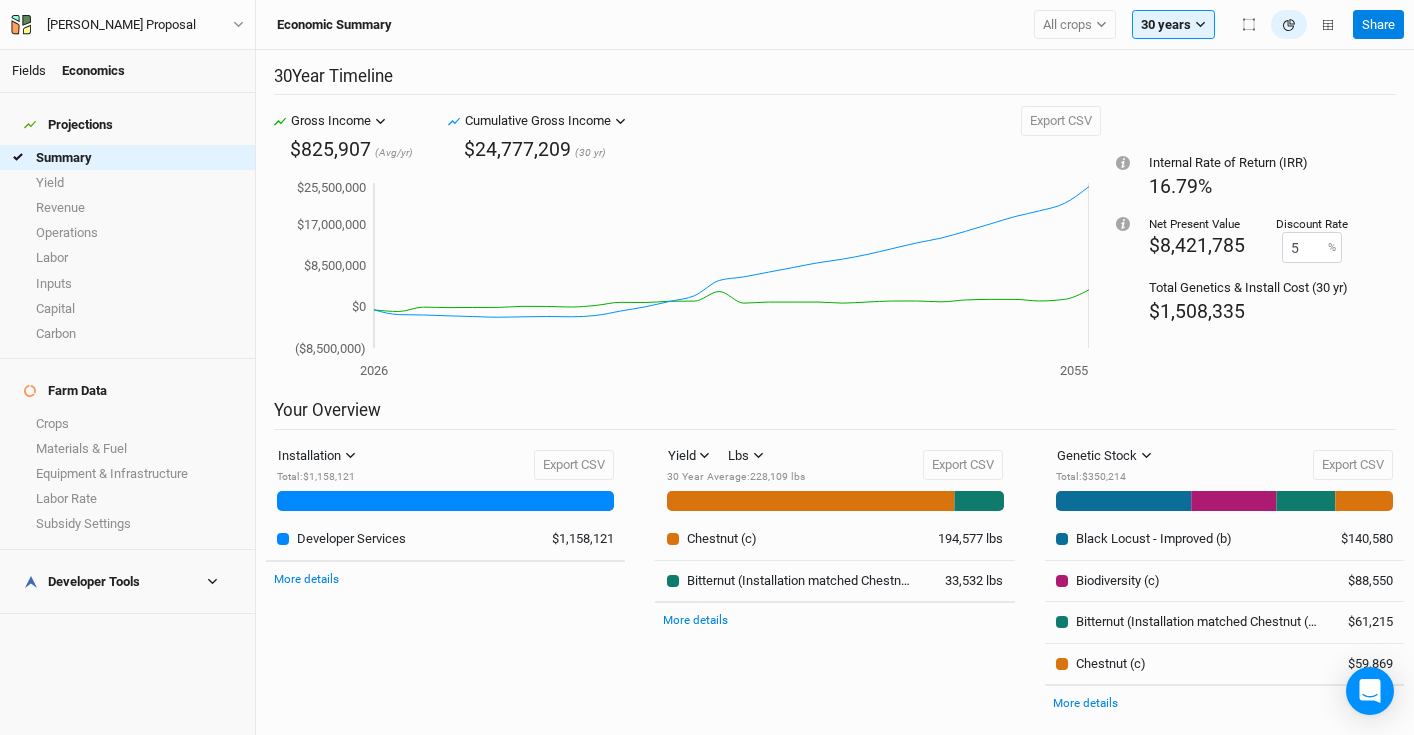 click on "Fields" at bounding box center (29, 70) 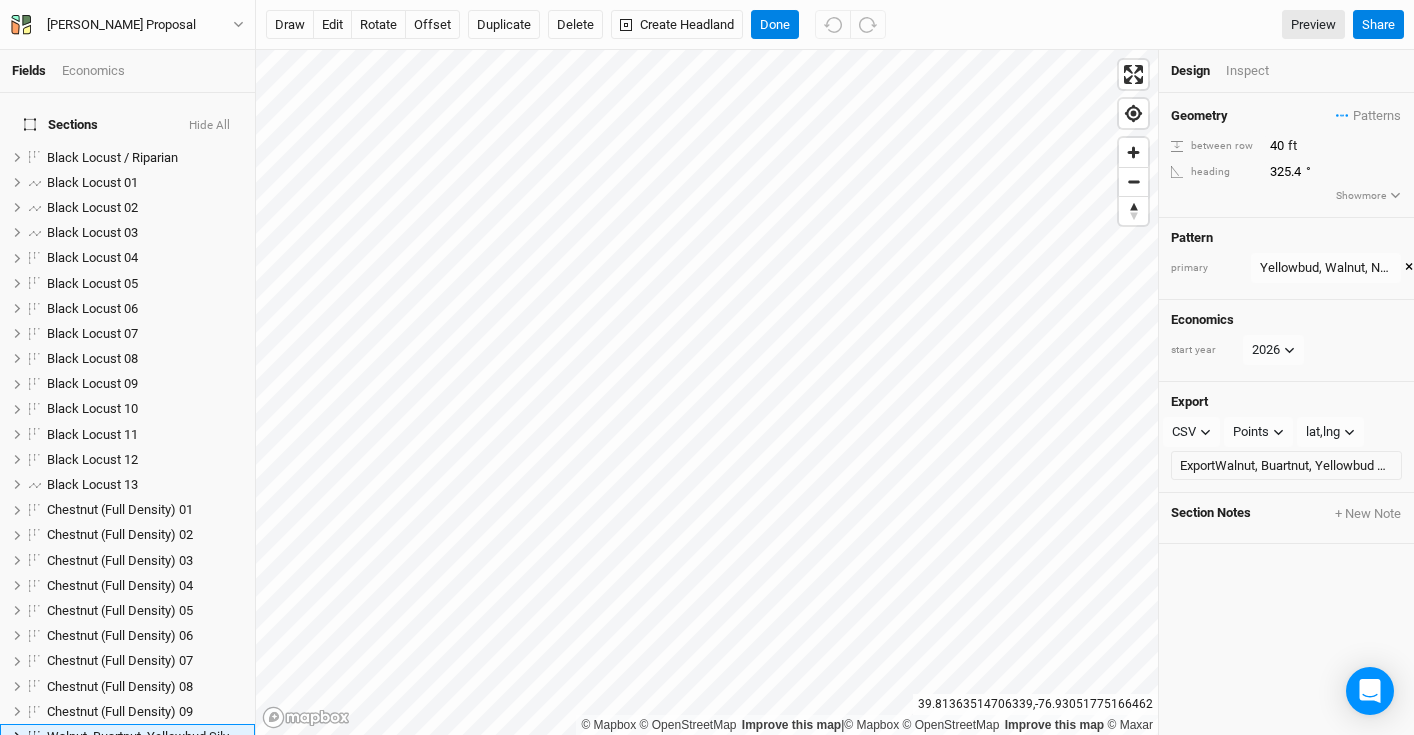 scroll, scrollTop: 310, scrollLeft: 0, axis: vertical 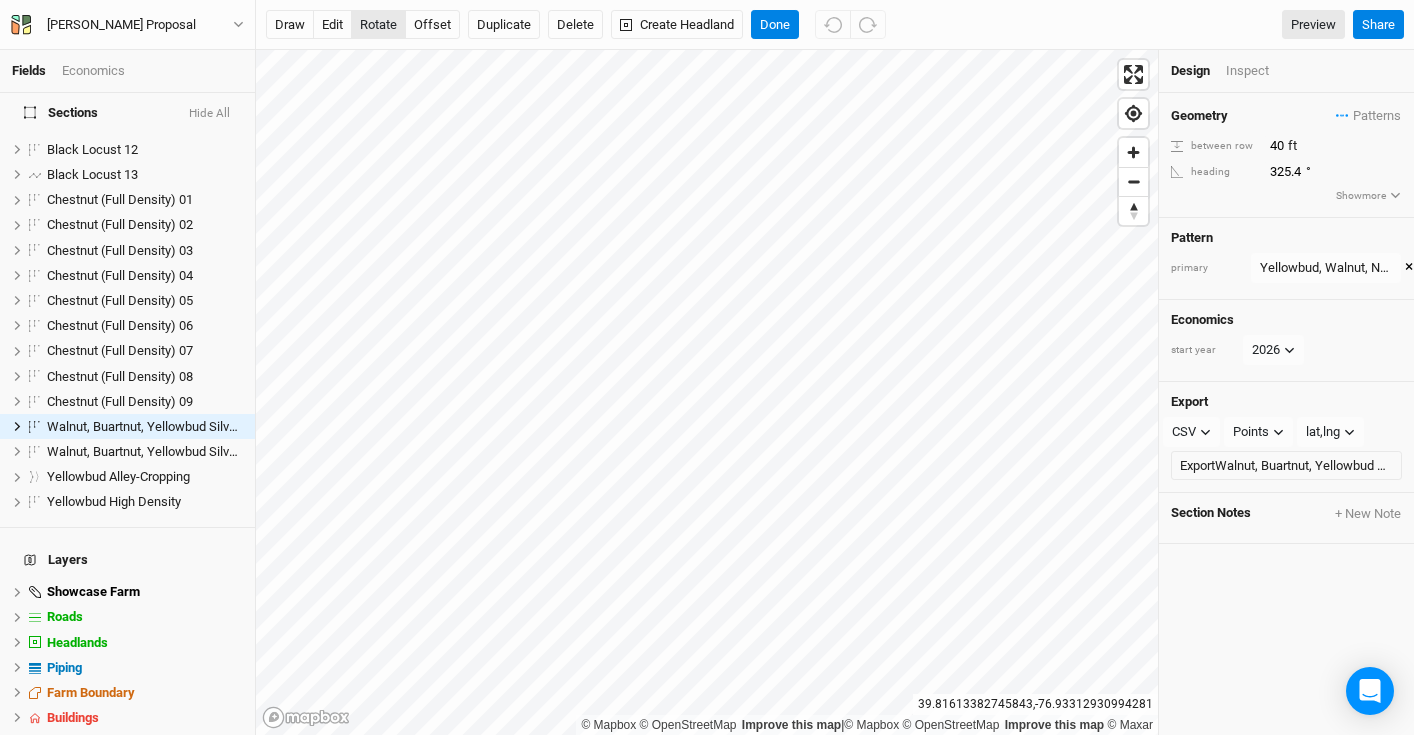 click on "rotate" at bounding box center [378, 25] 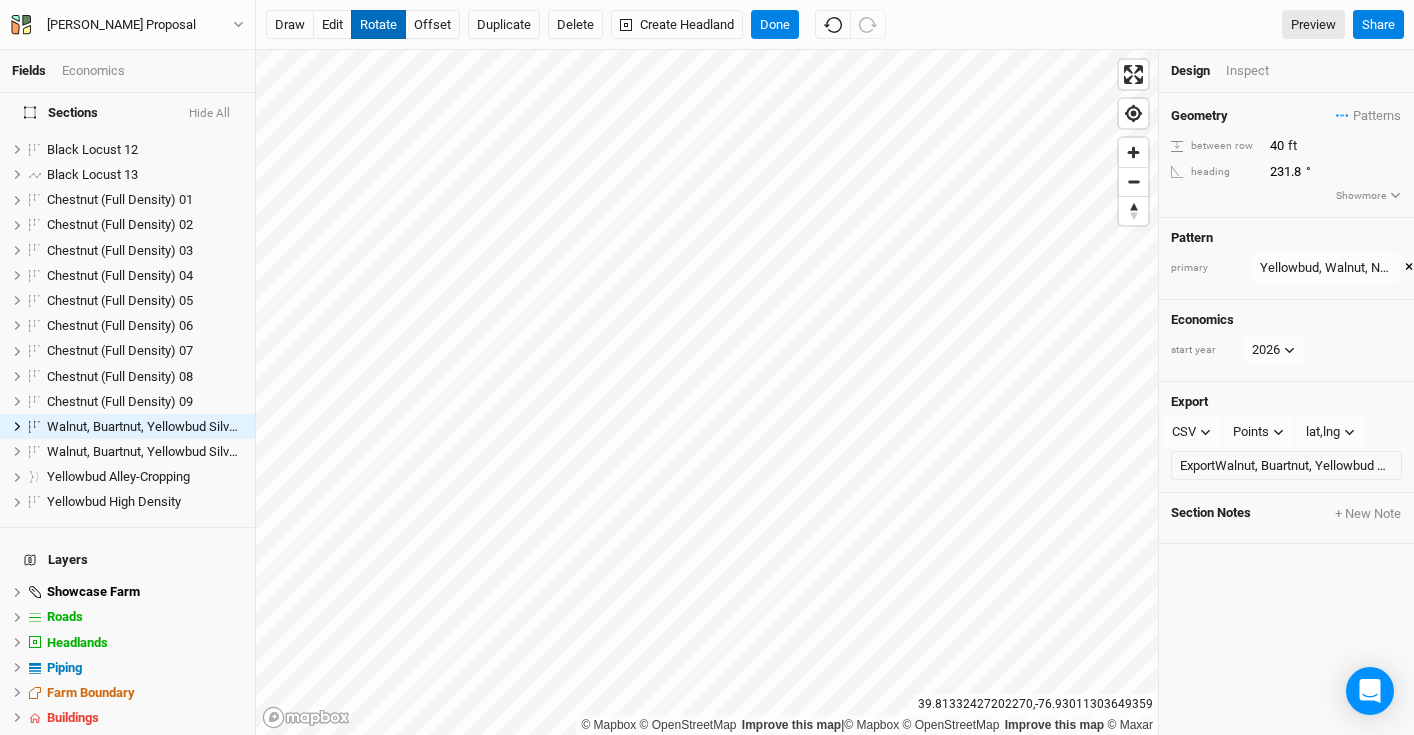 type on "231.5" 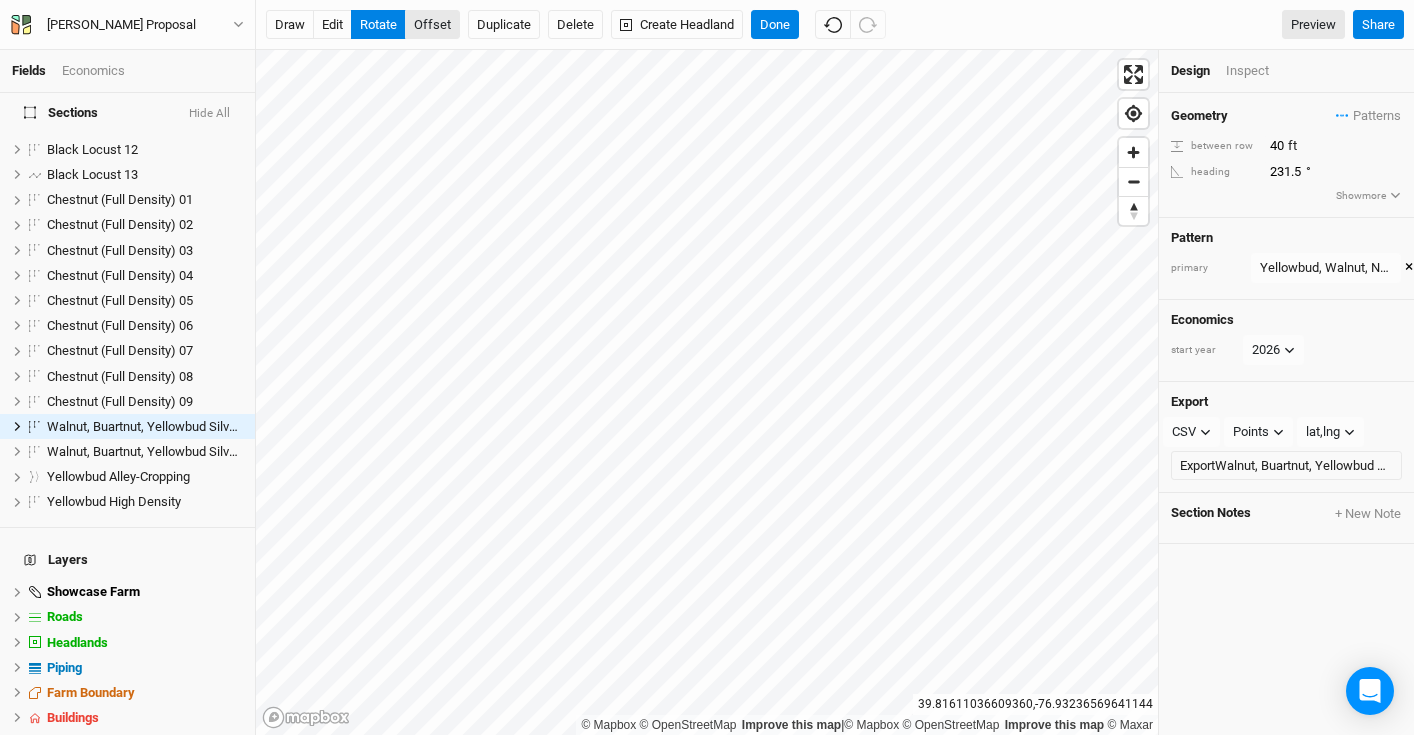 click on "offset" at bounding box center (432, 25) 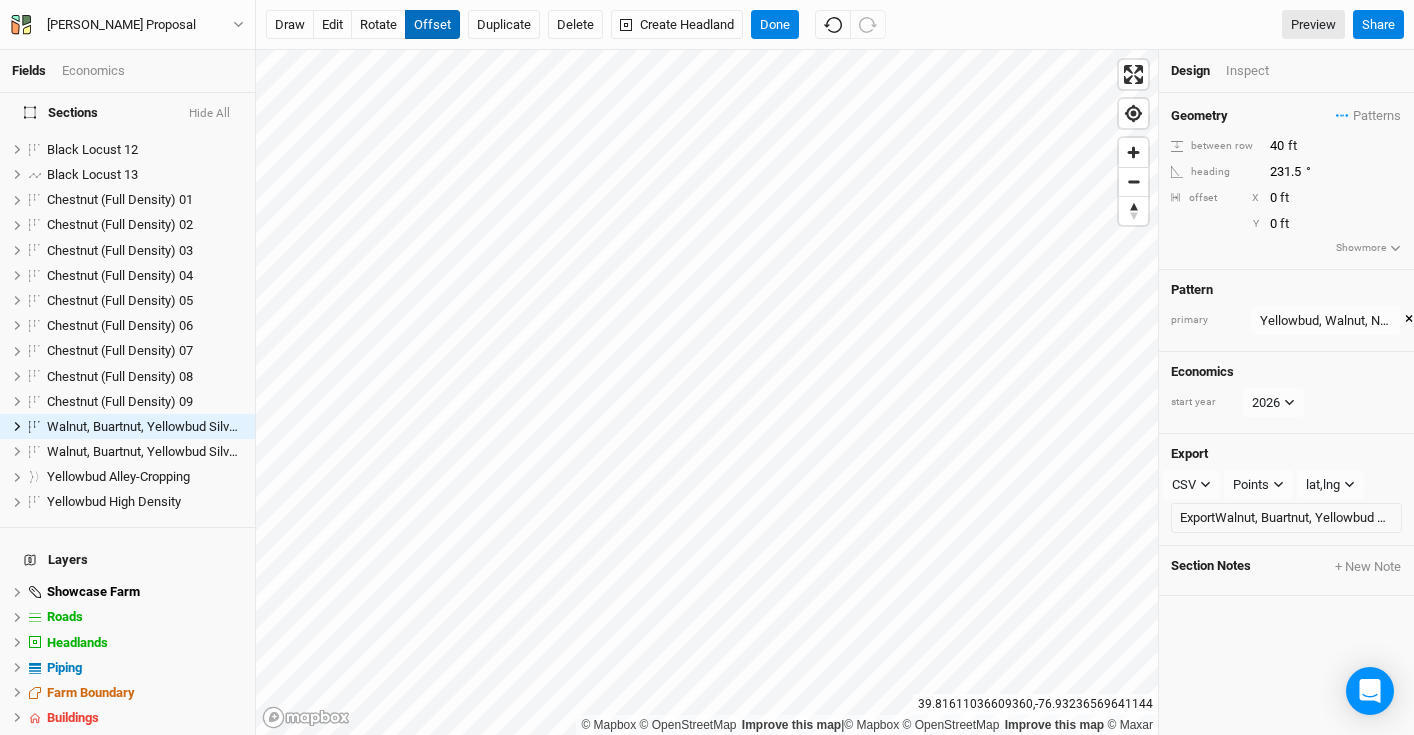 type 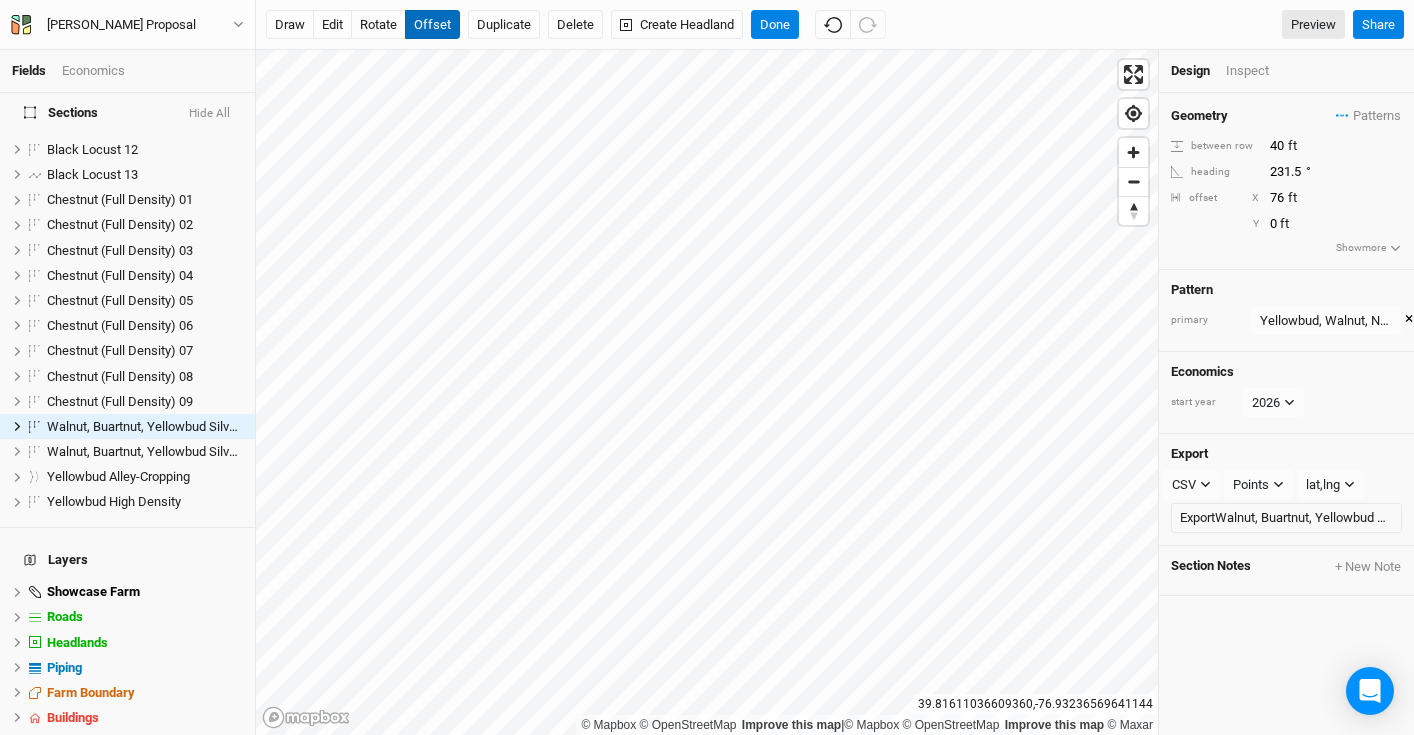 type on "77" 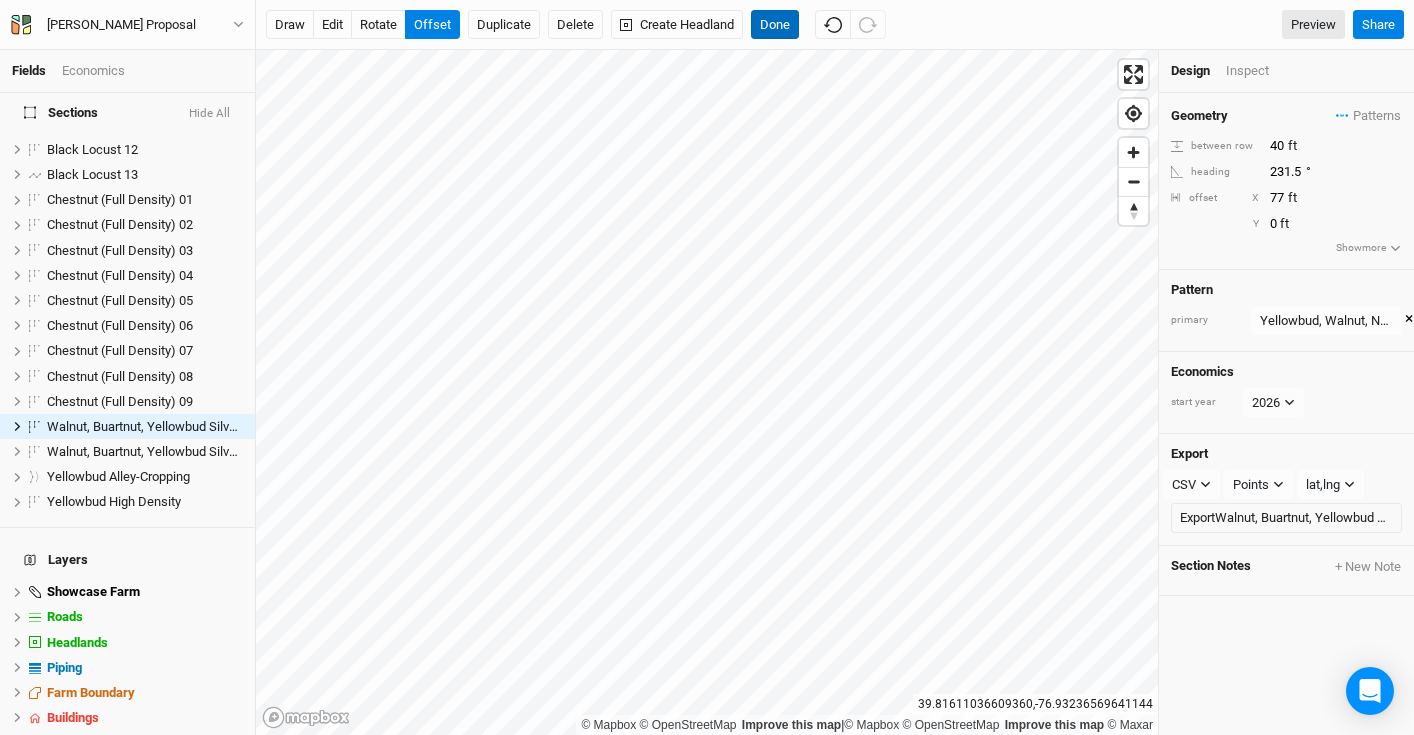 click on "Done" at bounding box center [775, 25] 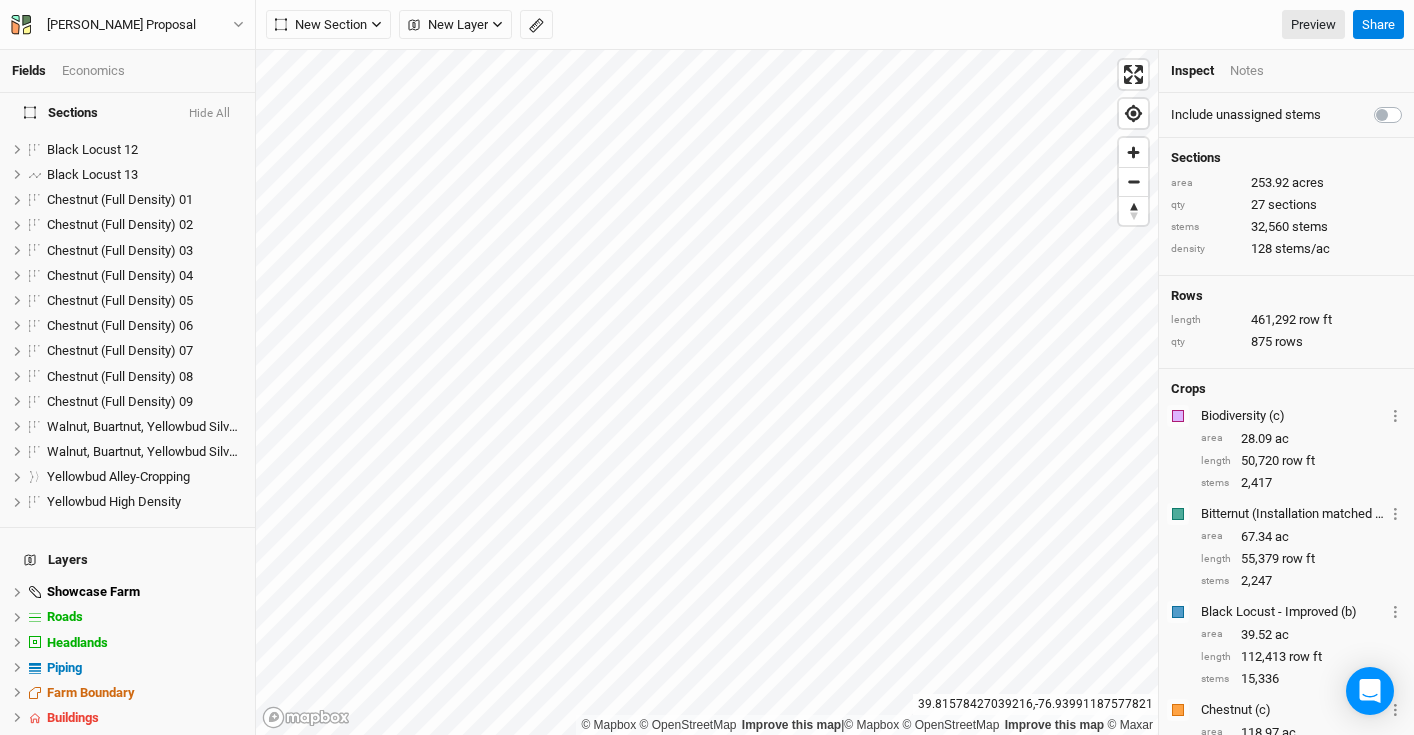 click on "Economics" at bounding box center [93, 71] 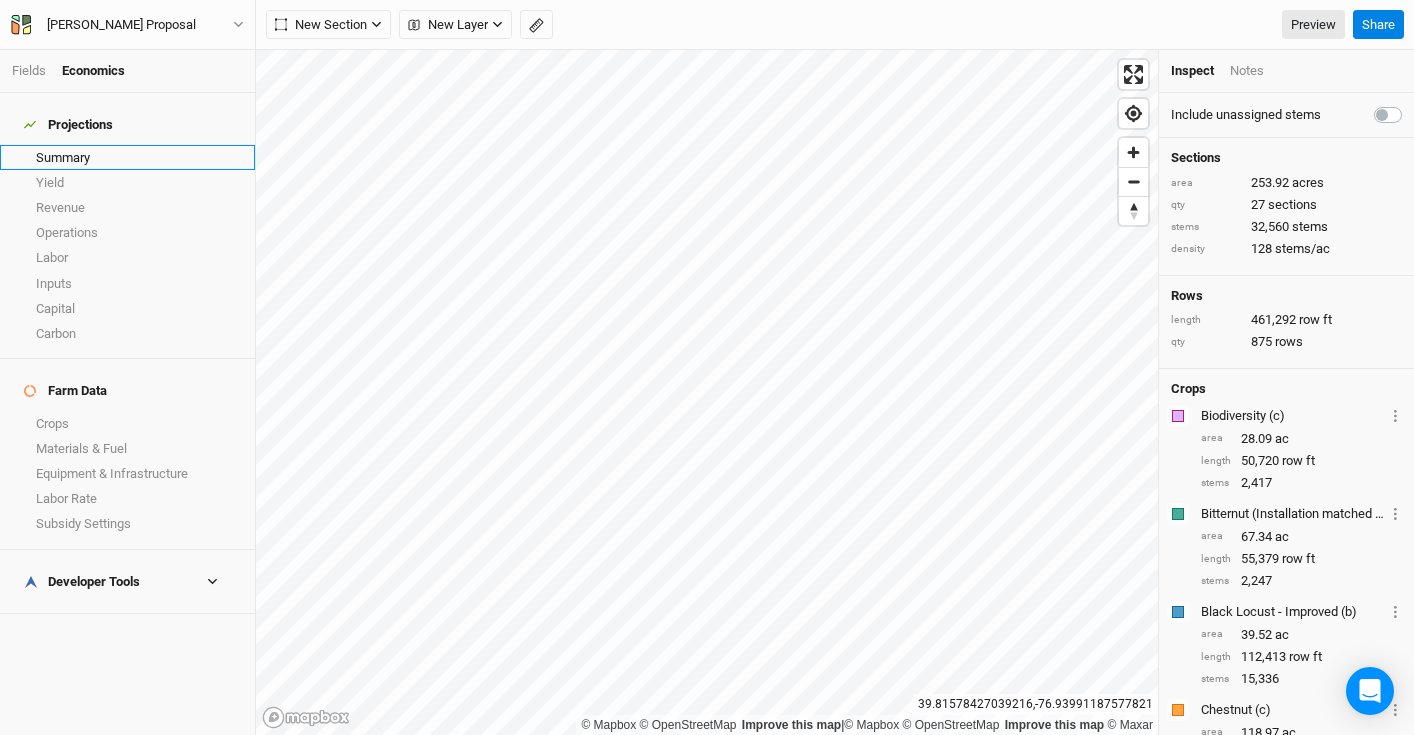 click on "Summary" at bounding box center (127, 157) 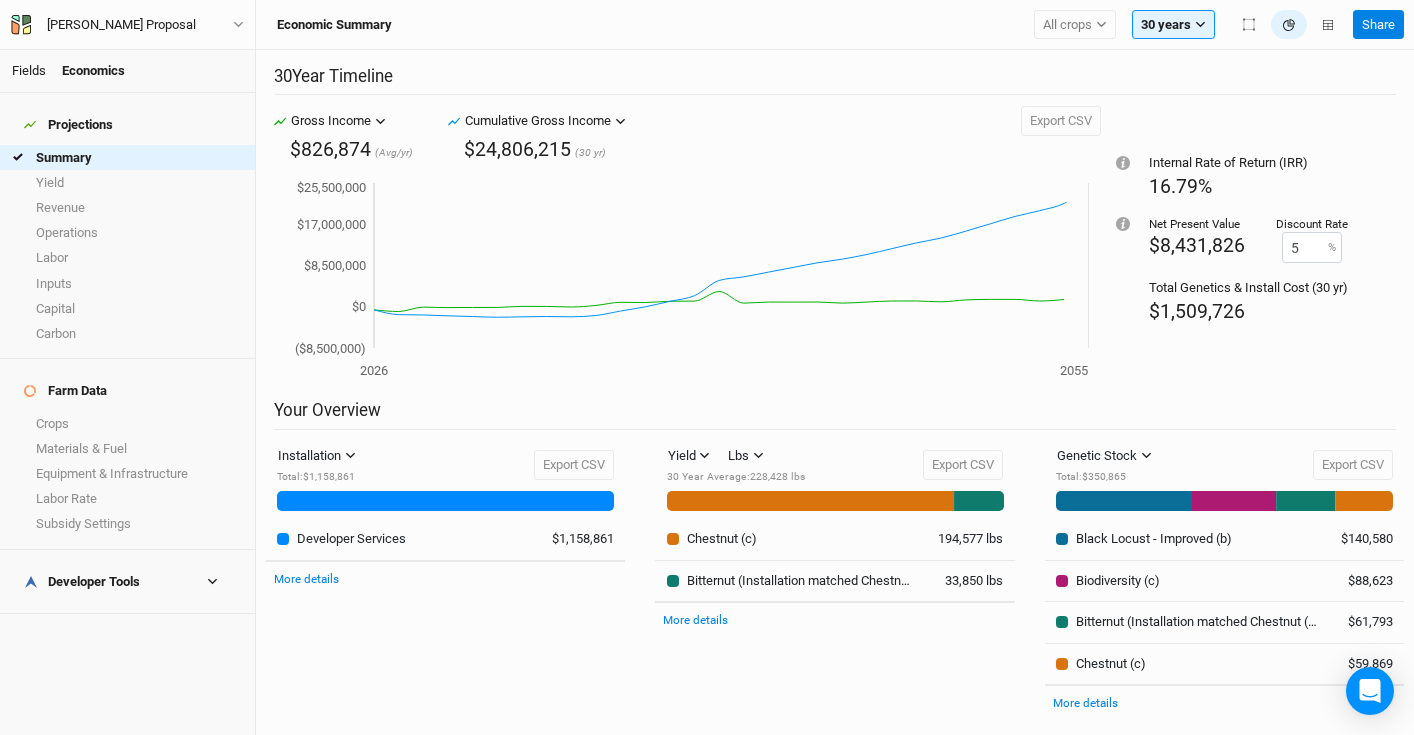 click on "Fields" at bounding box center (29, 70) 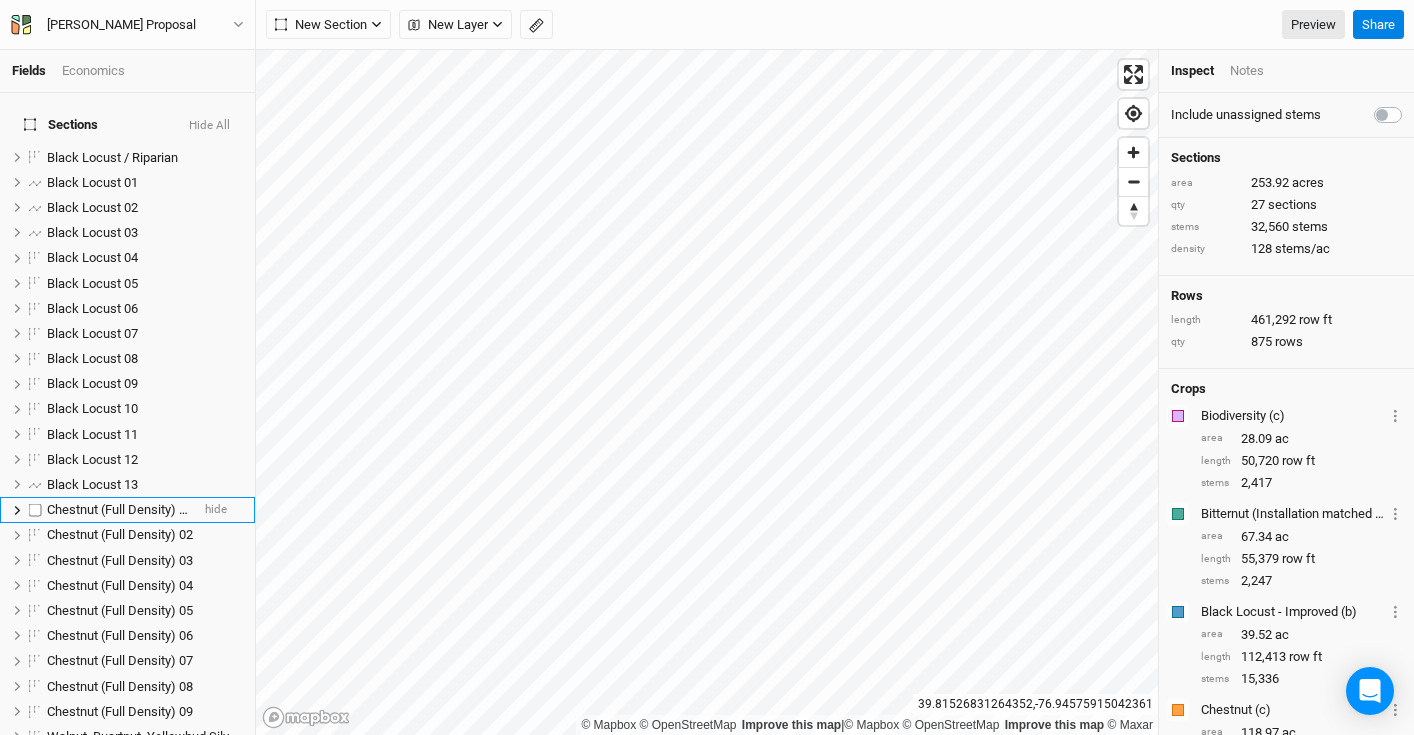 scroll, scrollTop: 393, scrollLeft: 0, axis: vertical 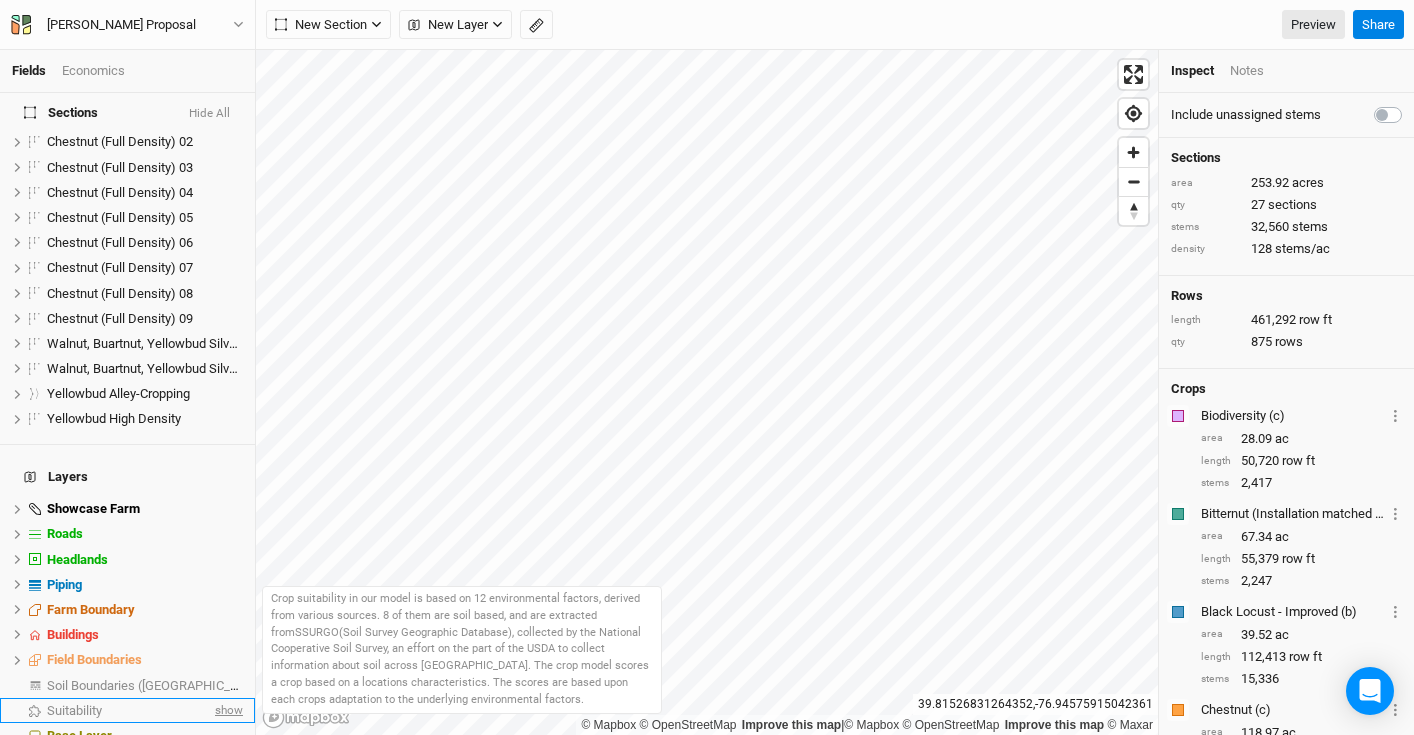 click on "show" at bounding box center (227, 710) 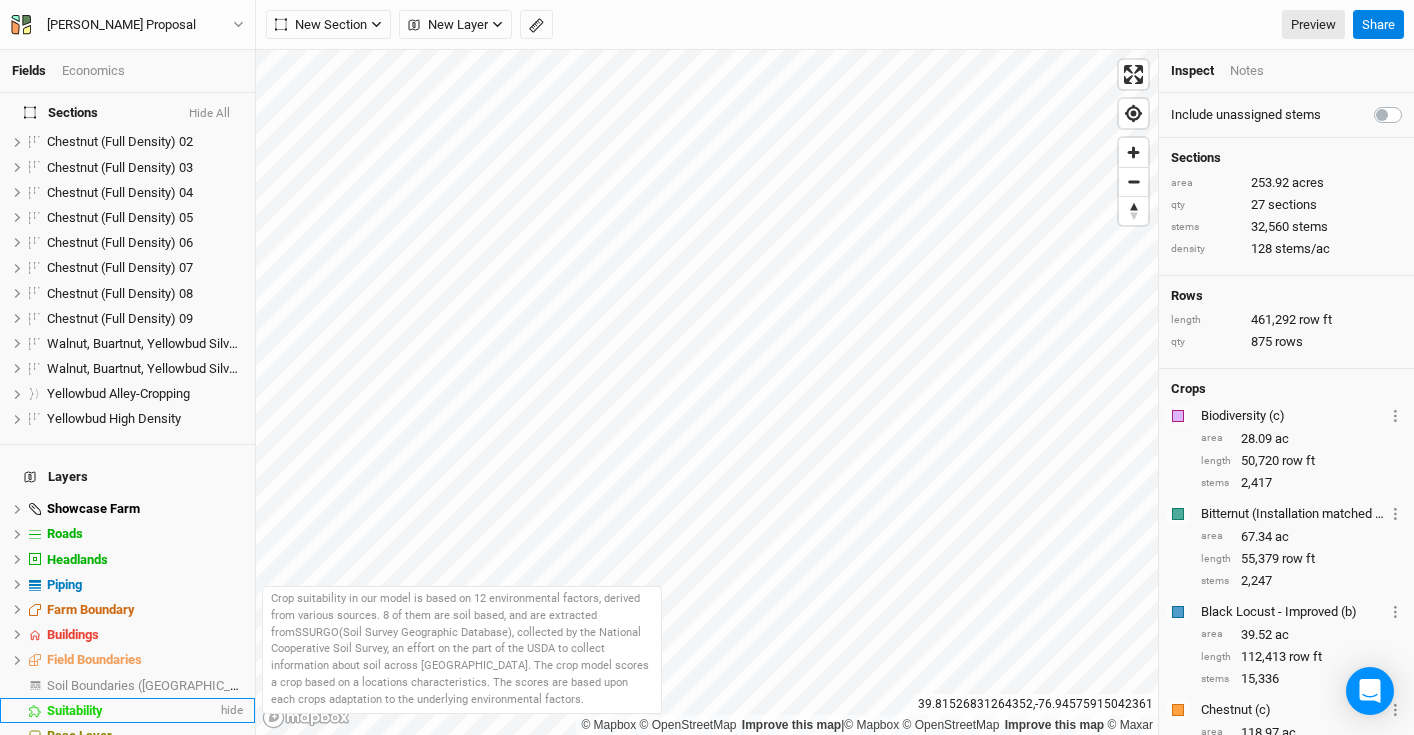 click on "Suitability hide" at bounding box center (127, 710) 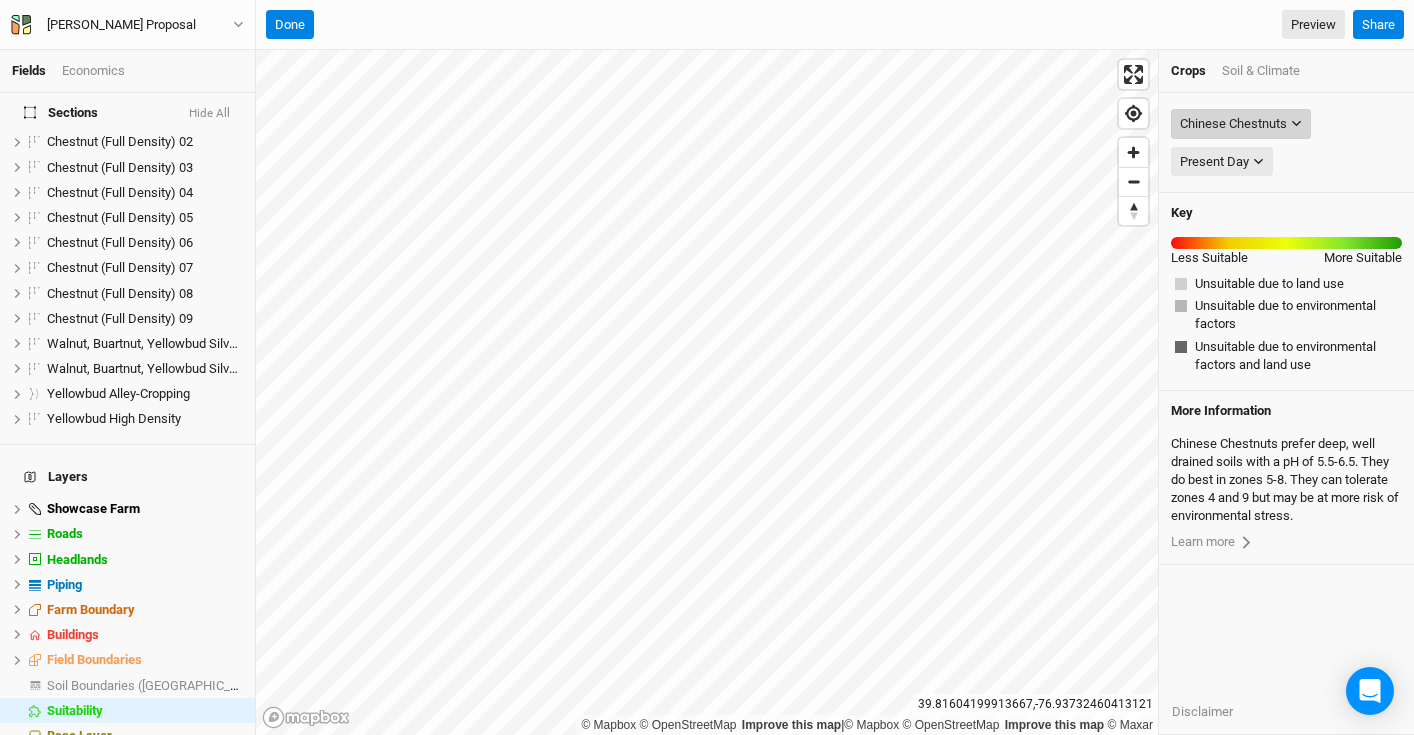 click on "Chinese Chestnuts" at bounding box center (1233, 124) 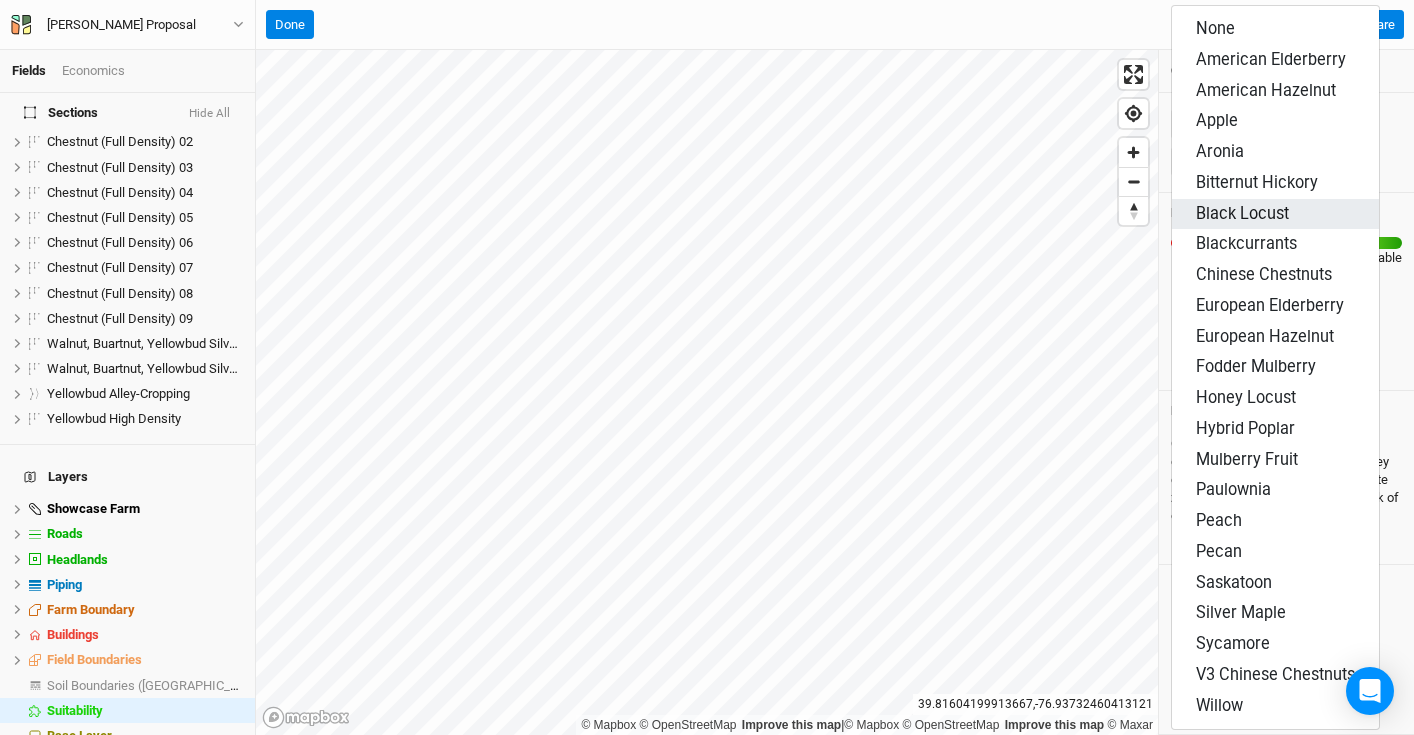 click on "Black Locust" at bounding box center (1242, 213) 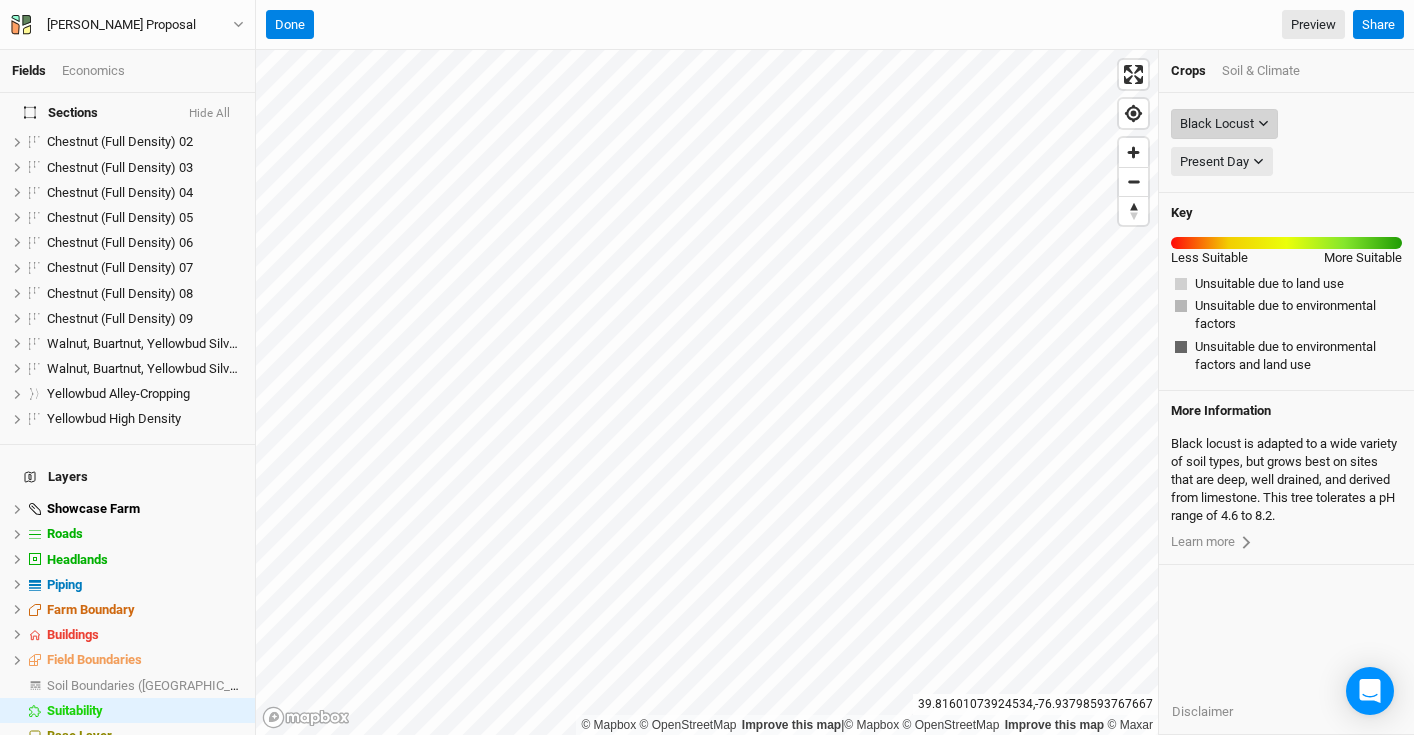 click 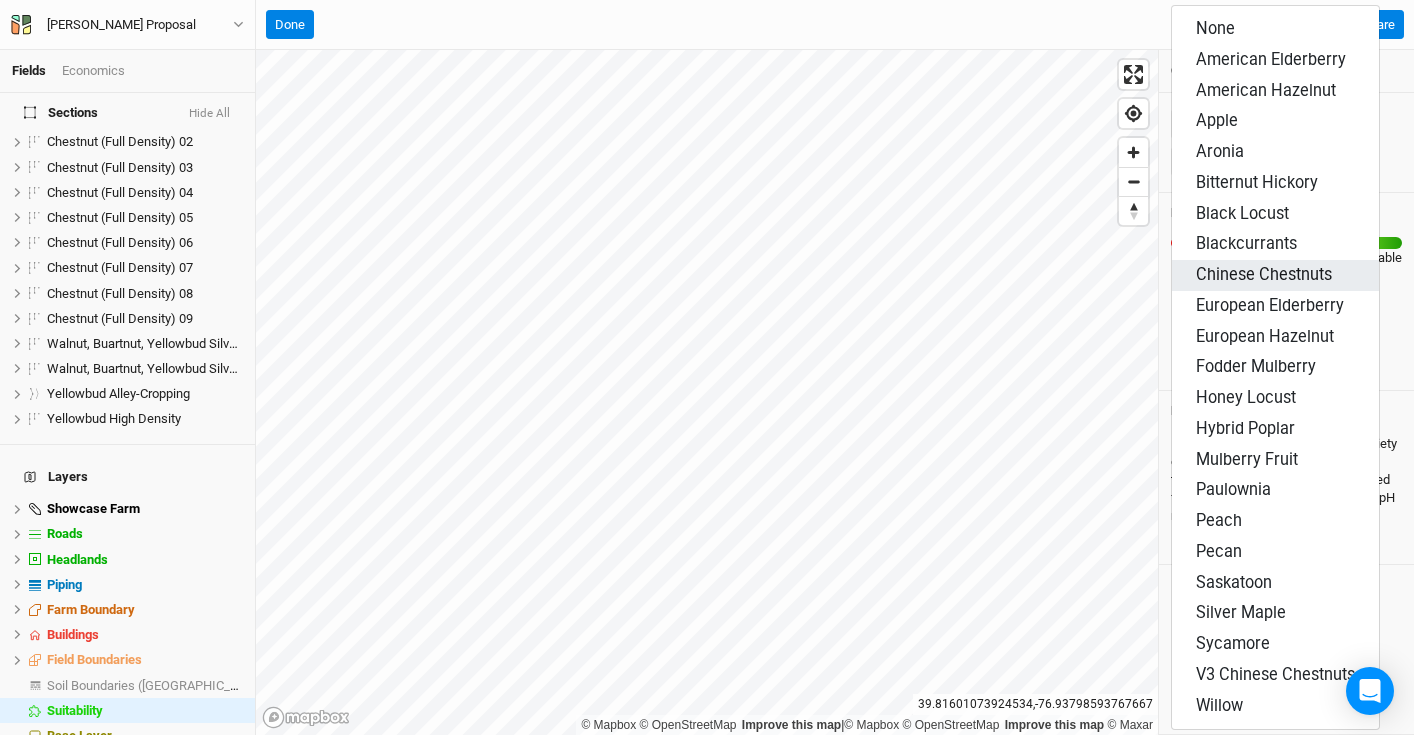 click on "Chinese Chestnuts" at bounding box center (1264, 274) 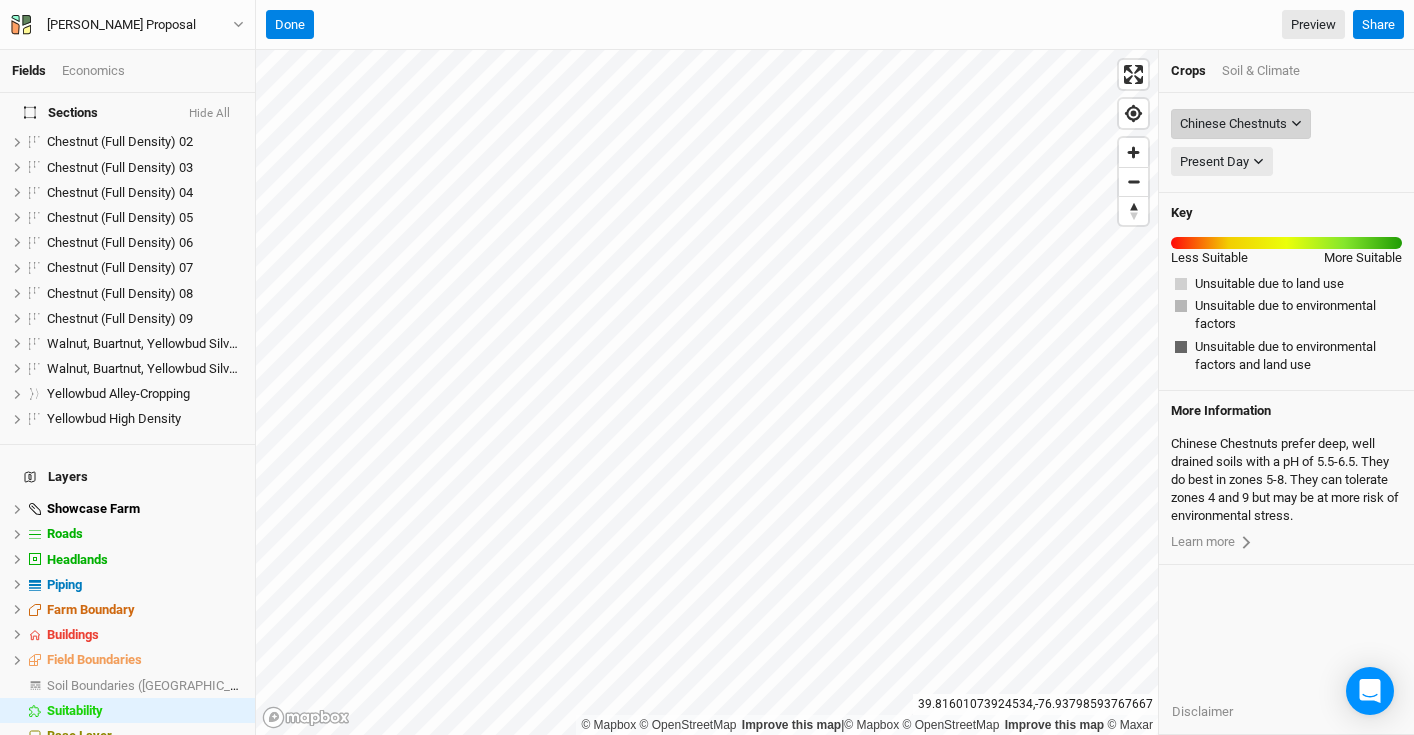 click on "Chinese Chestnuts" at bounding box center (1233, 124) 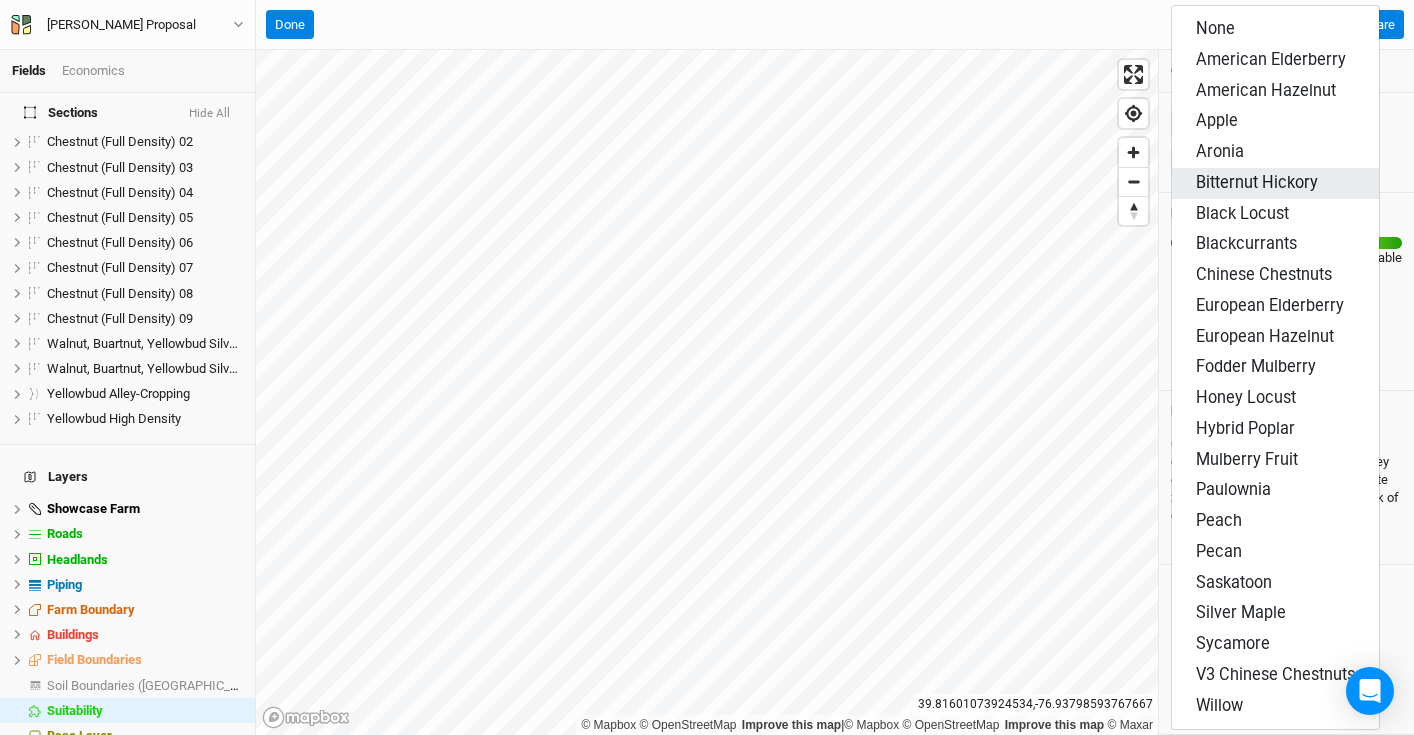 click on "Bitternut Hickory" at bounding box center (1257, 182) 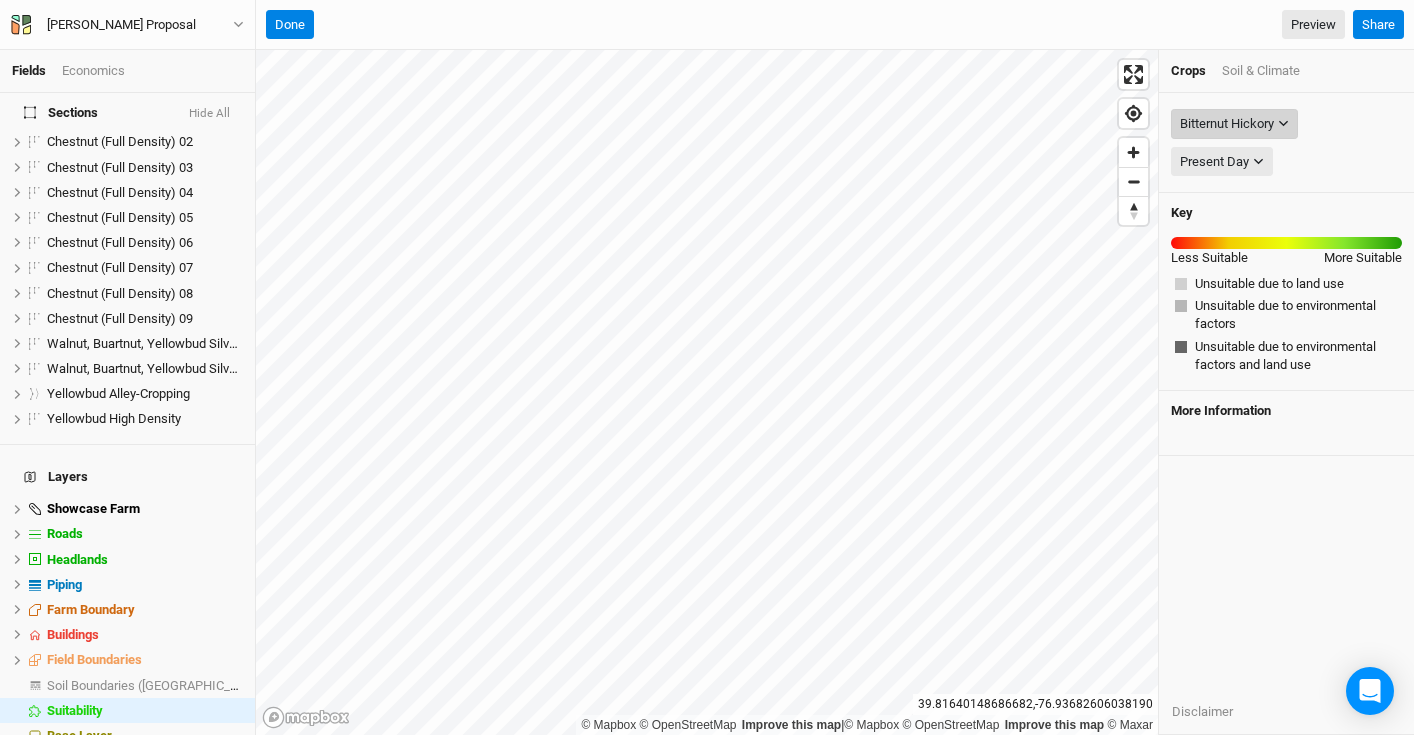 click on "Bitternut Hickory" at bounding box center [1227, 124] 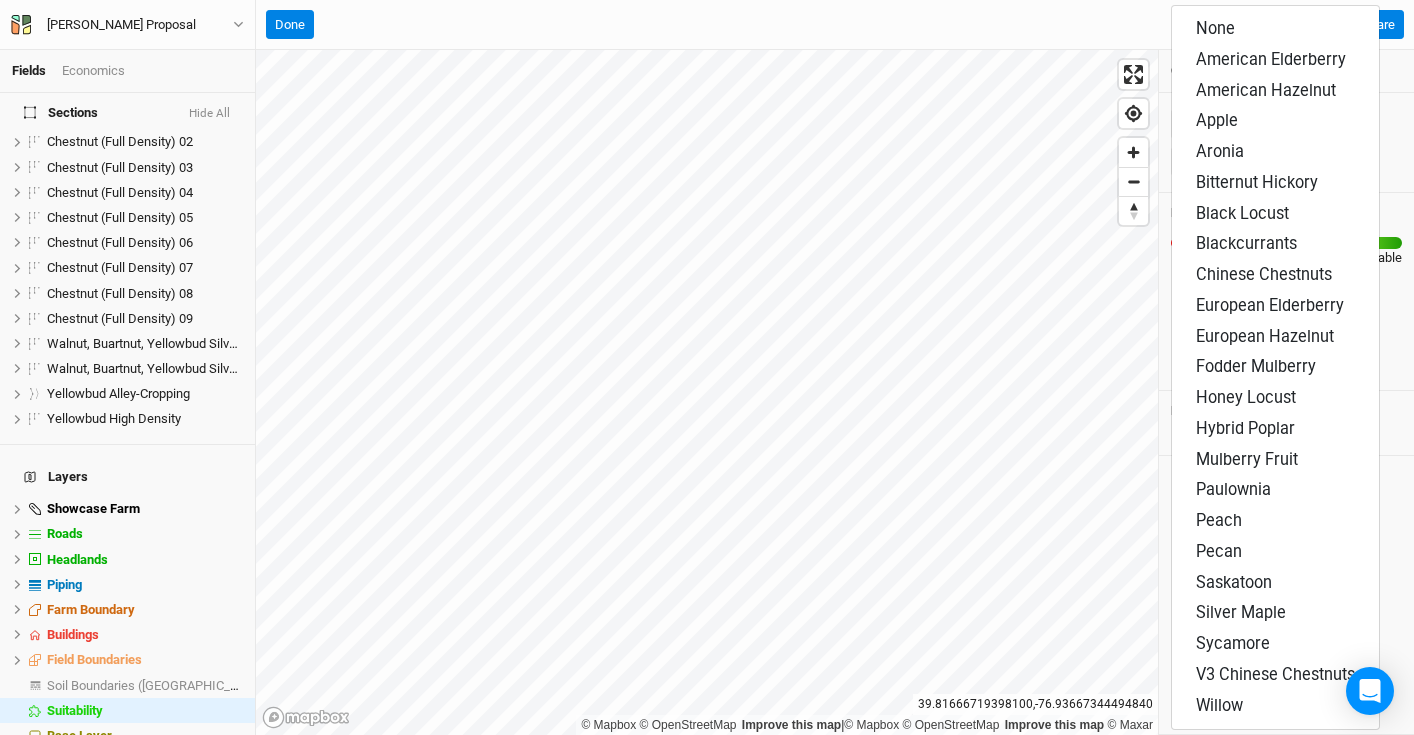 click on "Crops Soil & Climate" at bounding box center (1286, 71) 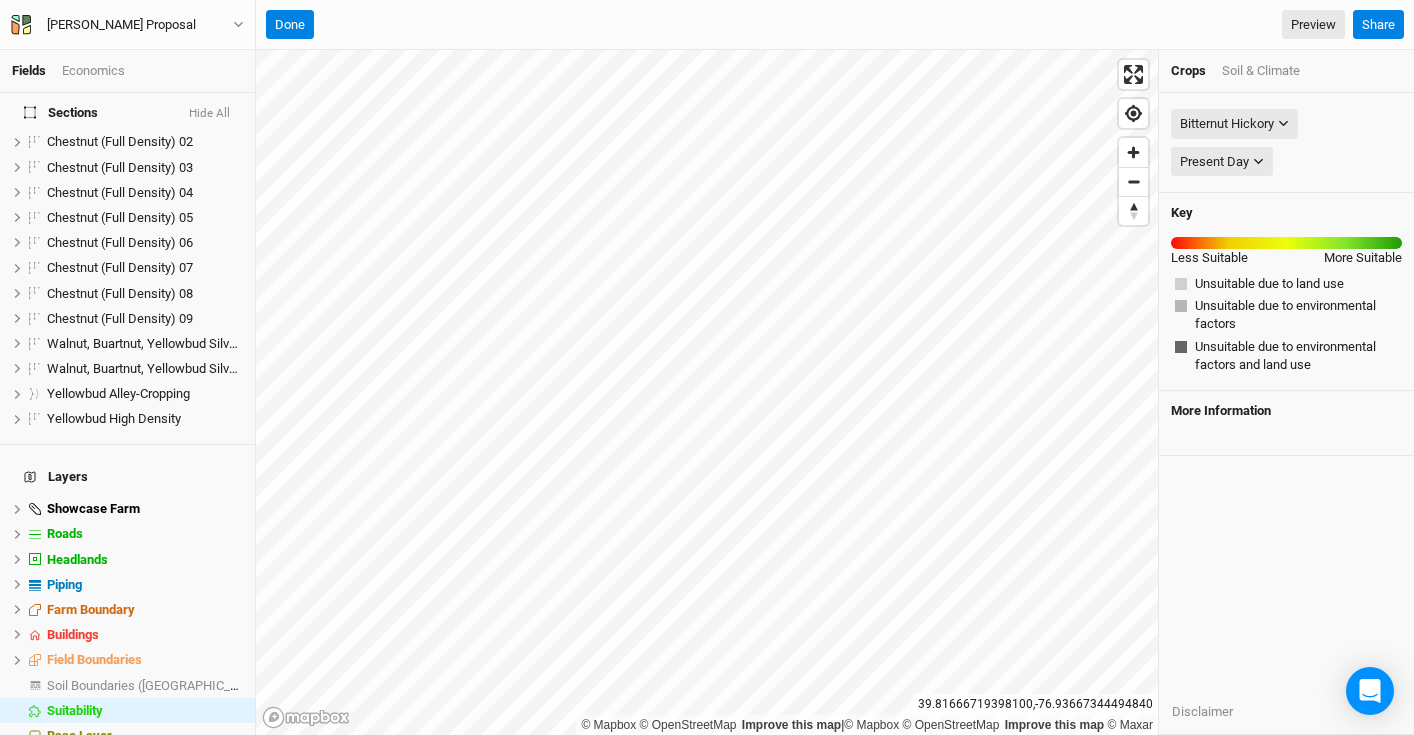 click on "Soil & Climate" at bounding box center [1261, 71] 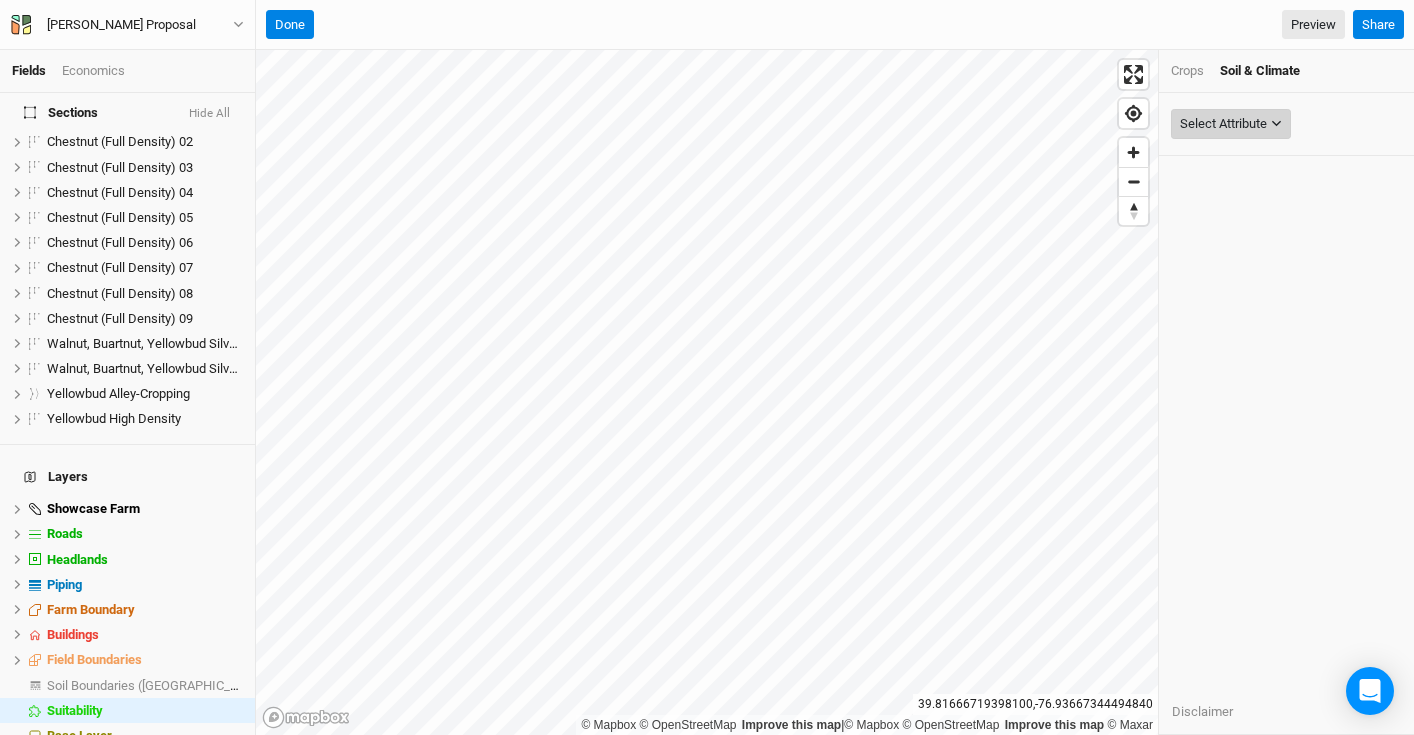 click on "Select Attribute" at bounding box center [1223, 124] 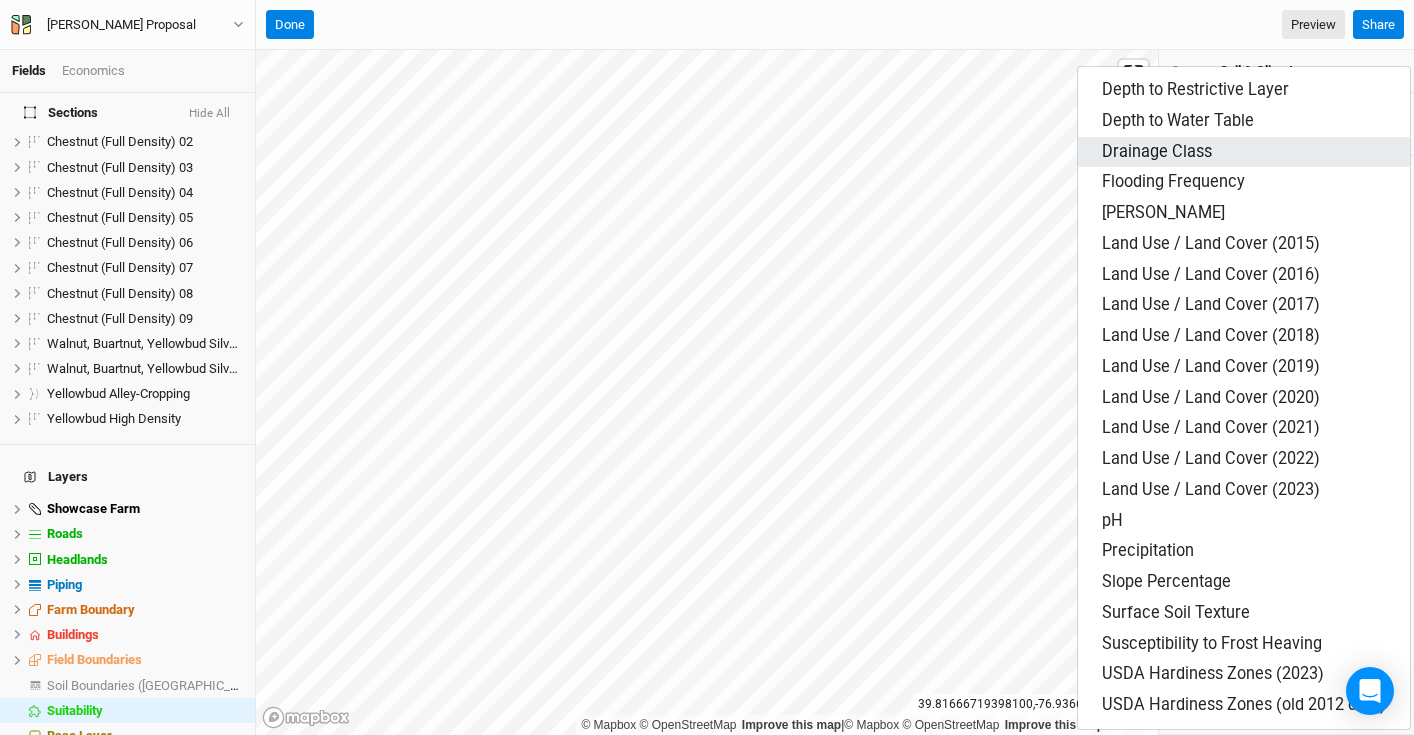 click on "Drainage Class" at bounding box center [1244, 152] 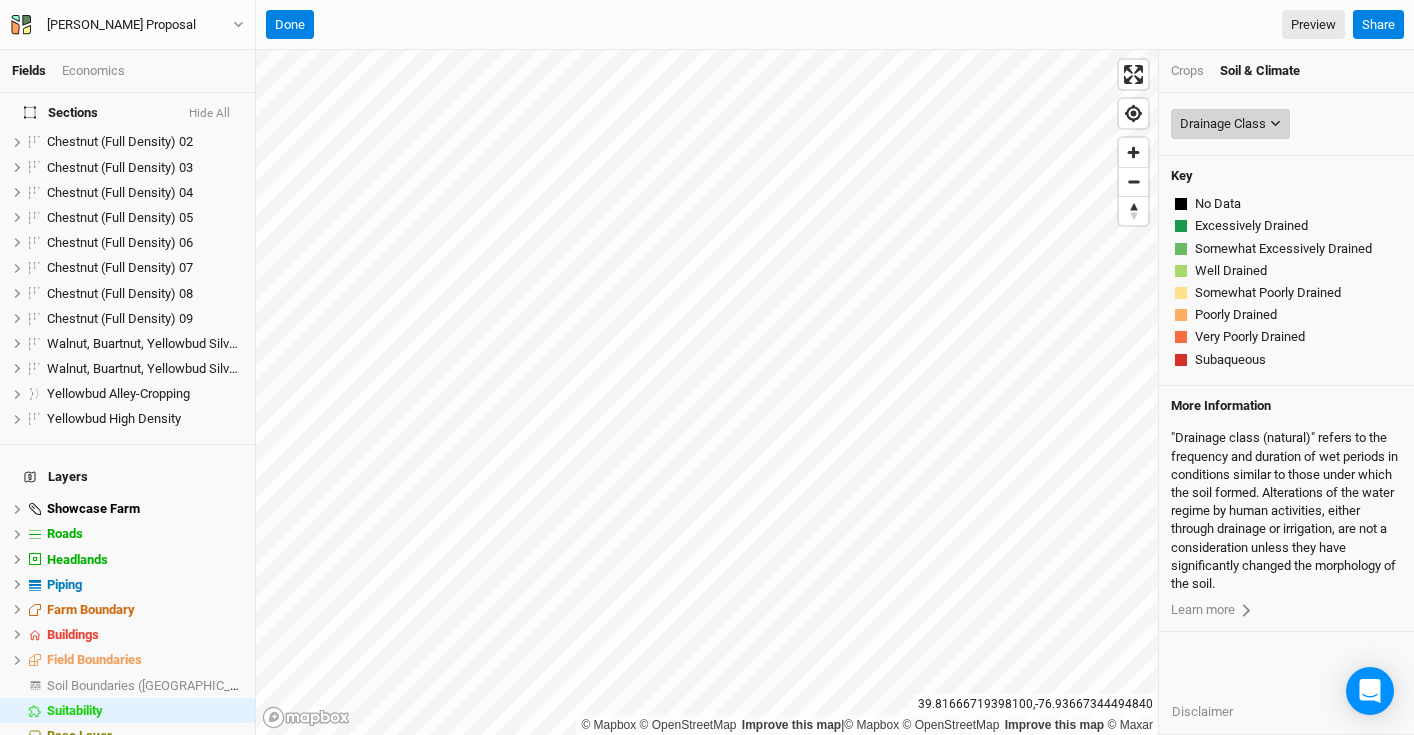 click on "Drainage Class" at bounding box center (1223, 124) 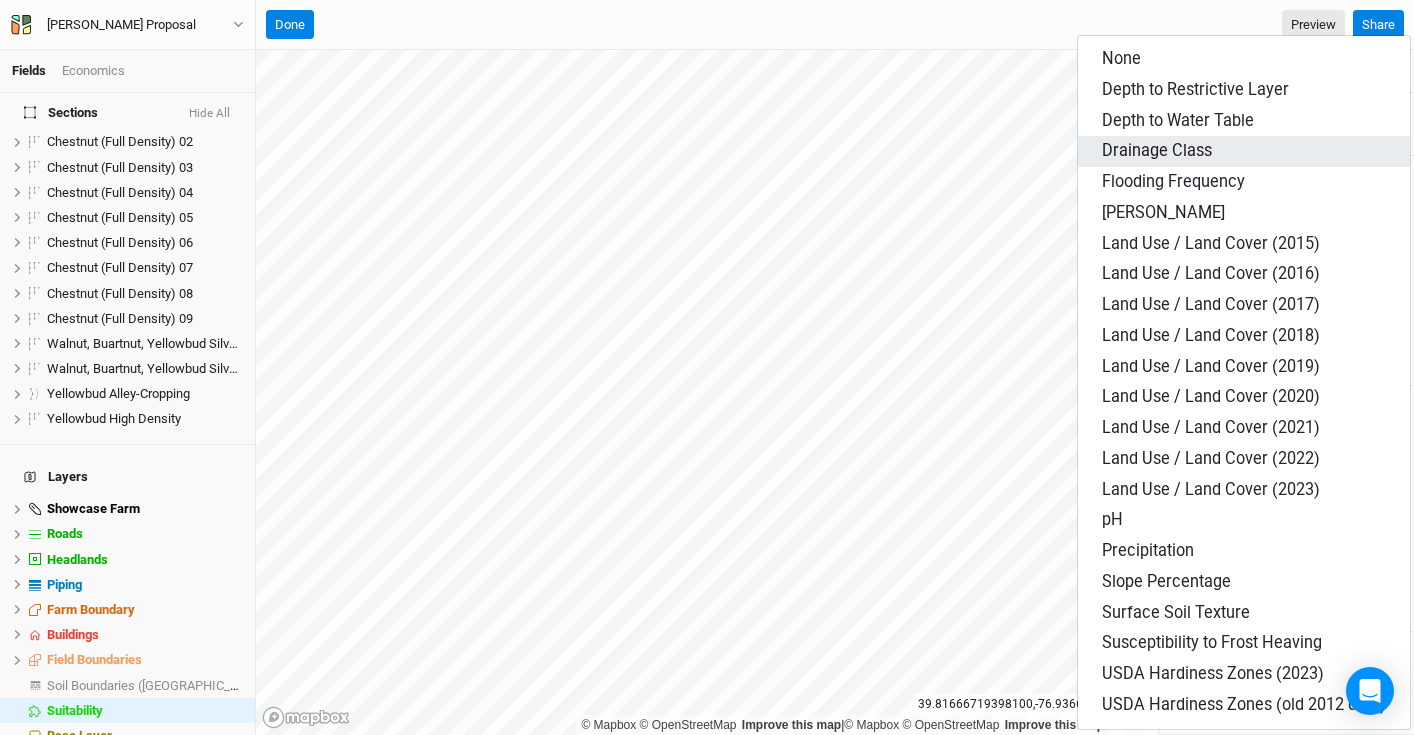 click on "Drainage Class" at bounding box center [1244, 151] 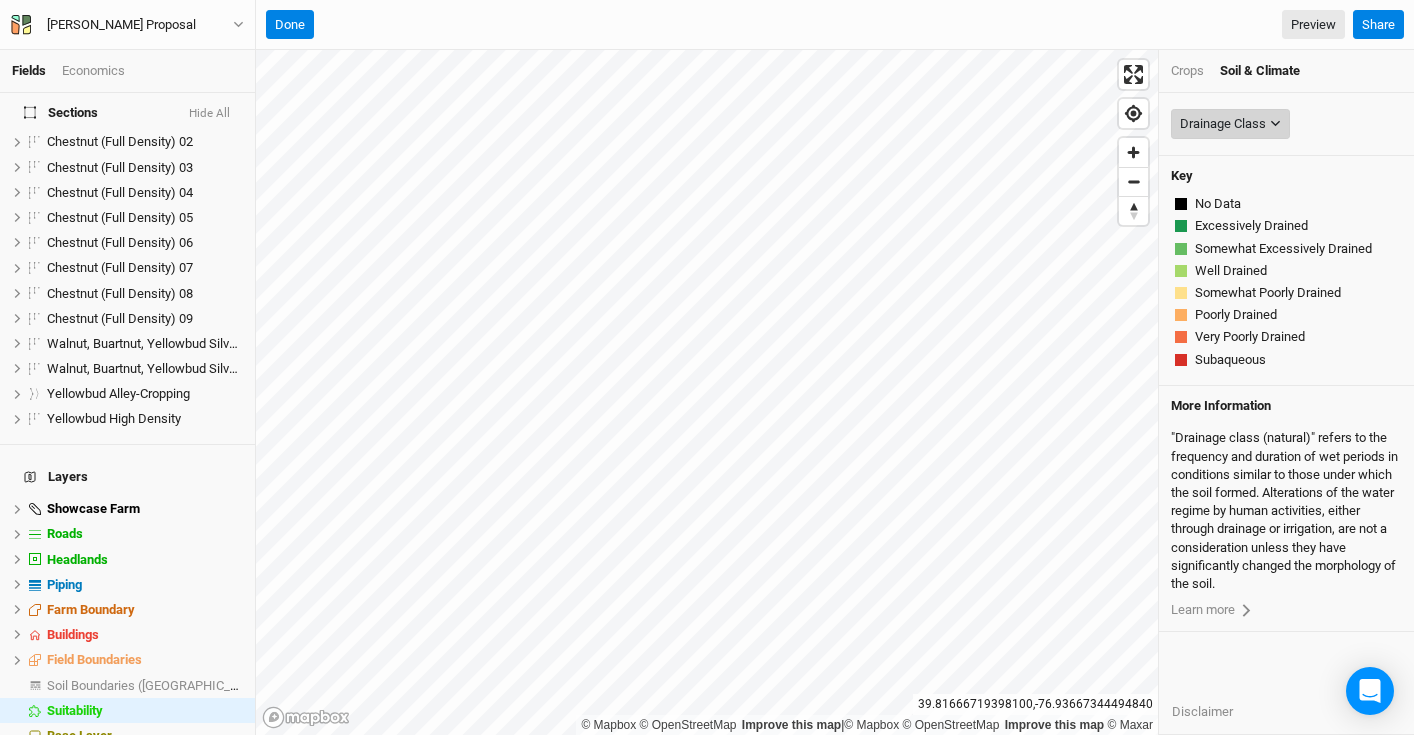 click on "Drainage Class" at bounding box center (1223, 124) 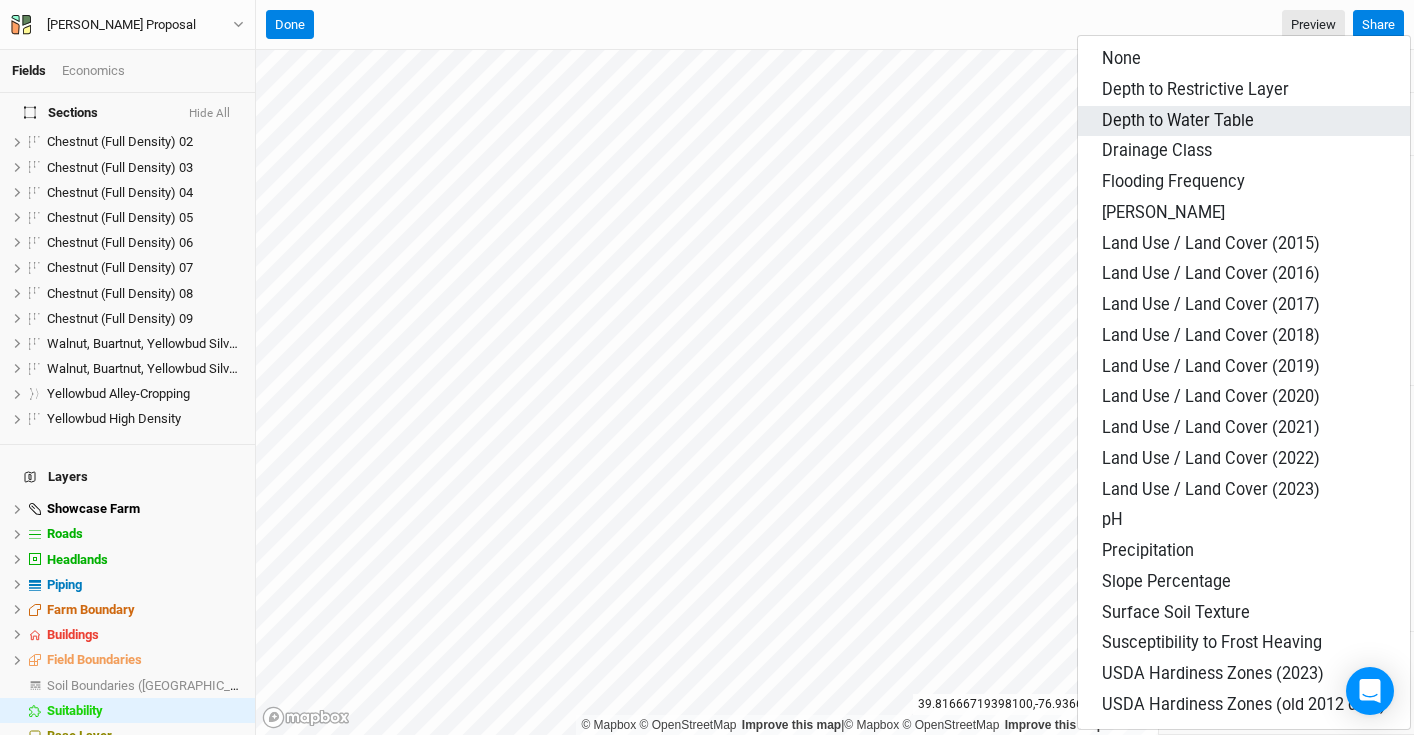 click on "Depth to Water Table" at bounding box center [1178, 120] 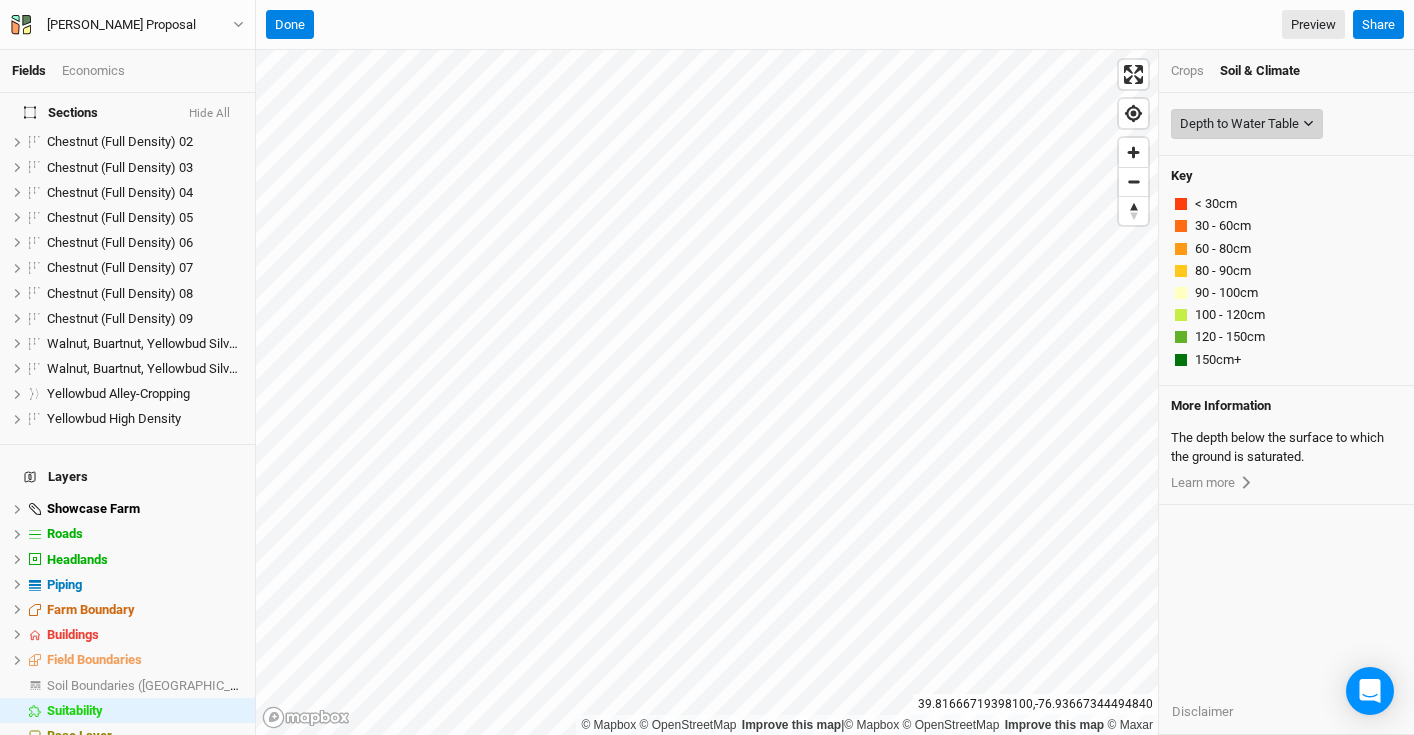 click on "Depth to Water Table" at bounding box center (1239, 124) 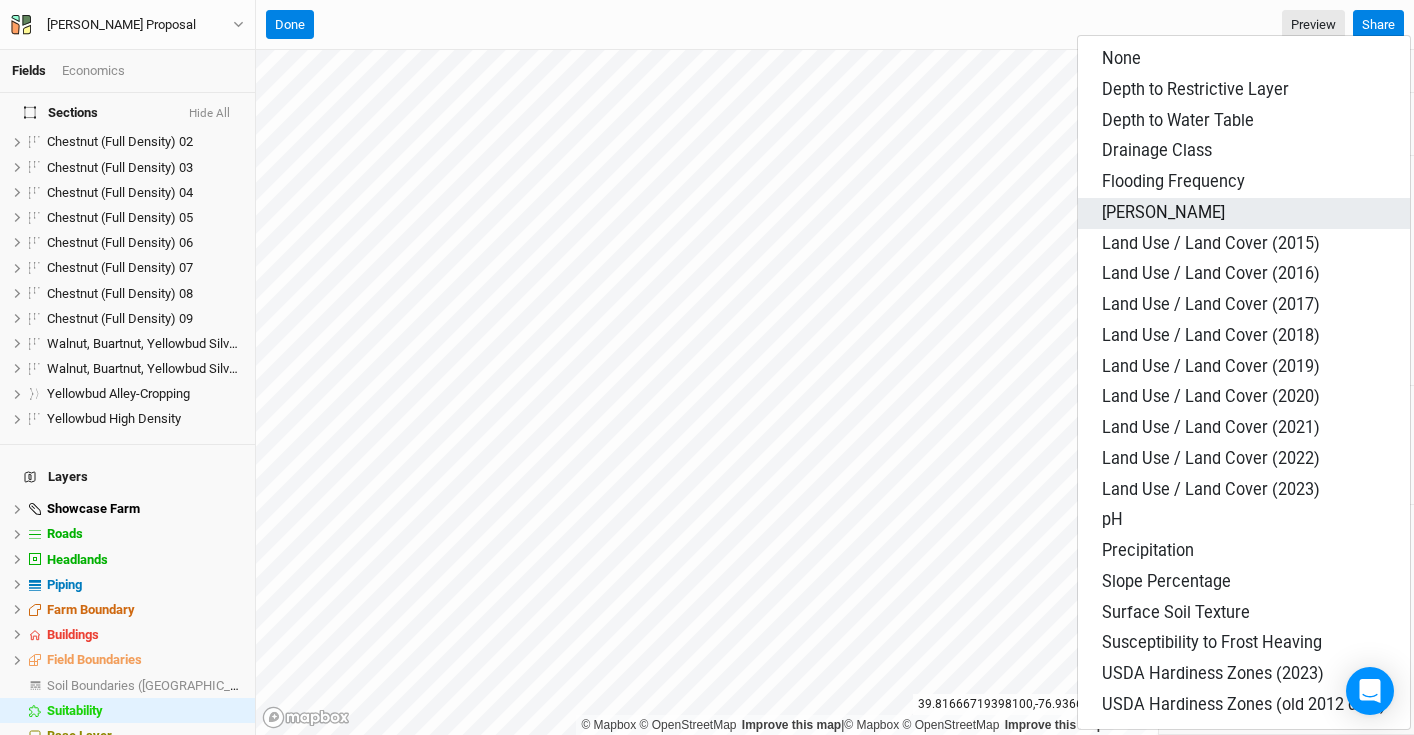 click on "[PERSON_NAME]" at bounding box center (1244, 213) 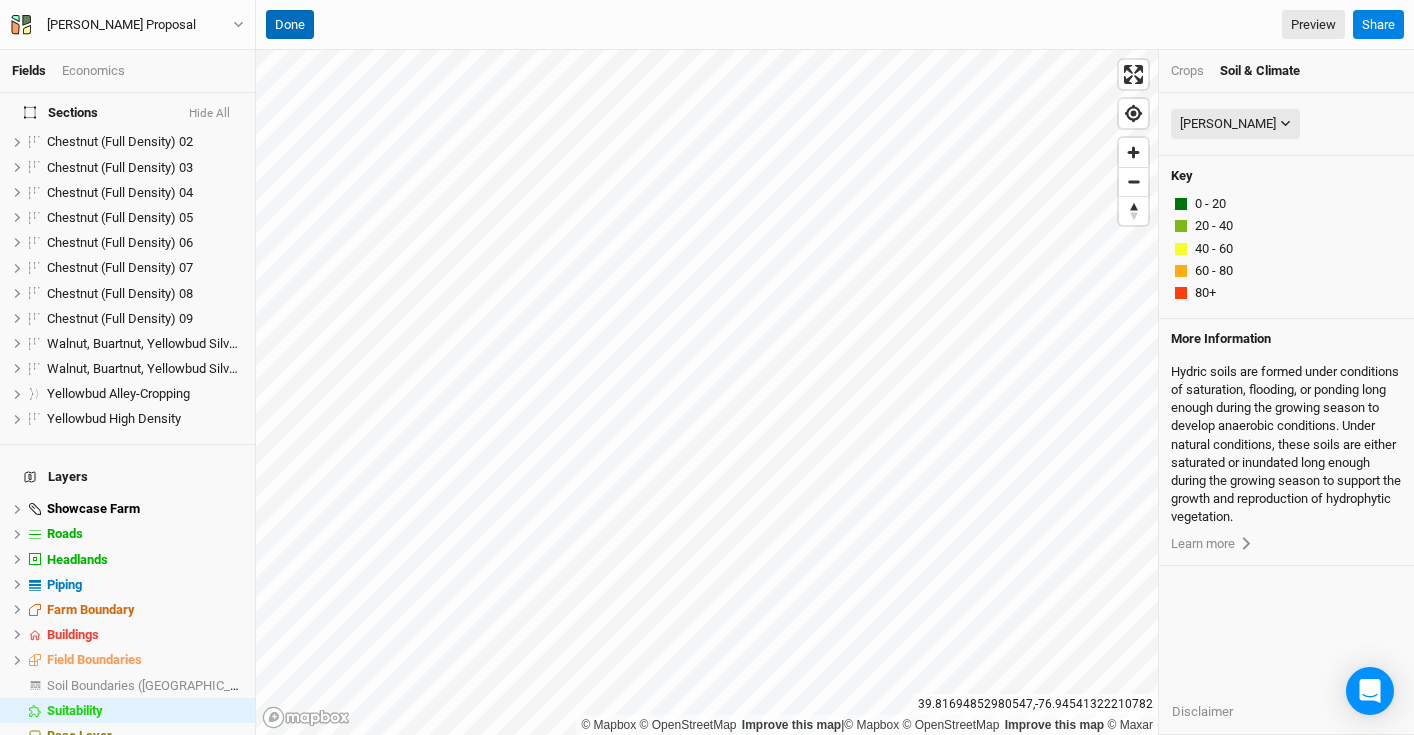 click on "Done" at bounding box center [290, 25] 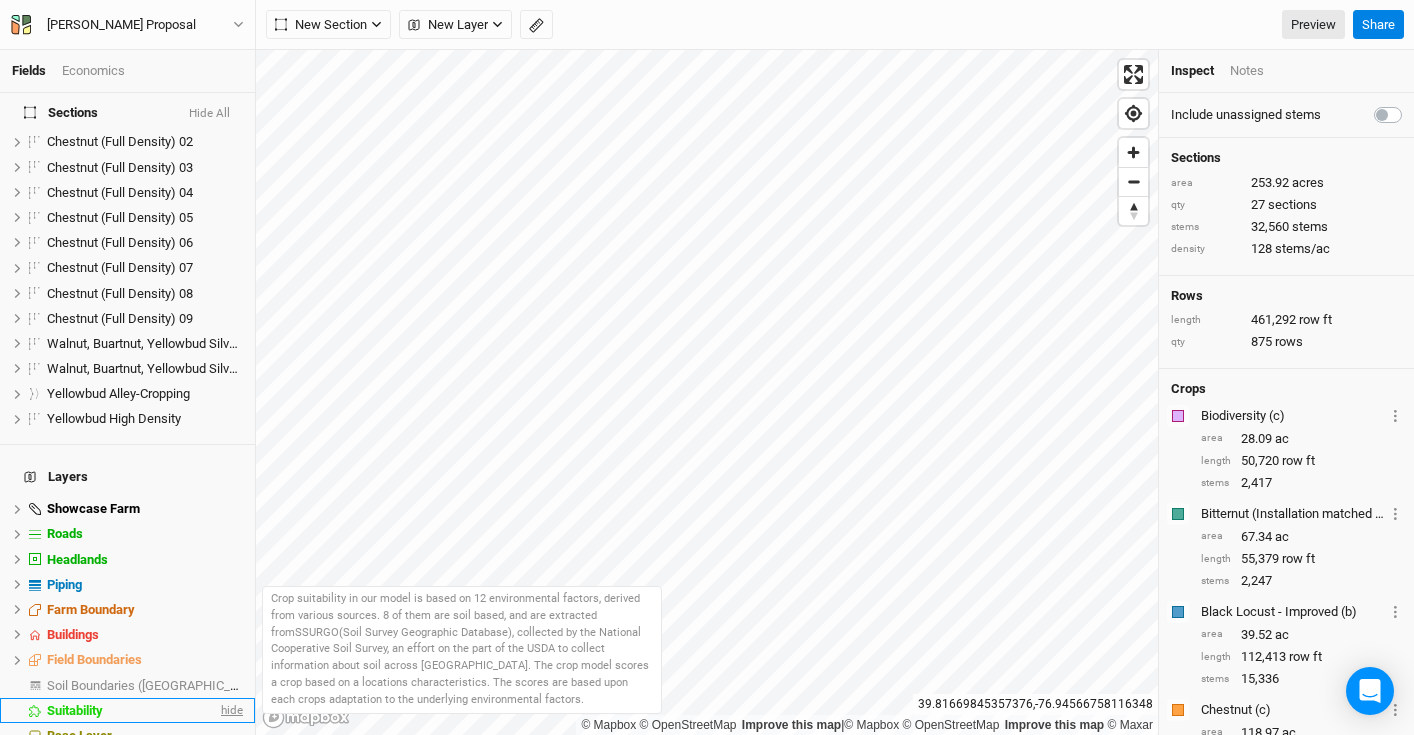 click on "hide" at bounding box center (230, 710) 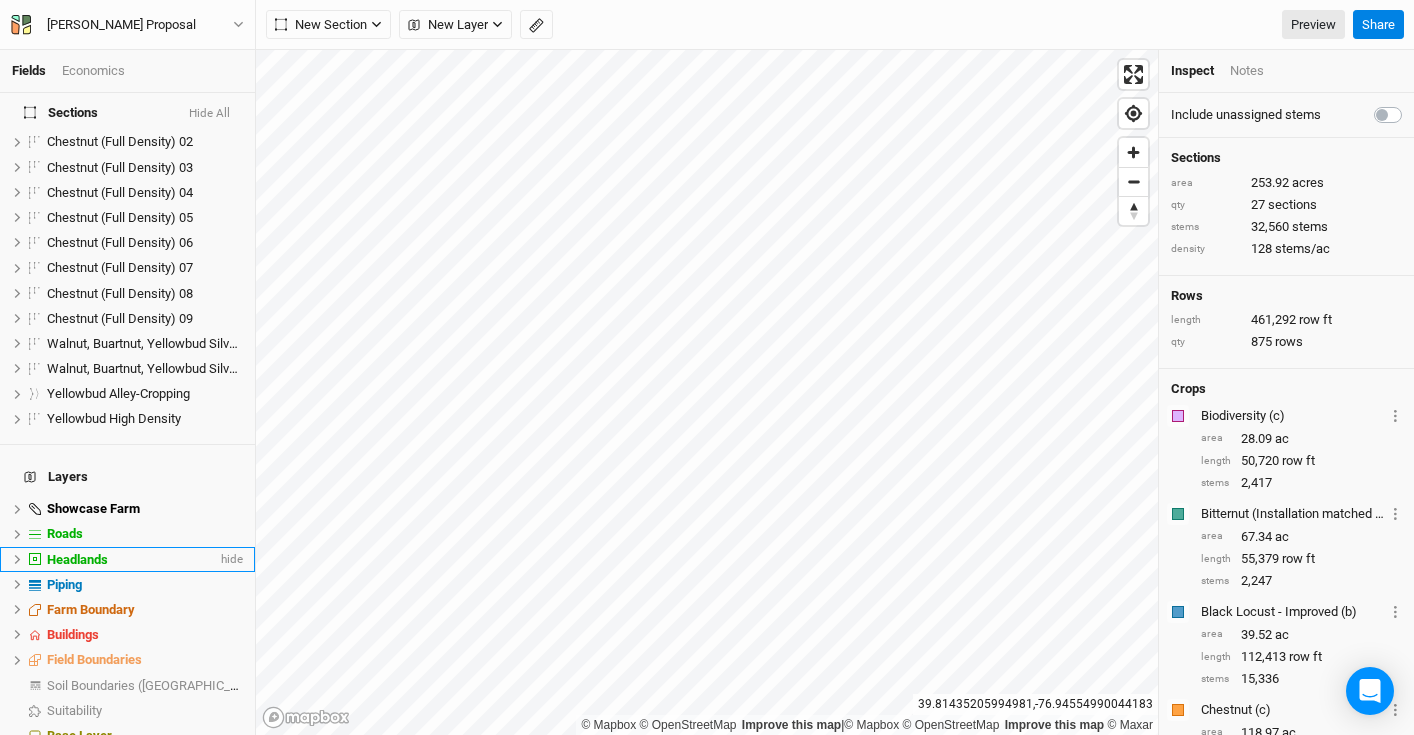 click on "Headlands" at bounding box center (132, 560) 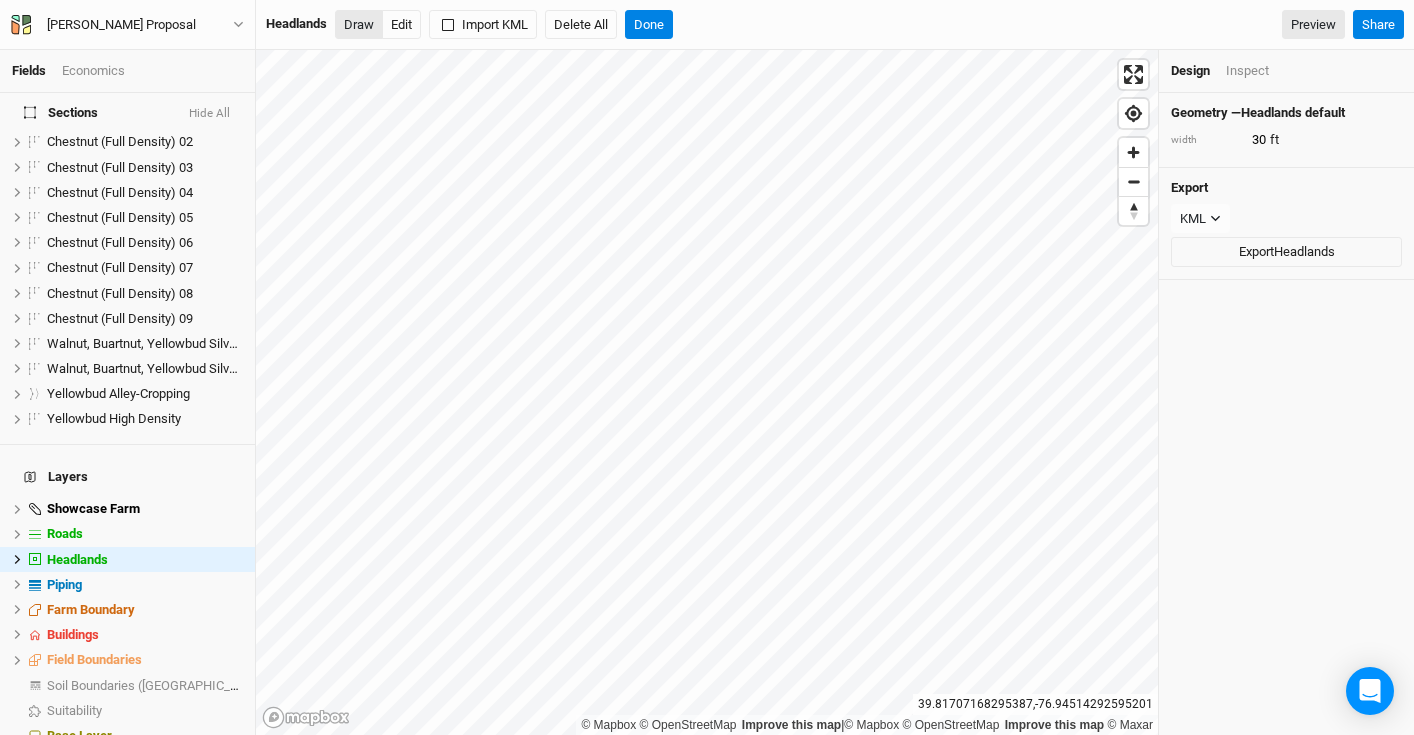 click on "Draw" at bounding box center [359, 25] 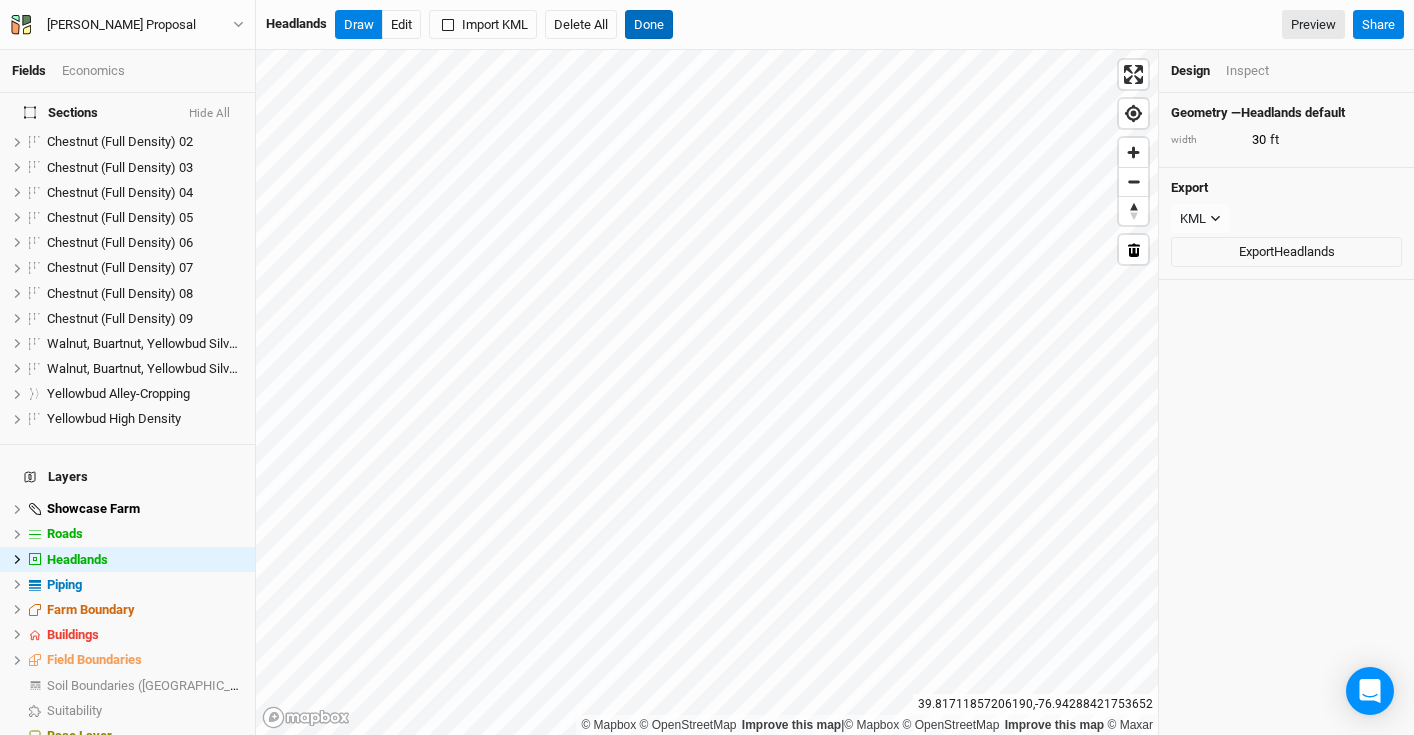 click on "Done" at bounding box center (649, 25) 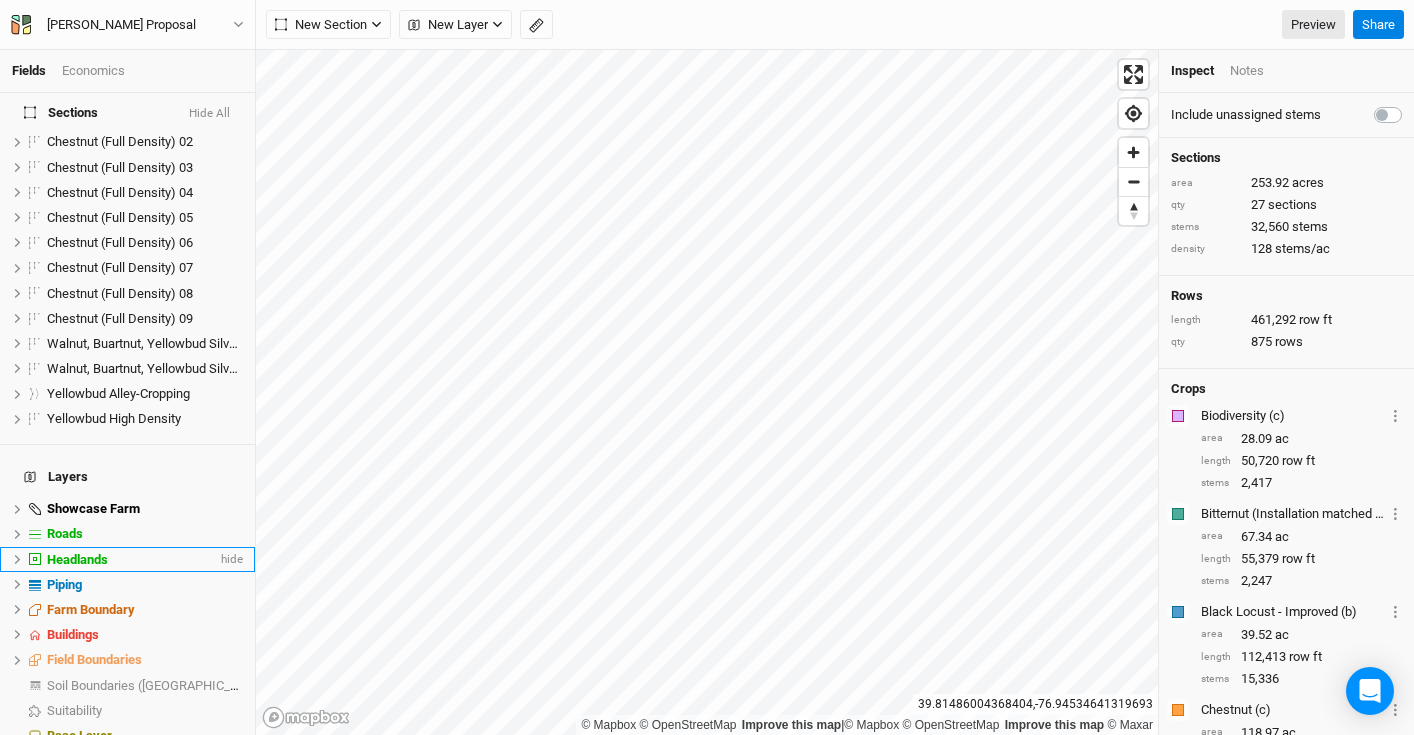 click 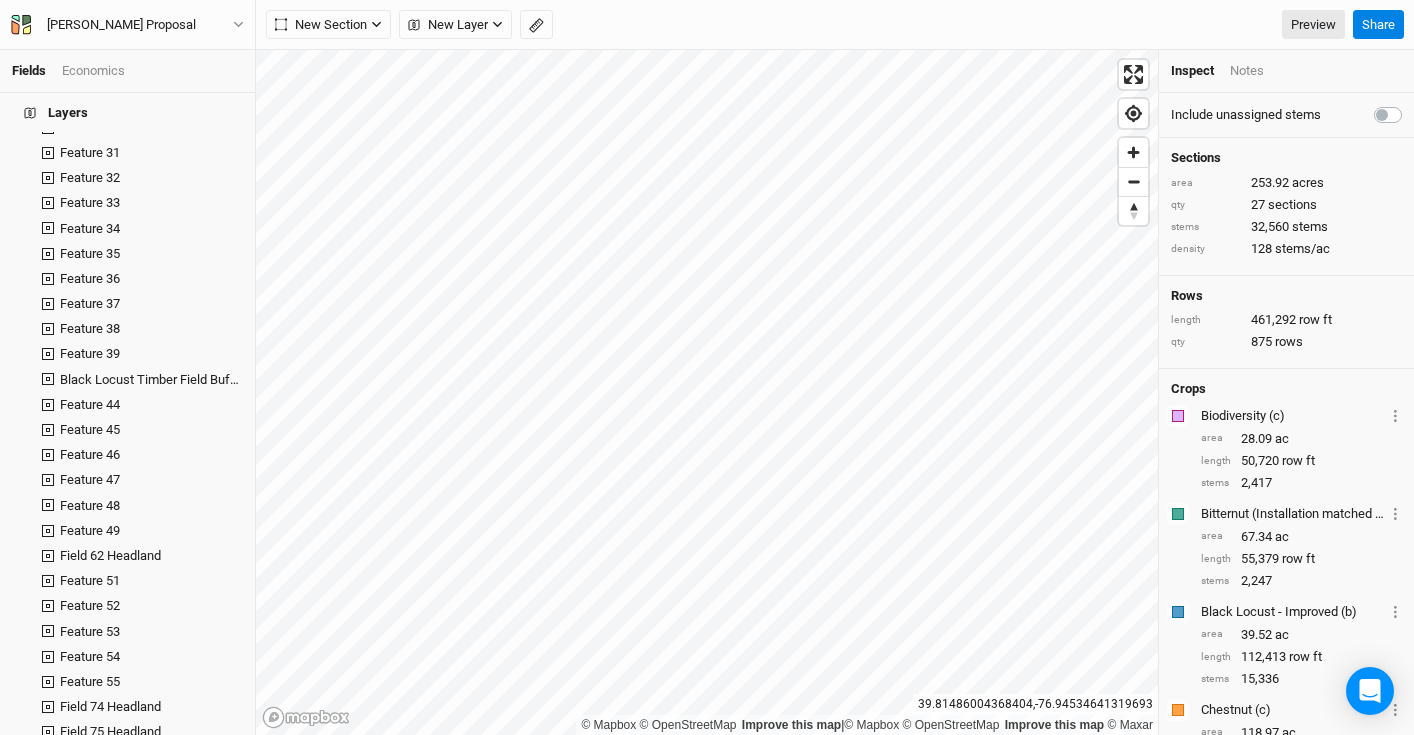 scroll, scrollTop: 2114, scrollLeft: 0, axis: vertical 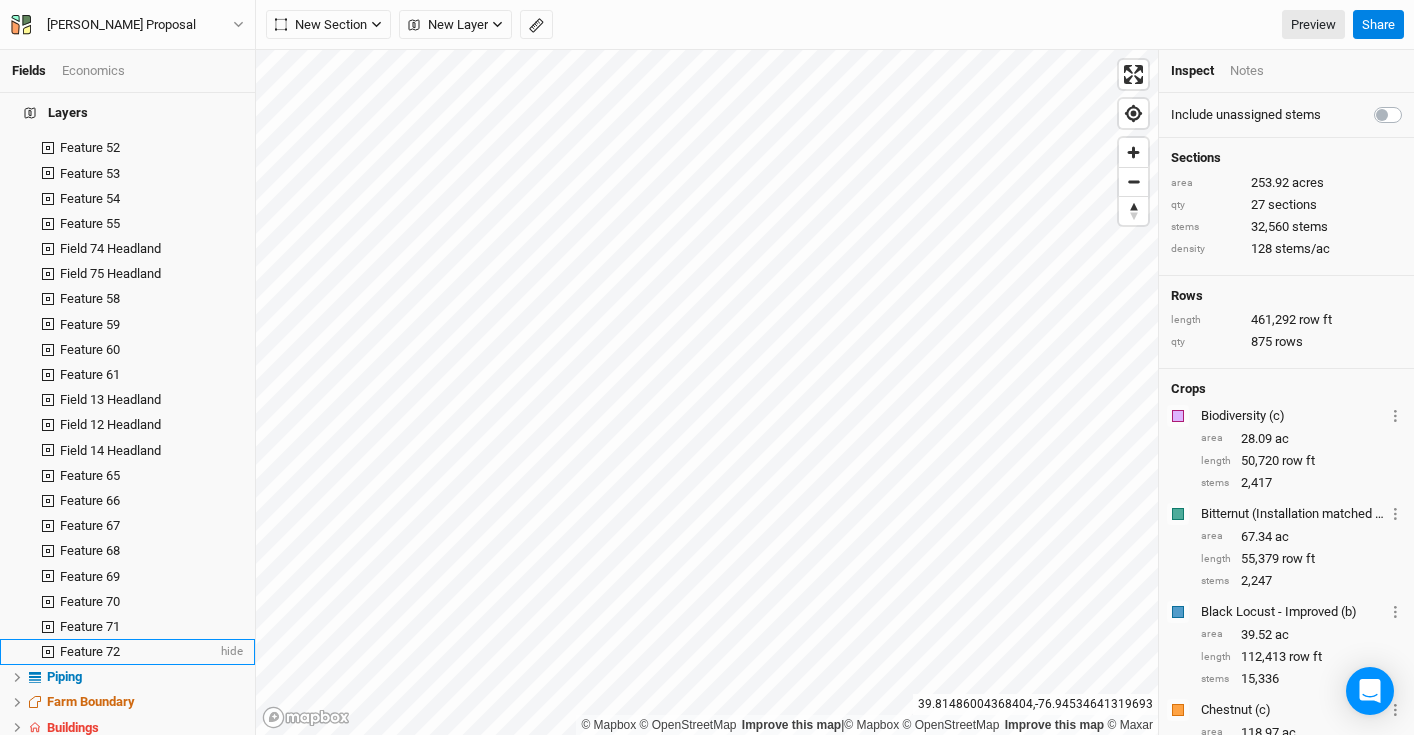 click on "Feature 72" at bounding box center [90, 651] 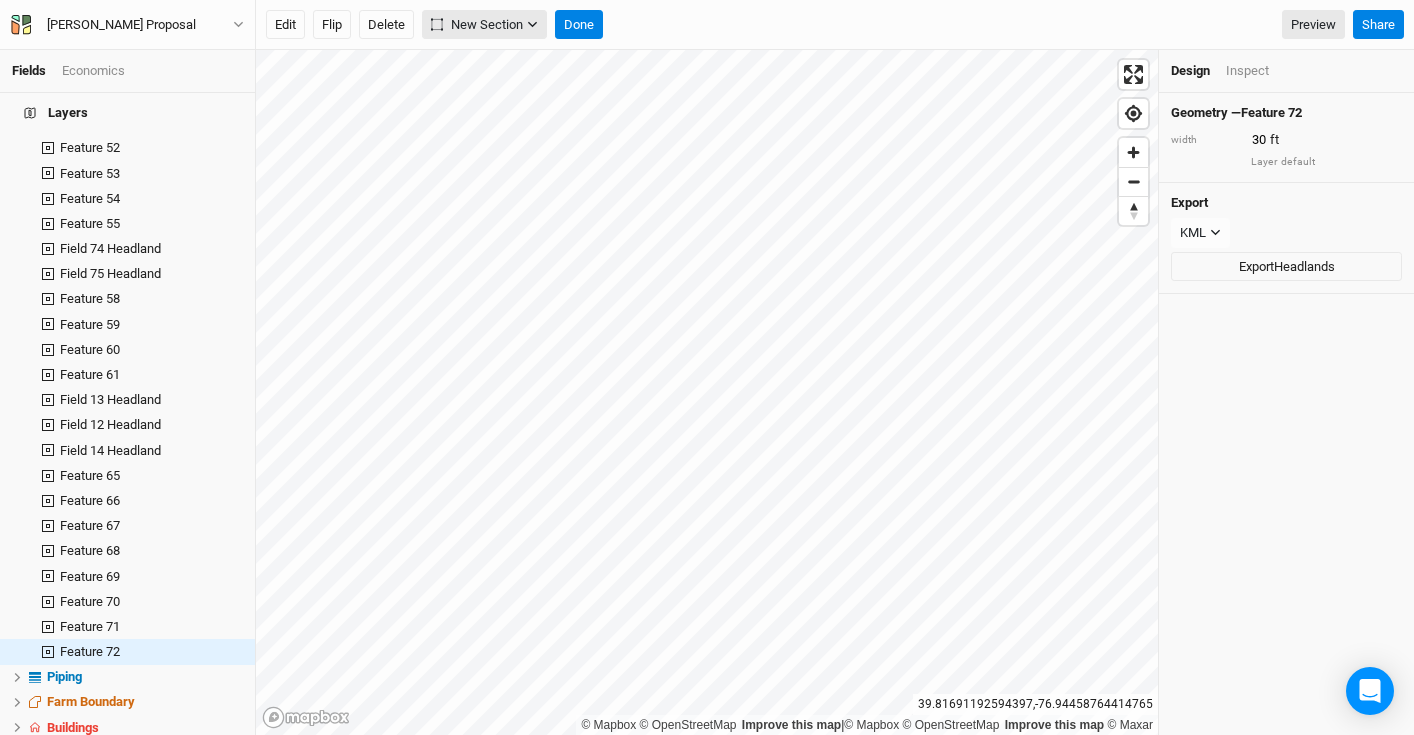 click on "New Section" at bounding box center (477, 25) 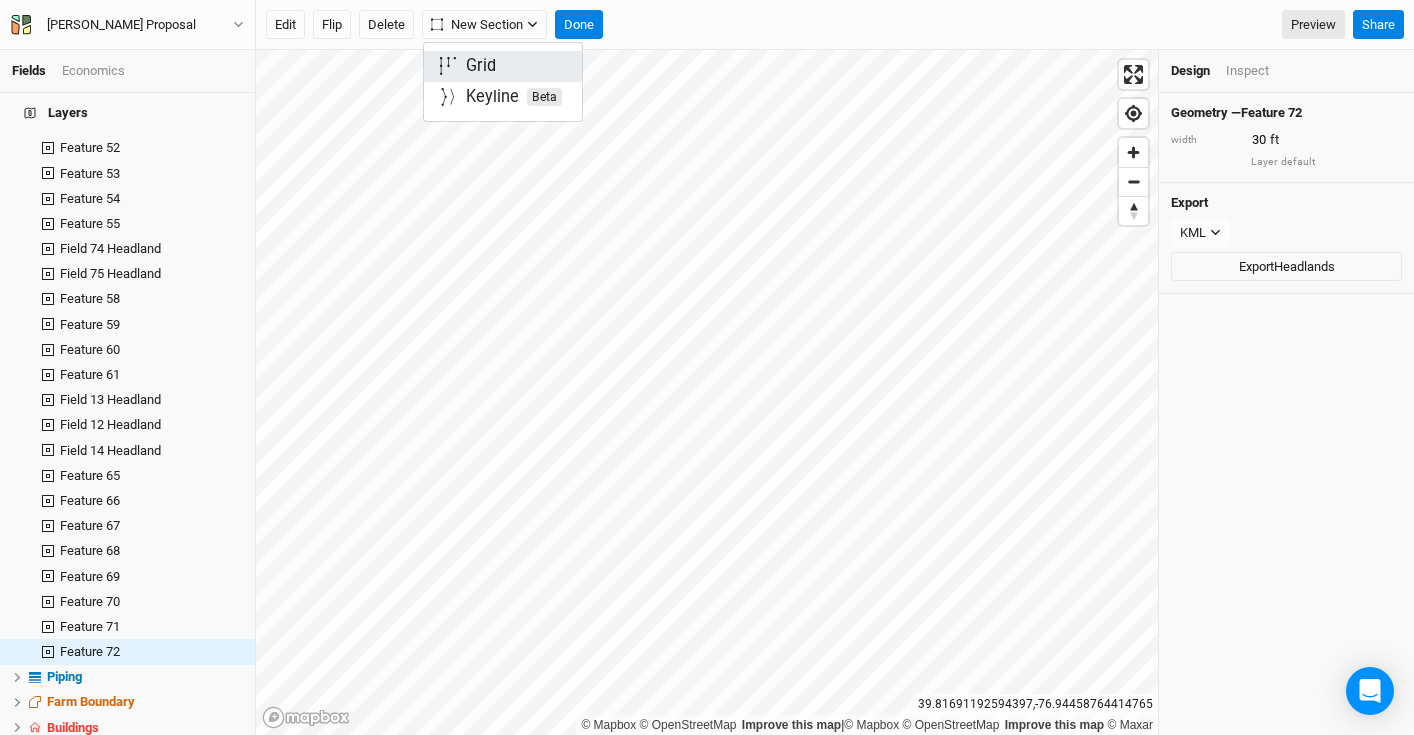 click on "Grid" at bounding box center (481, 66) 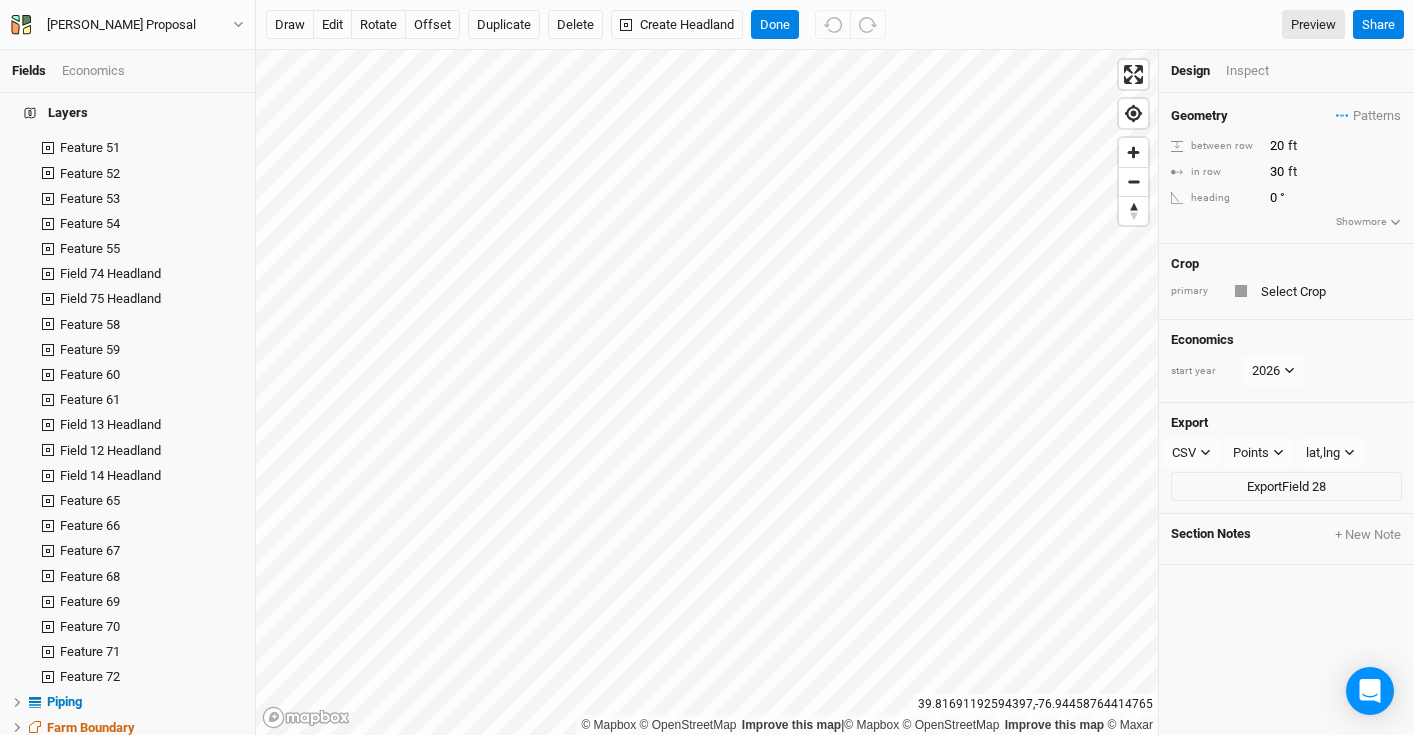 scroll, scrollTop: 310, scrollLeft: 0, axis: vertical 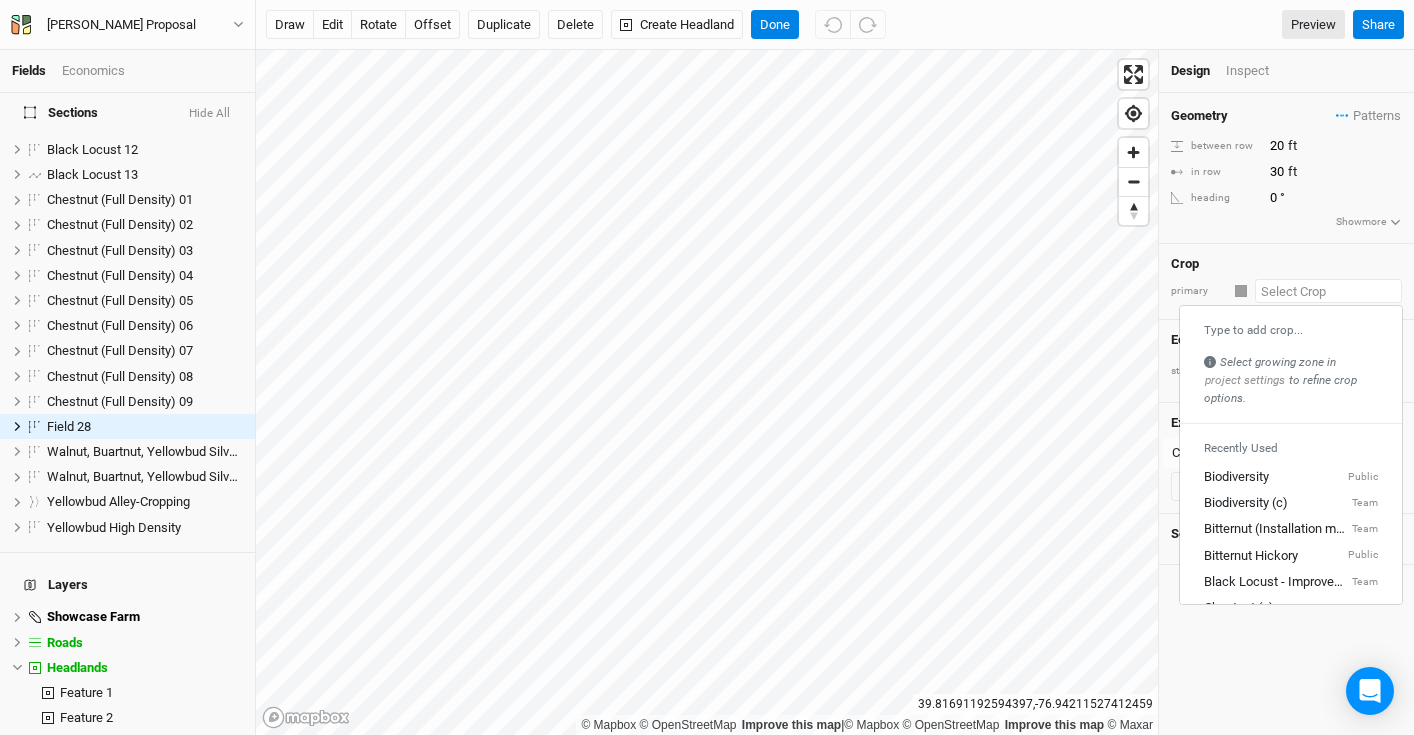 click at bounding box center (1328, 291) 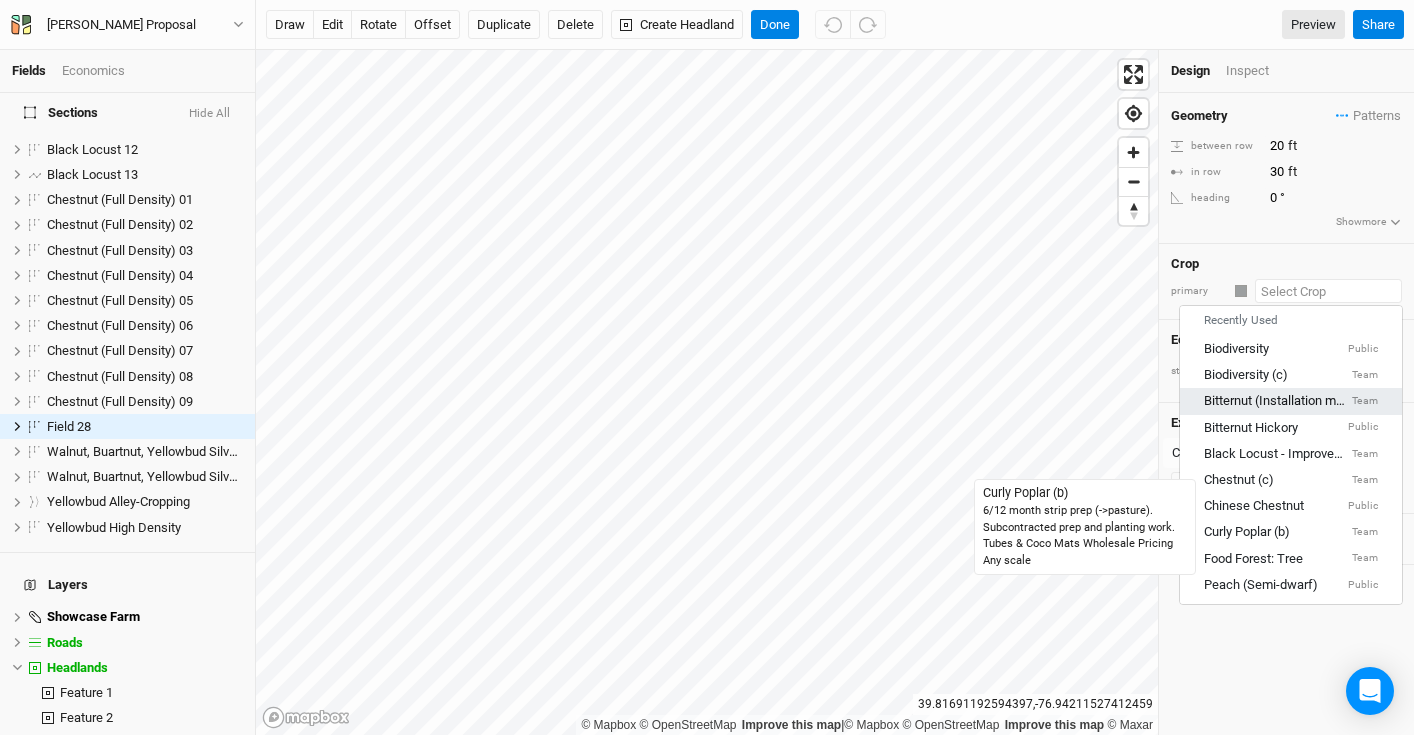 scroll, scrollTop: 133, scrollLeft: 0, axis: vertical 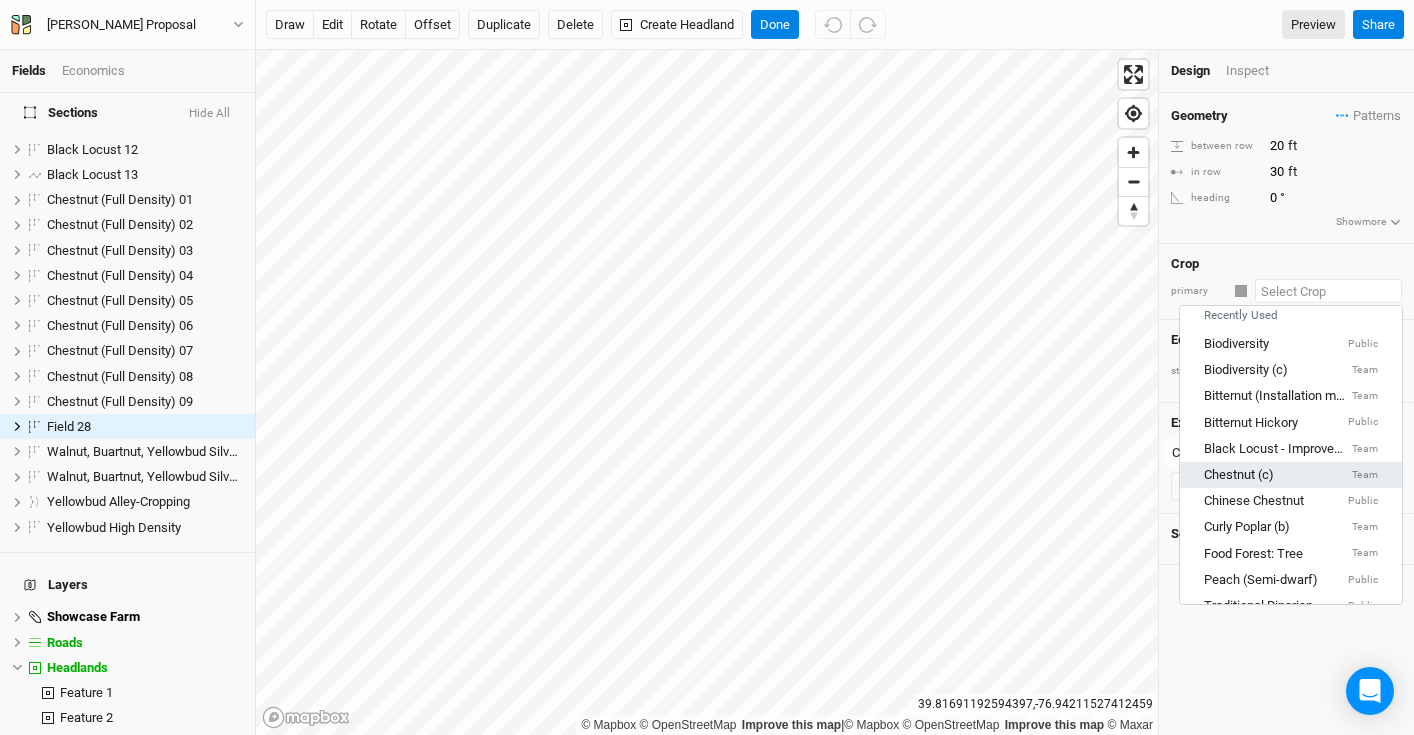 click on "Chestnut (c) Team" at bounding box center [1291, 475] 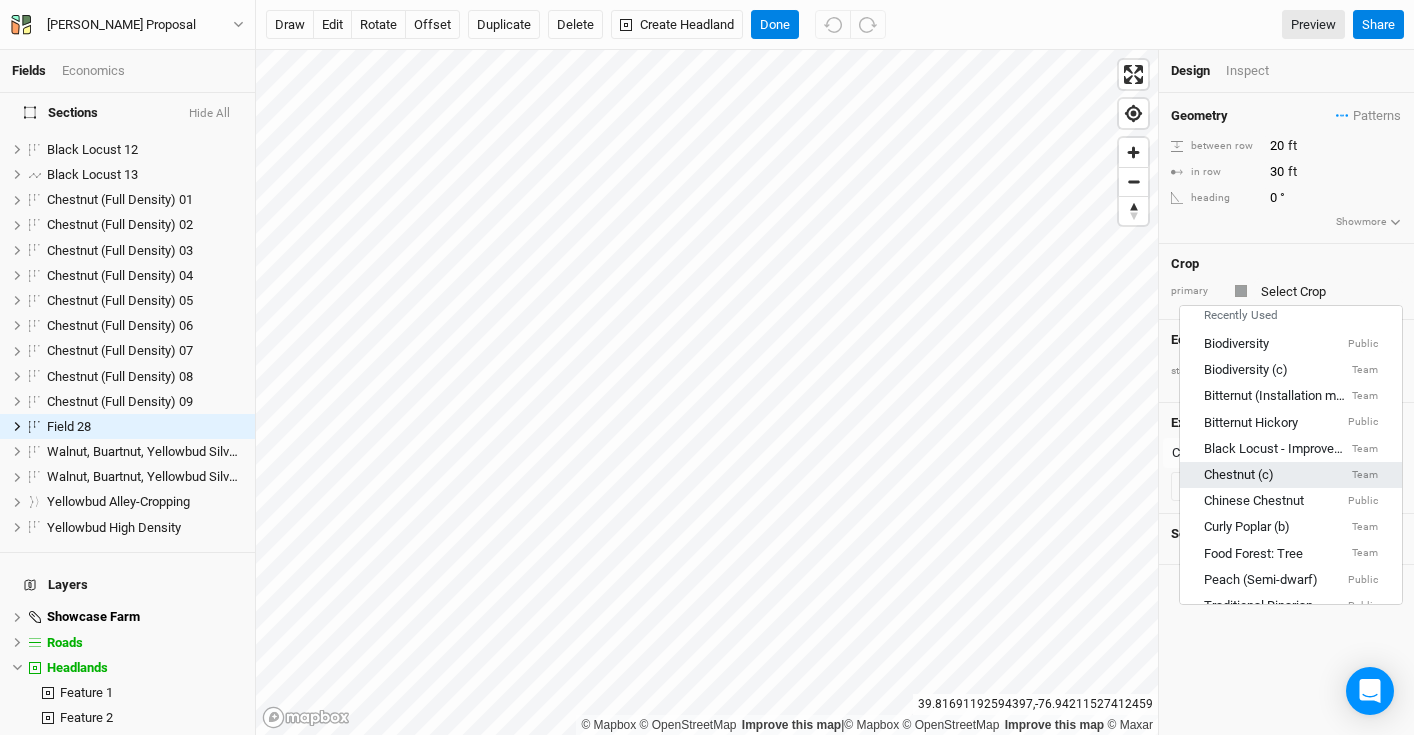 type on "20" 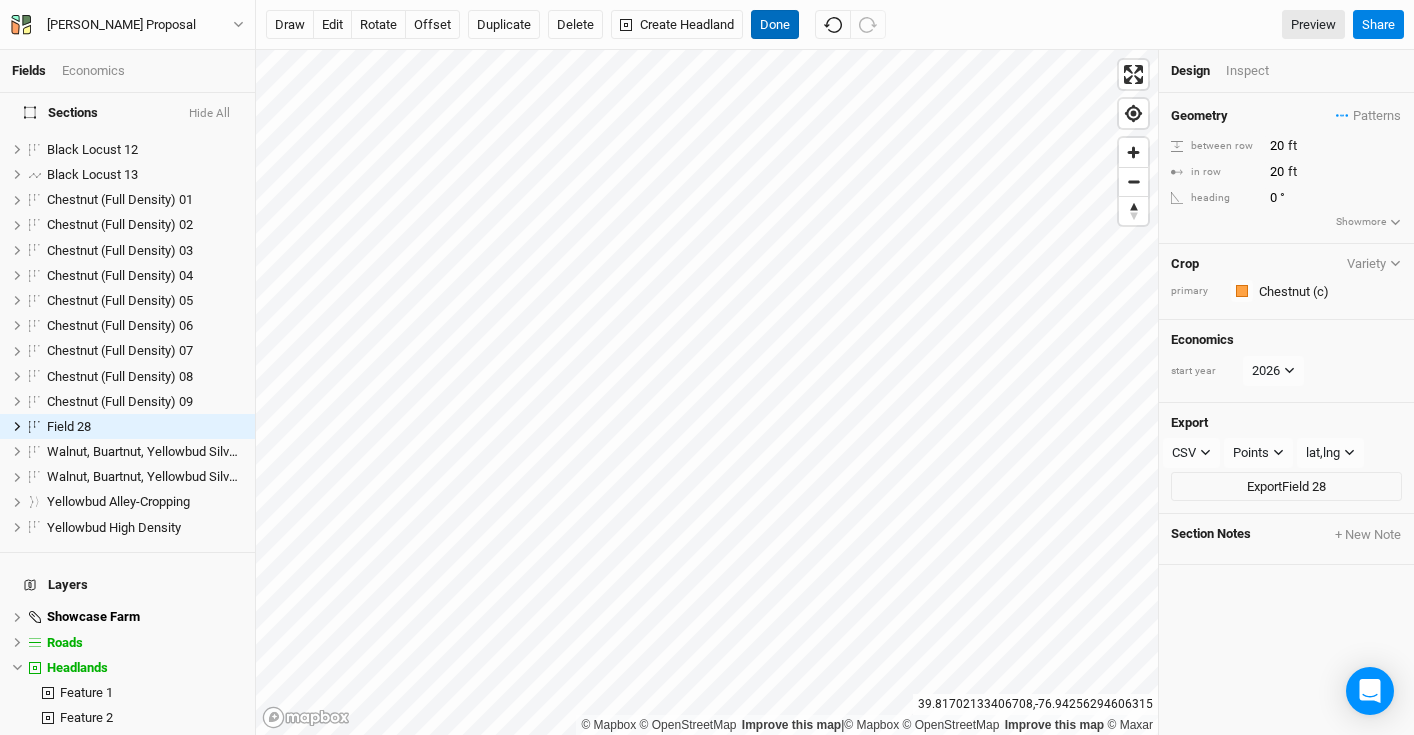 click on "Done" at bounding box center [775, 25] 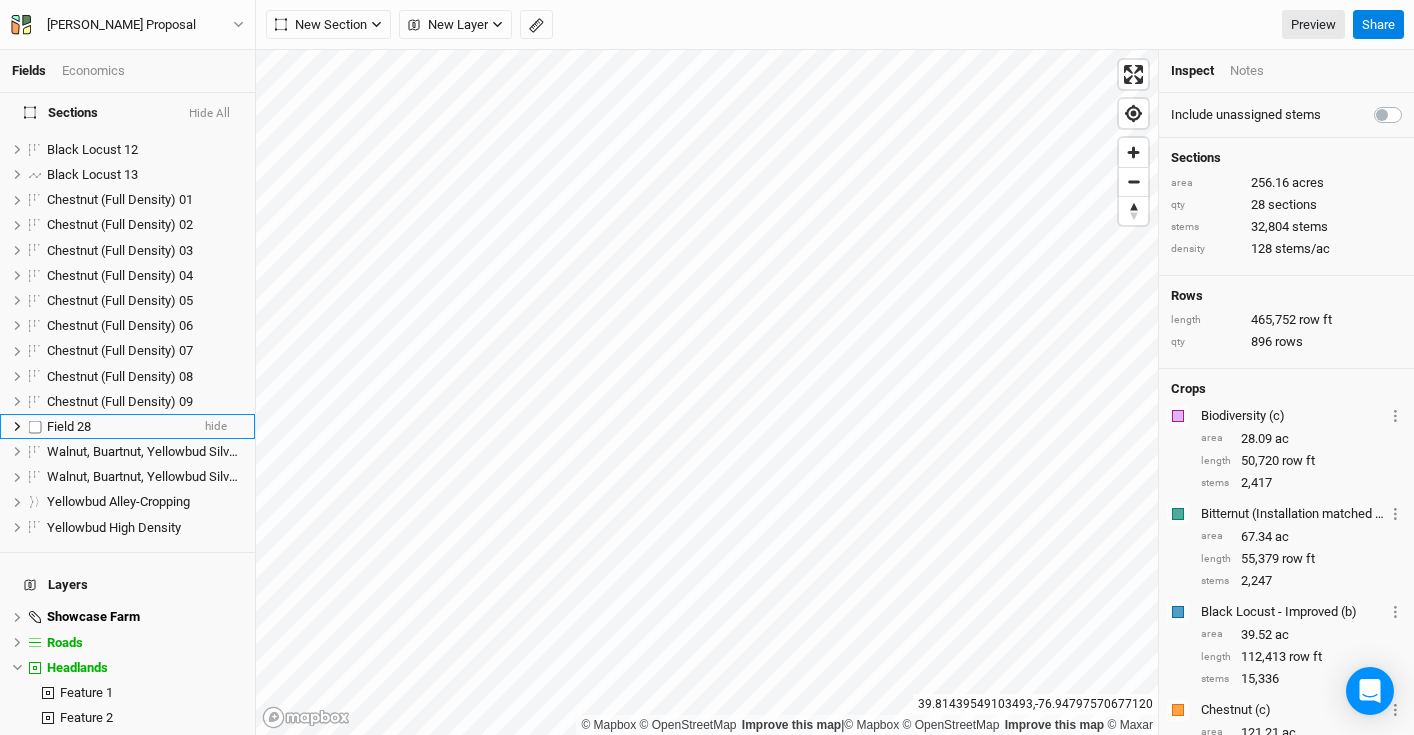 click on "Field 28" at bounding box center (118, 427) 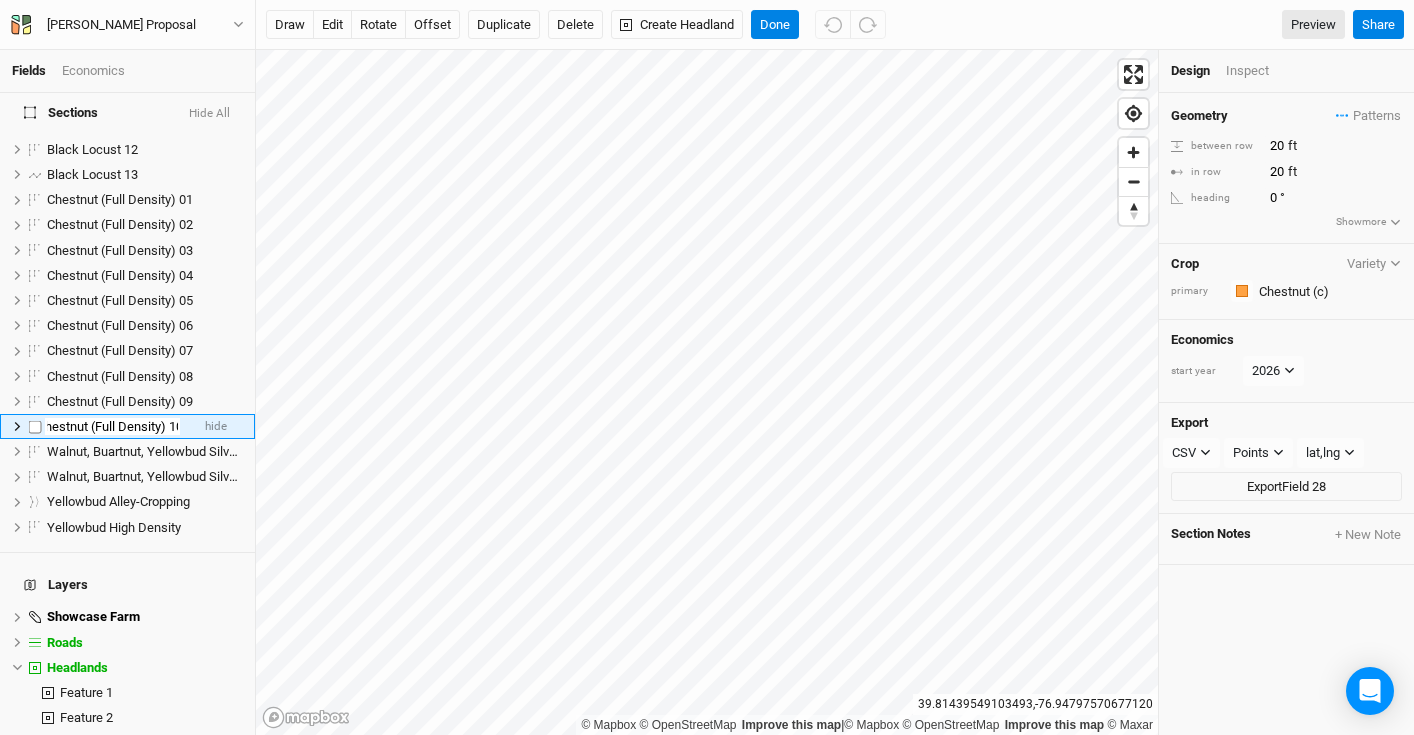 scroll, scrollTop: 0, scrollLeft: 17, axis: horizontal 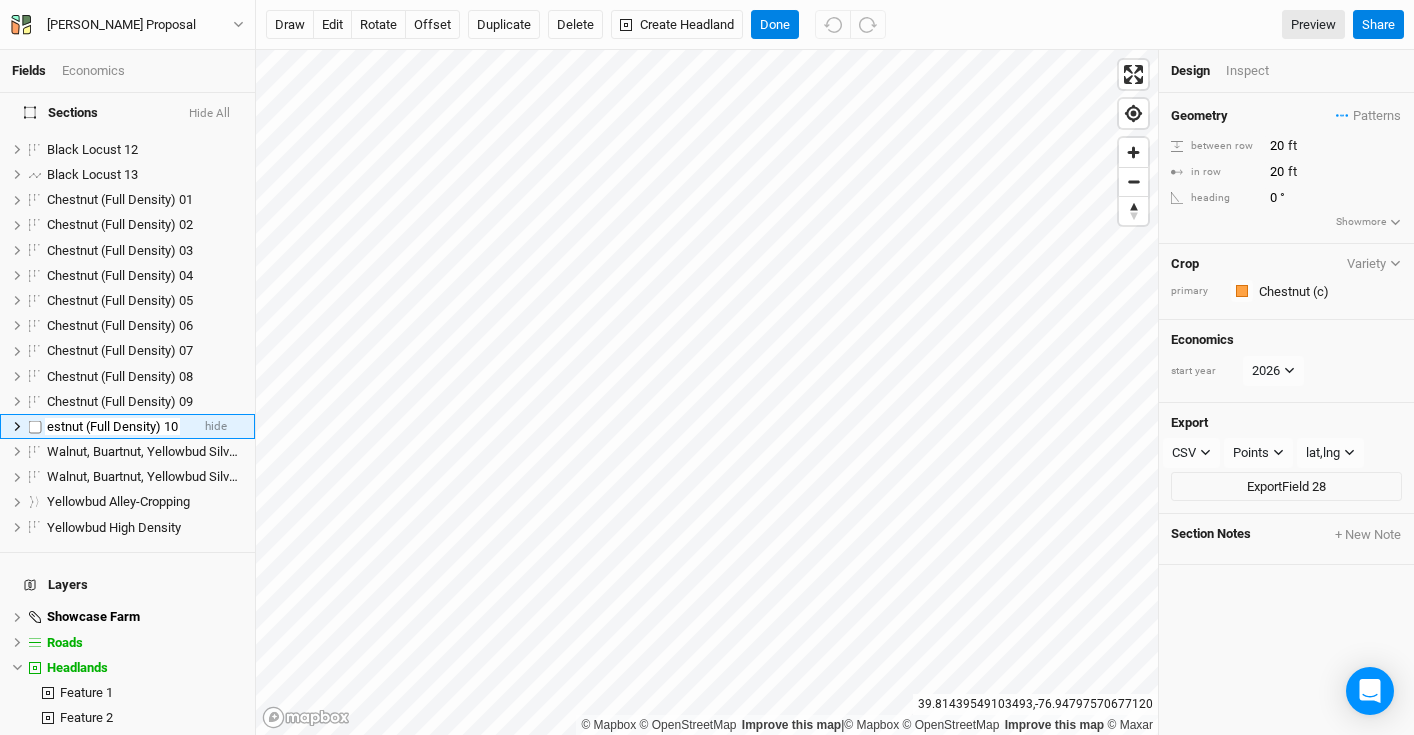 type on "Chestnut (Full Density) 10" 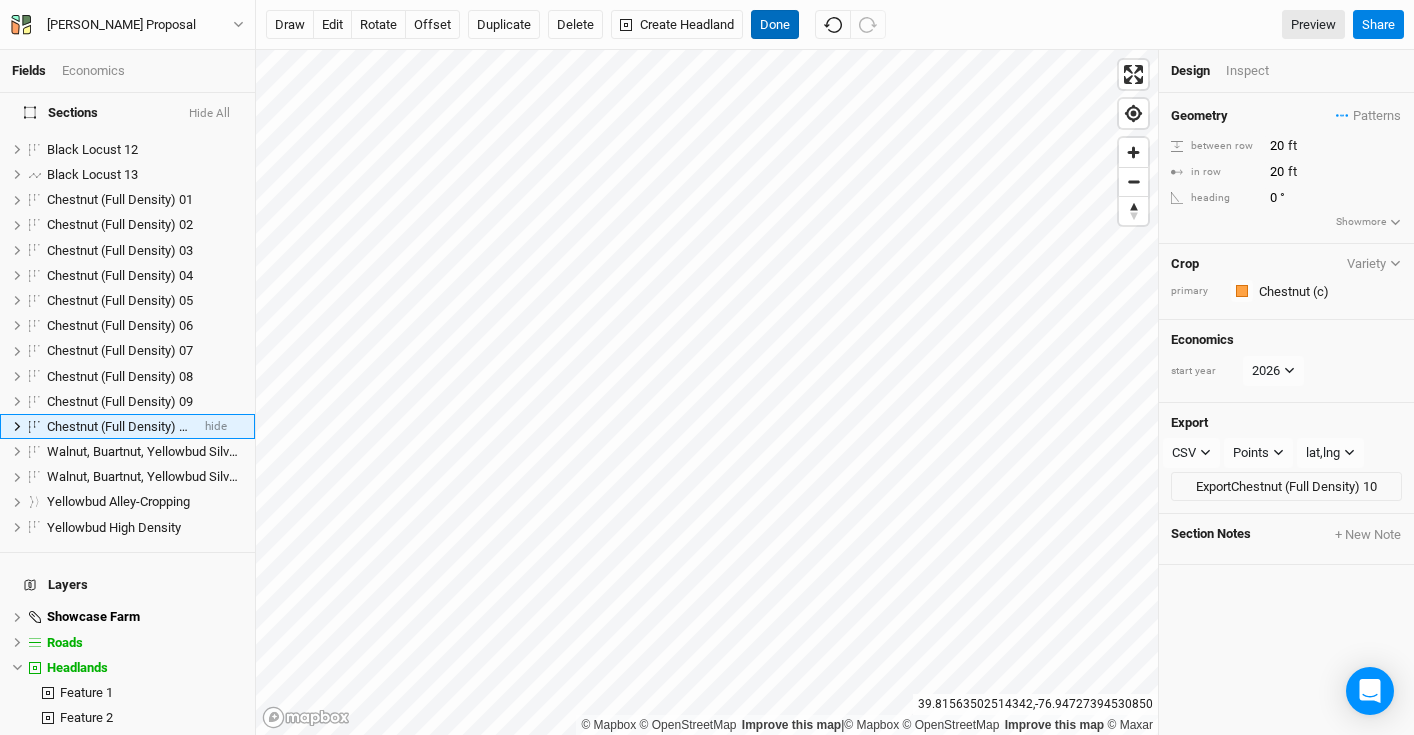 click on "Done" at bounding box center (775, 25) 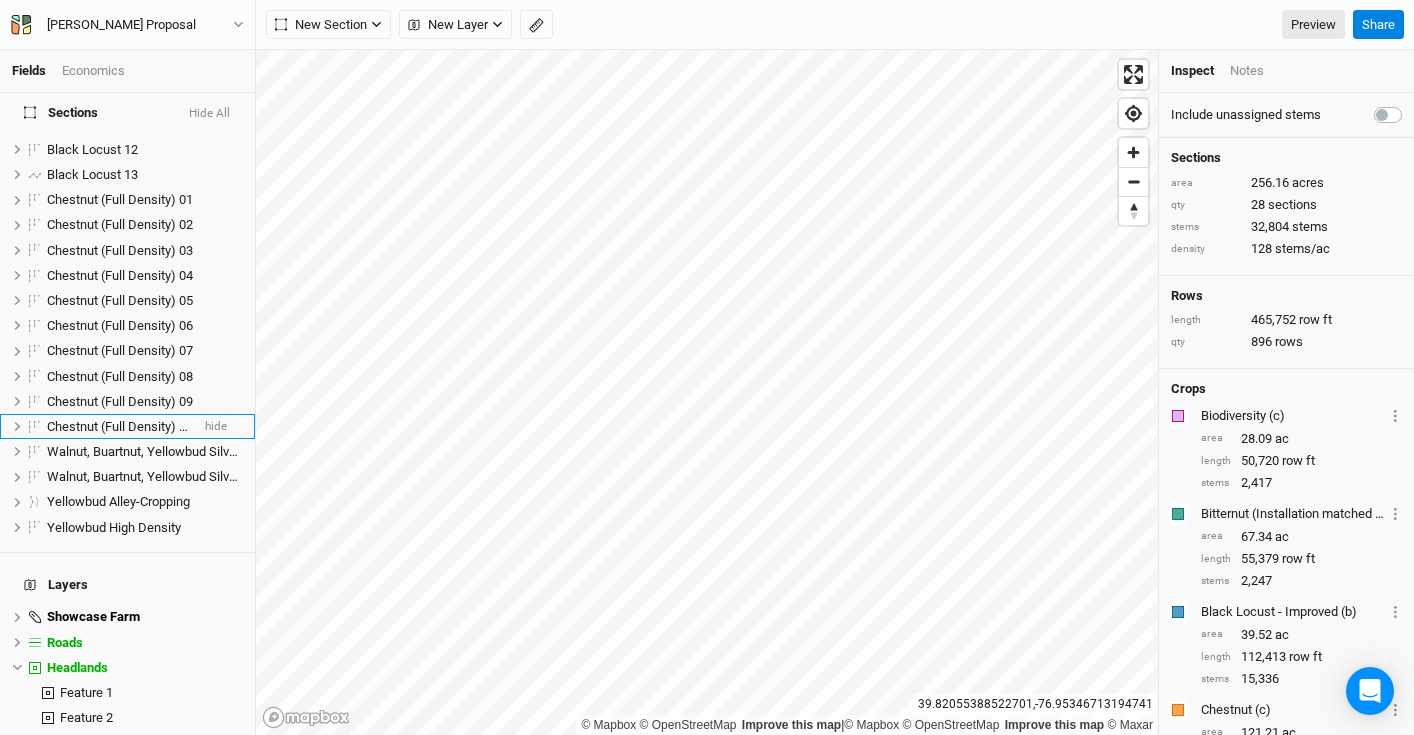 click on "Economics" at bounding box center [93, 71] 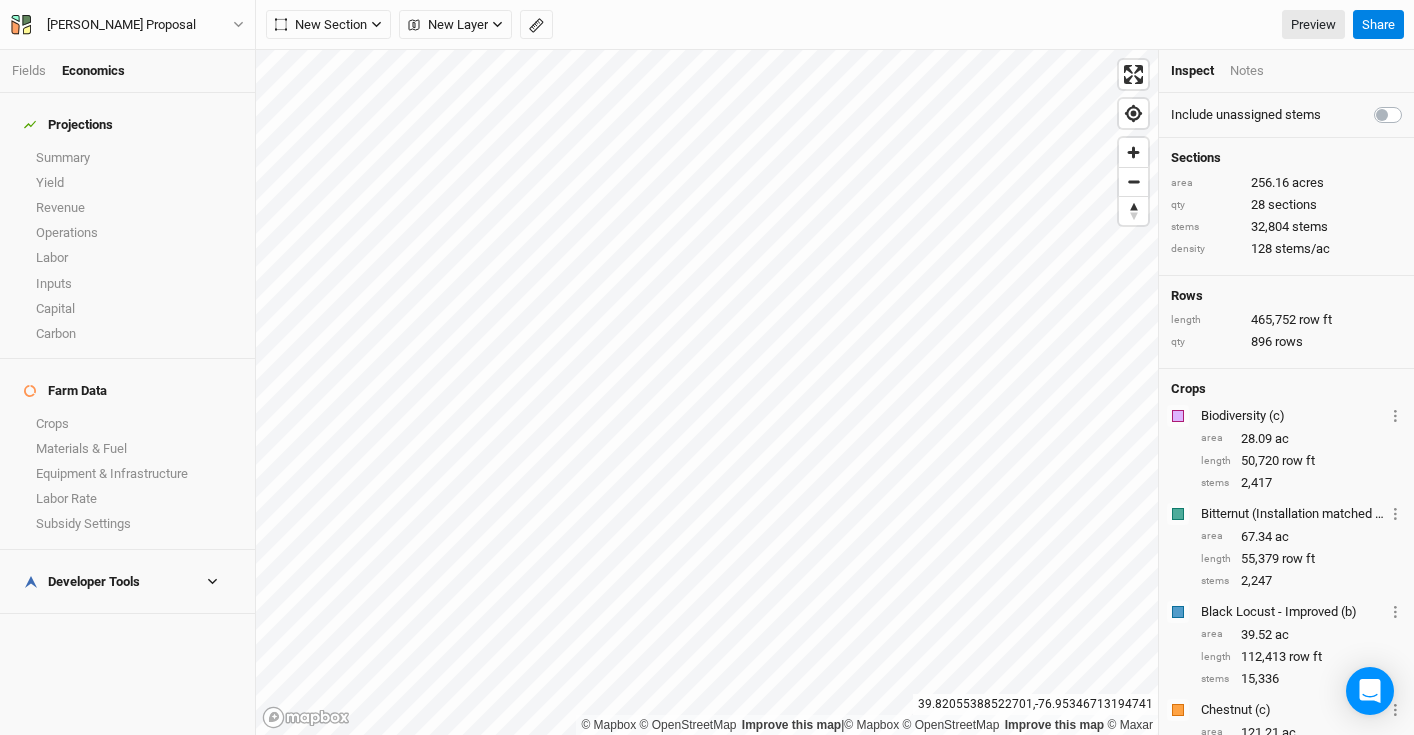 scroll, scrollTop: 0, scrollLeft: 0, axis: both 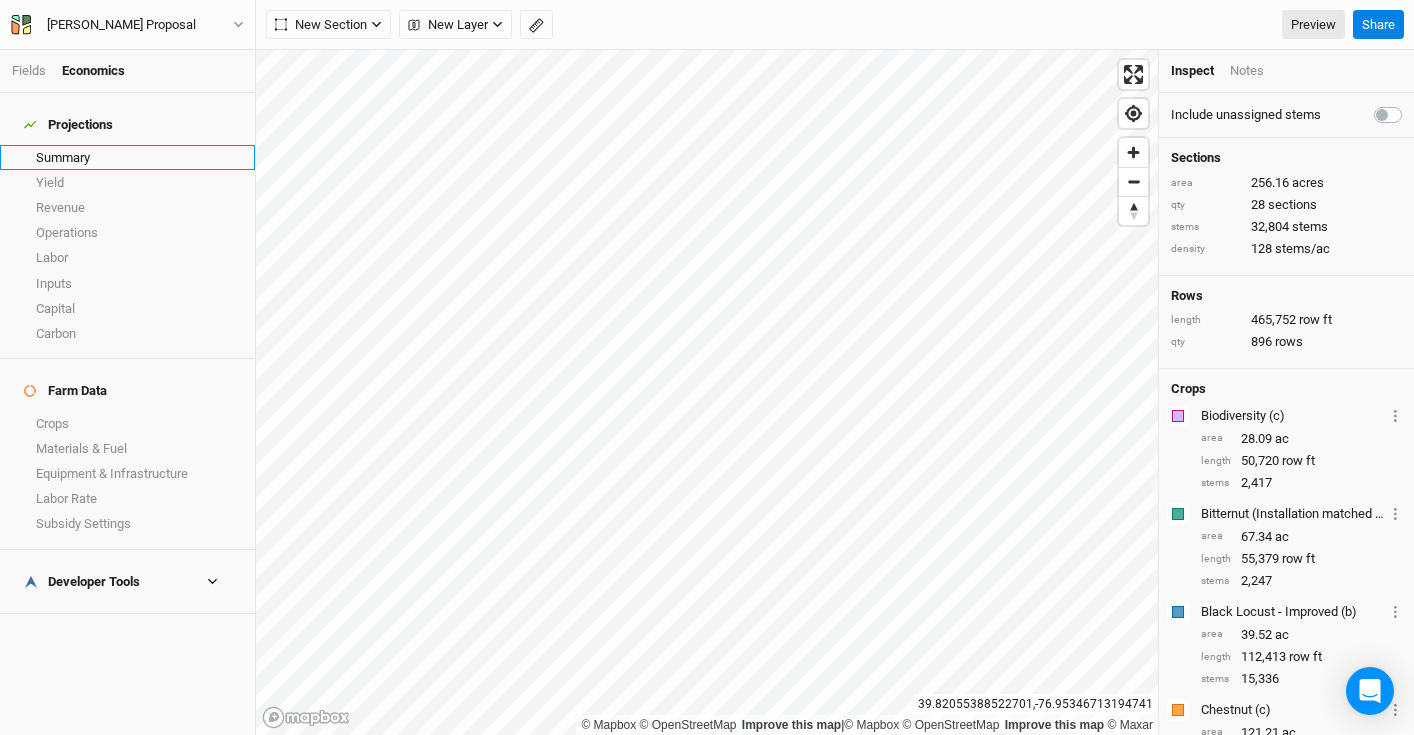 click on "Summary" at bounding box center (127, 157) 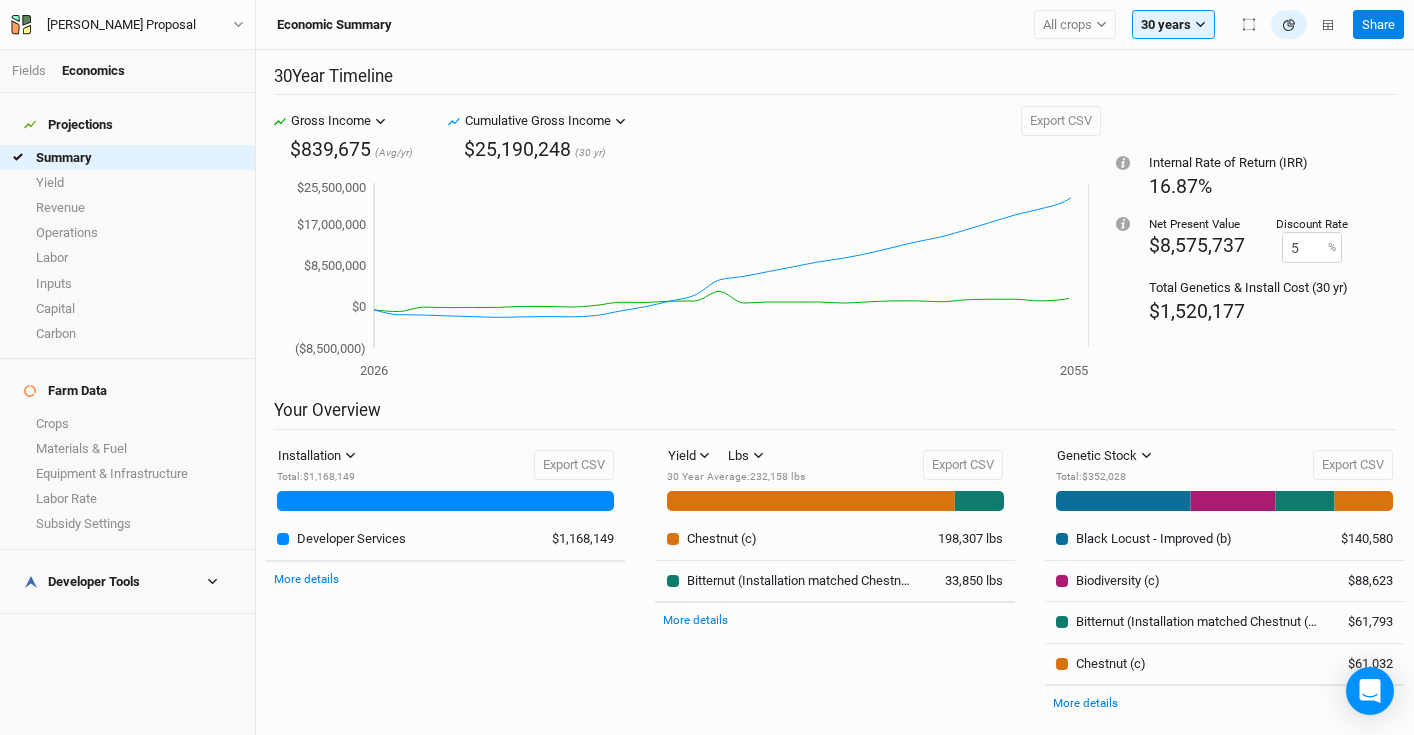 click on "Fields" at bounding box center (37, 71) 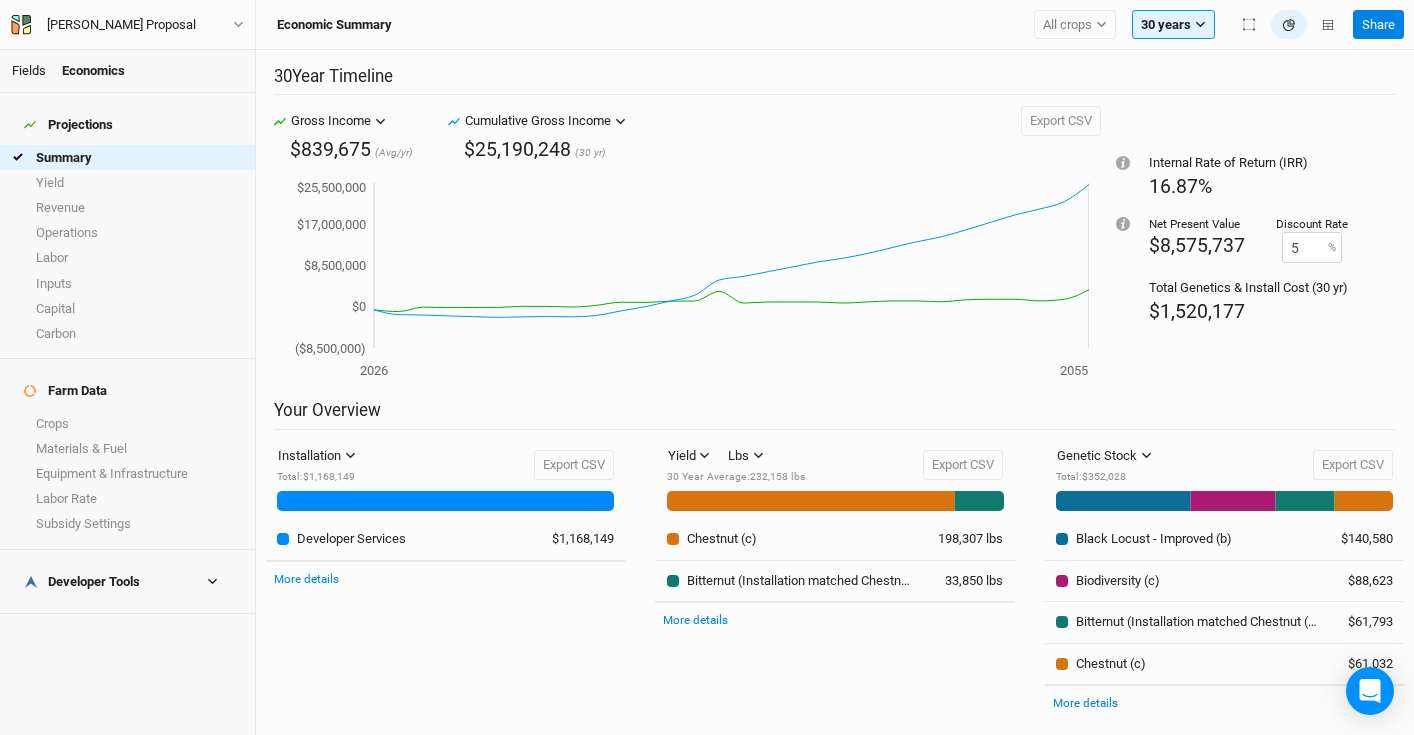 click on "Fields" at bounding box center (29, 70) 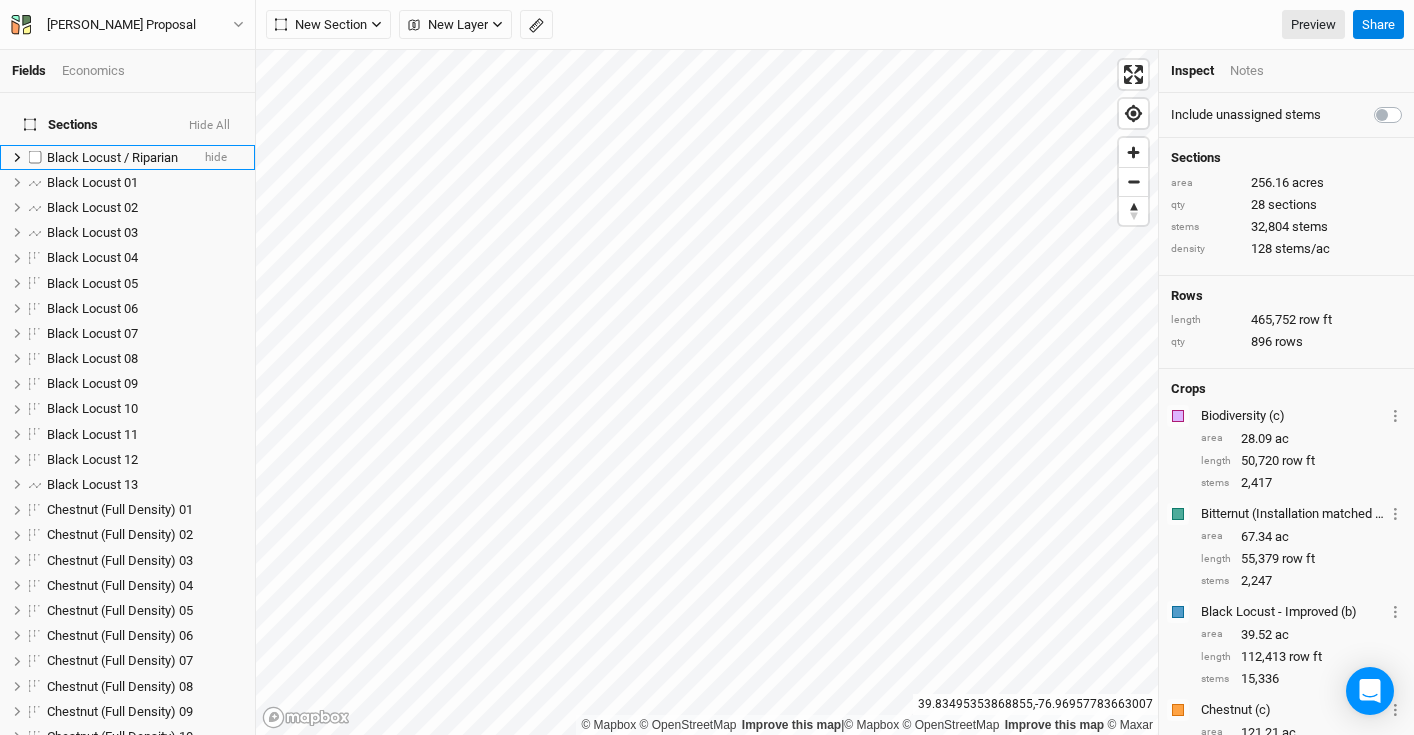 click at bounding box center [35, 157] 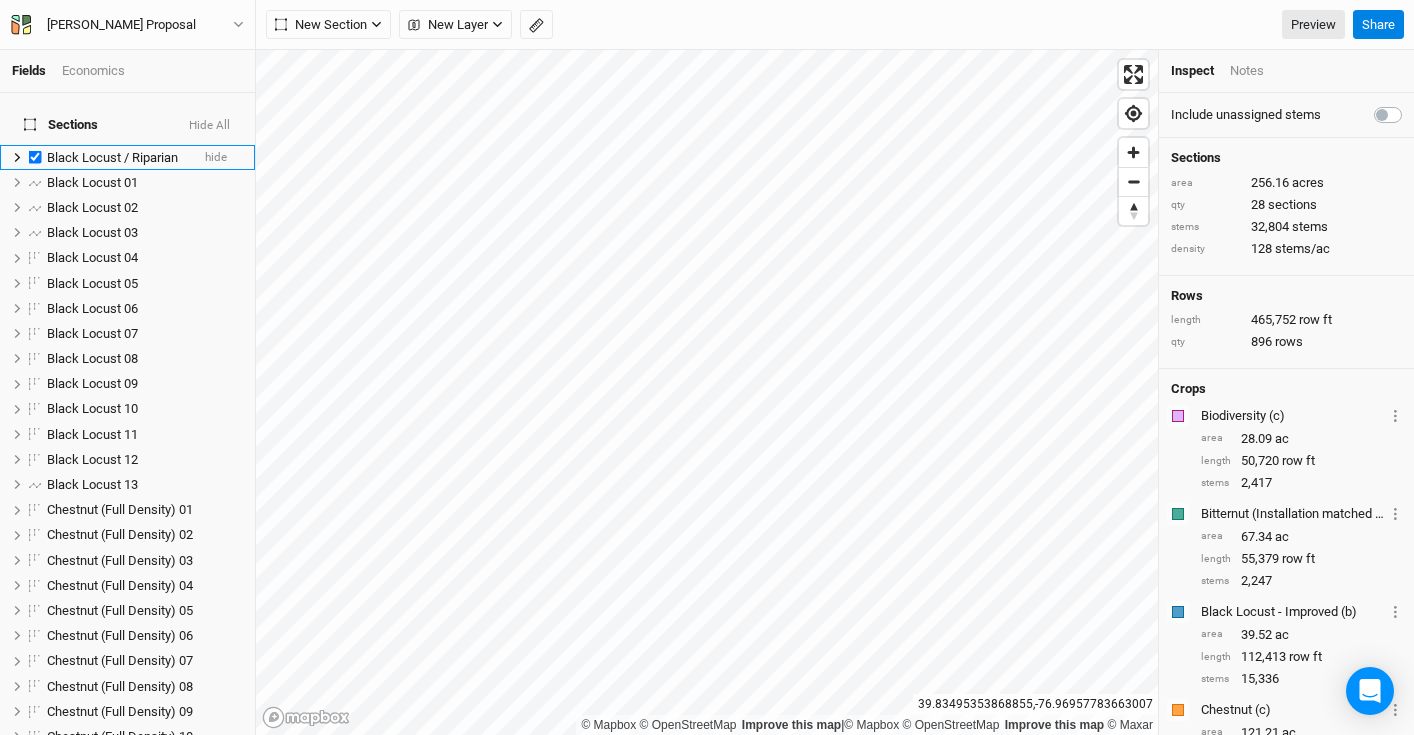checkbox on "true" 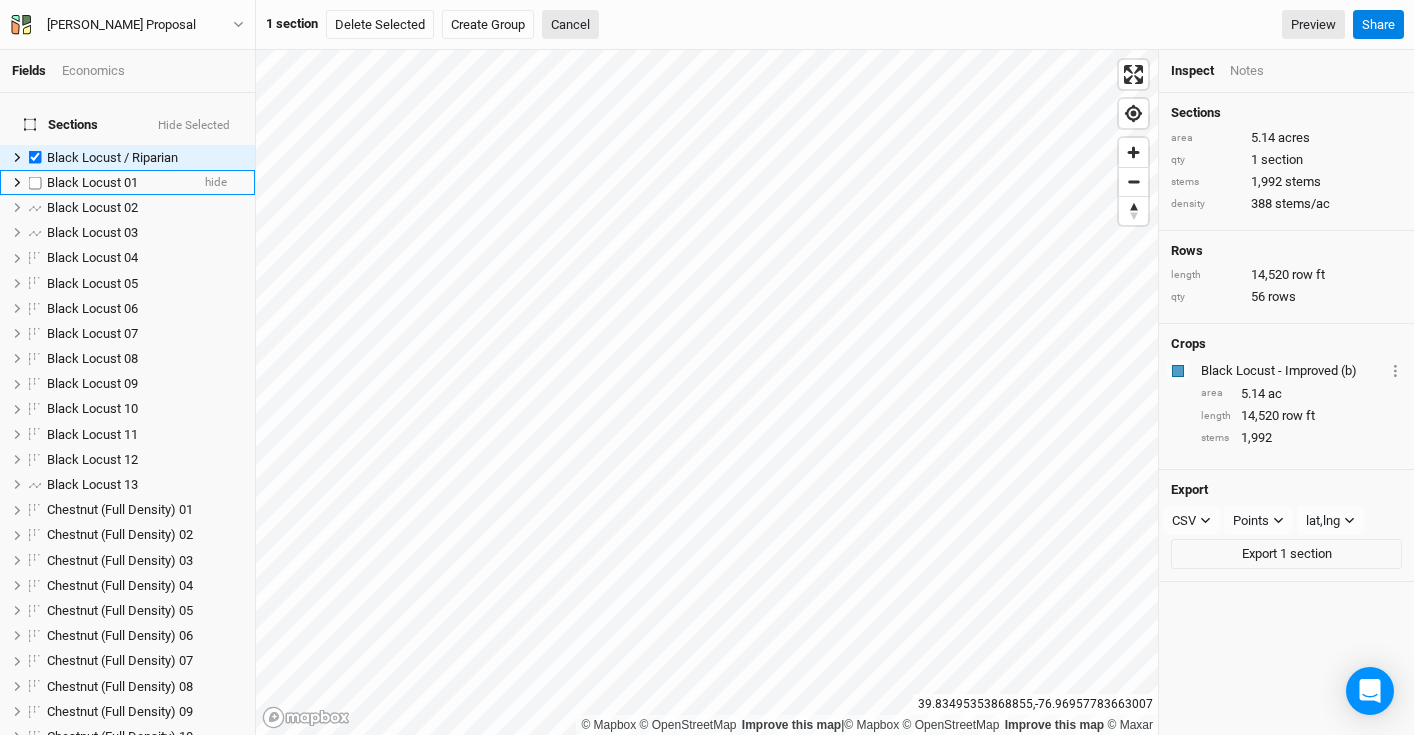 click at bounding box center (35, 182) 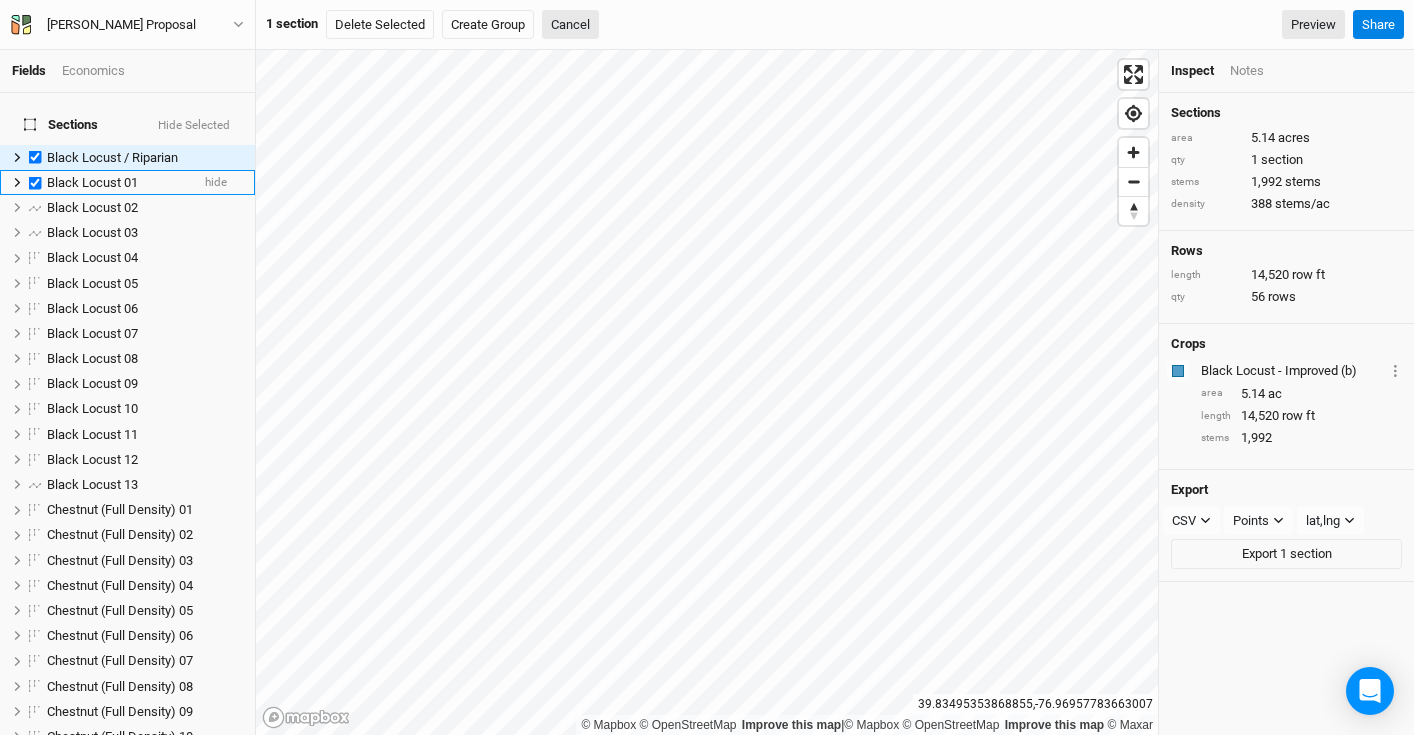 checkbox on "true" 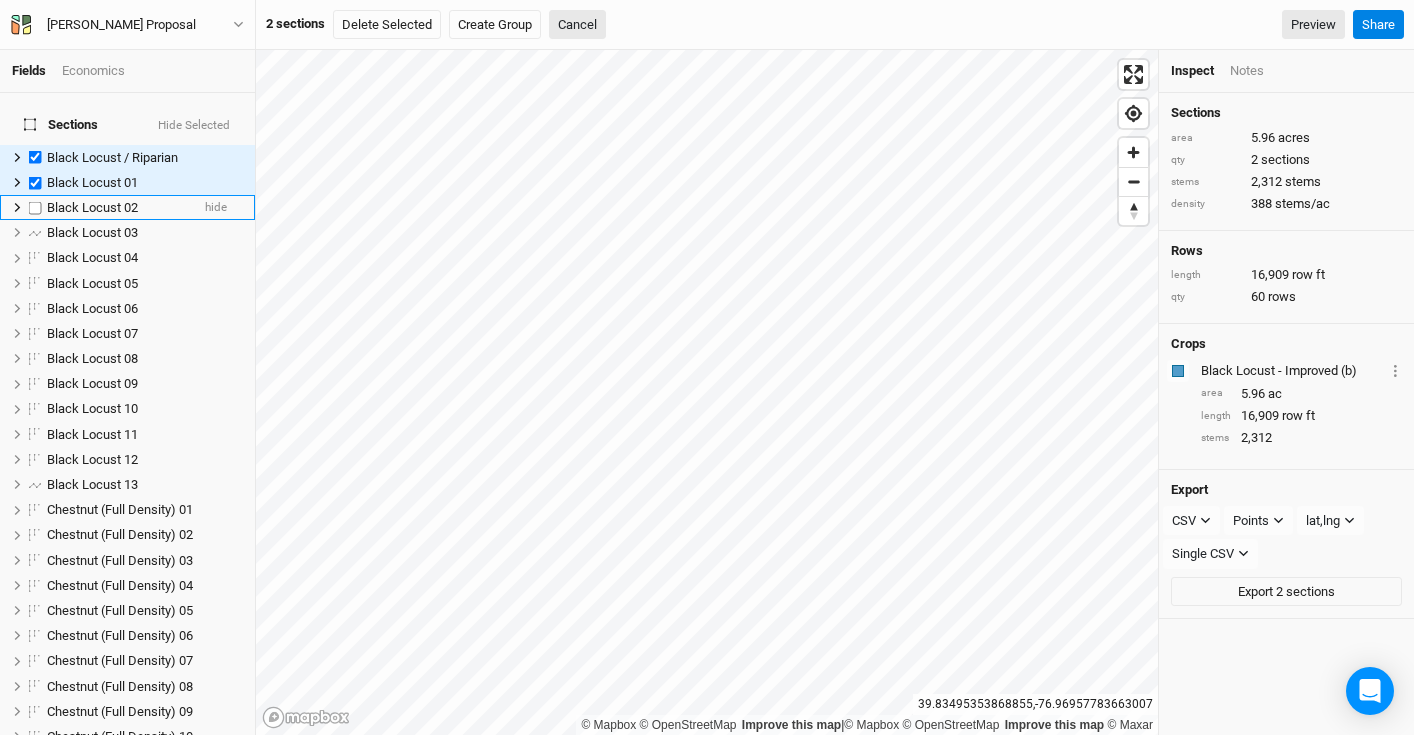 click at bounding box center (35, 207) 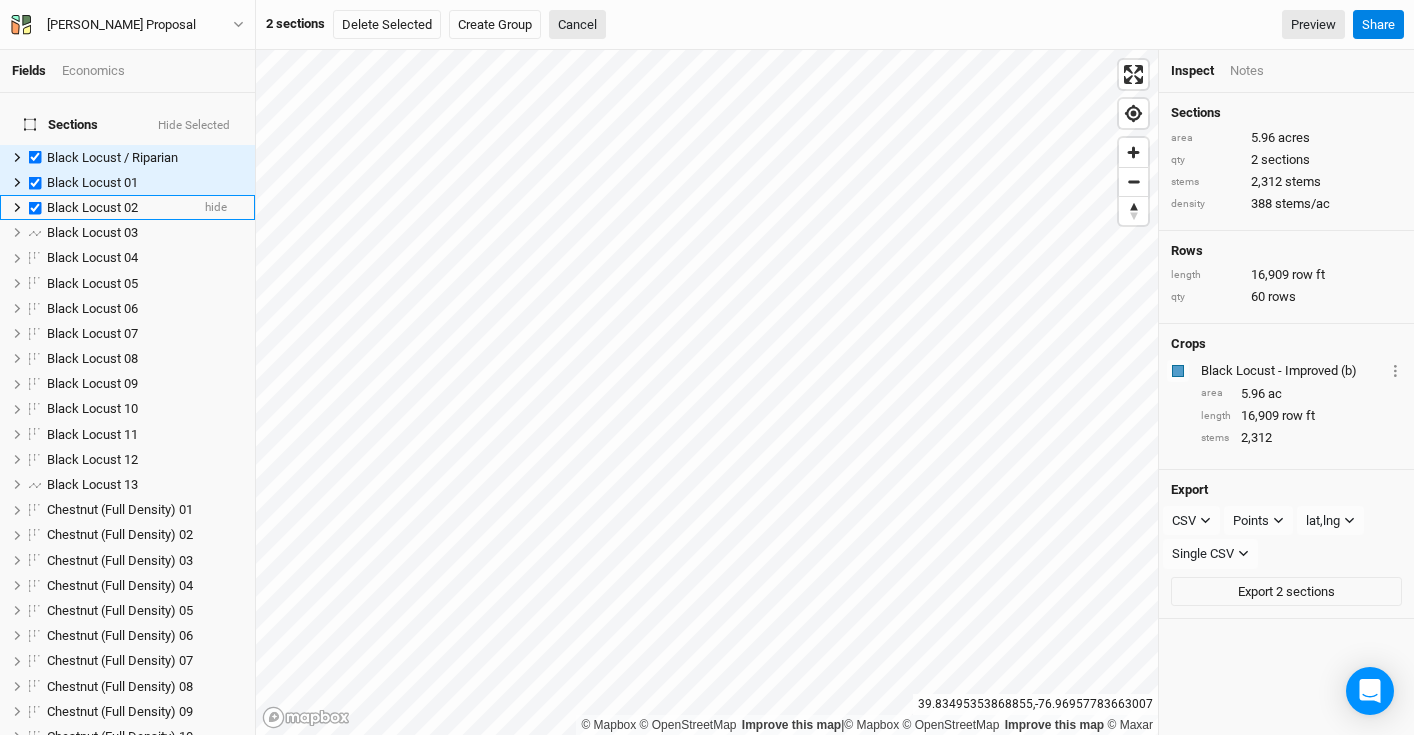 checkbox on "true" 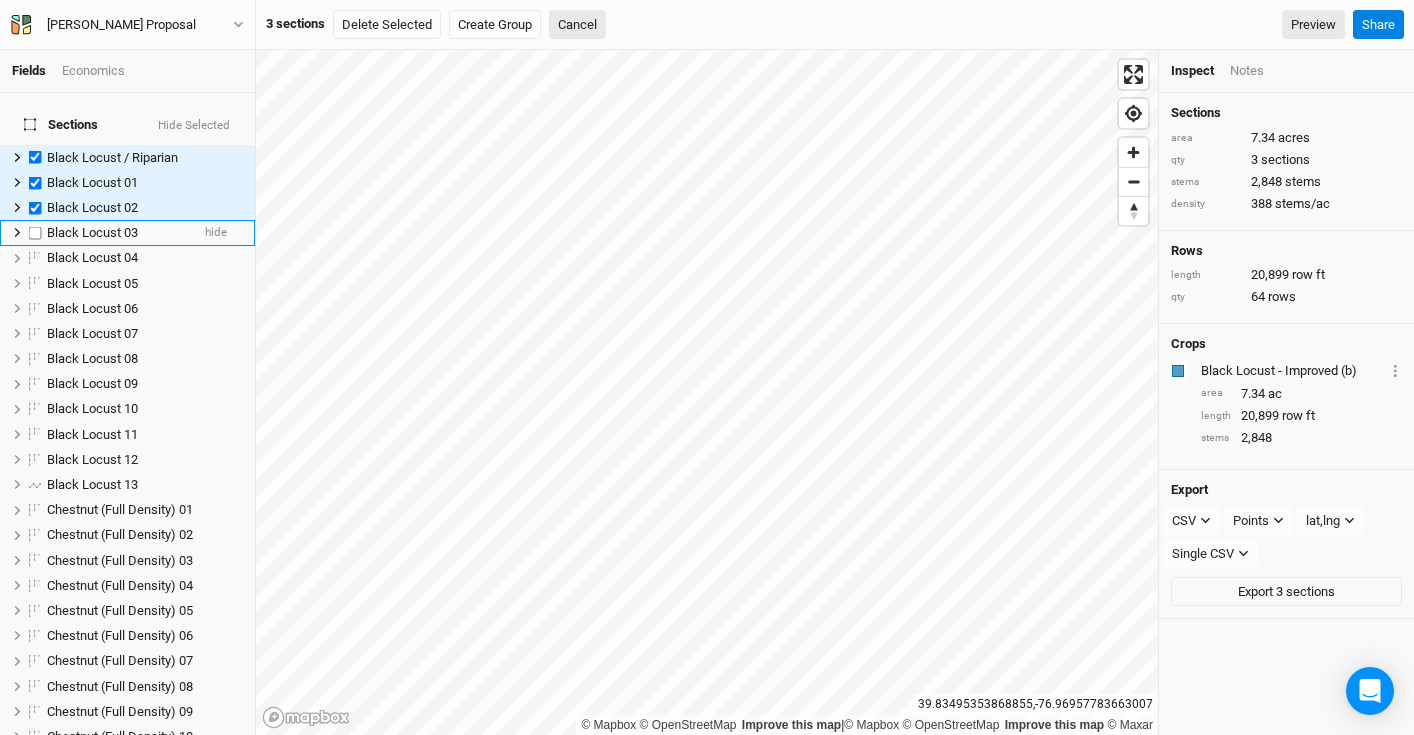 click at bounding box center (35, 232) 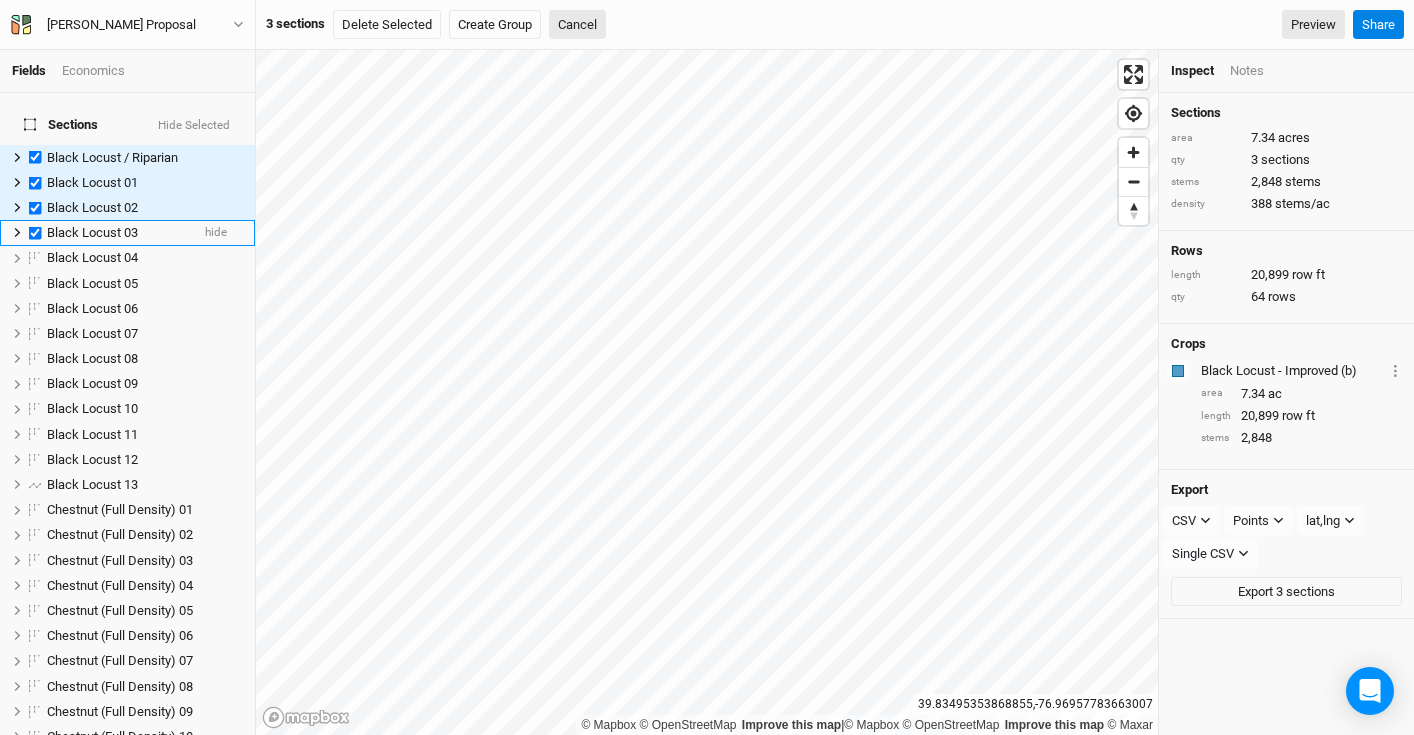 checkbox on "true" 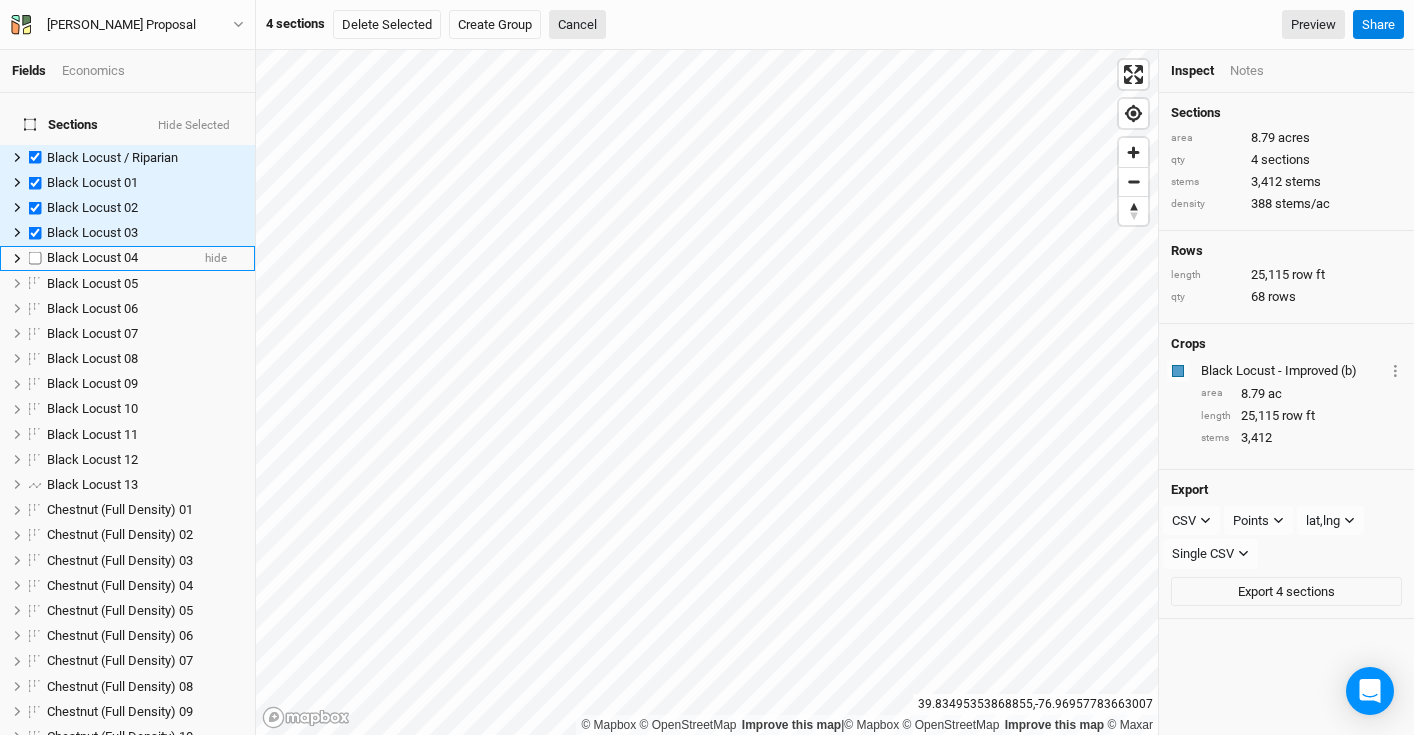 click at bounding box center [35, 258] 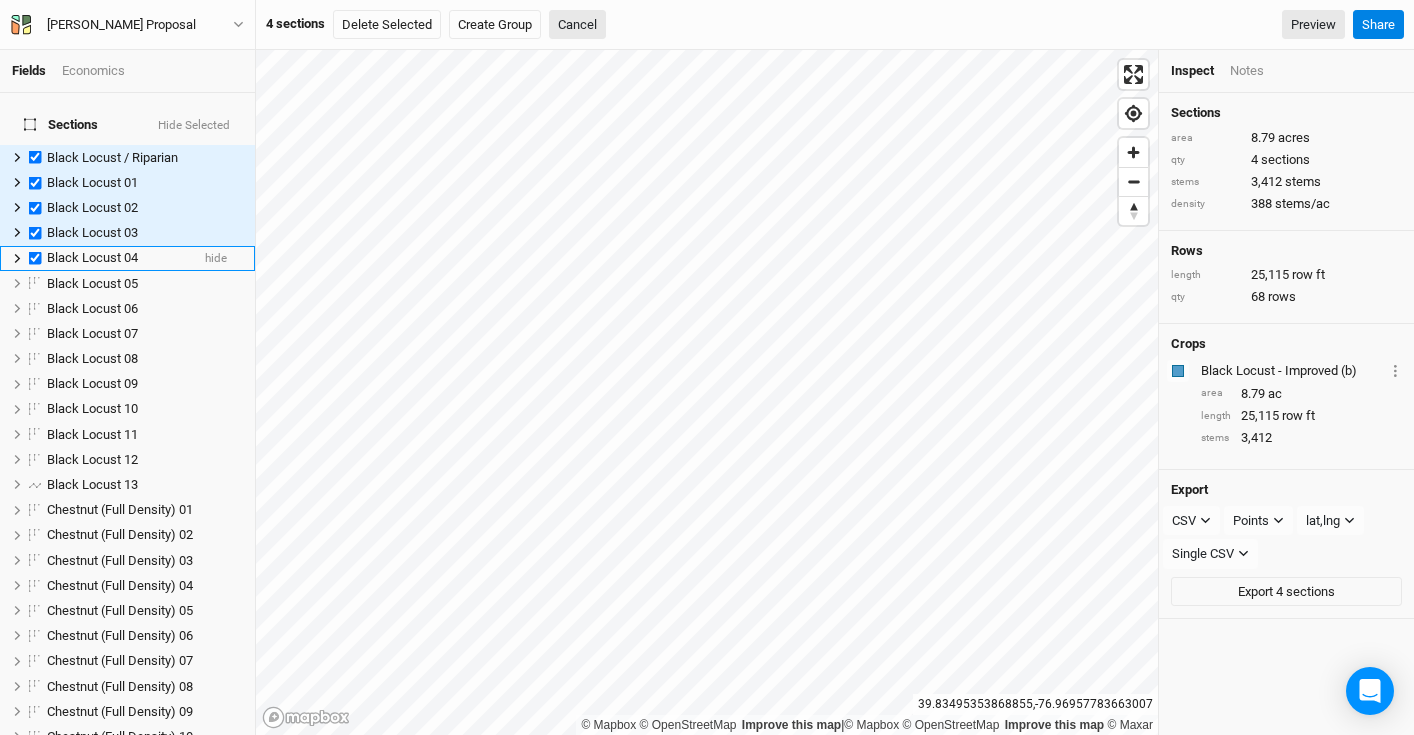 checkbox on "true" 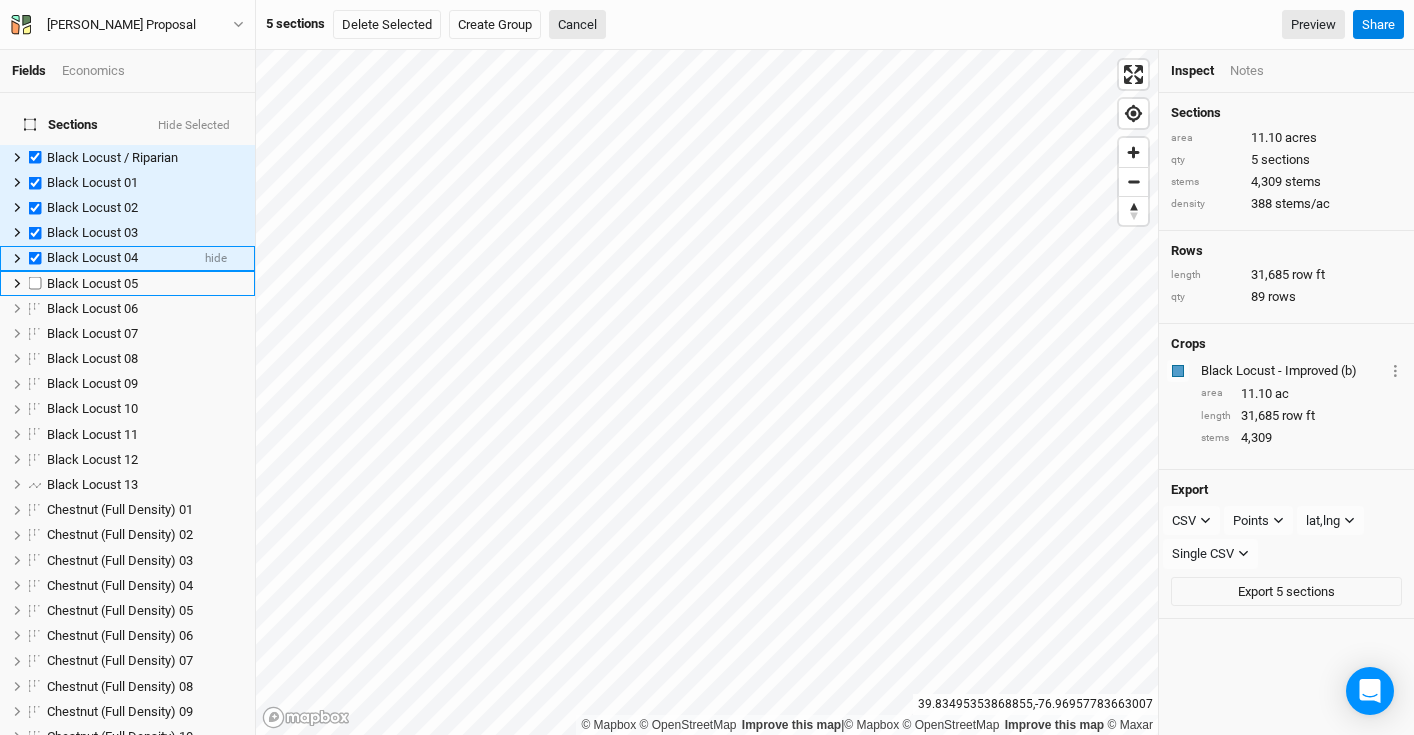 click at bounding box center [35, 283] 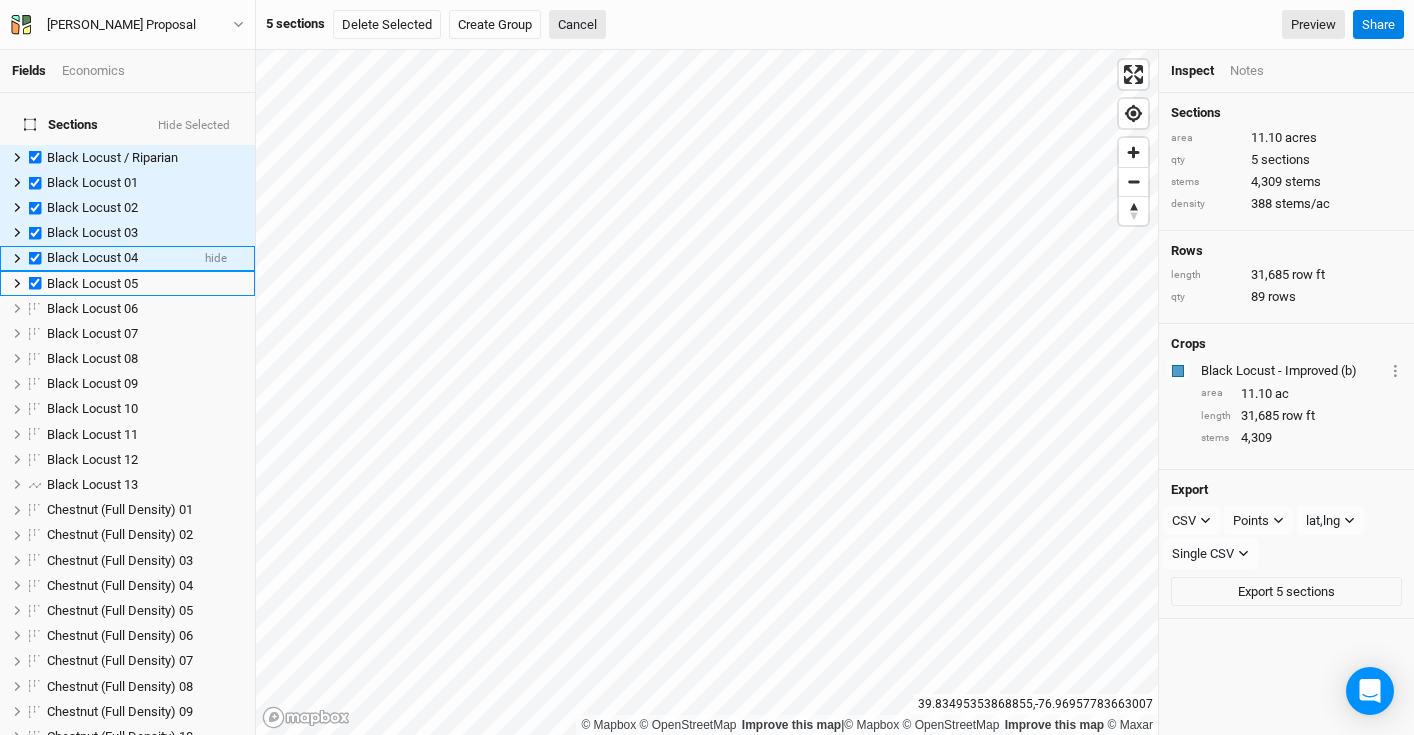 checkbox on "true" 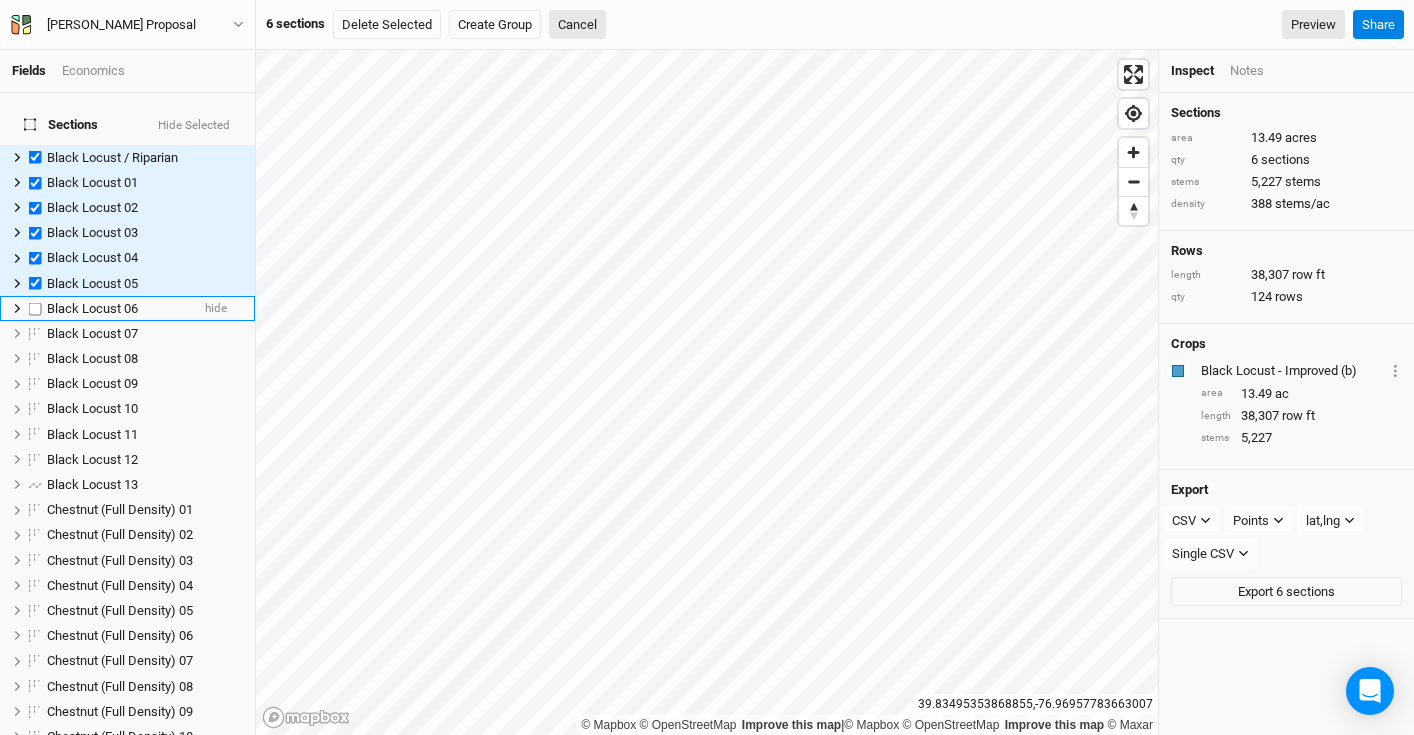 click at bounding box center (35, 308) 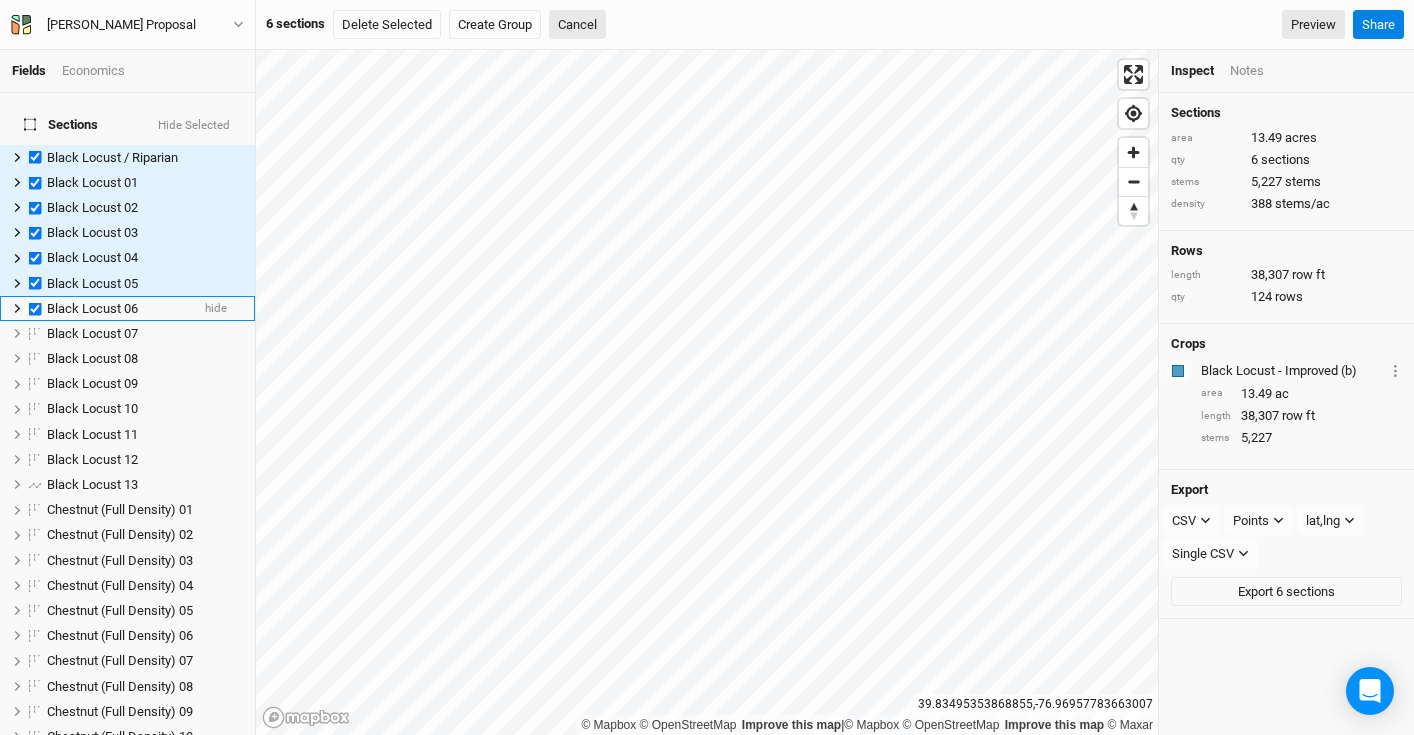 checkbox on "true" 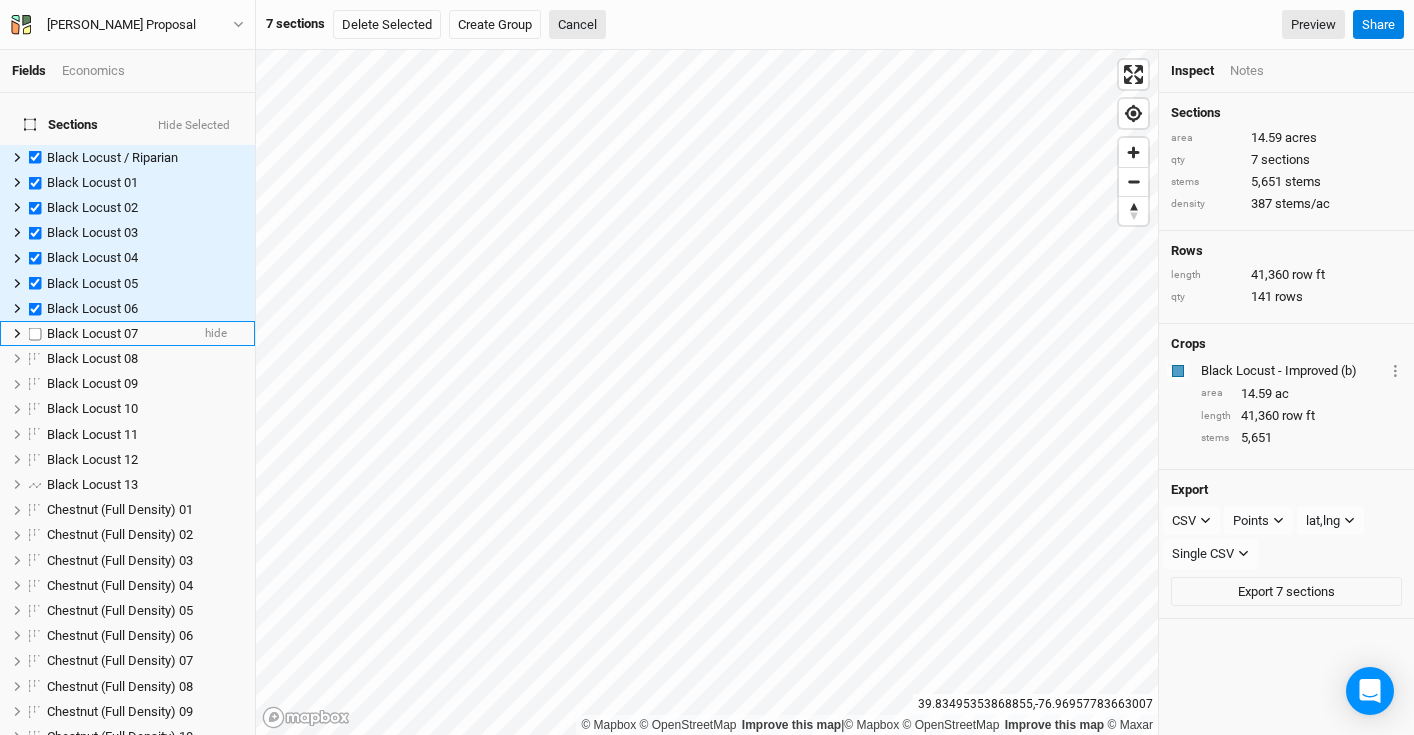 click at bounding box center [35, 333] 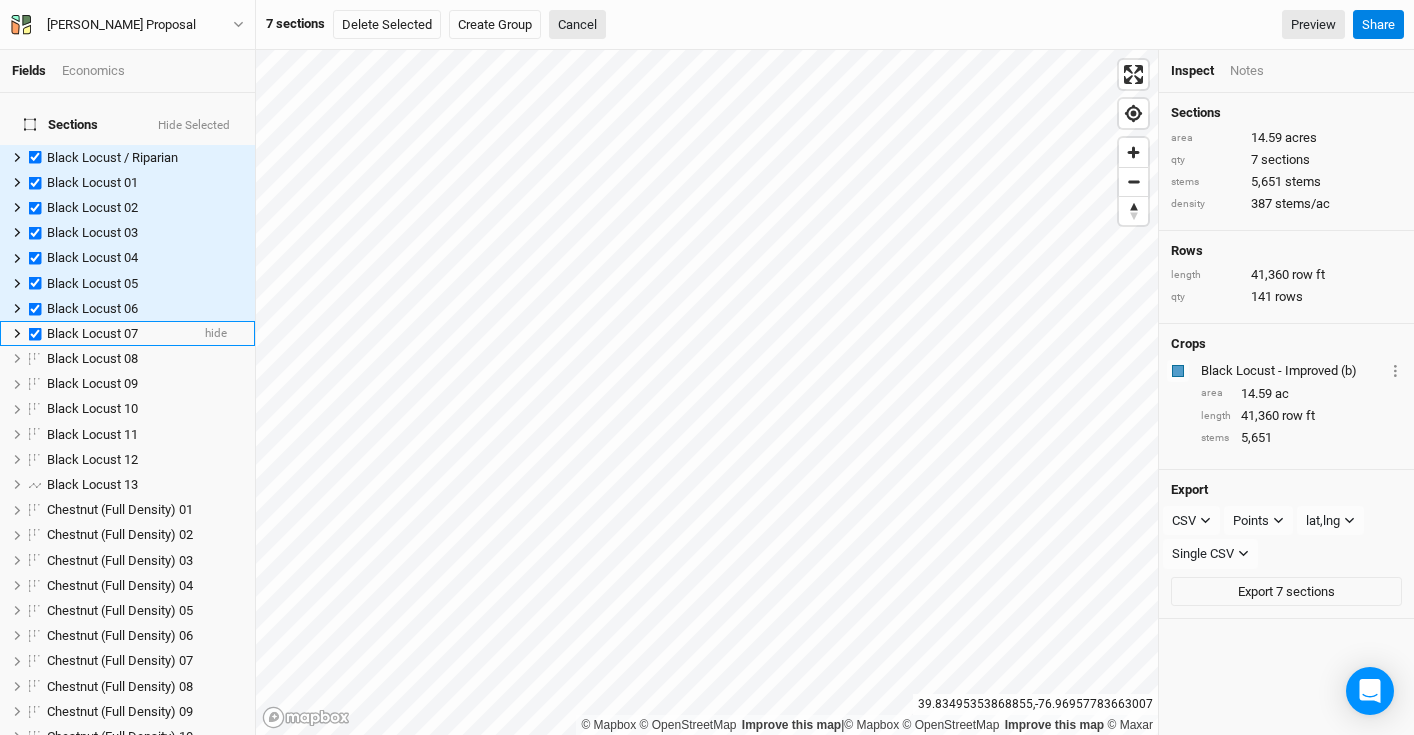 checkbox on "true" 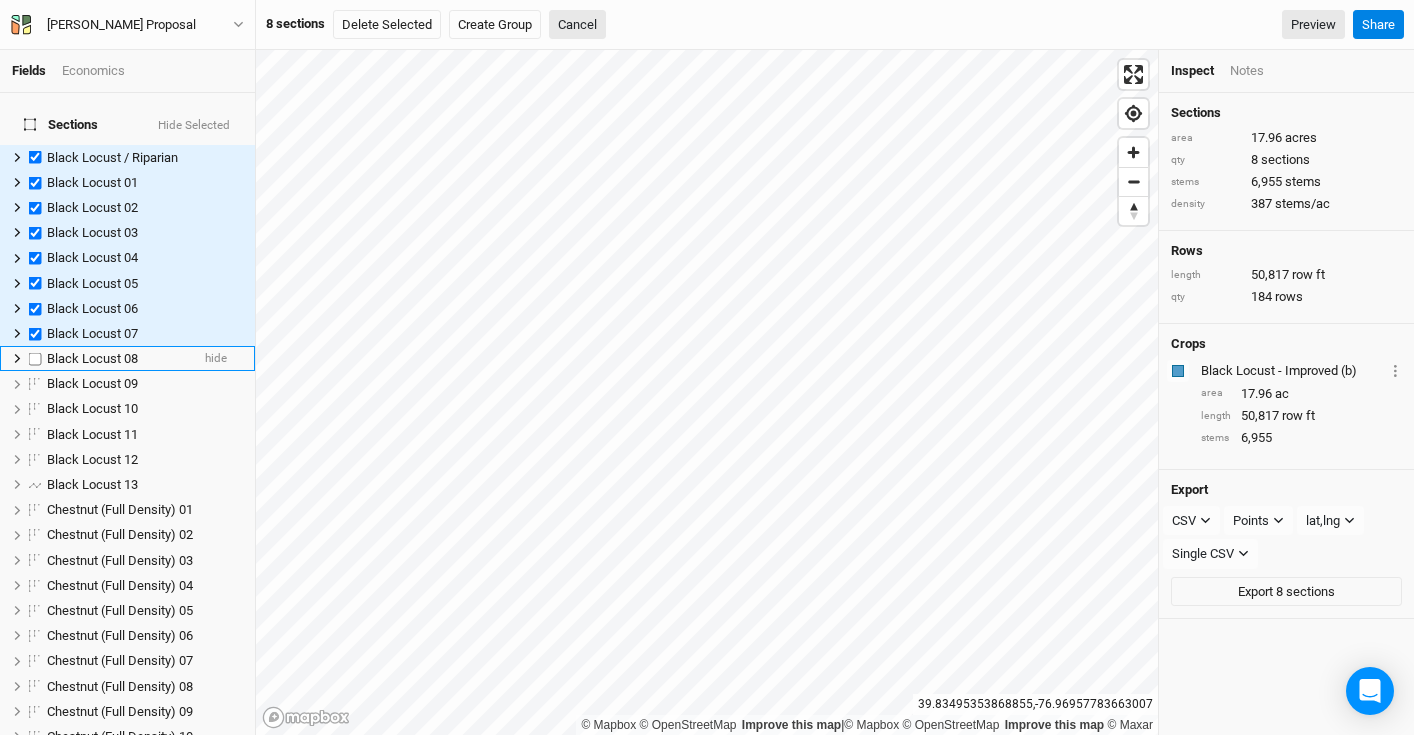 click at bounding box center [35, 358] 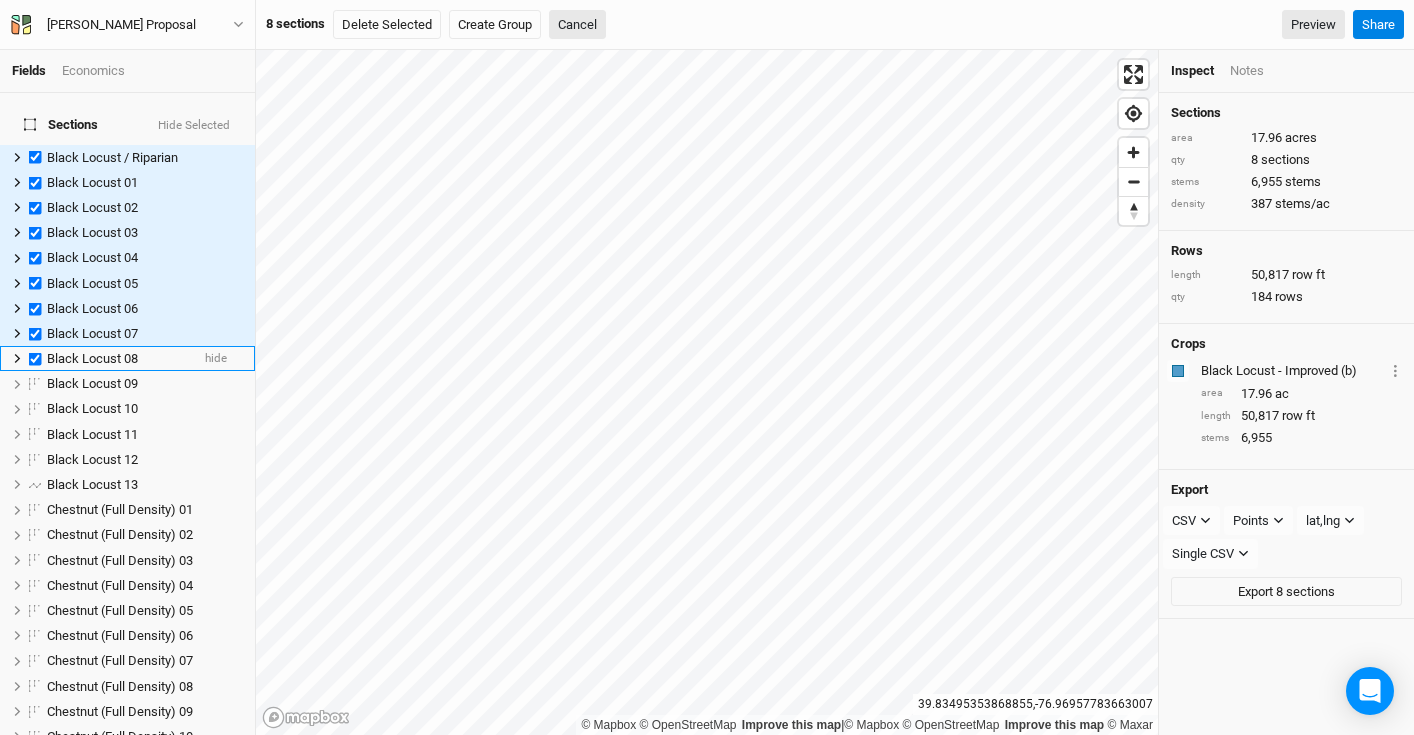 checkbox on "true" 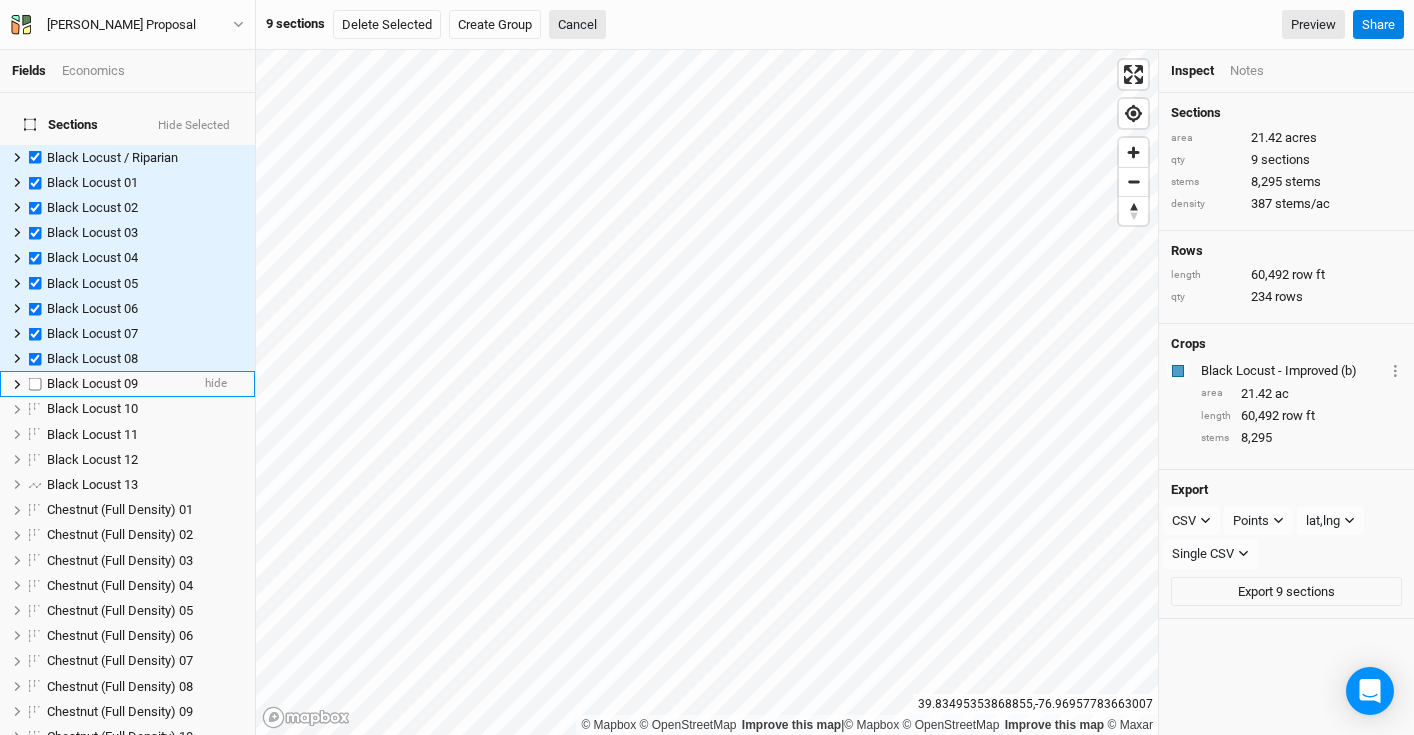 click at bounding box center (35, 384) 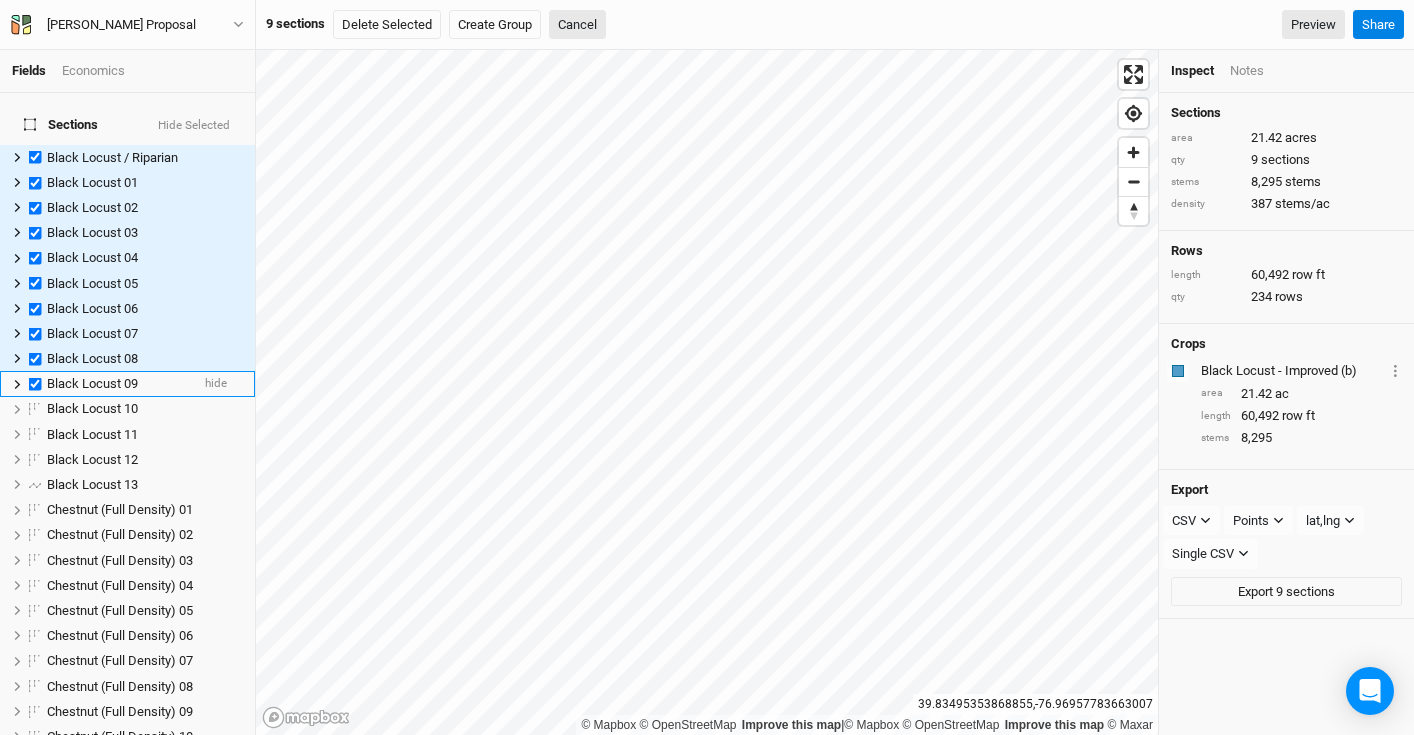 checkbox on "true" 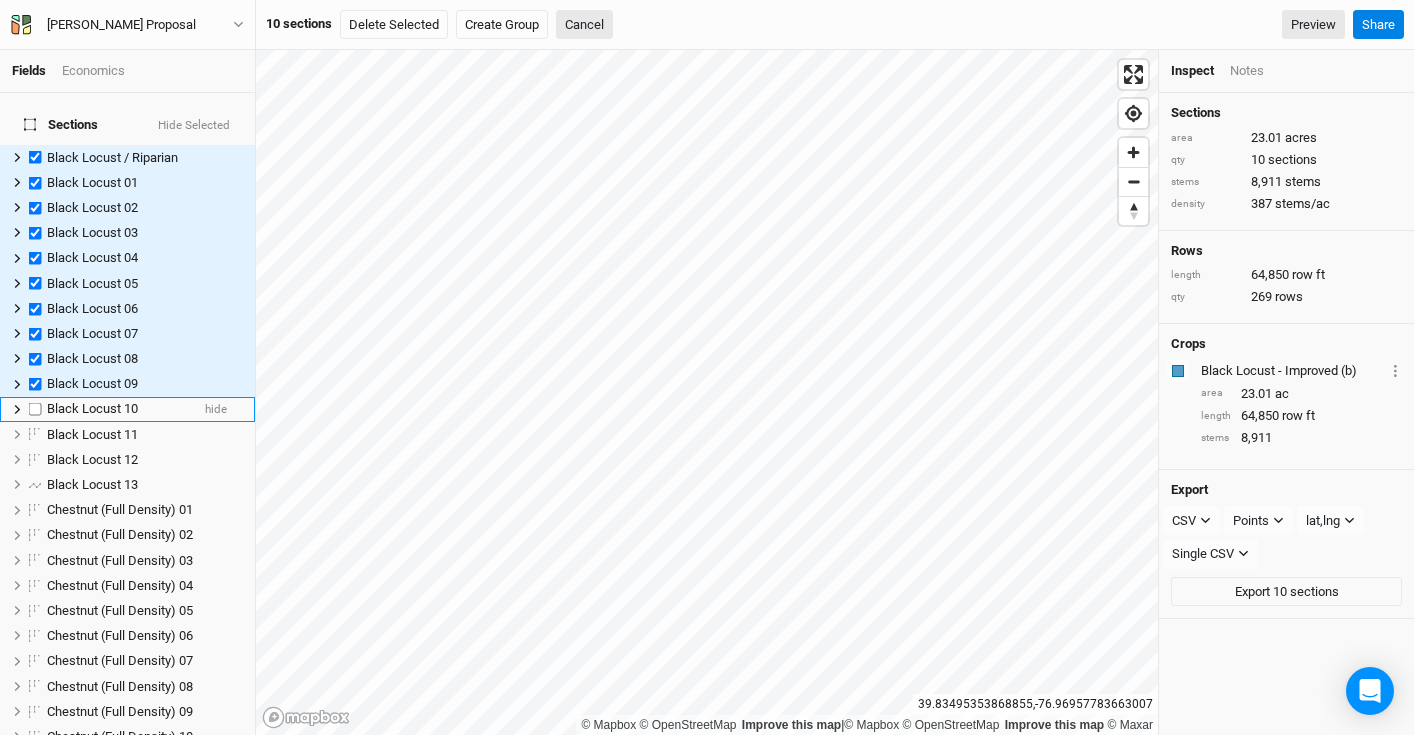 click at bounding box center [35, 409] 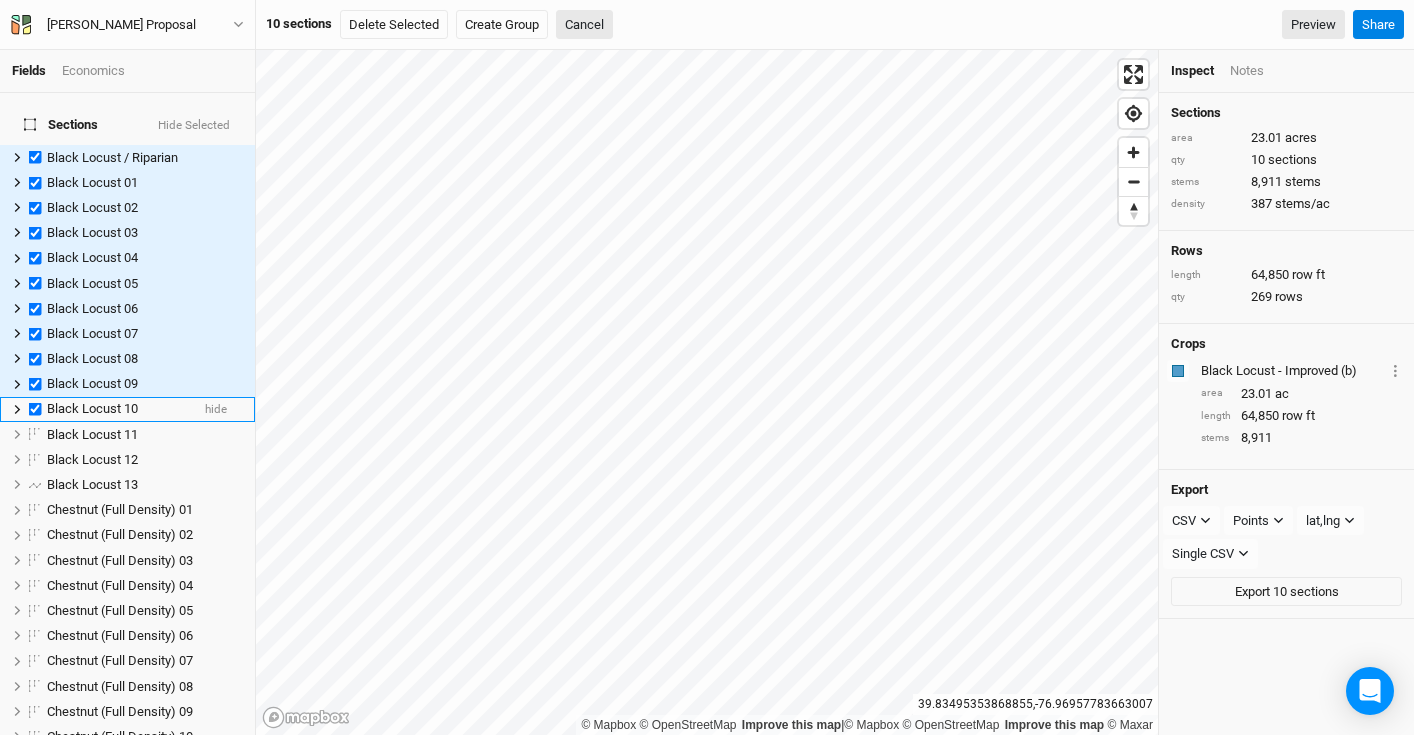 checkbox on "true" 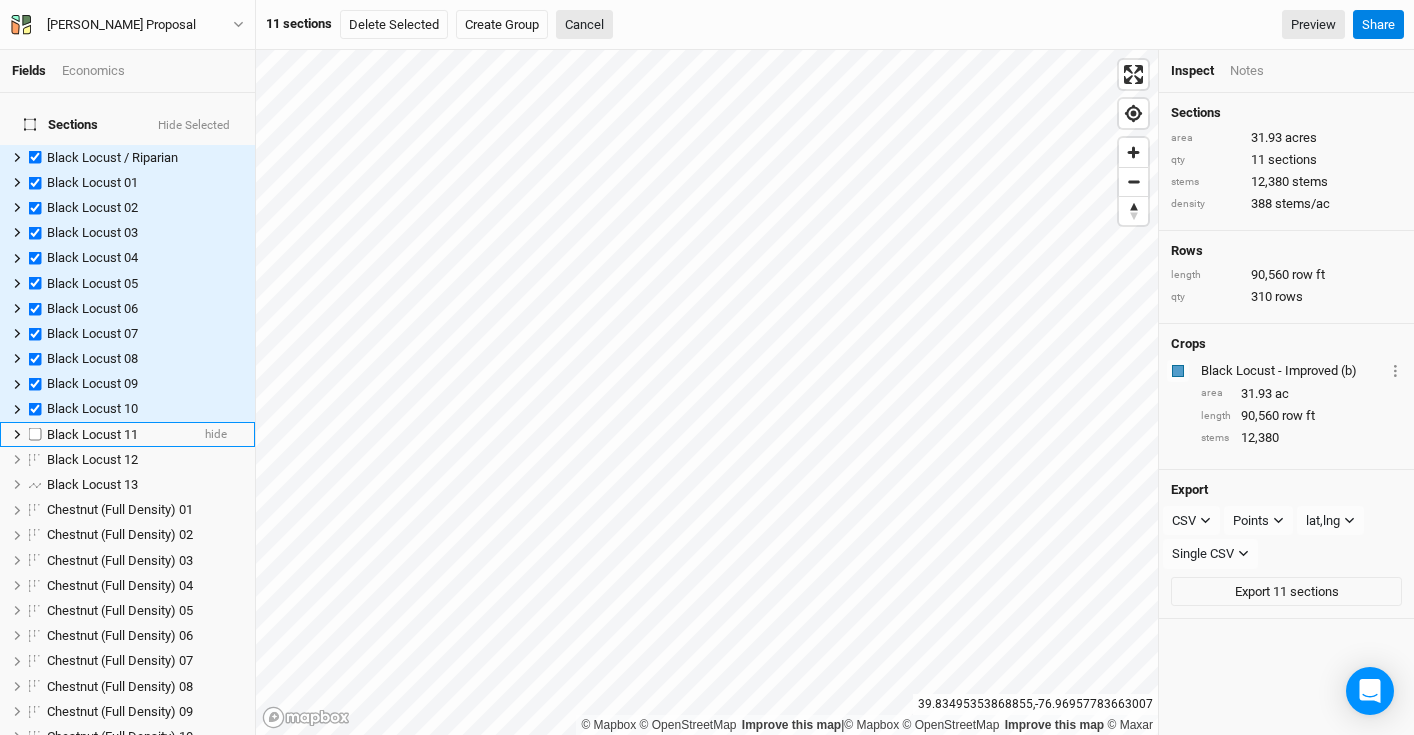 click at bounding box center [35, 434] 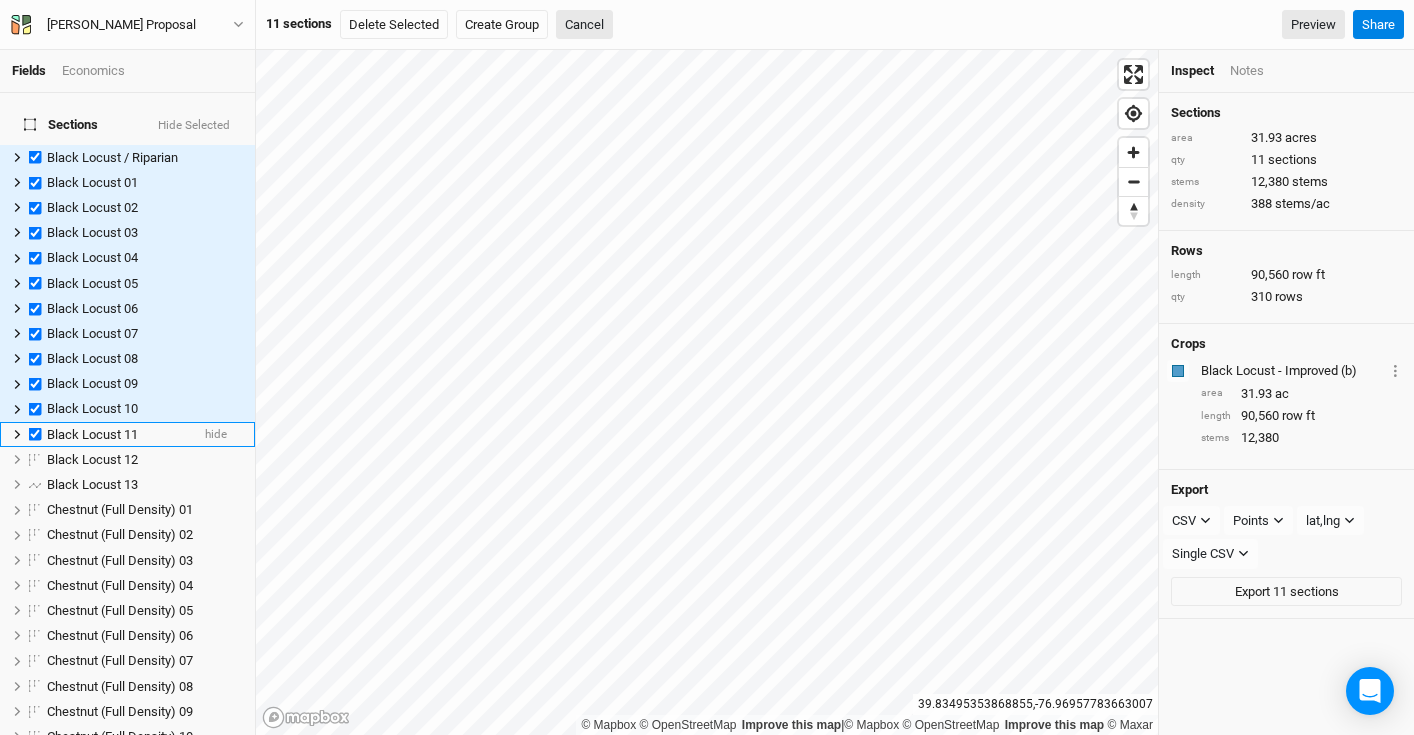 checkbox on "true" 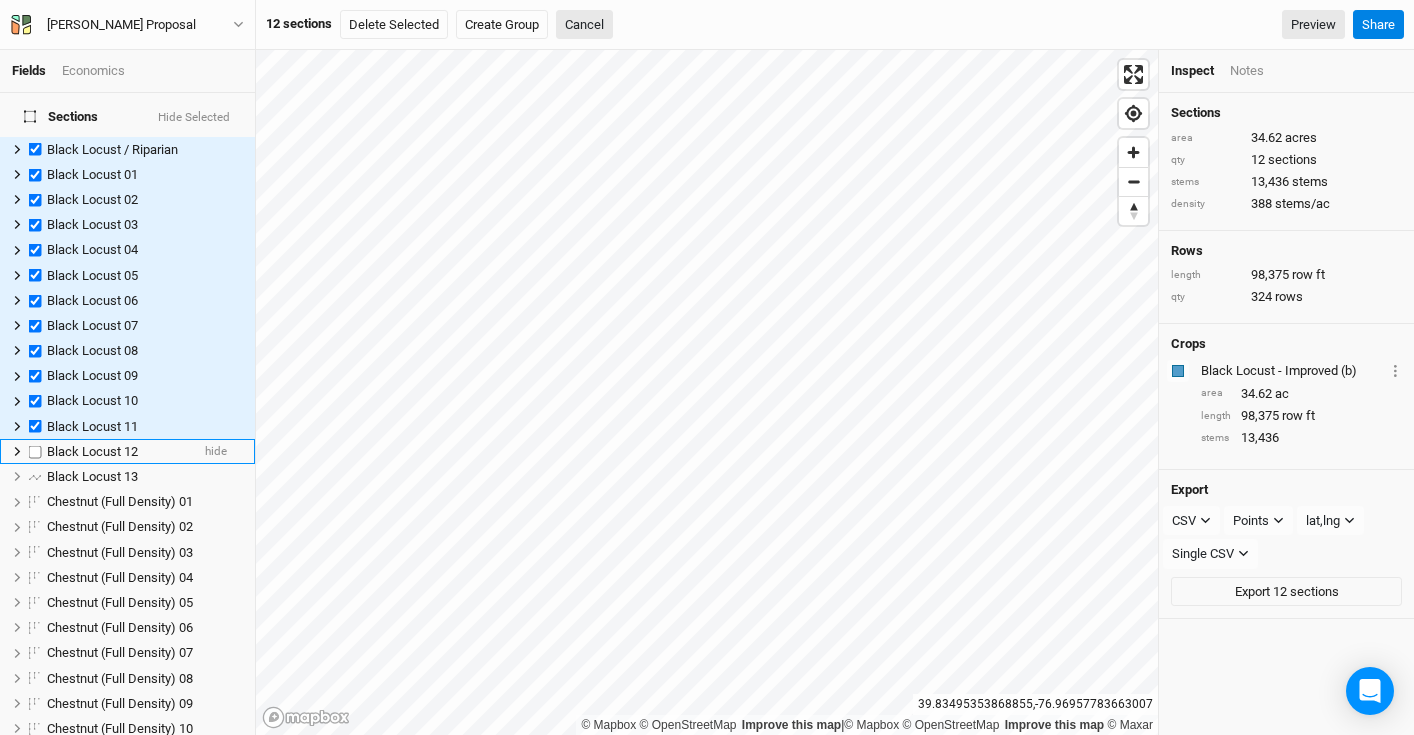 click at bounding box center [35, 451] 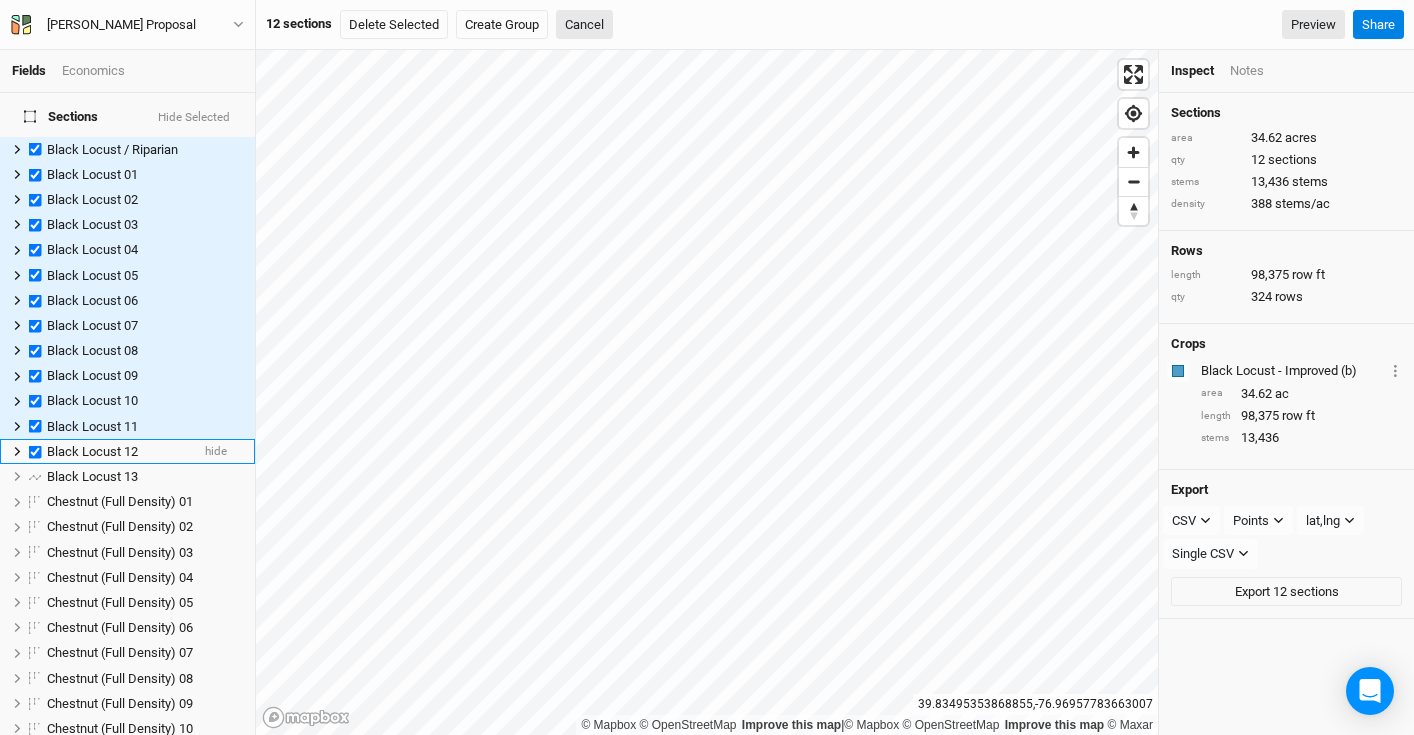 checkbox on "true" 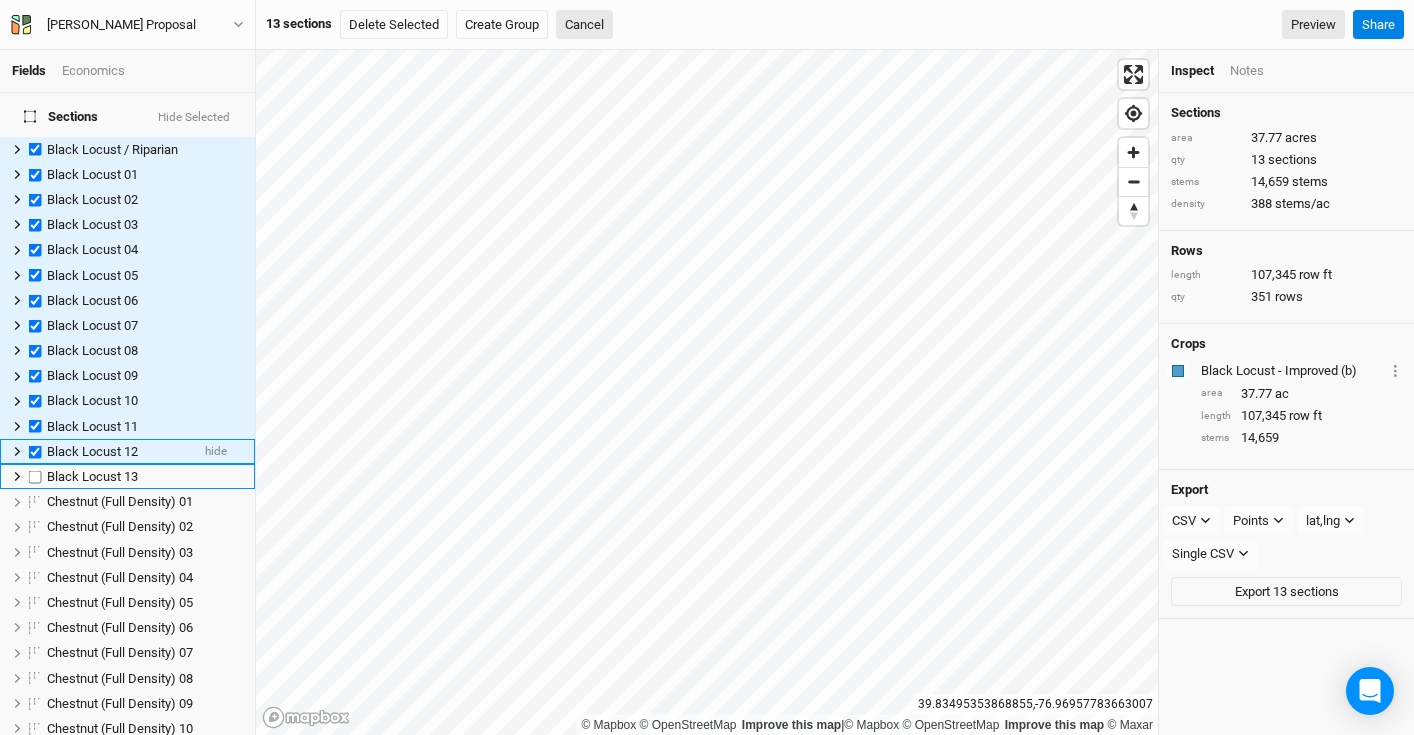 scroll, scrollTop: 33, scrollLeft: 0, axis: vertical 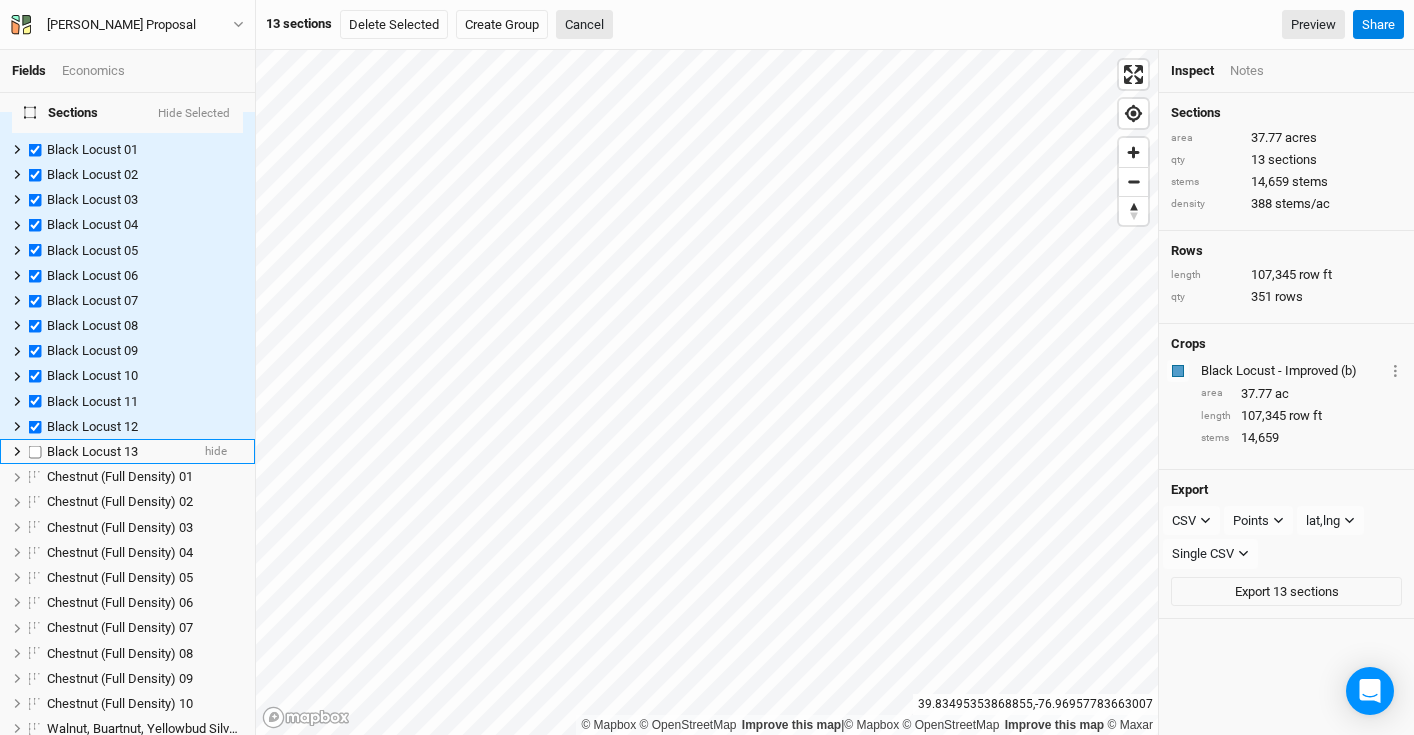 click at bounding box center (35, 451) 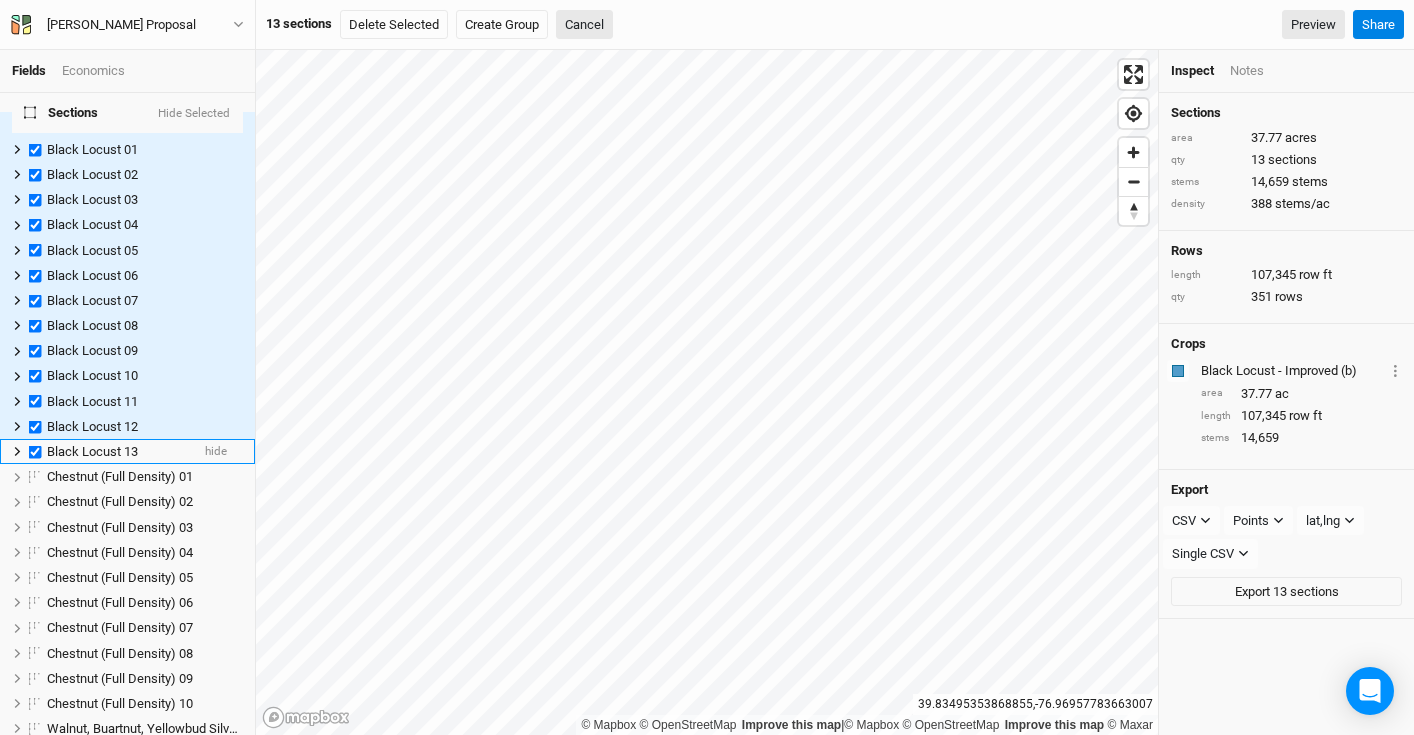 checkbox on "true" 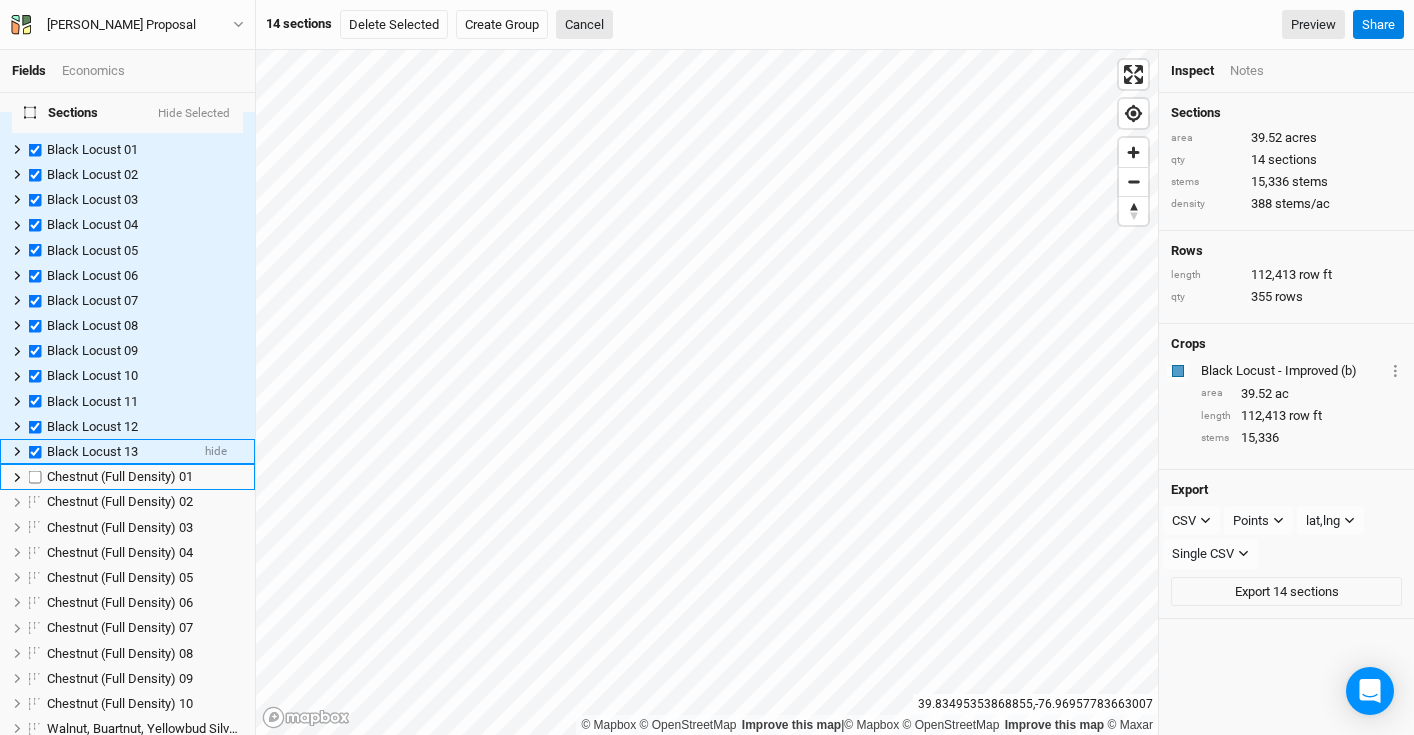 scroll, scrollTop: 58, scrollLeft: 0, axis: vertical 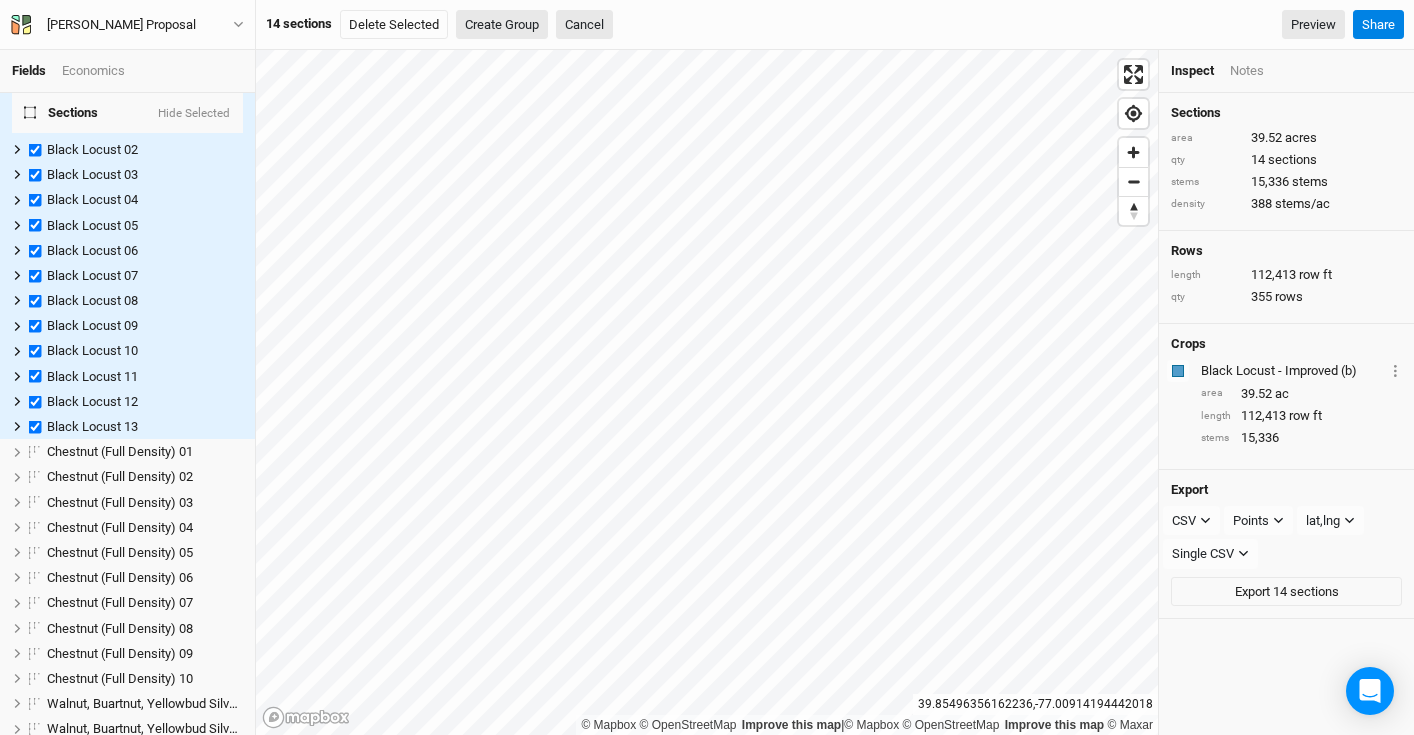click on "Create Group" at bounding box center (502, 25) 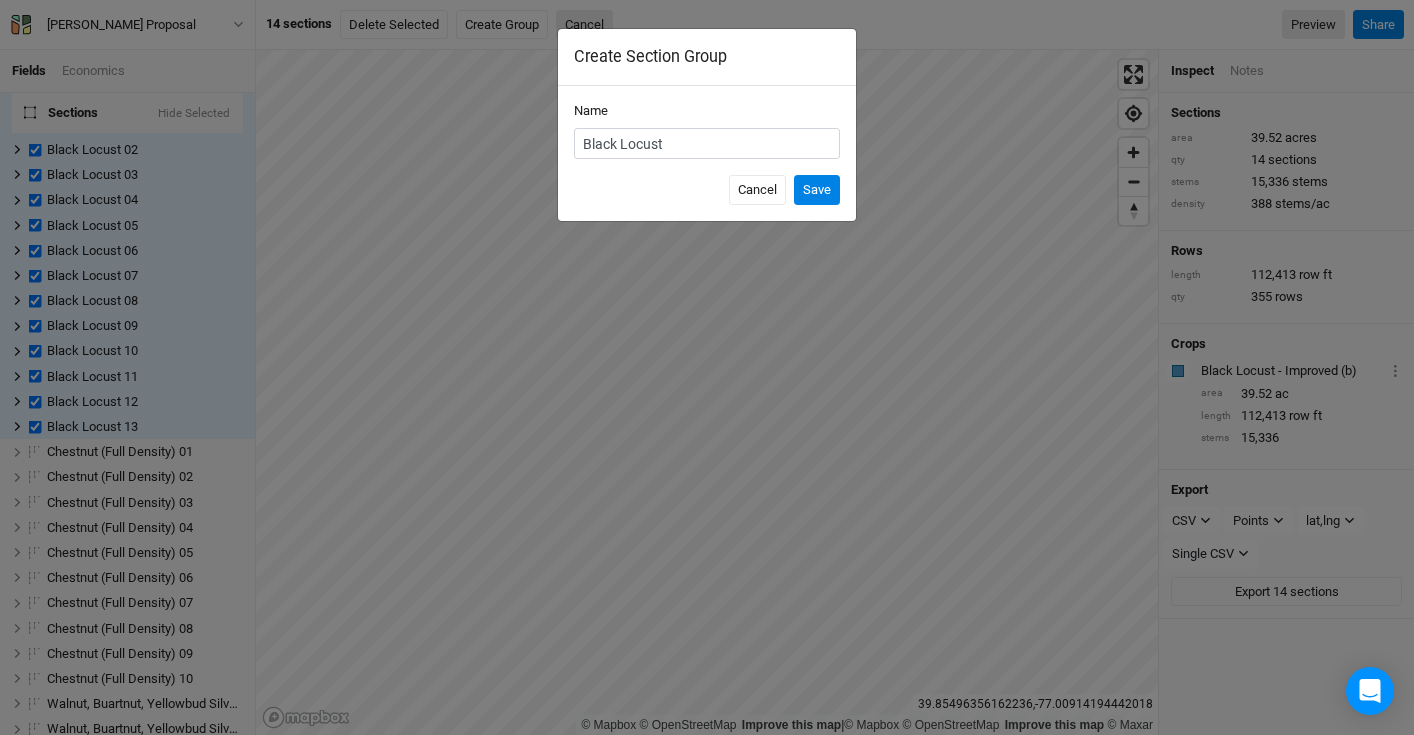 type on "Black Locust" 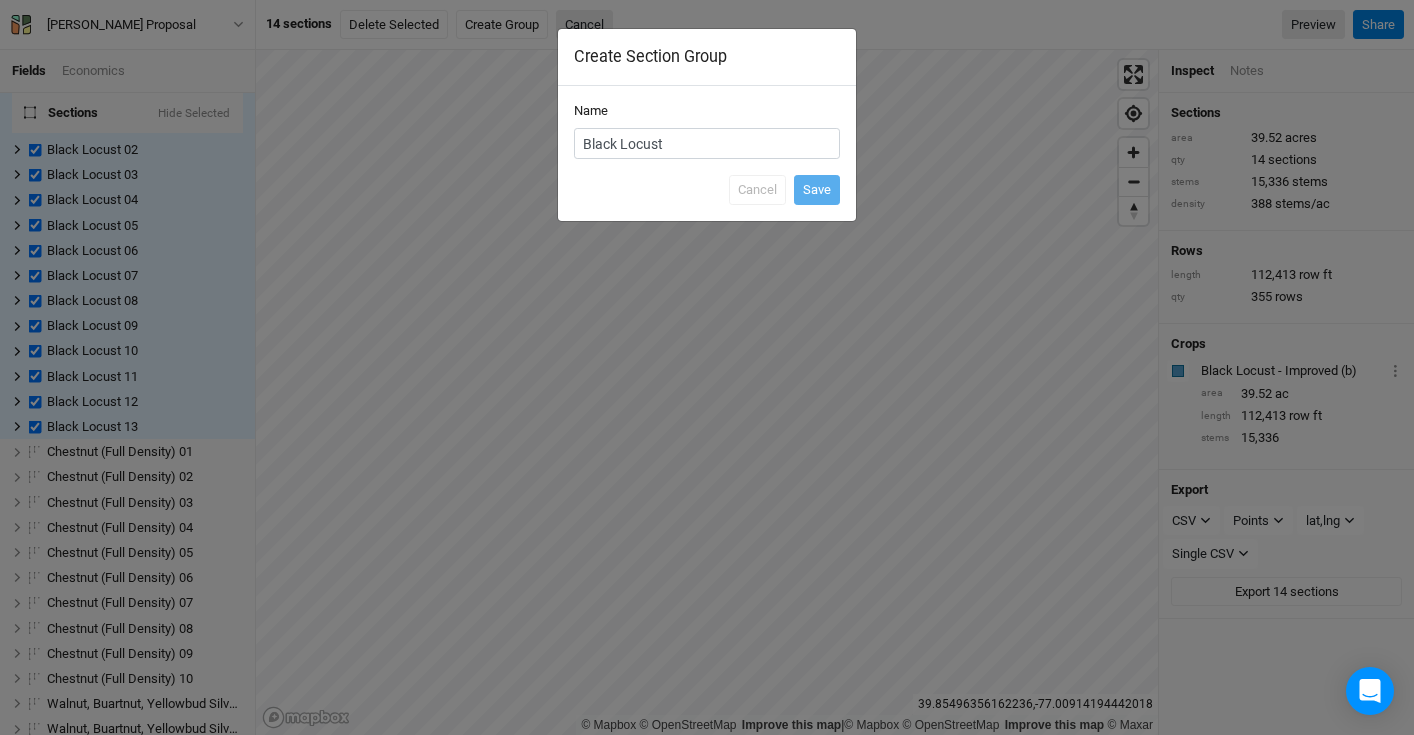 scroll, scrollTop: 137, scrollLeft: 0, axis: vertical 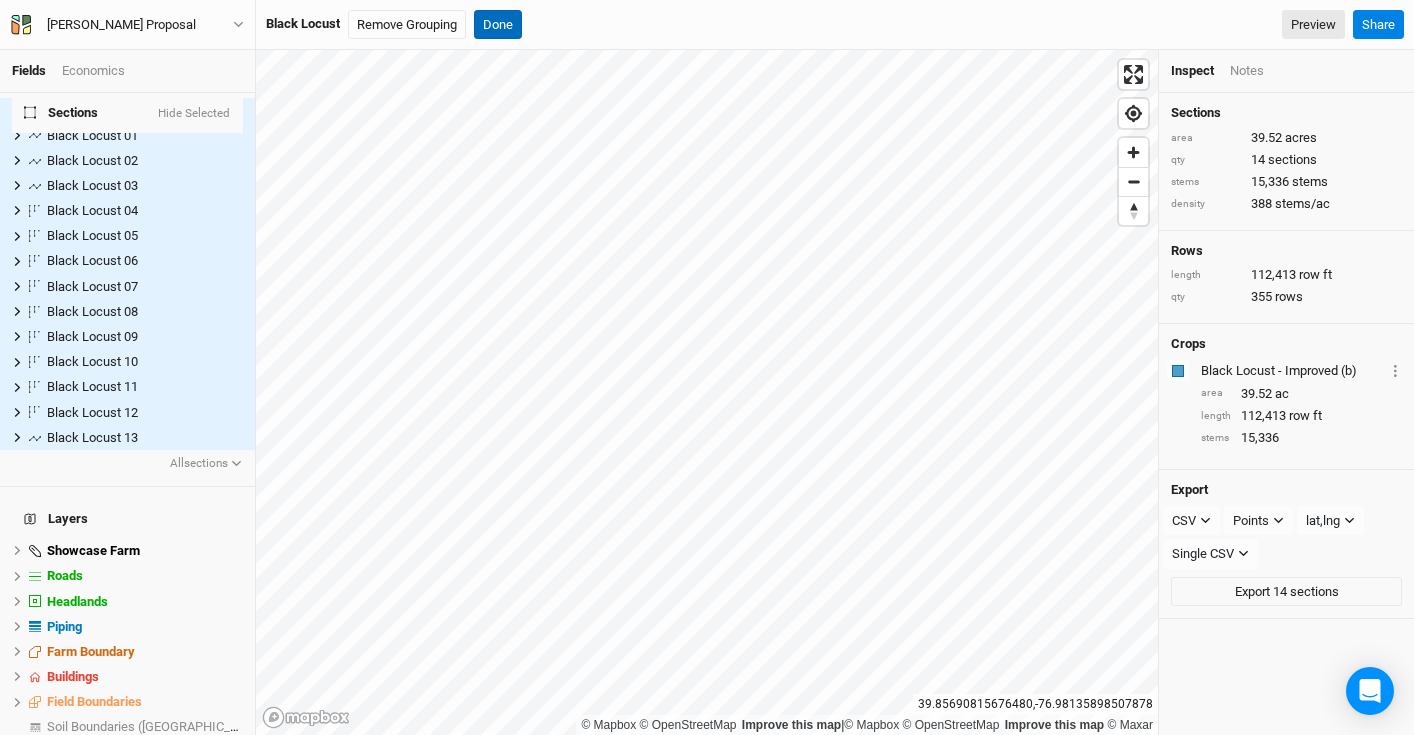 click on "Done" at bounding box center [498, 25] 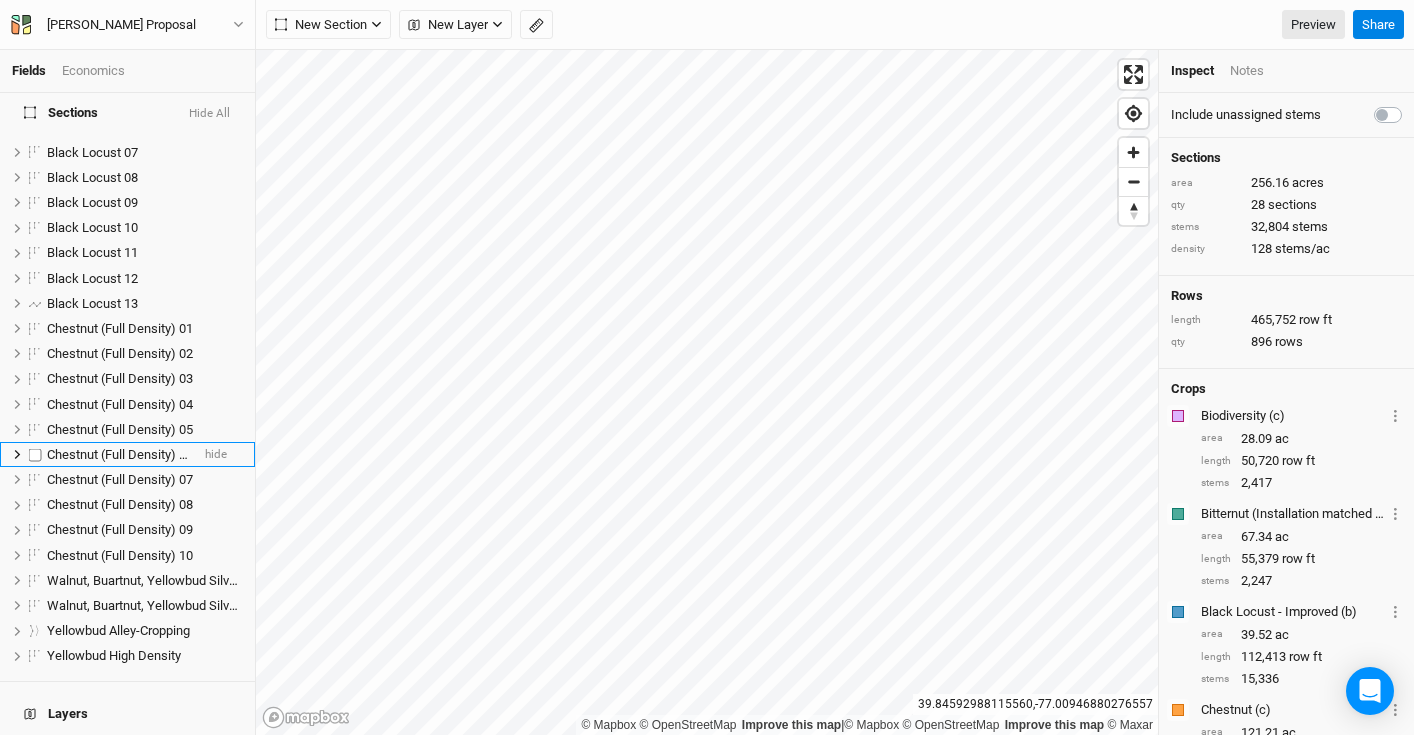 scroll, scrollTop: 254, scrollLeft: 0, axis: vertical 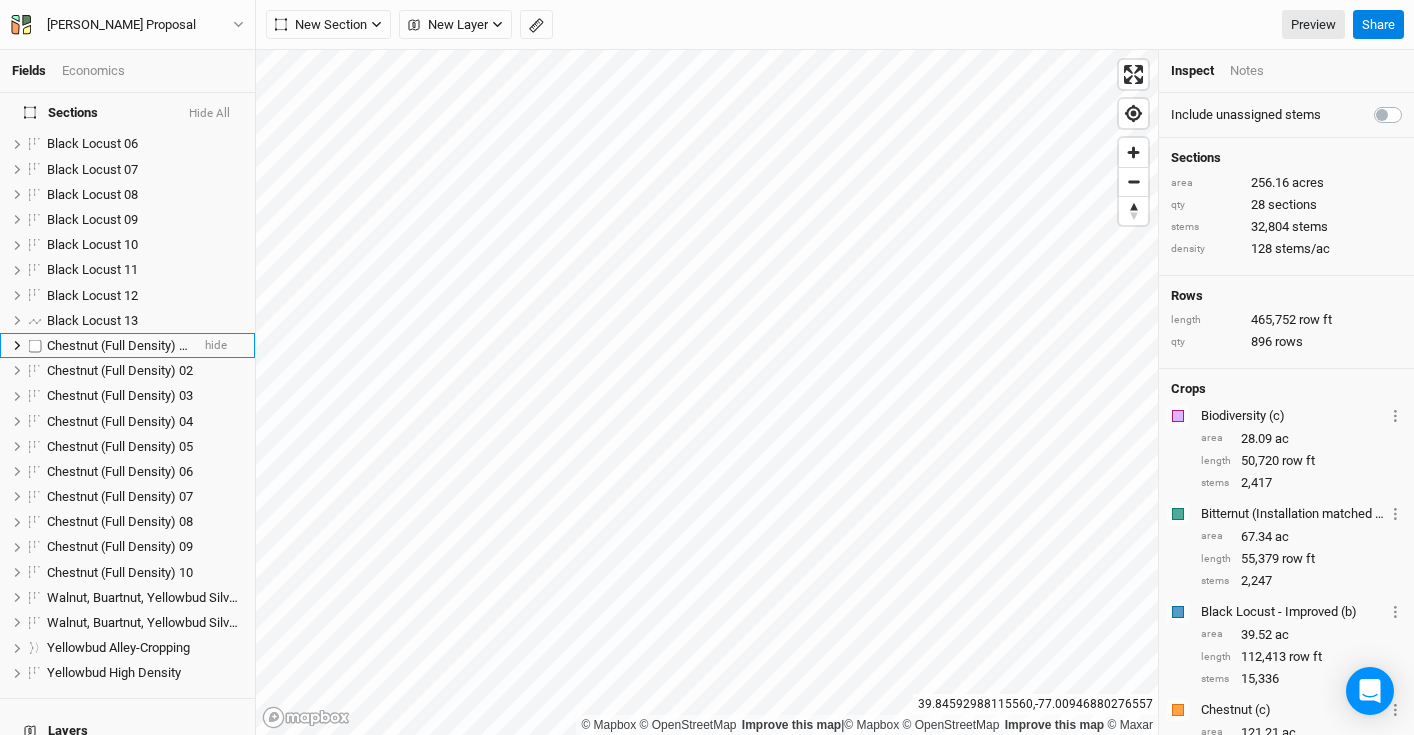 click at bounding box center (35, 345) 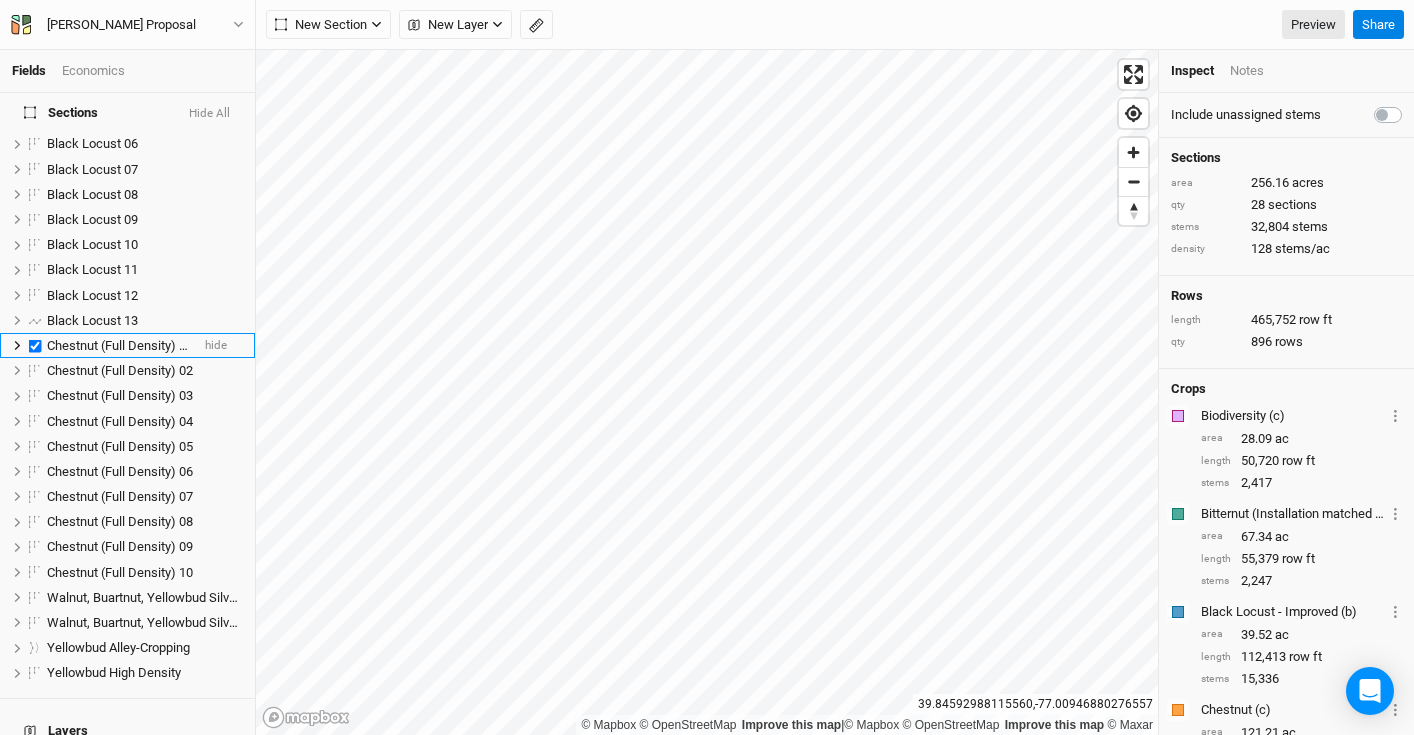 checkbox on "true" 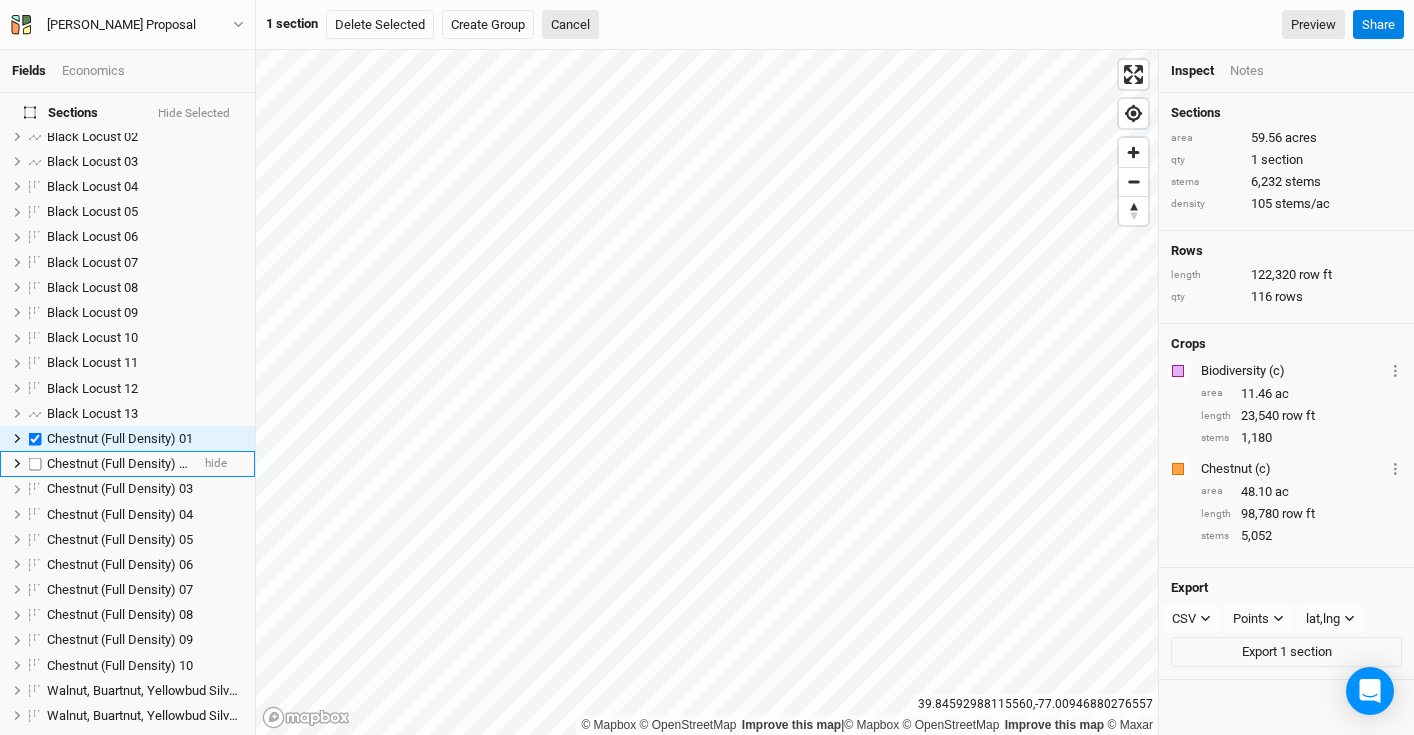 click at bounding box center (35, 463) 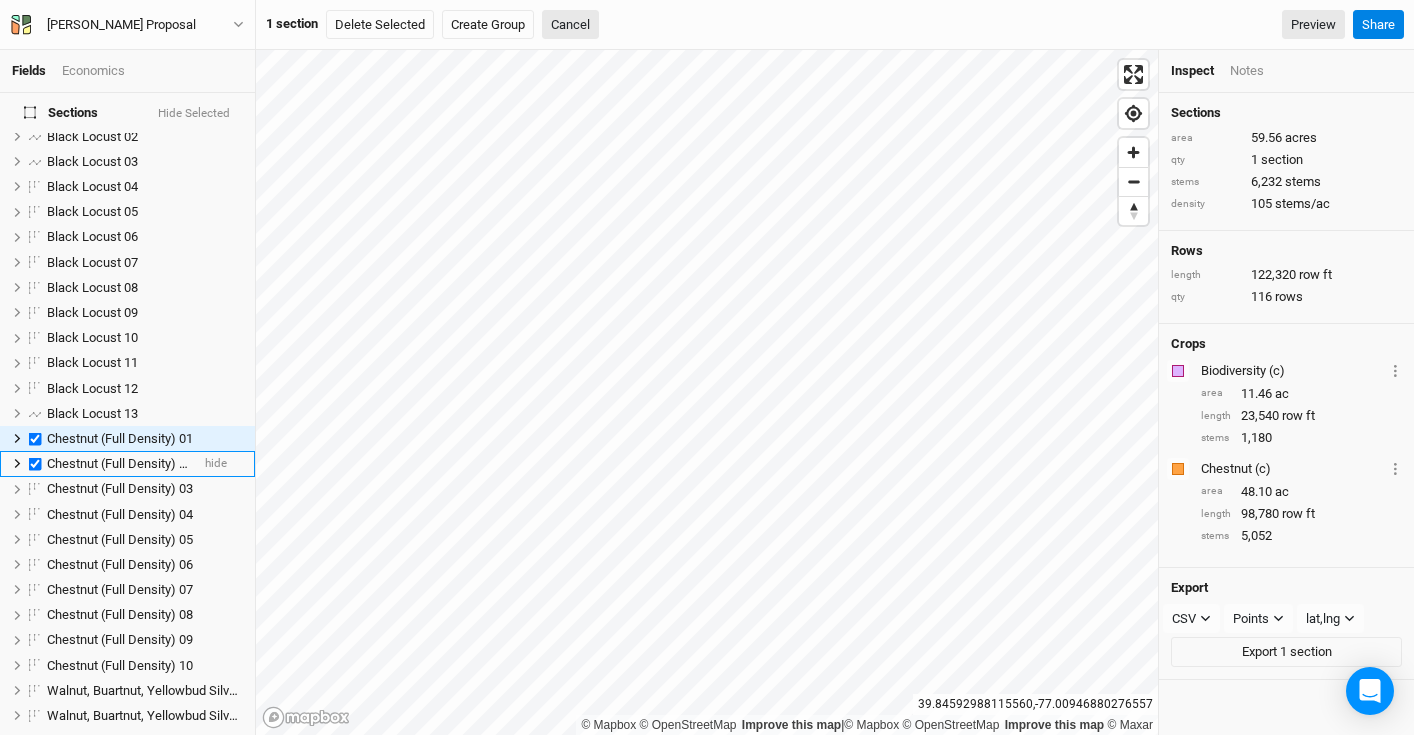 checkbox on "true" 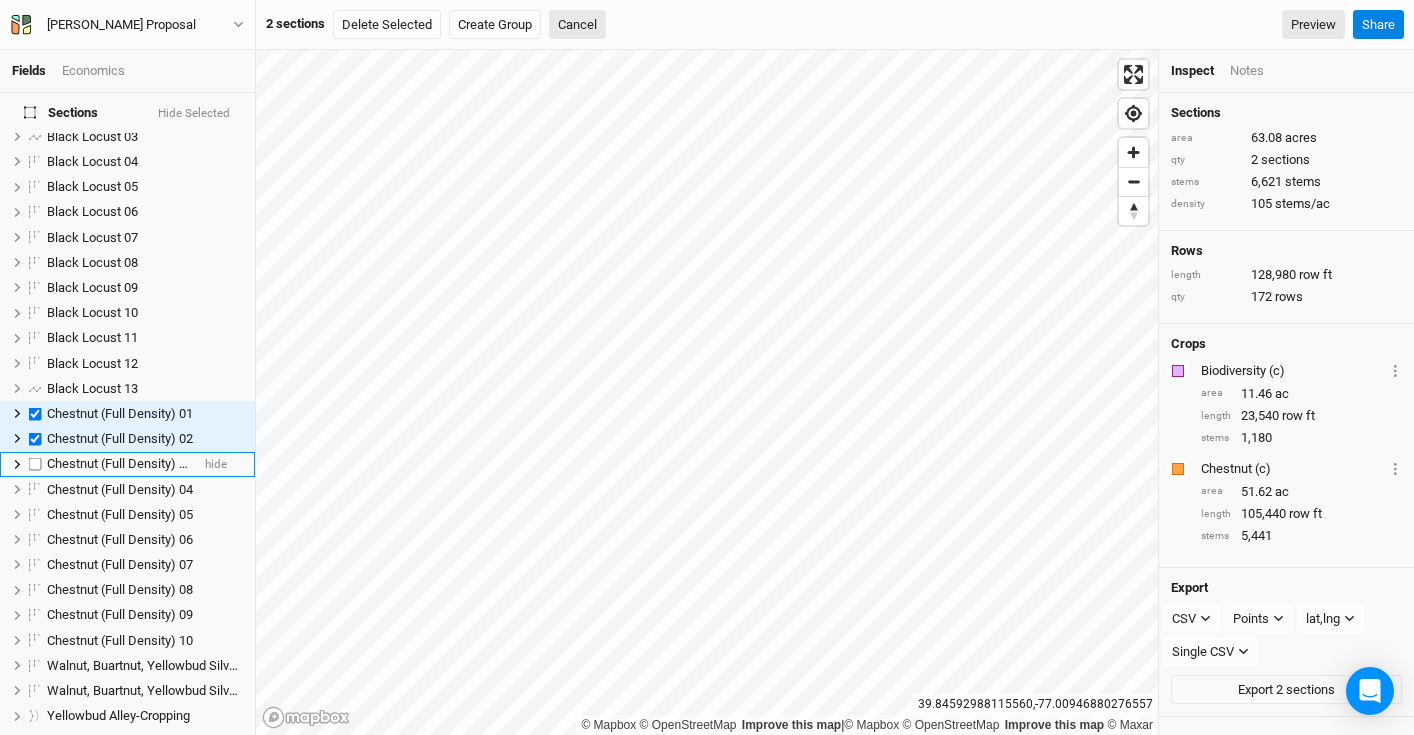 click at bounding box center [35, 464] 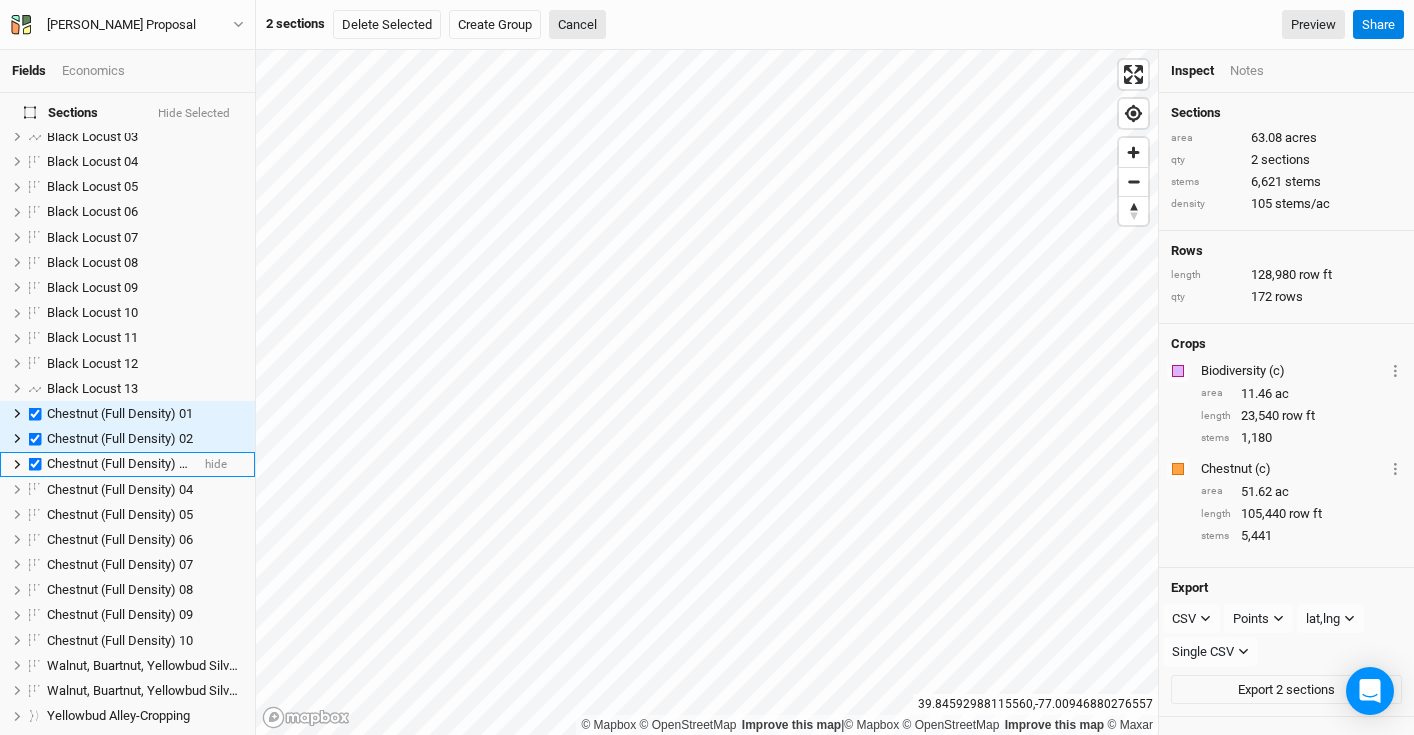 checkbox on "true" 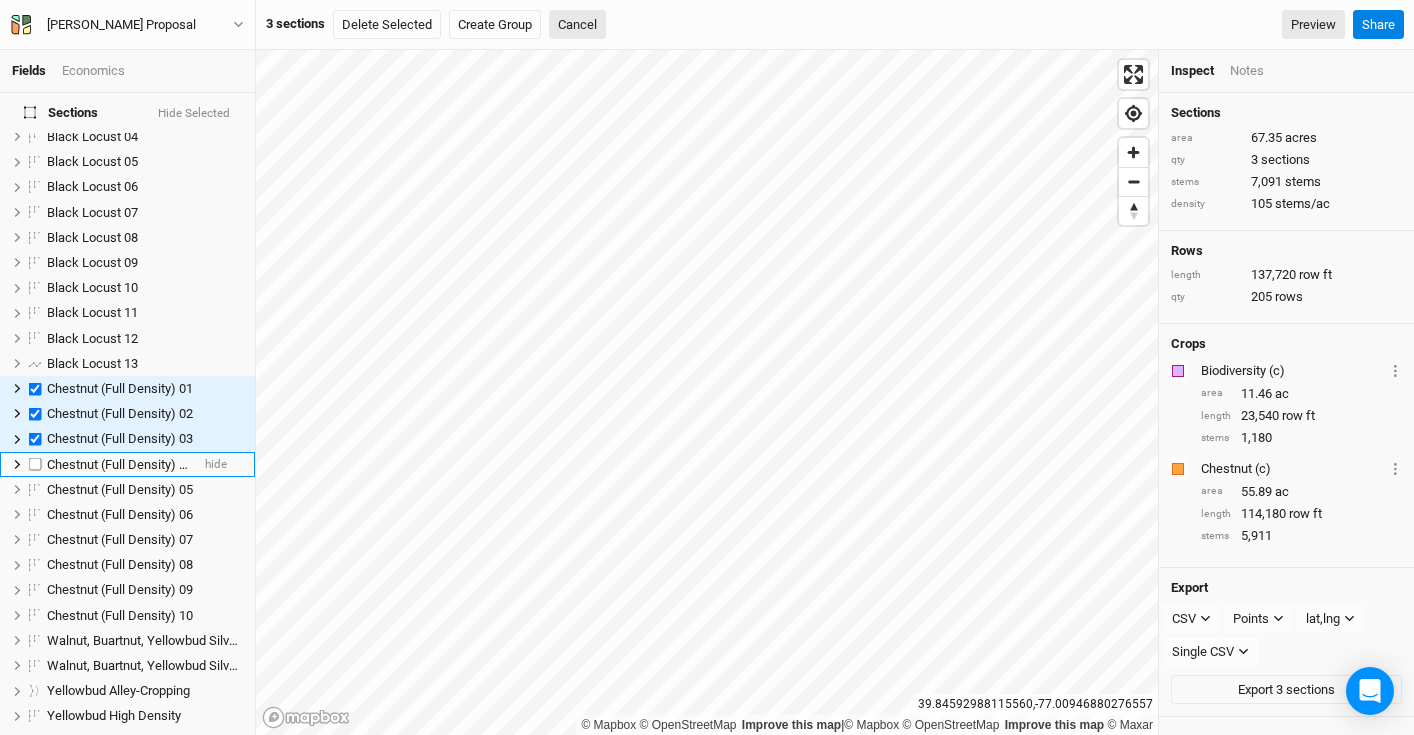click at bounding box center [35, 464] 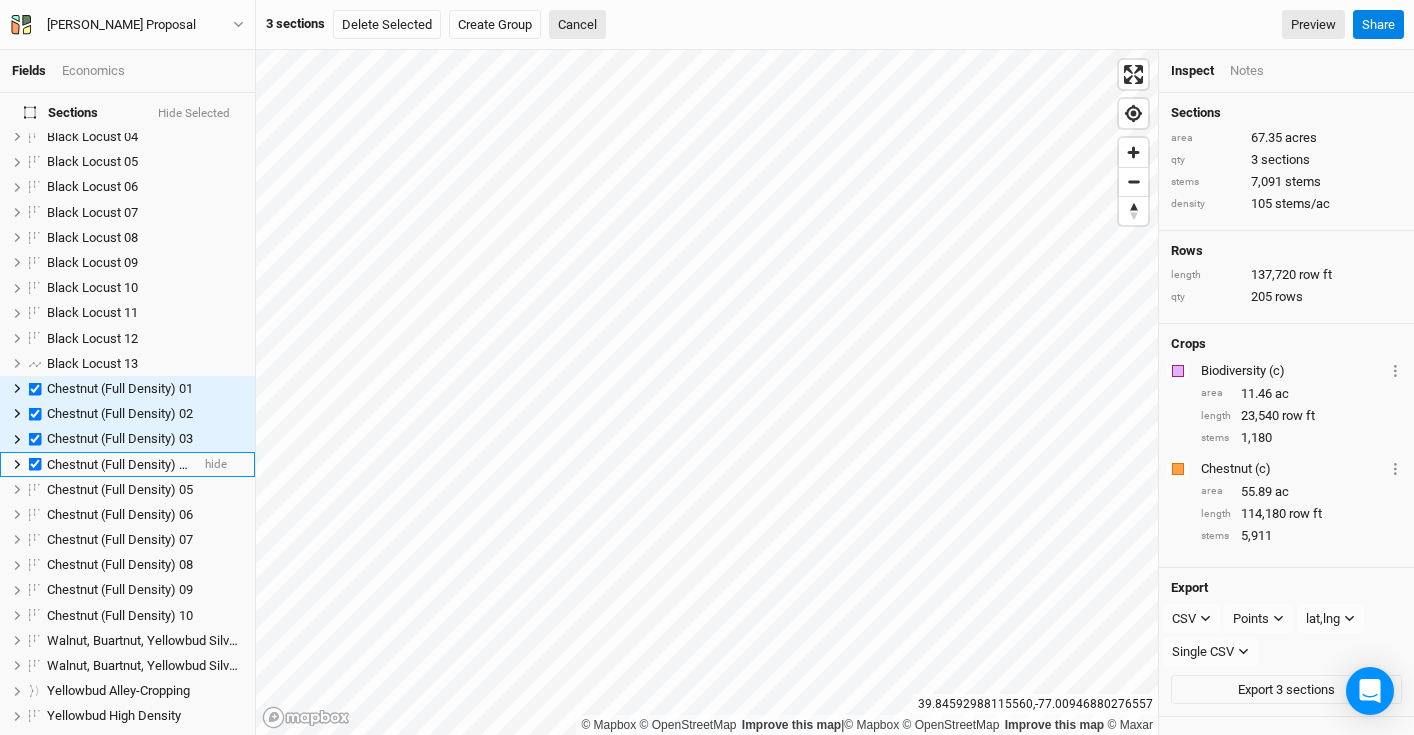 checkbox on "true" 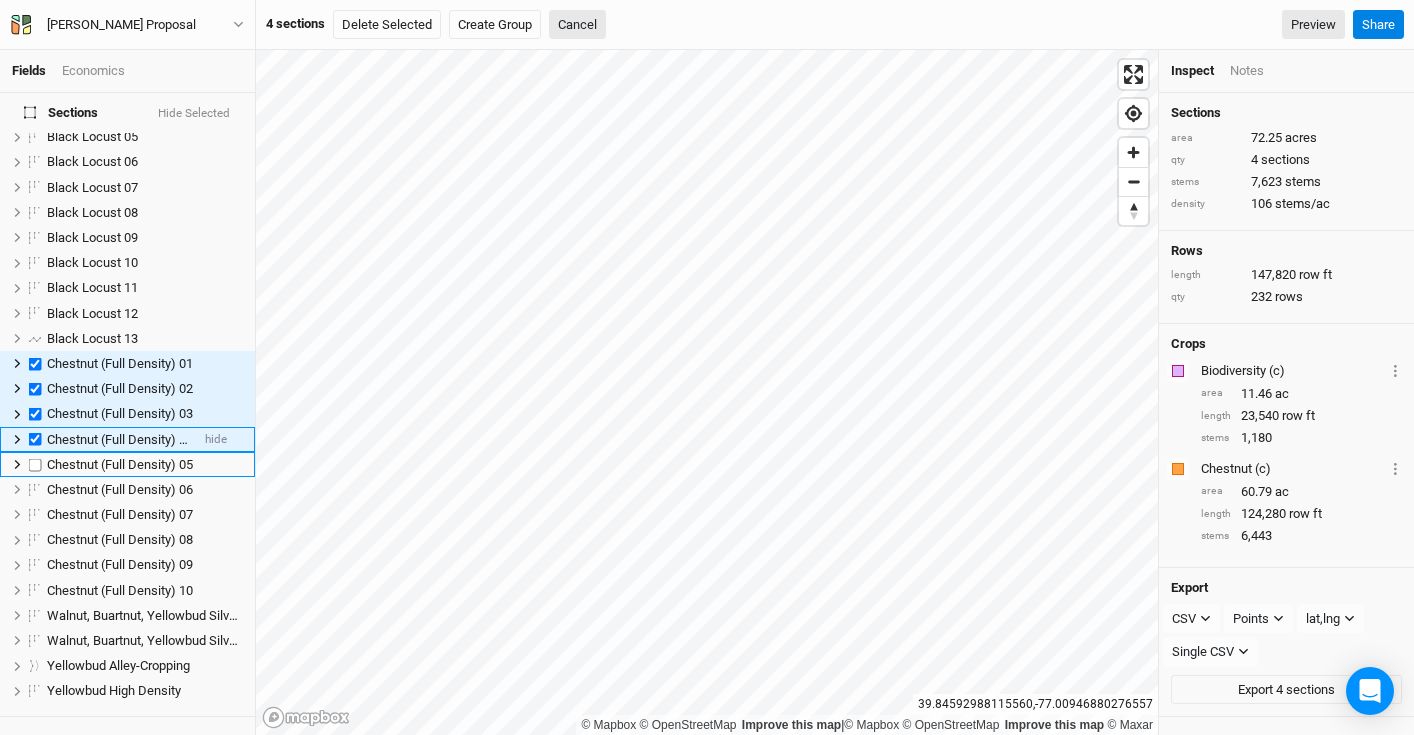 click at bounding box center (35, 464) 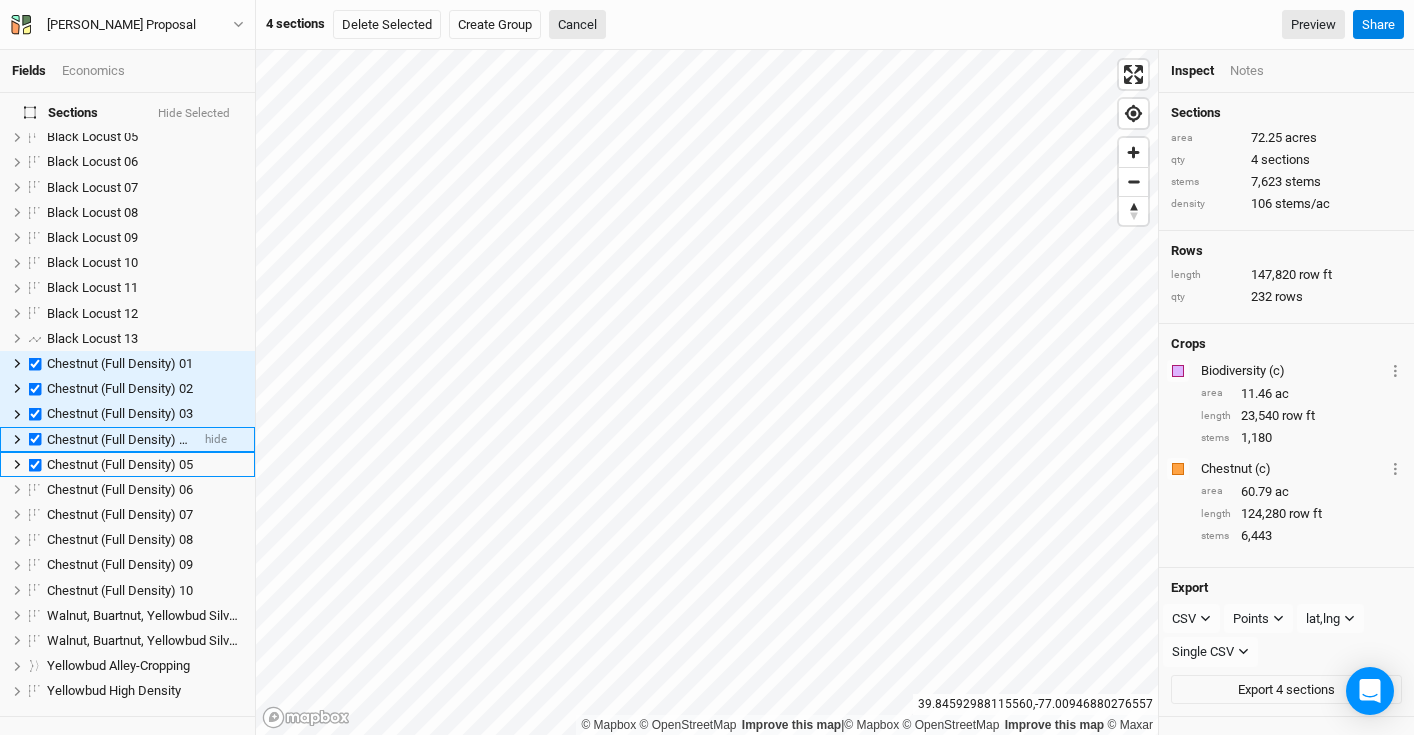 checkbox on "true" 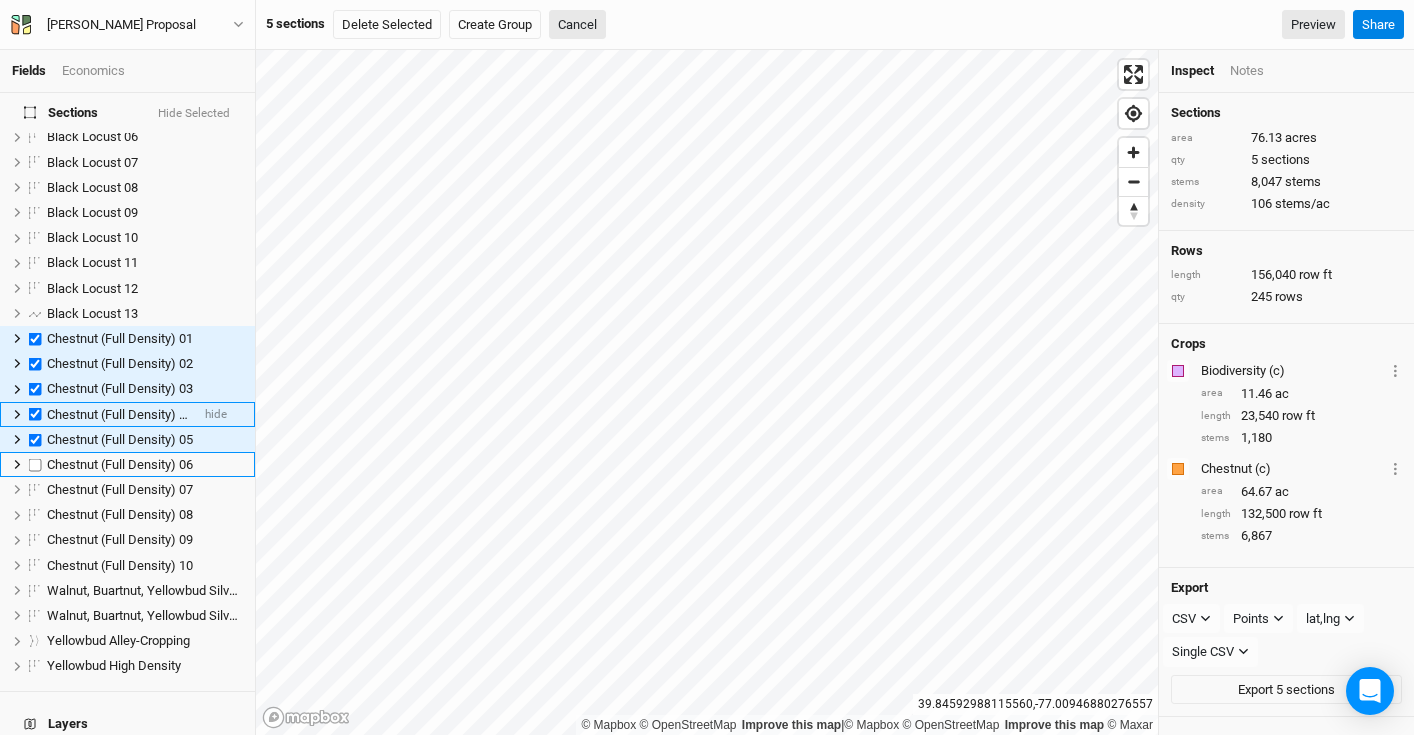 click at bounding box center [35, 464] 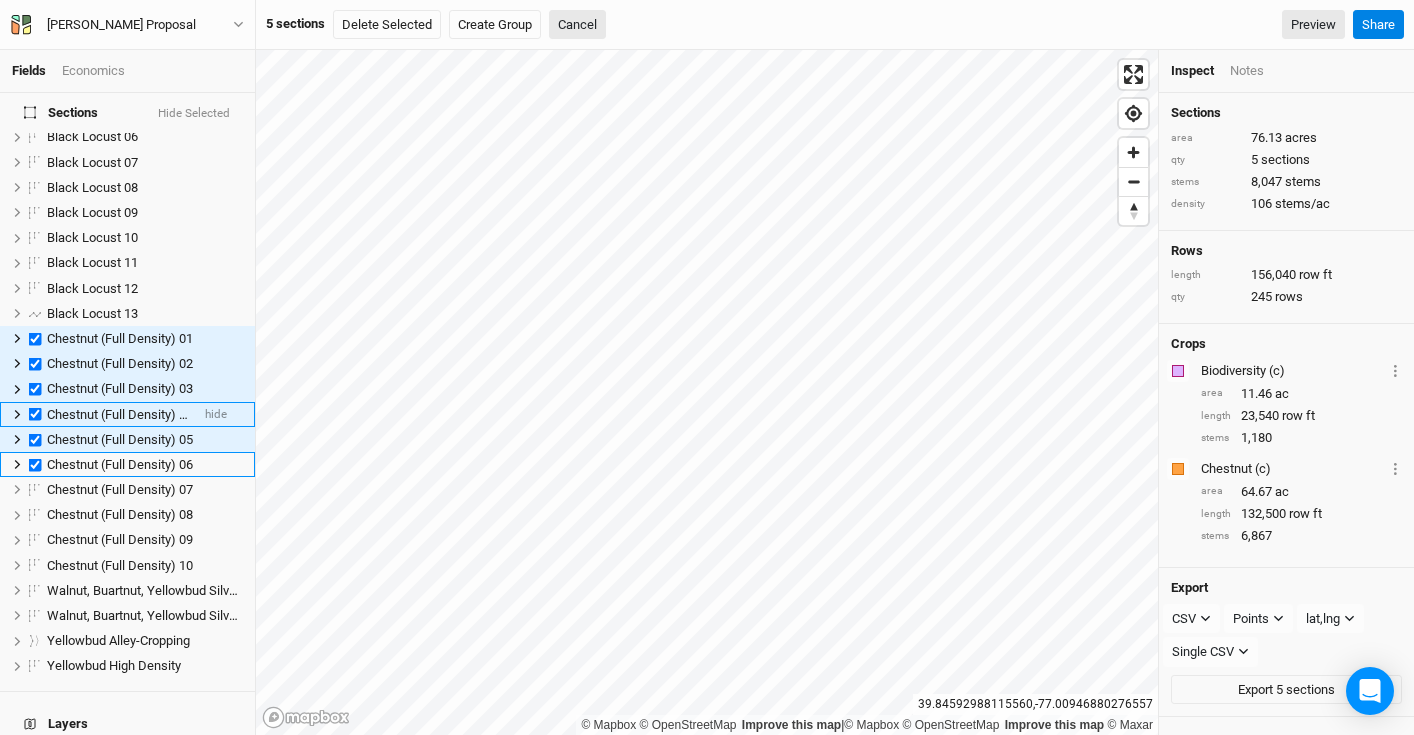 checkbox on "true" 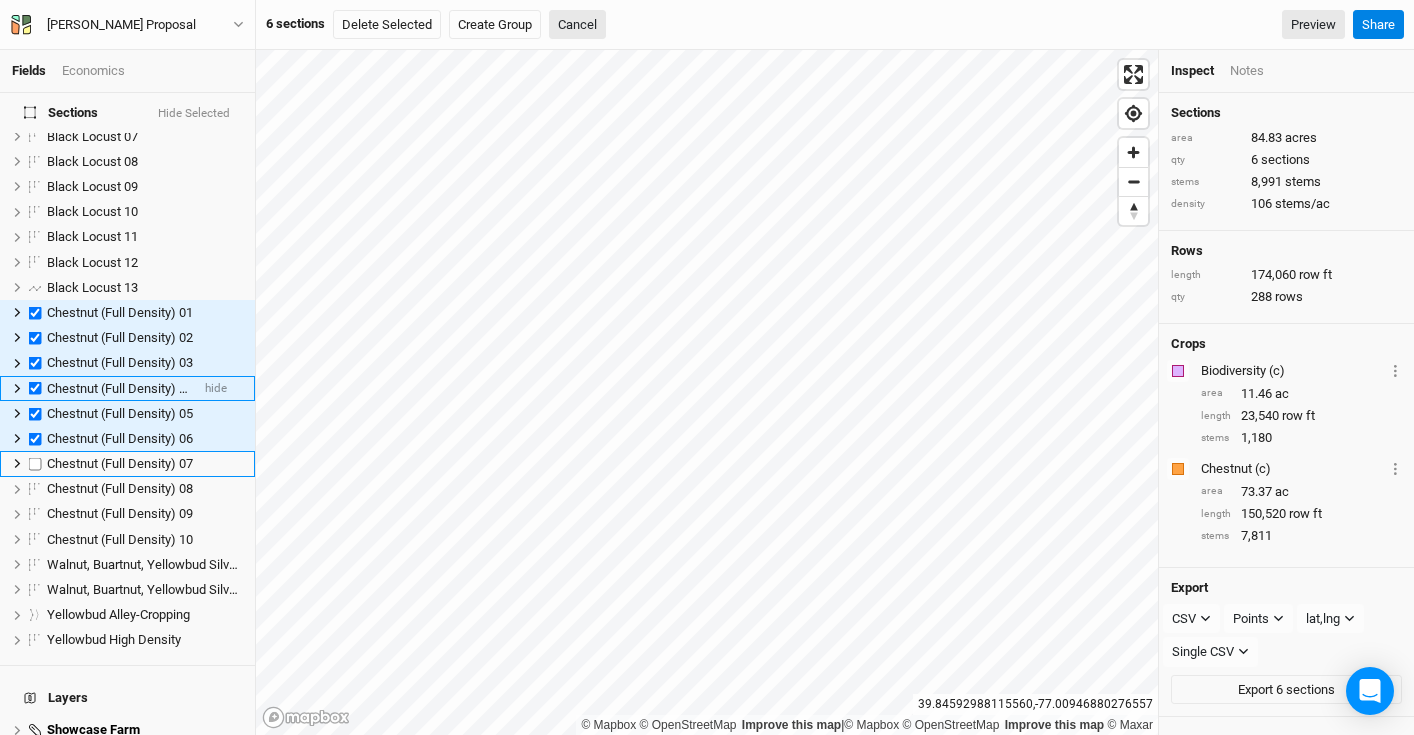 click at bounding box center [35, 463] 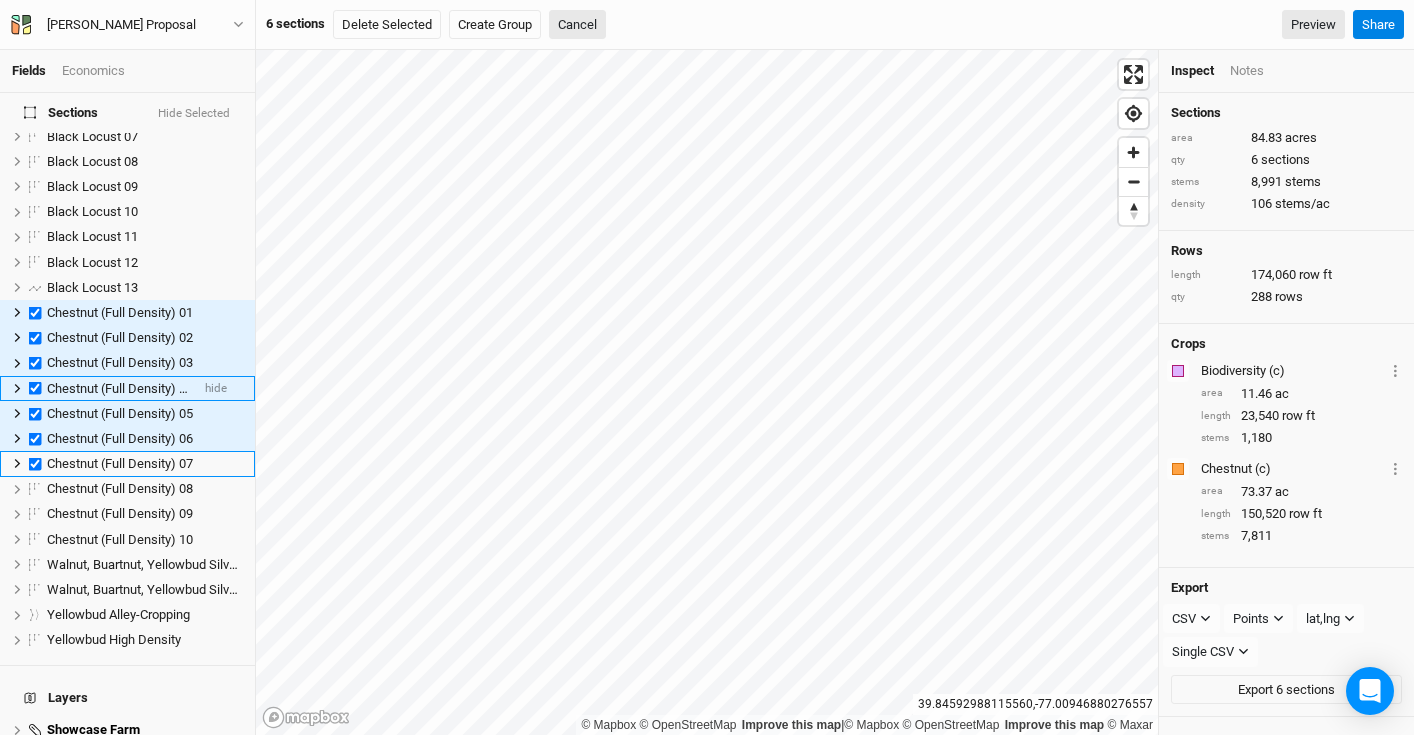 checkbox on "true" 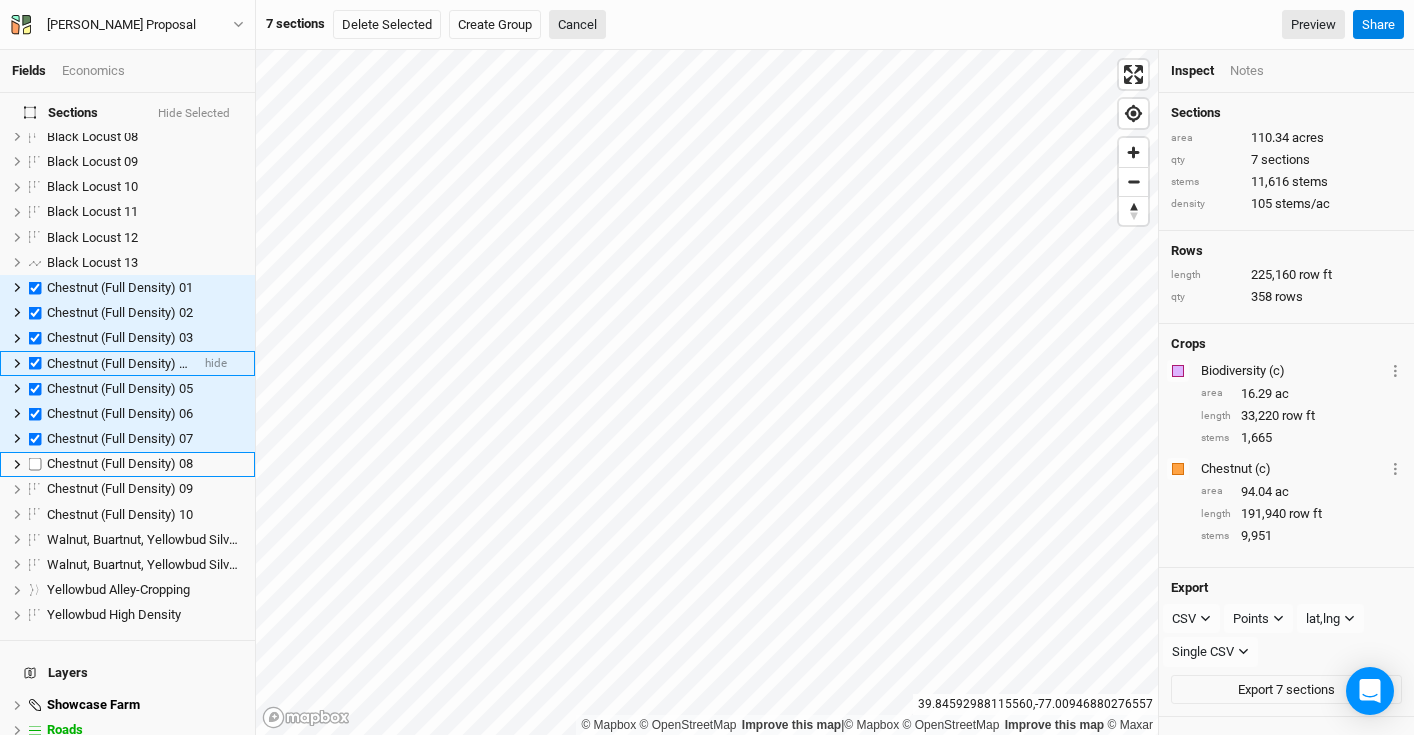 click at bounding box center [35, 464] 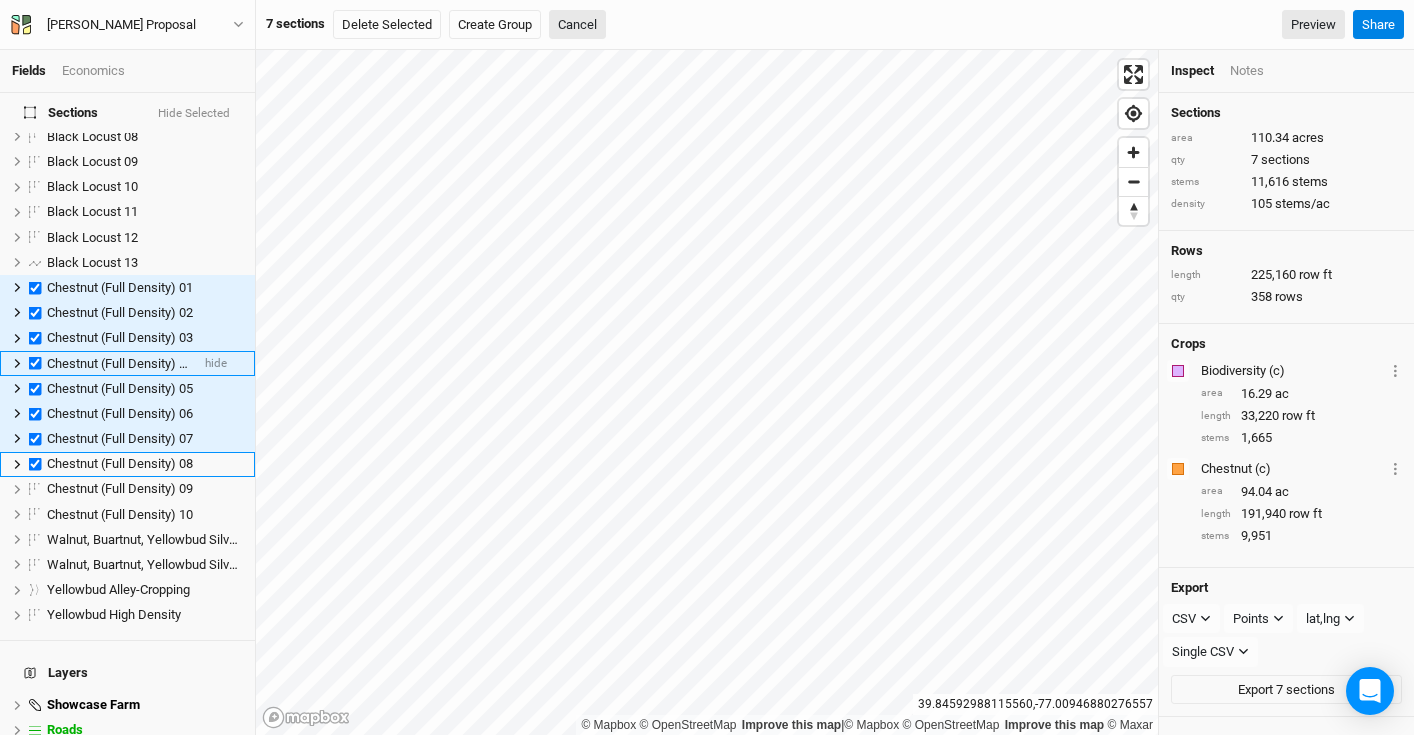 checkbox on "true" 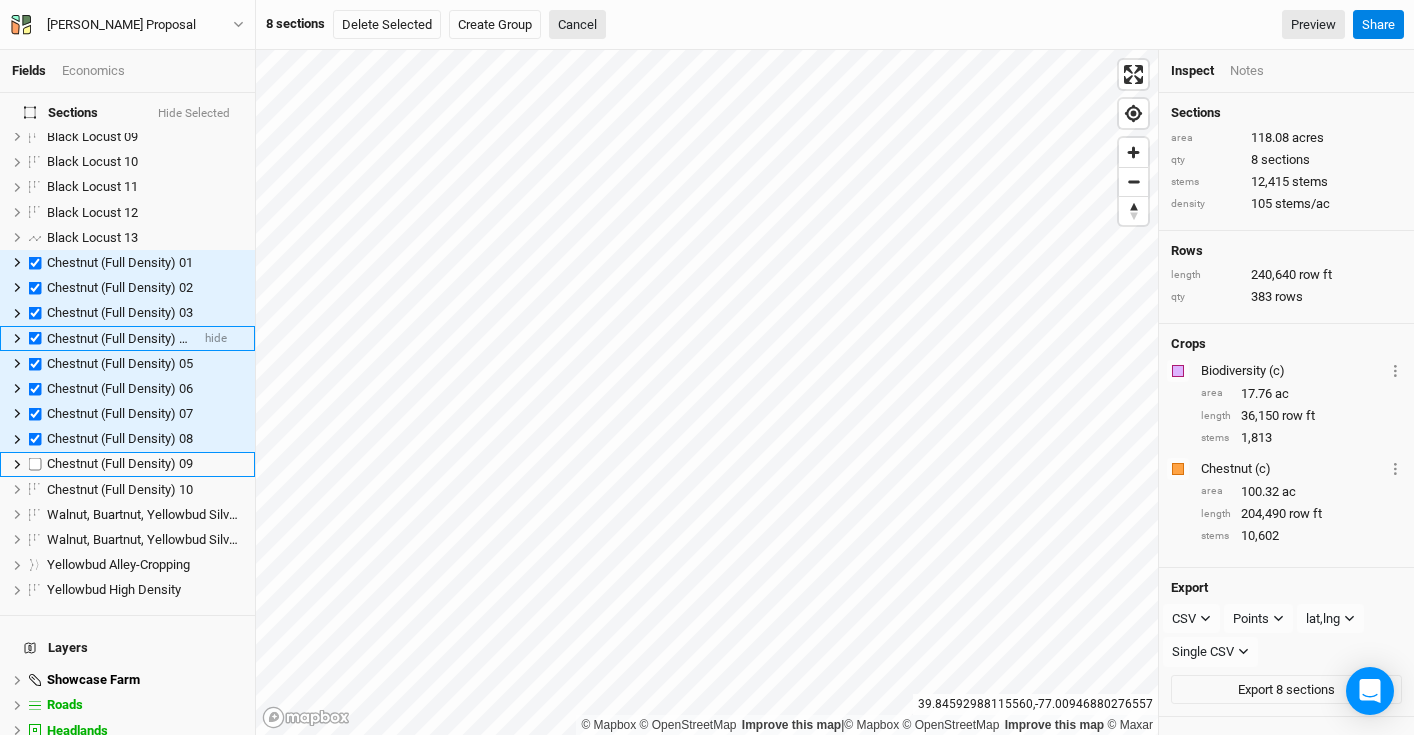 click at bounding box center [35, 464] 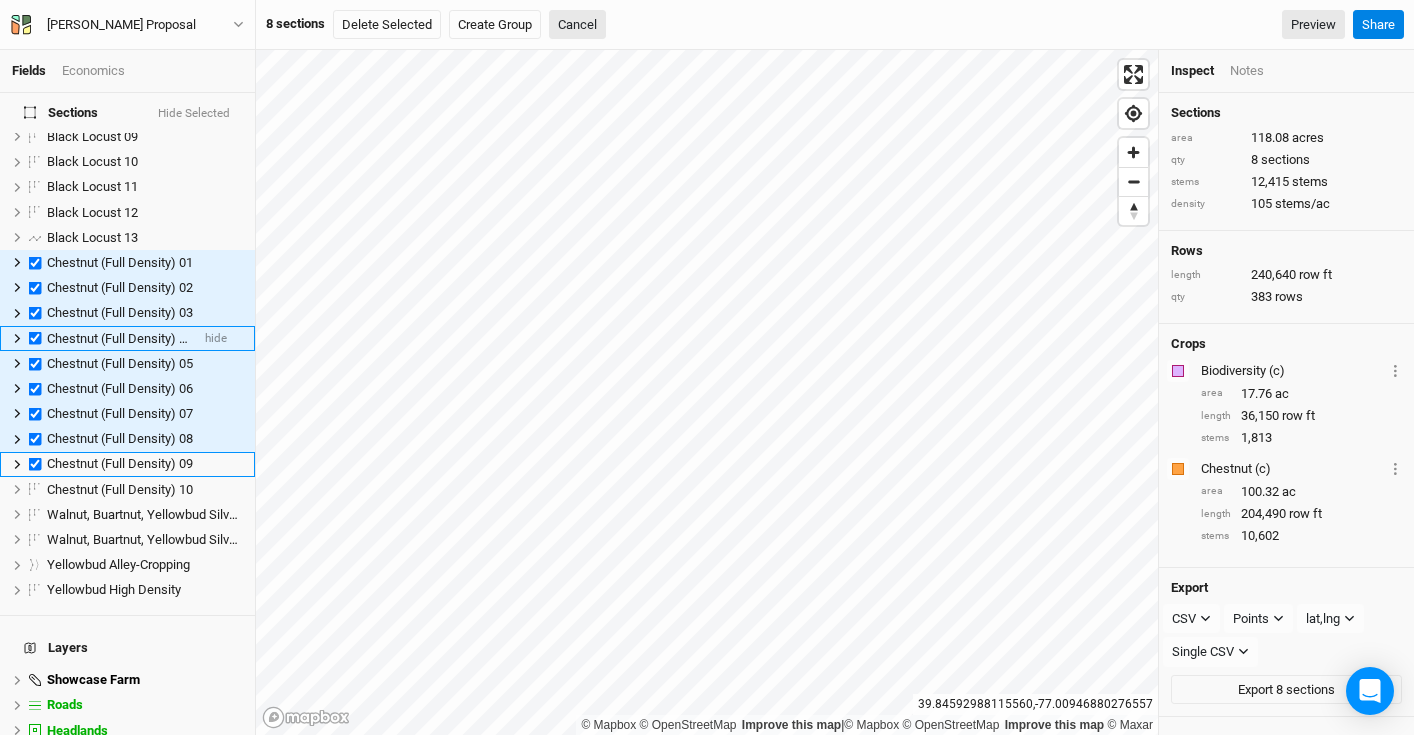 checkbox on "true" 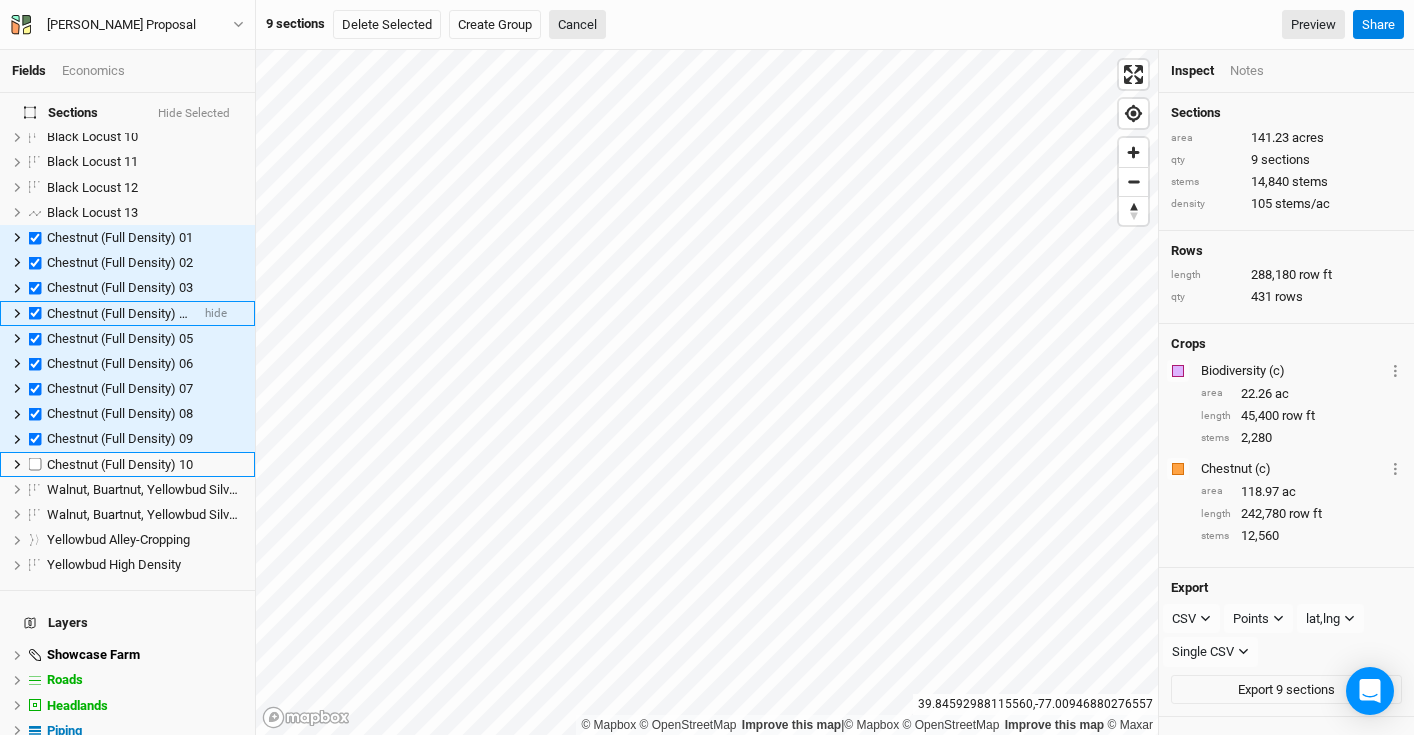 click at bounding box center (35, 464) 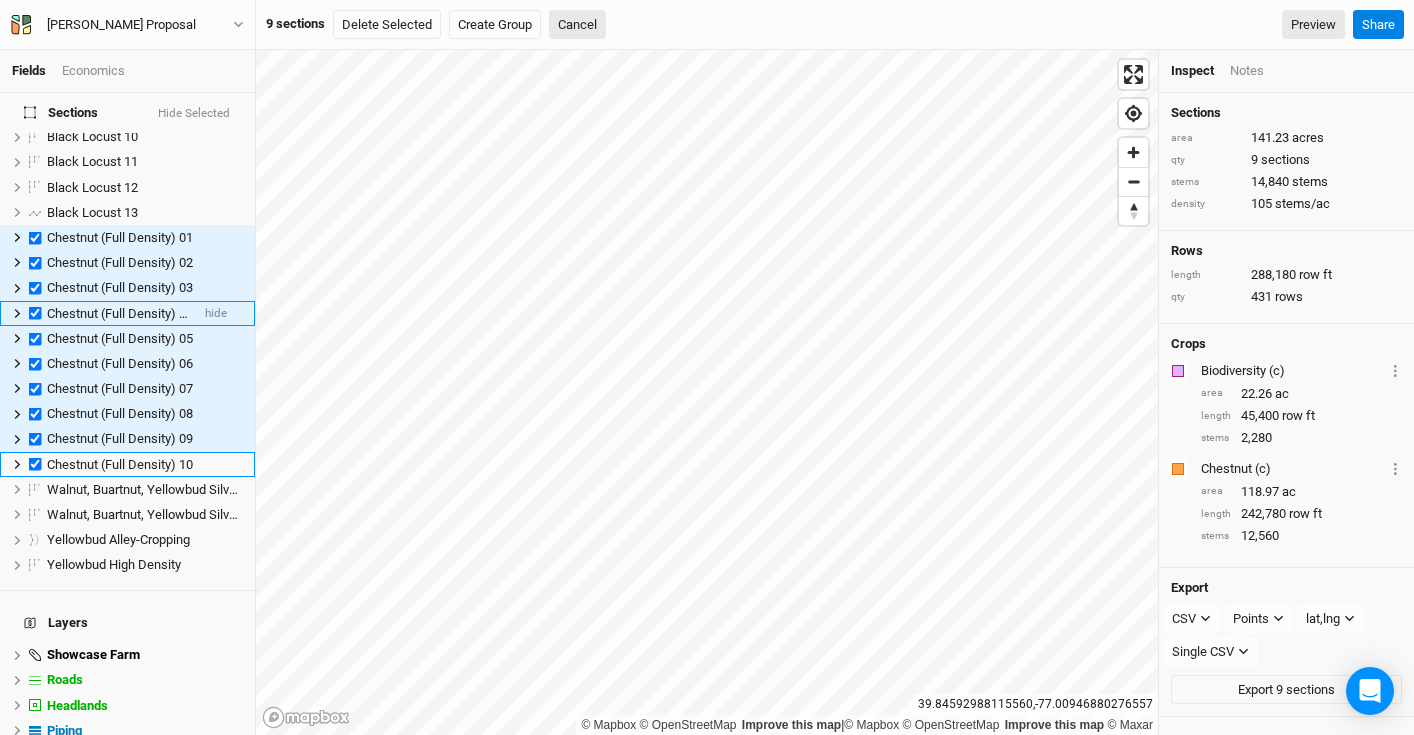 checkbox on "true" 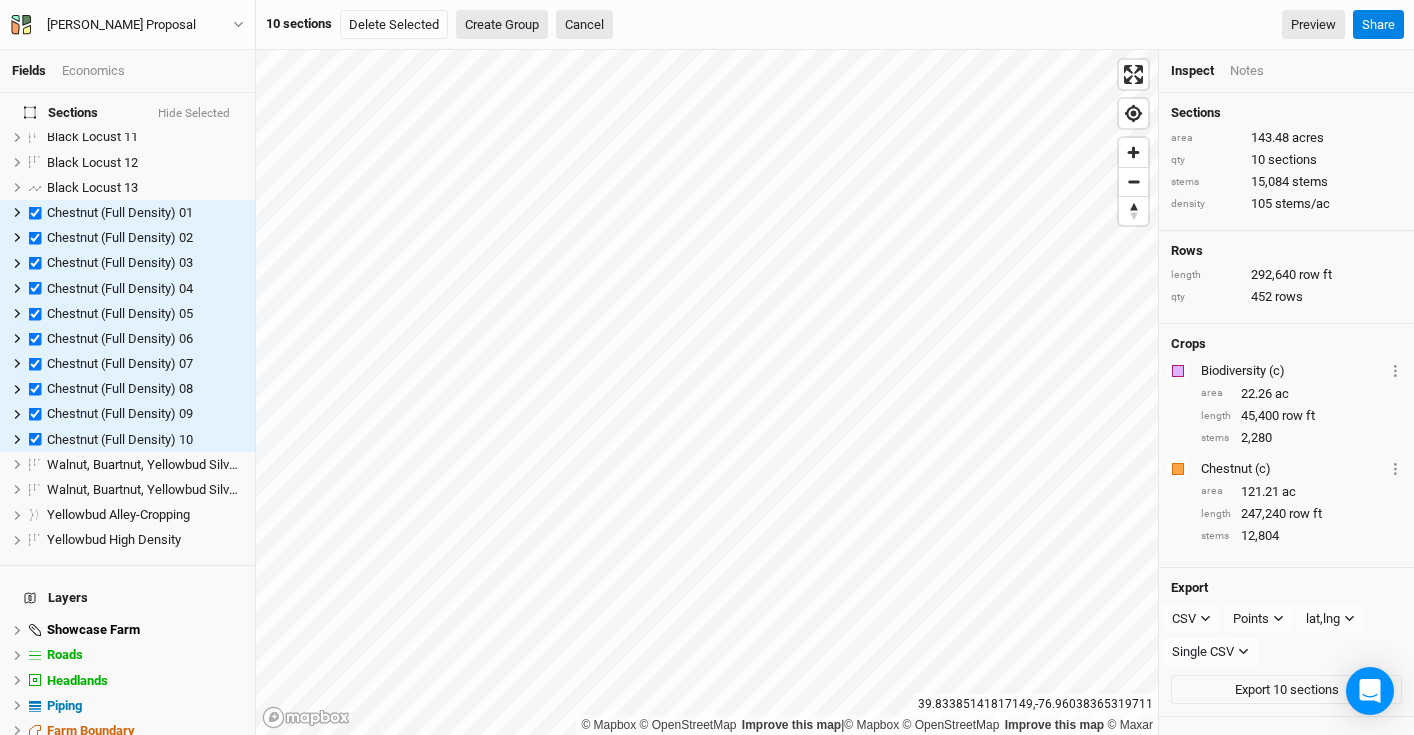 click on "Create Group" at bounding box center (502, 25) 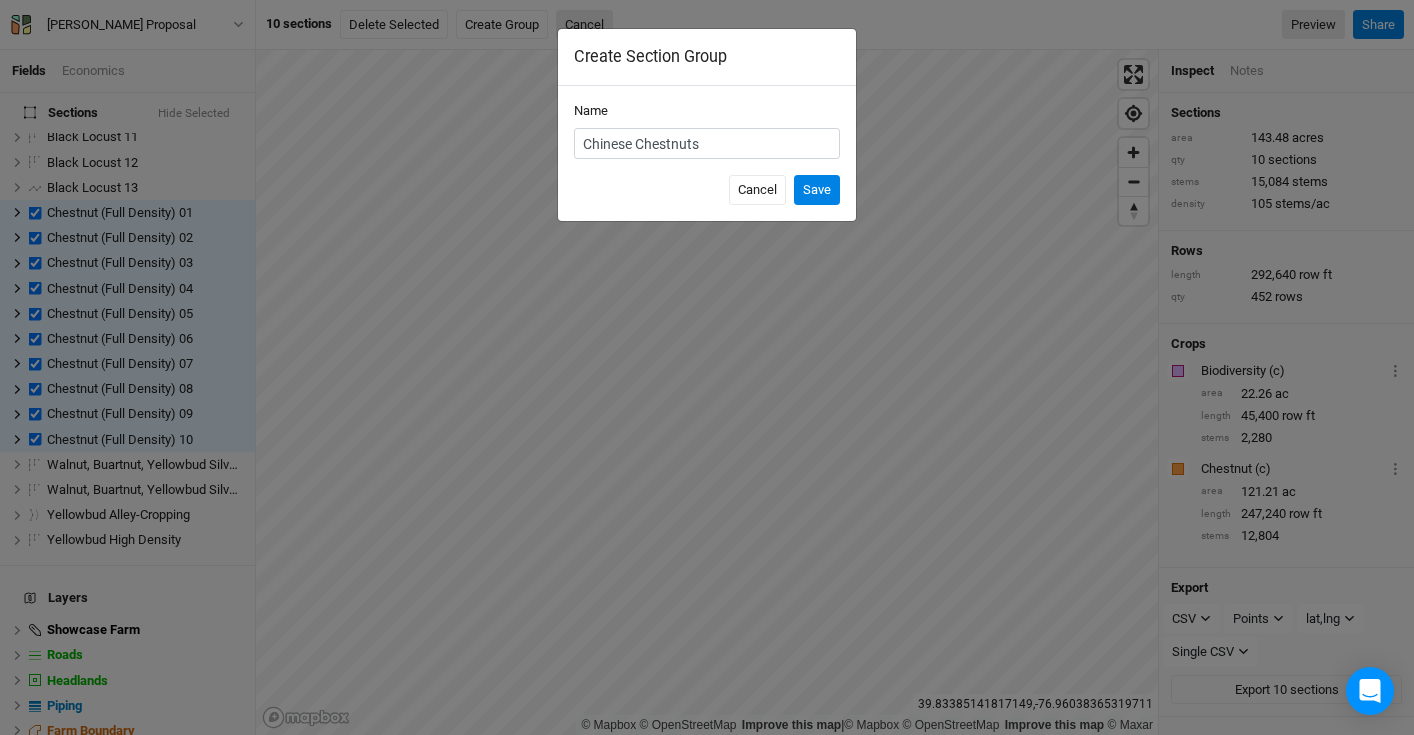 type on "Chinese Chestnuts" 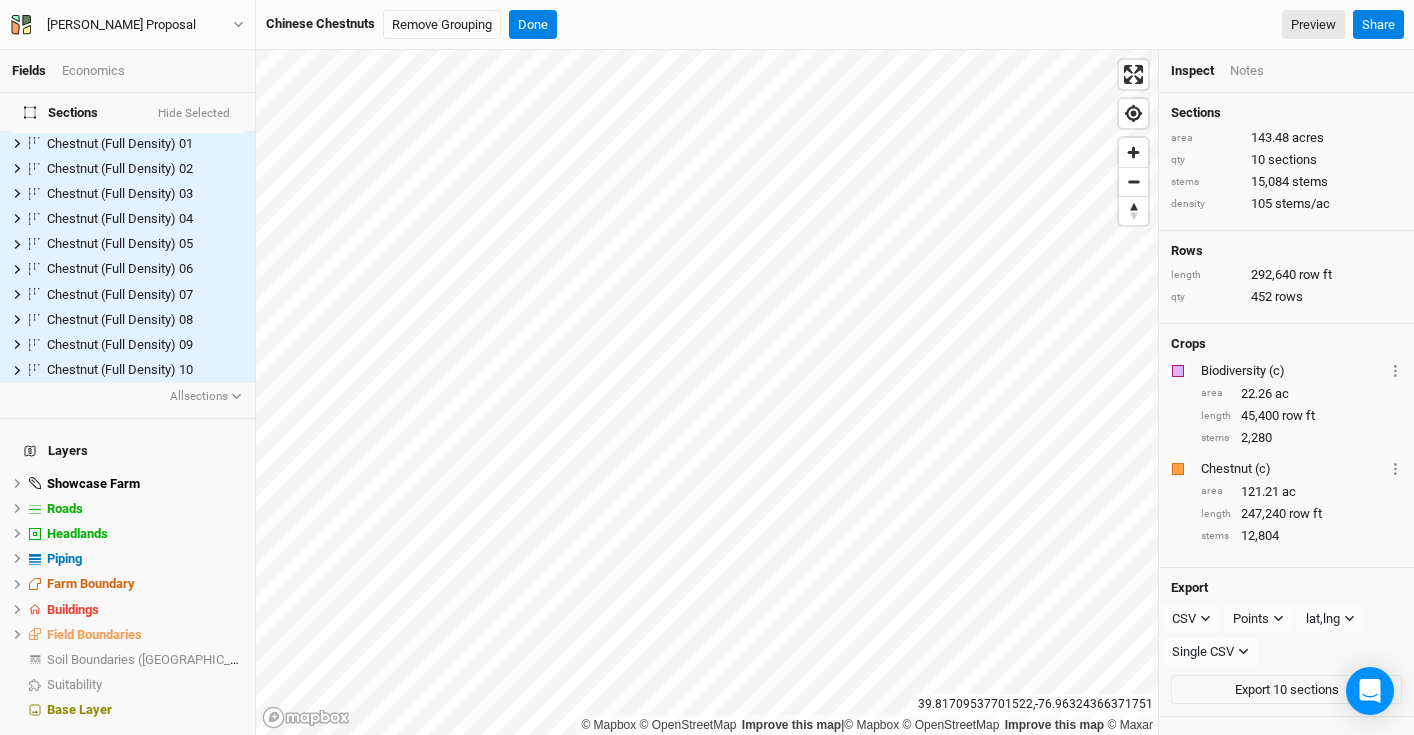 scroll, scrollTop: 60, scrollLeft: 0, axis: vertical 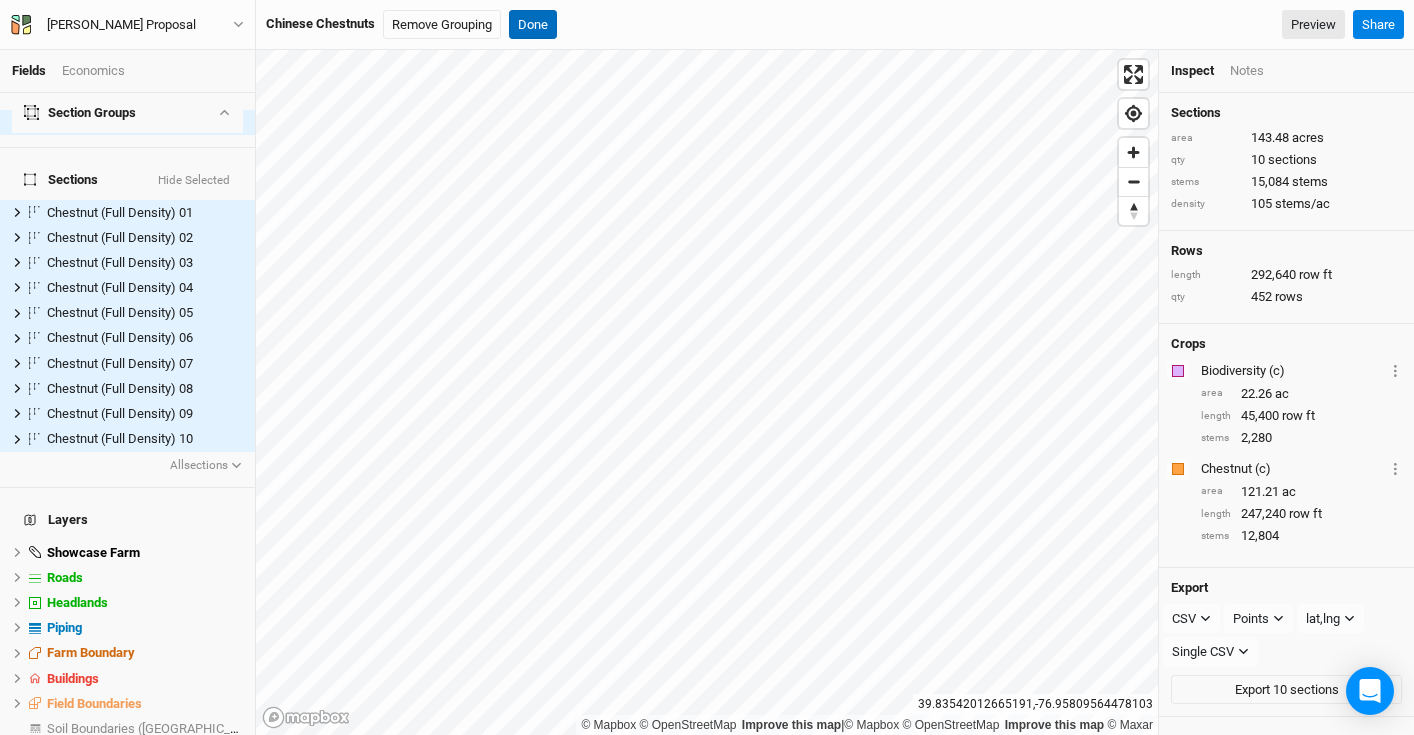 click on "Done" at bounding box center (533, 25) 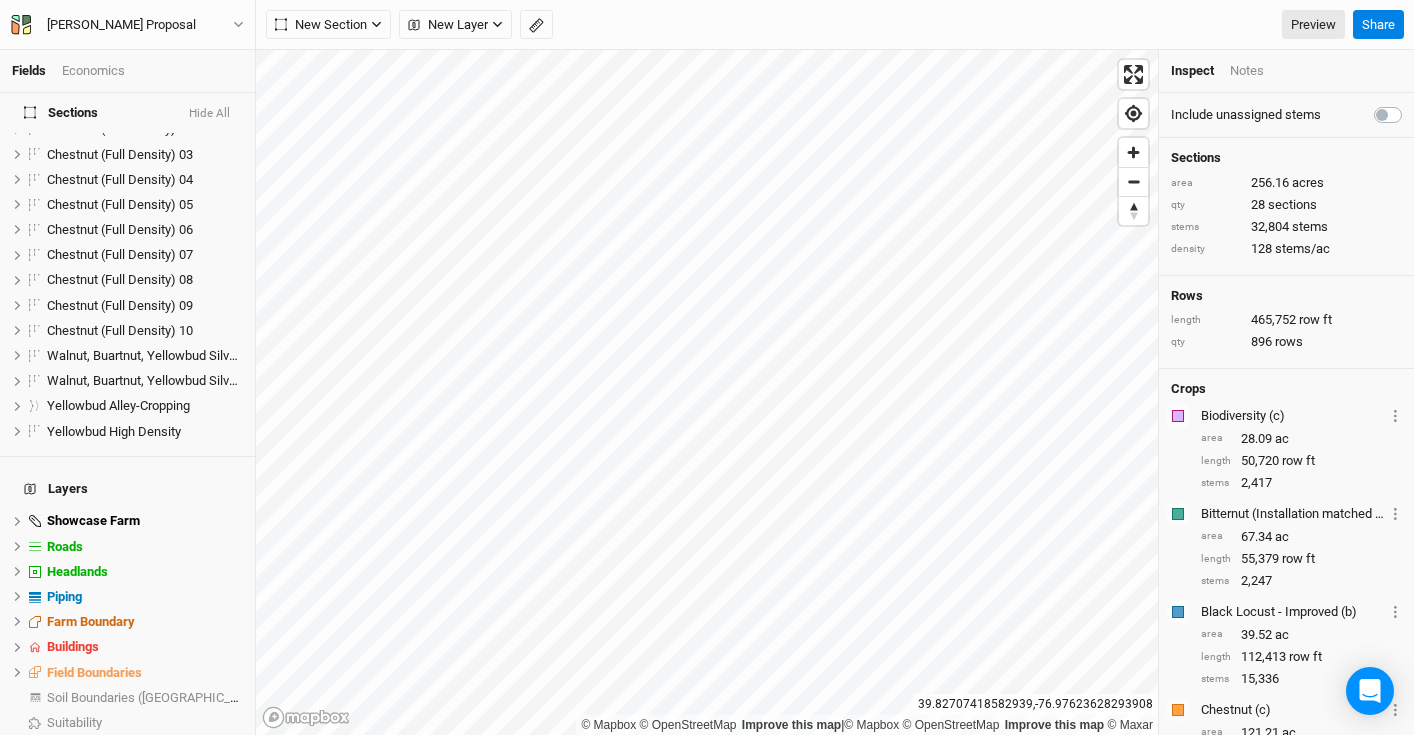 scroll, scrollTop: 520, scrollLeft: 0, axis: vertical 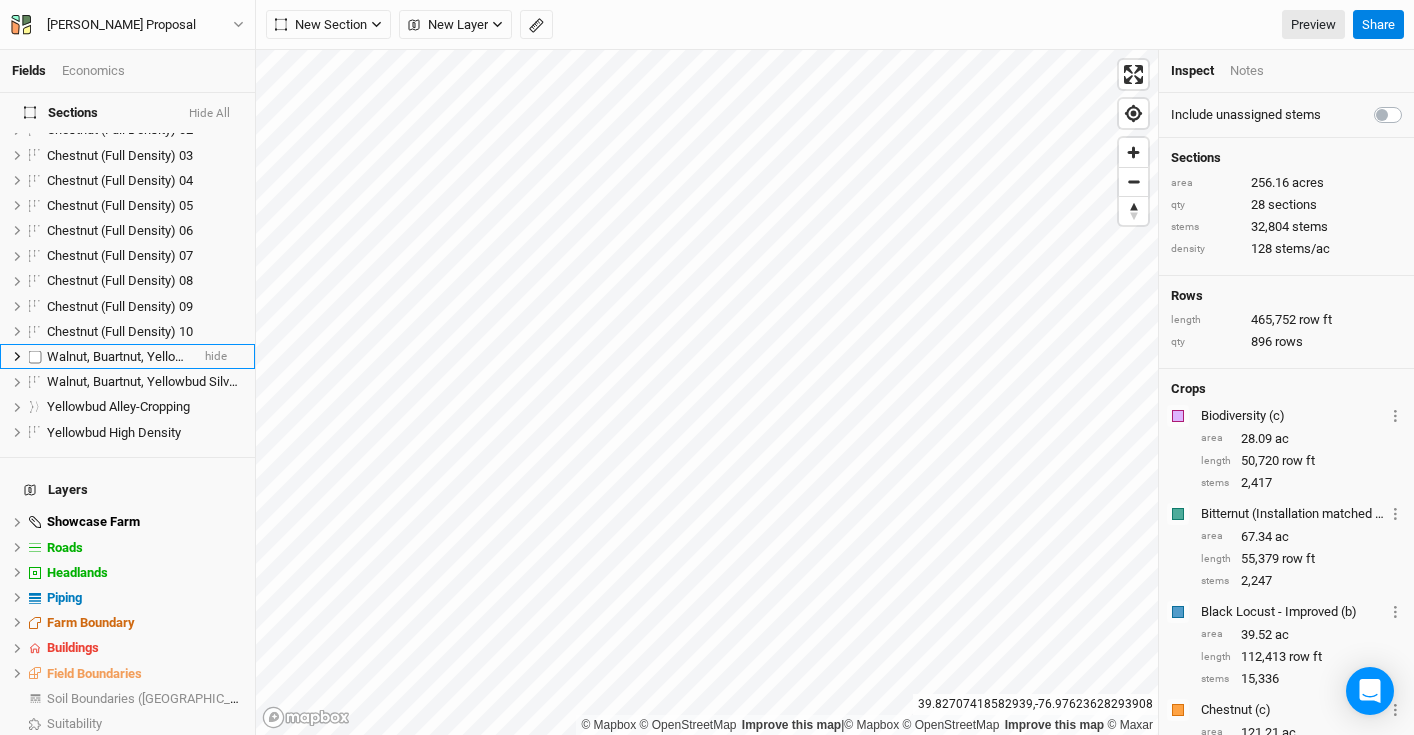 click at bounding box center (35, 356) 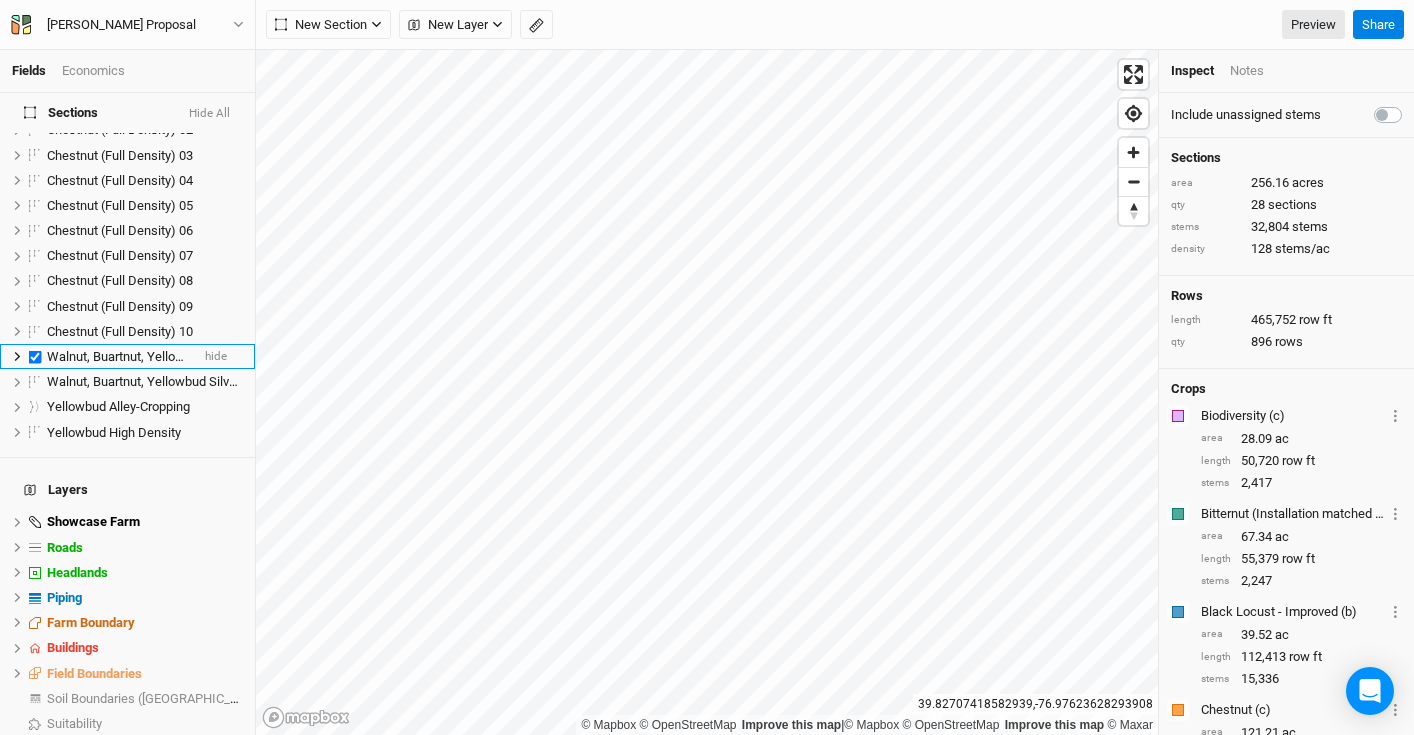 checkbox on "true" 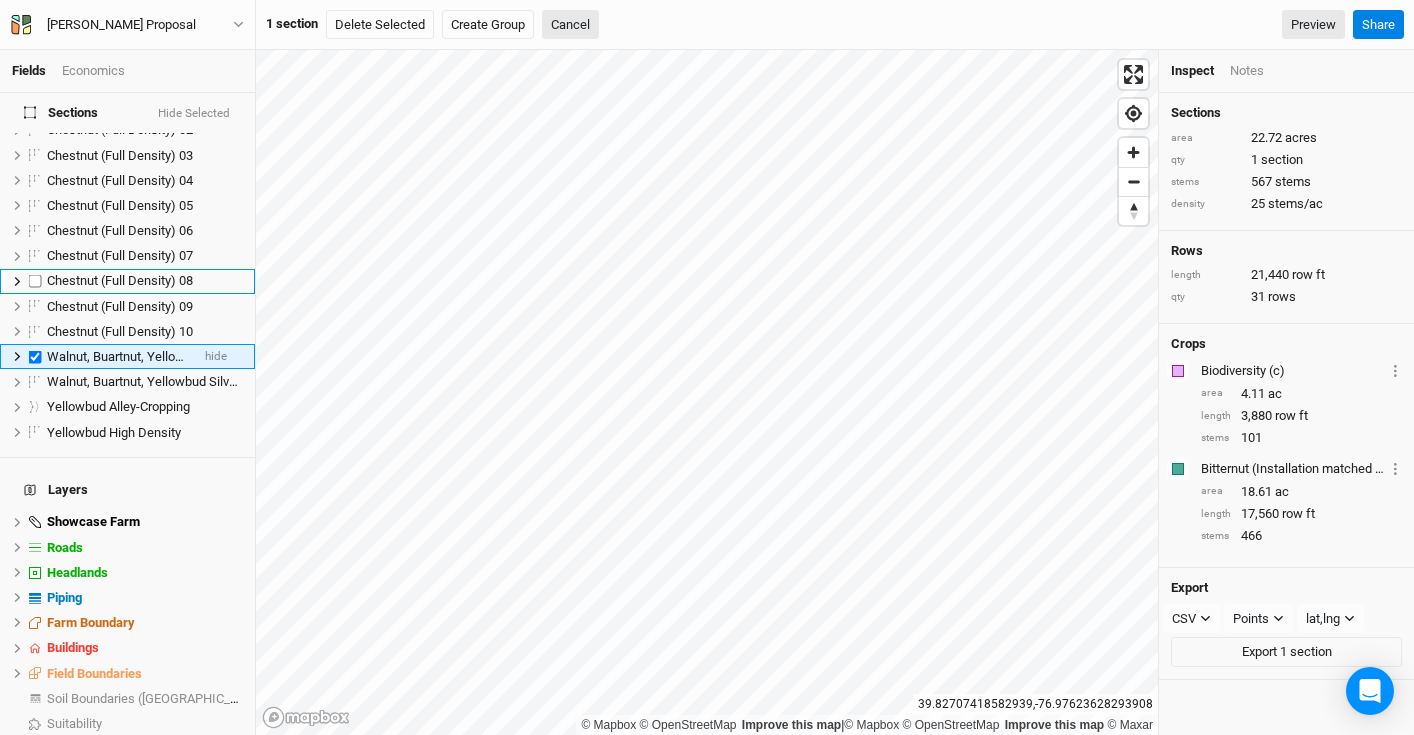 scroll, scrollTop: 438, scrollLeft: 0, axis: vertical 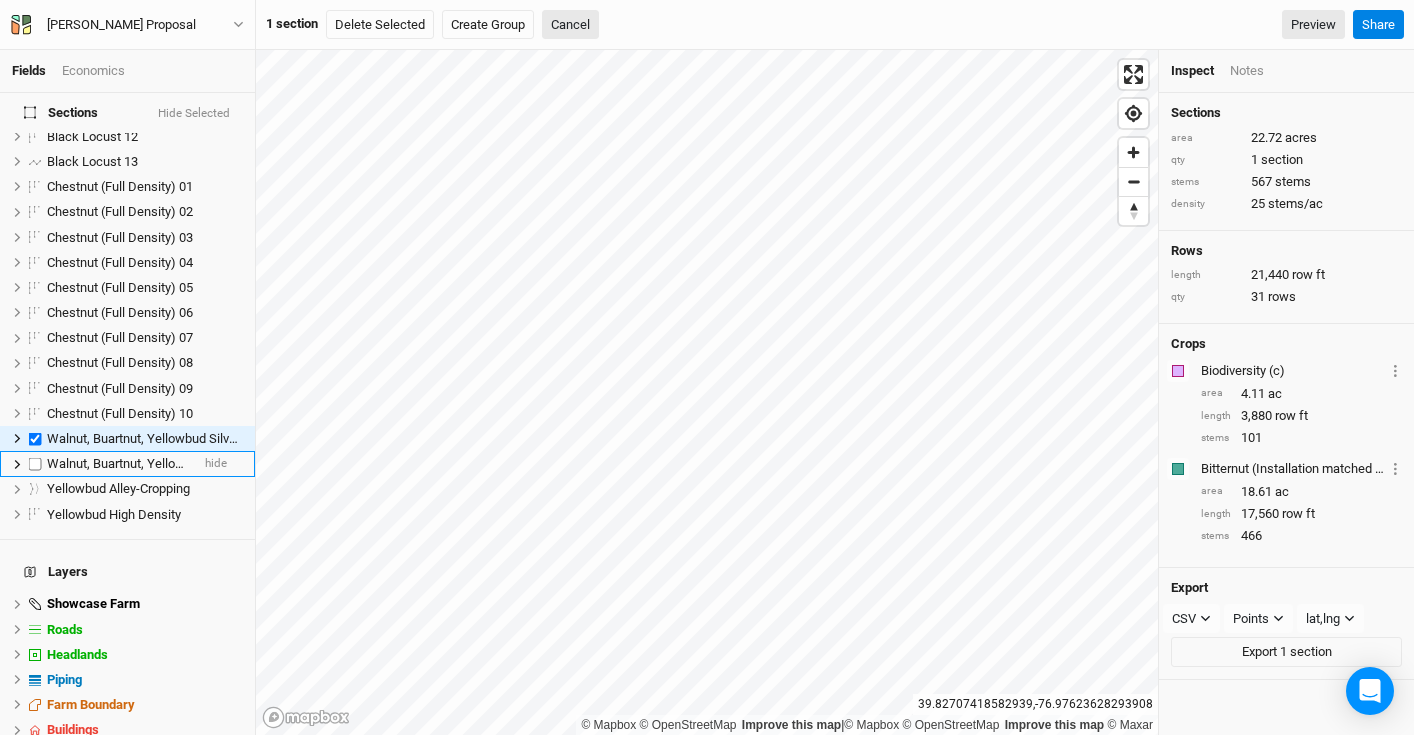 click at bounding box center (35, 464) 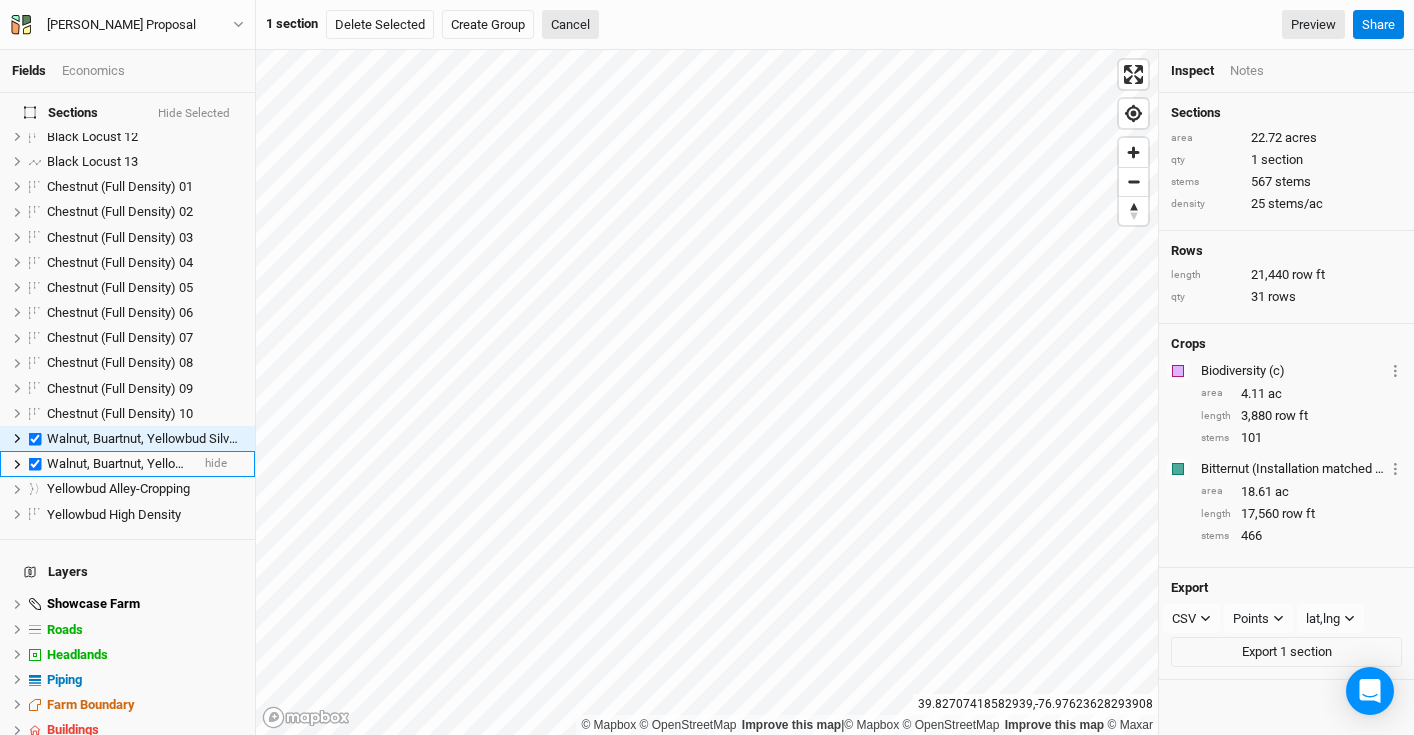 checkbox on "true" 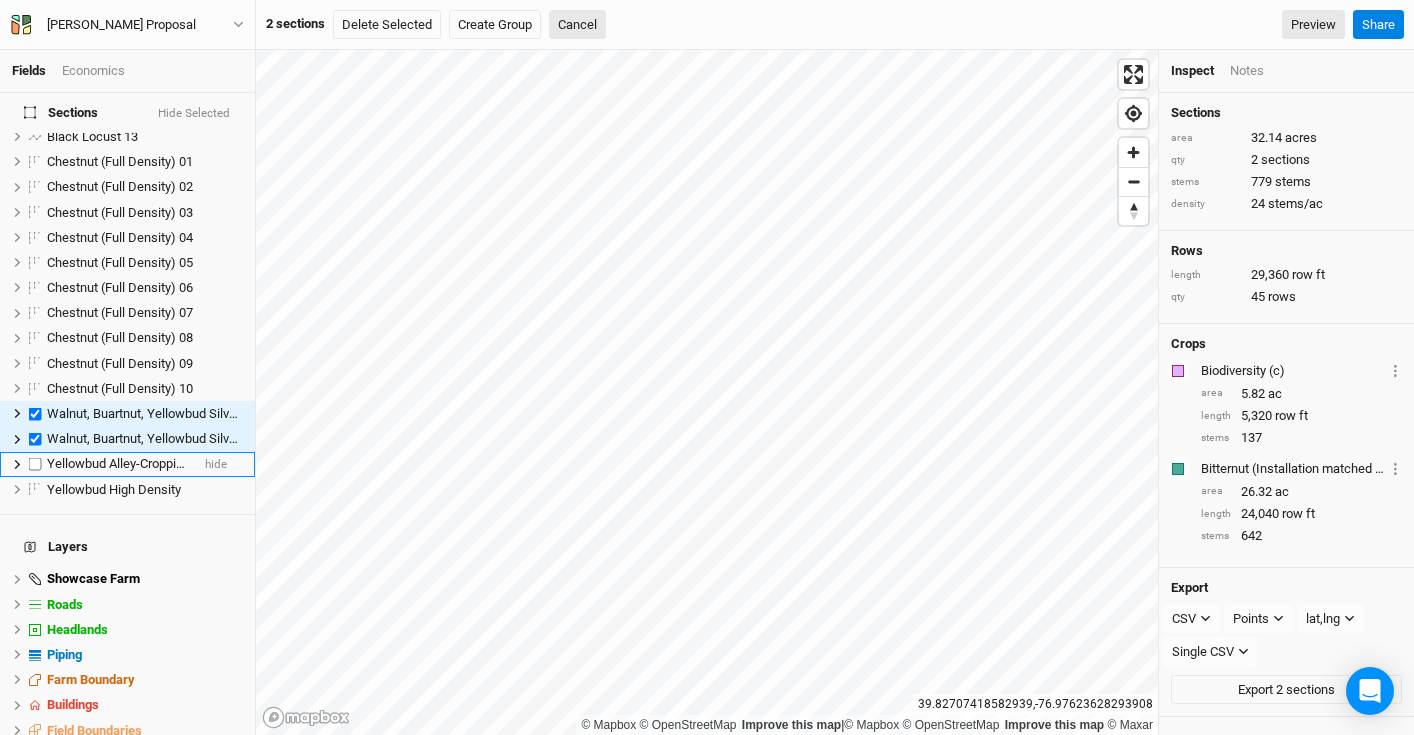 click at bounding box center (35, 464) 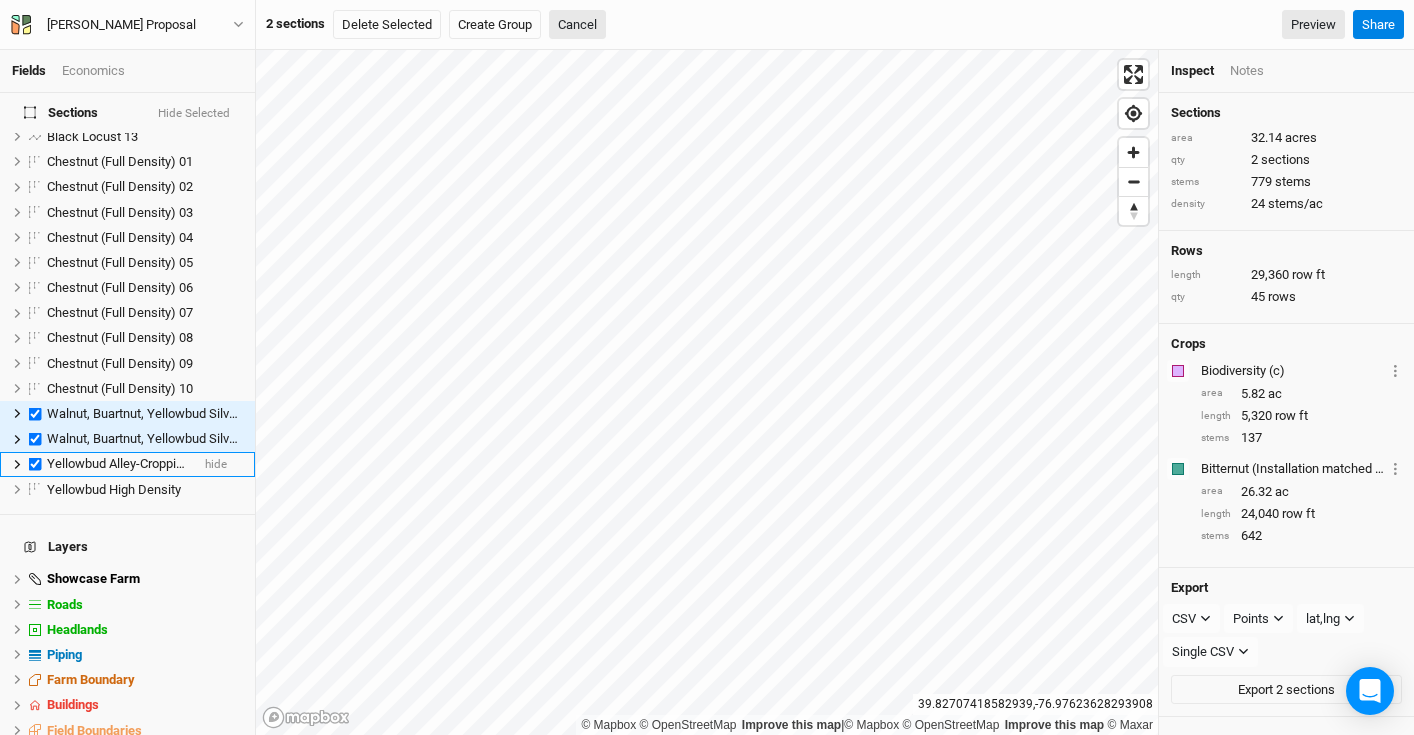 checkbox on "true" 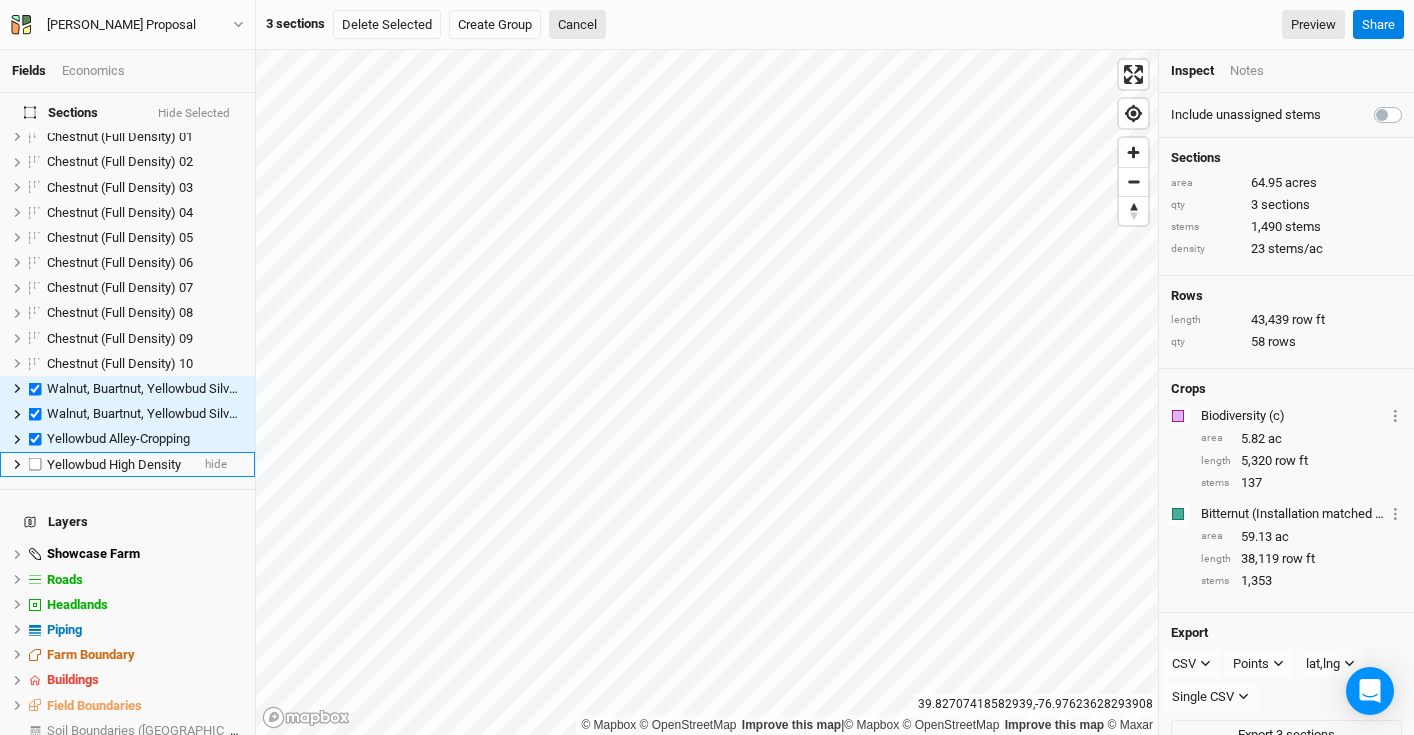 click at bounding box center [35, 464] 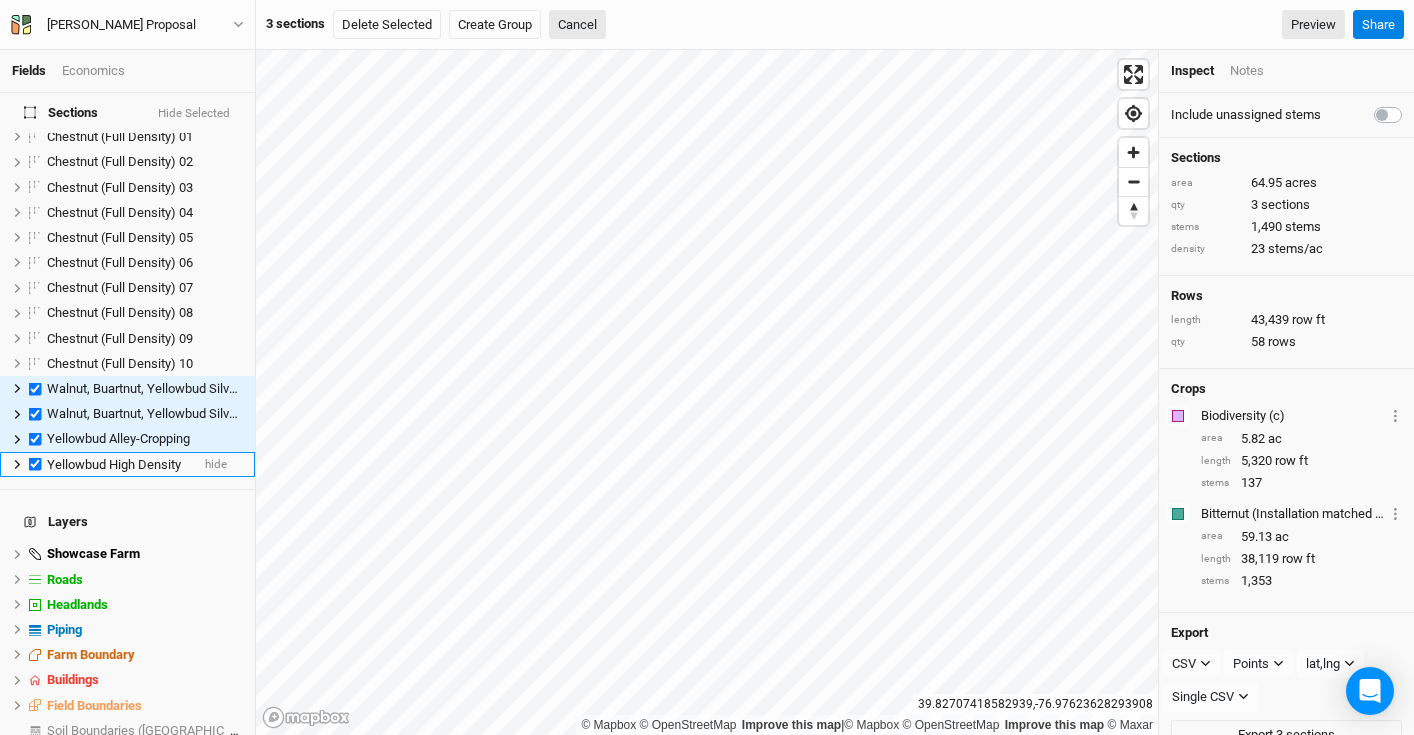checkbox on "true" 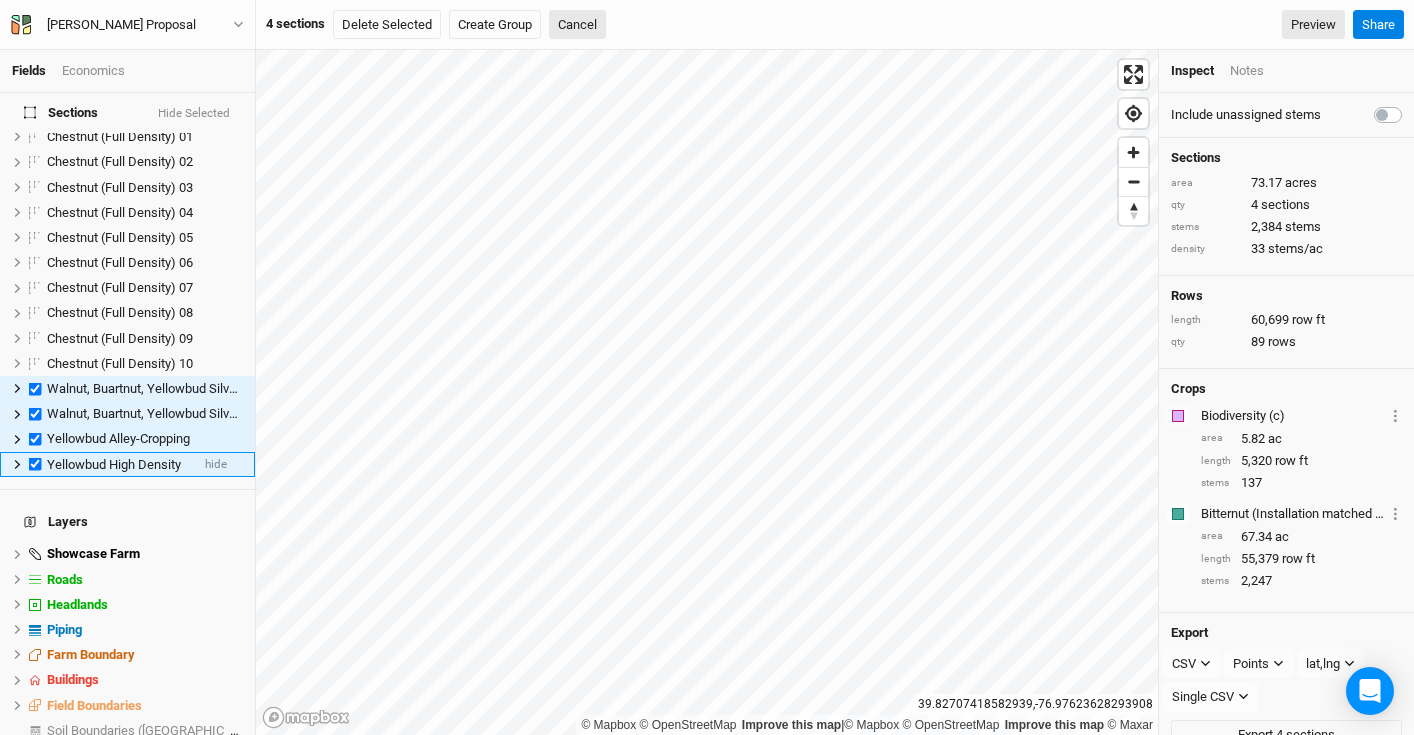 scroll, scrollTop: 513, scrollLeft: 0, axis: vertical 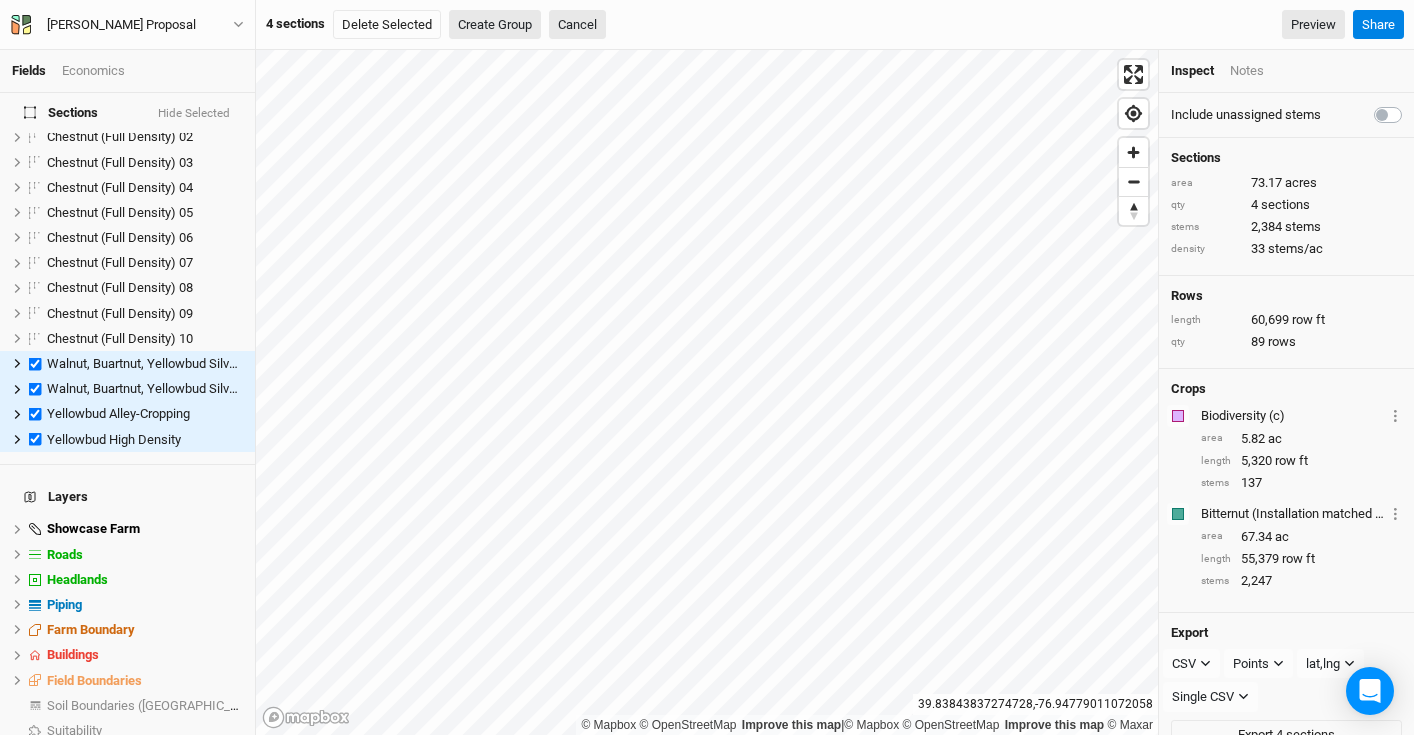 click on "Create Group" at bounding box center (495, 25) 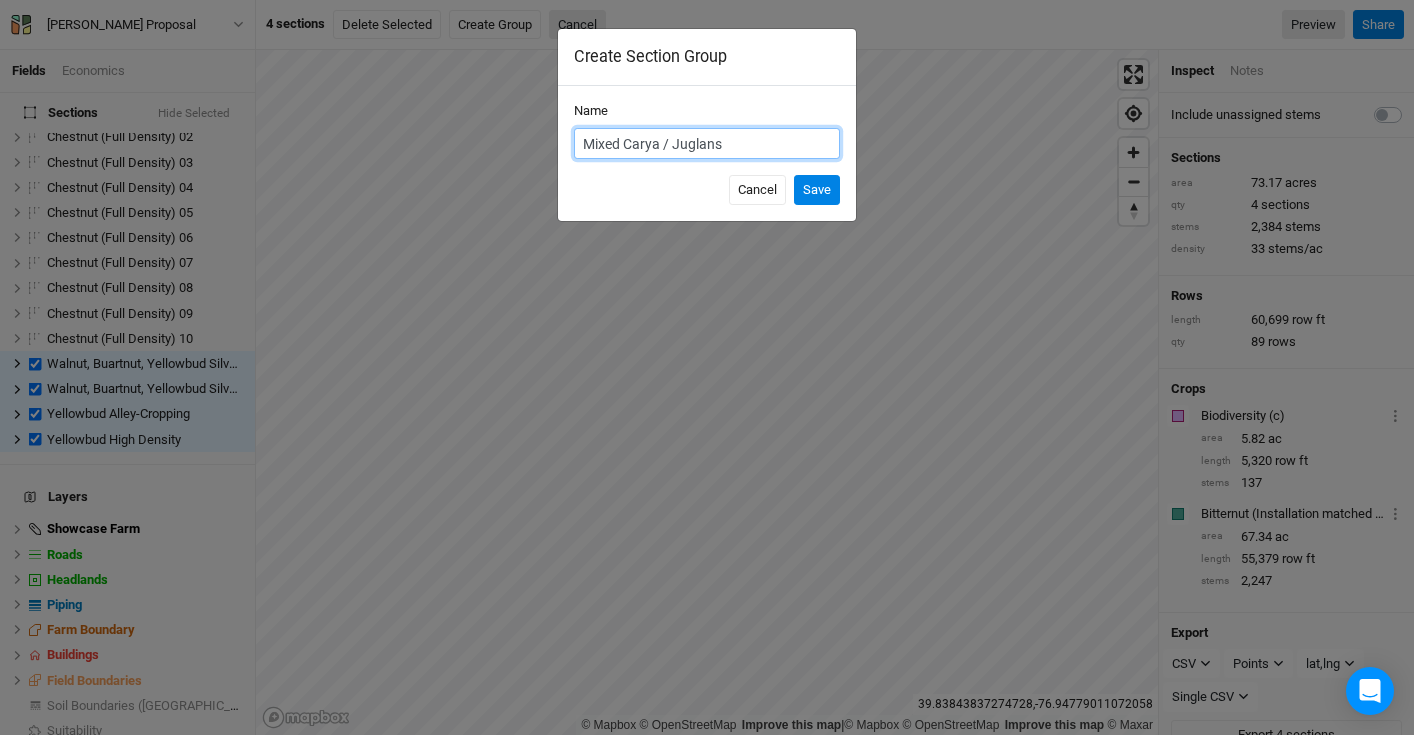type on "Mixed Carya / Juglans" 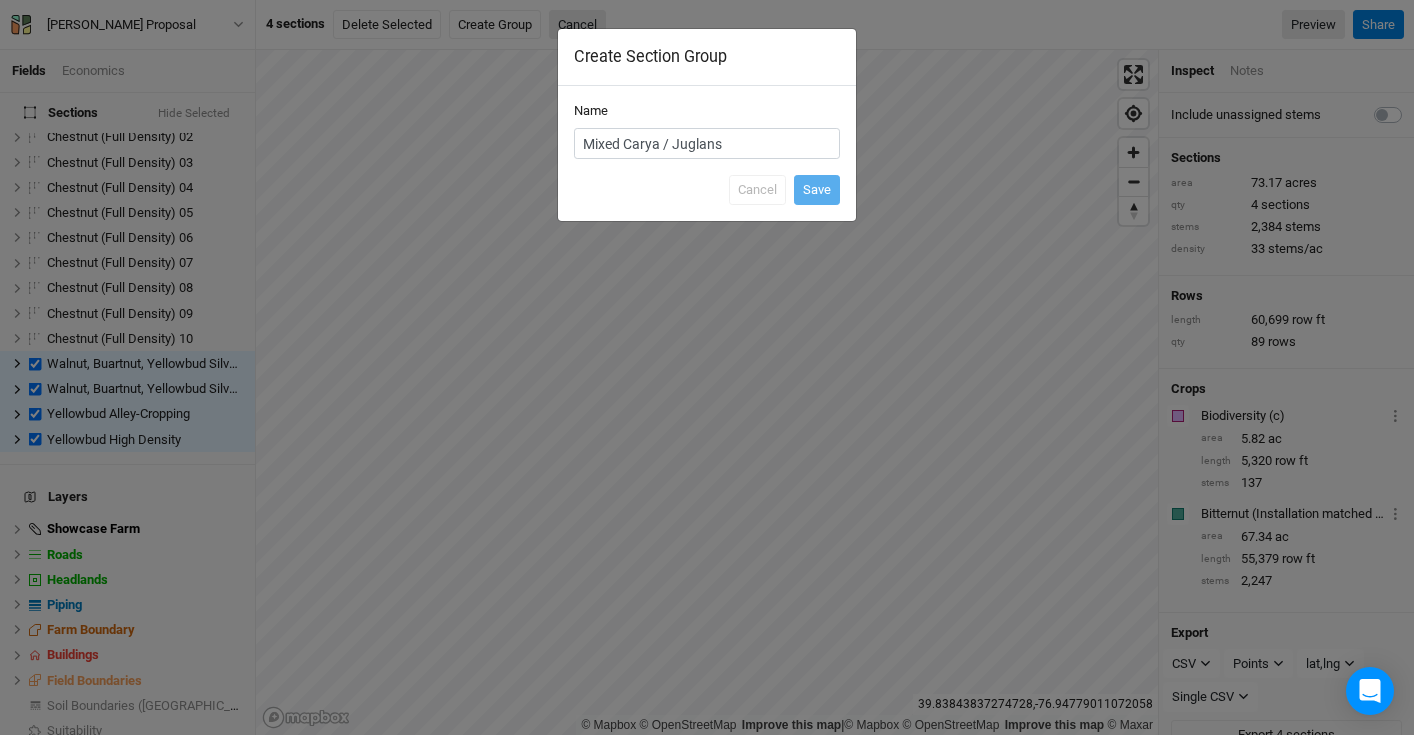 scroll, scrollTop: 0, scrollLeft: 0, axis: both 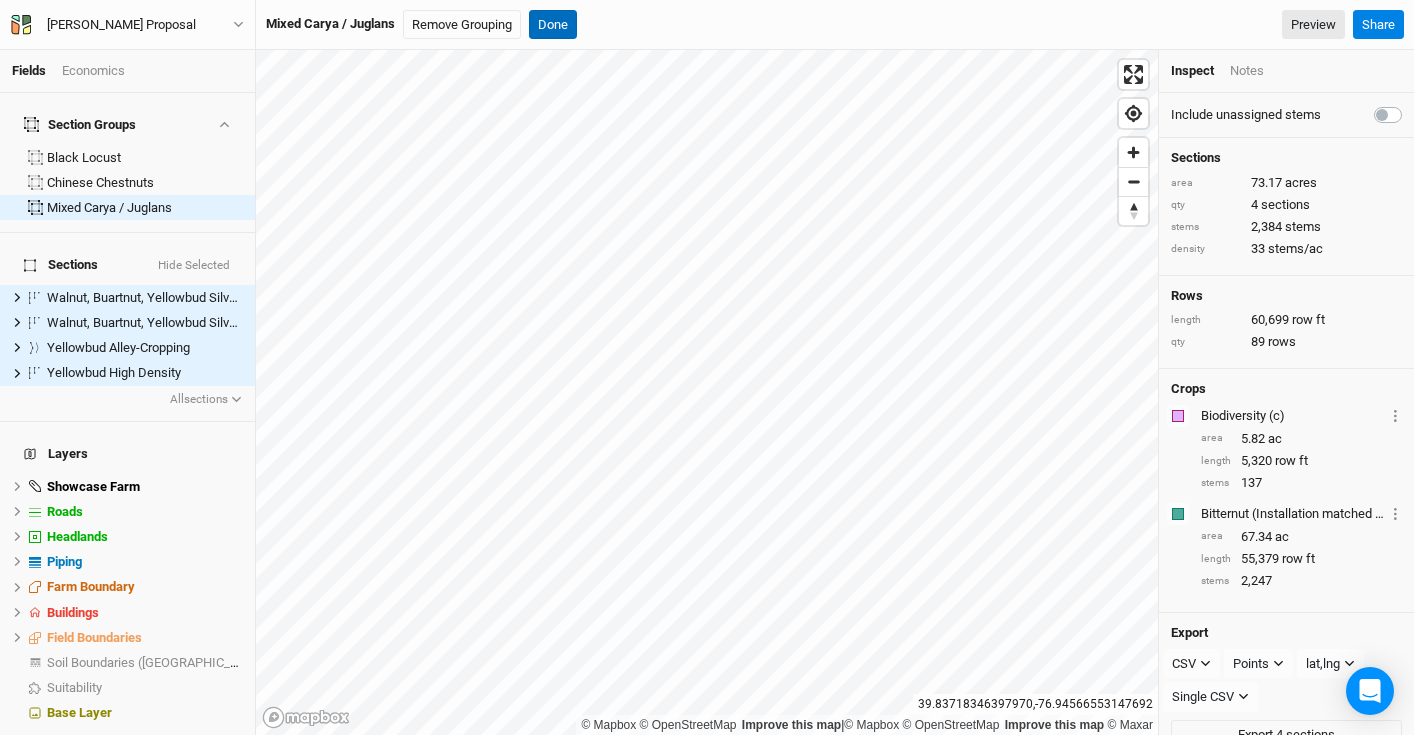 click on "Done" at bounding box center [553, 25] 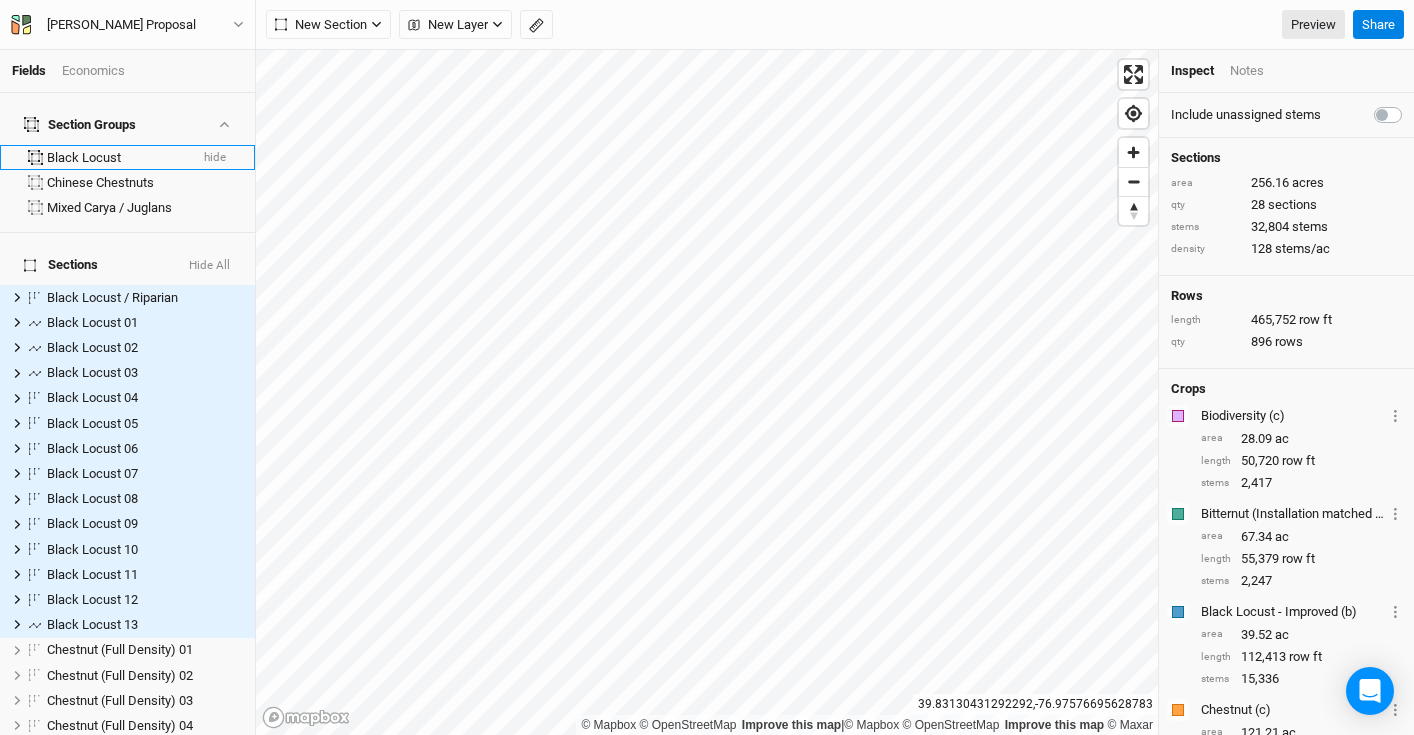 click on "Black Locust" at bounding box center [117, 158] 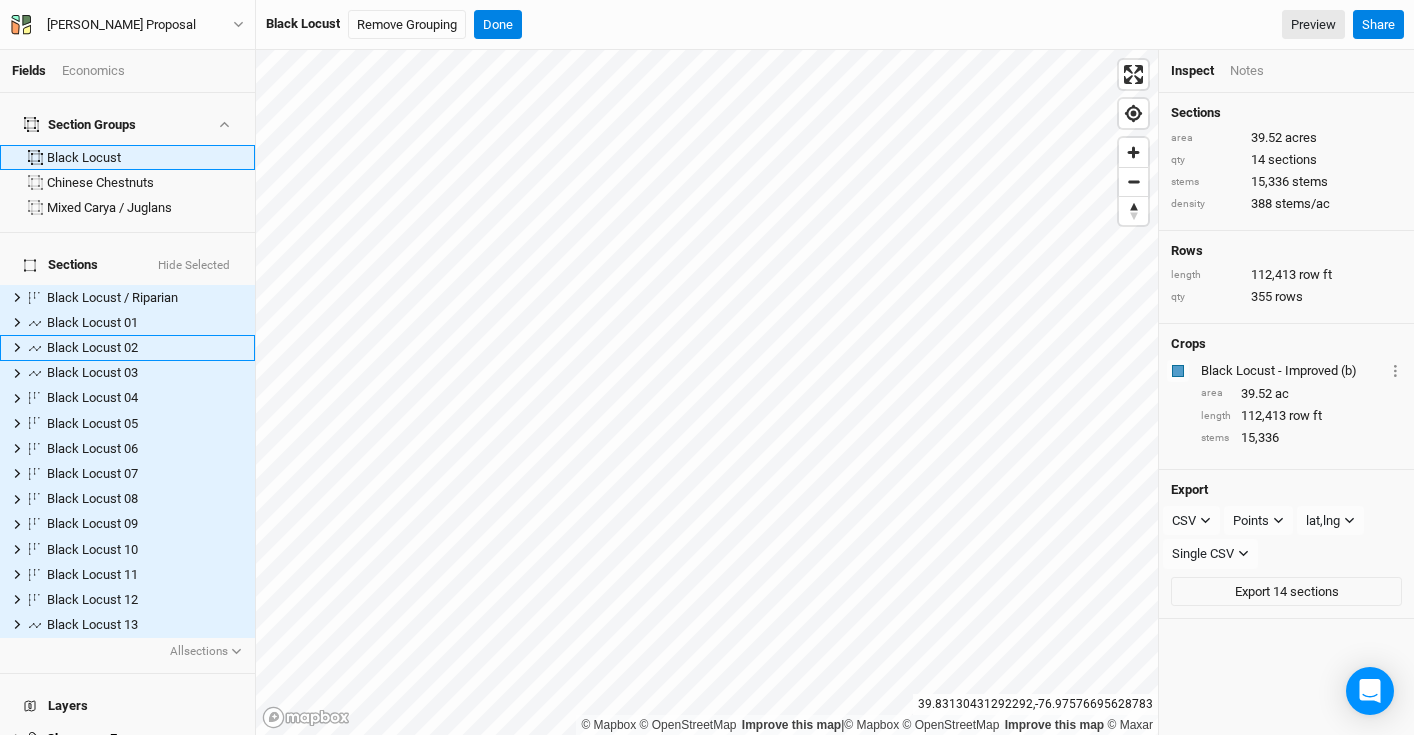 scroll, scrollTop: 187, scrollLeft: 0, axis: vertical 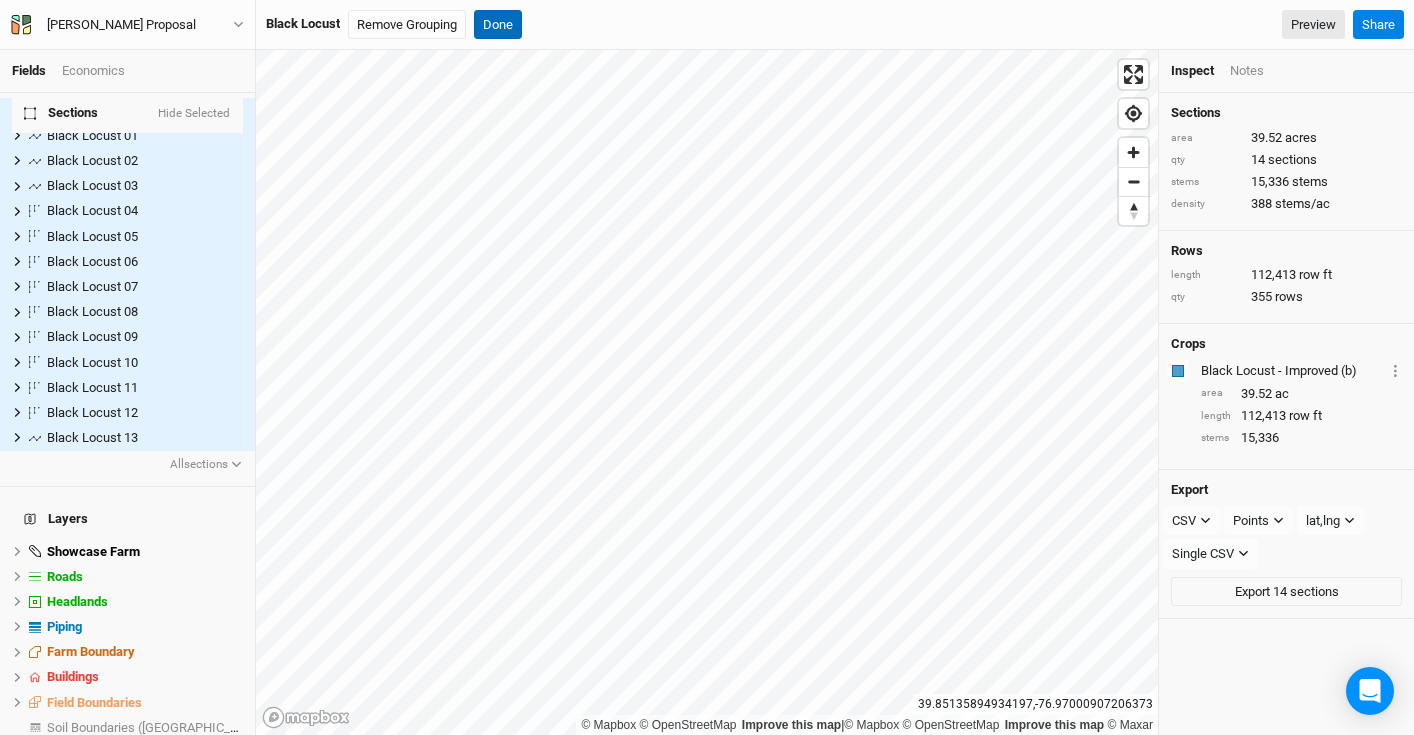 click on "Done" at bounding box center (498, 25) 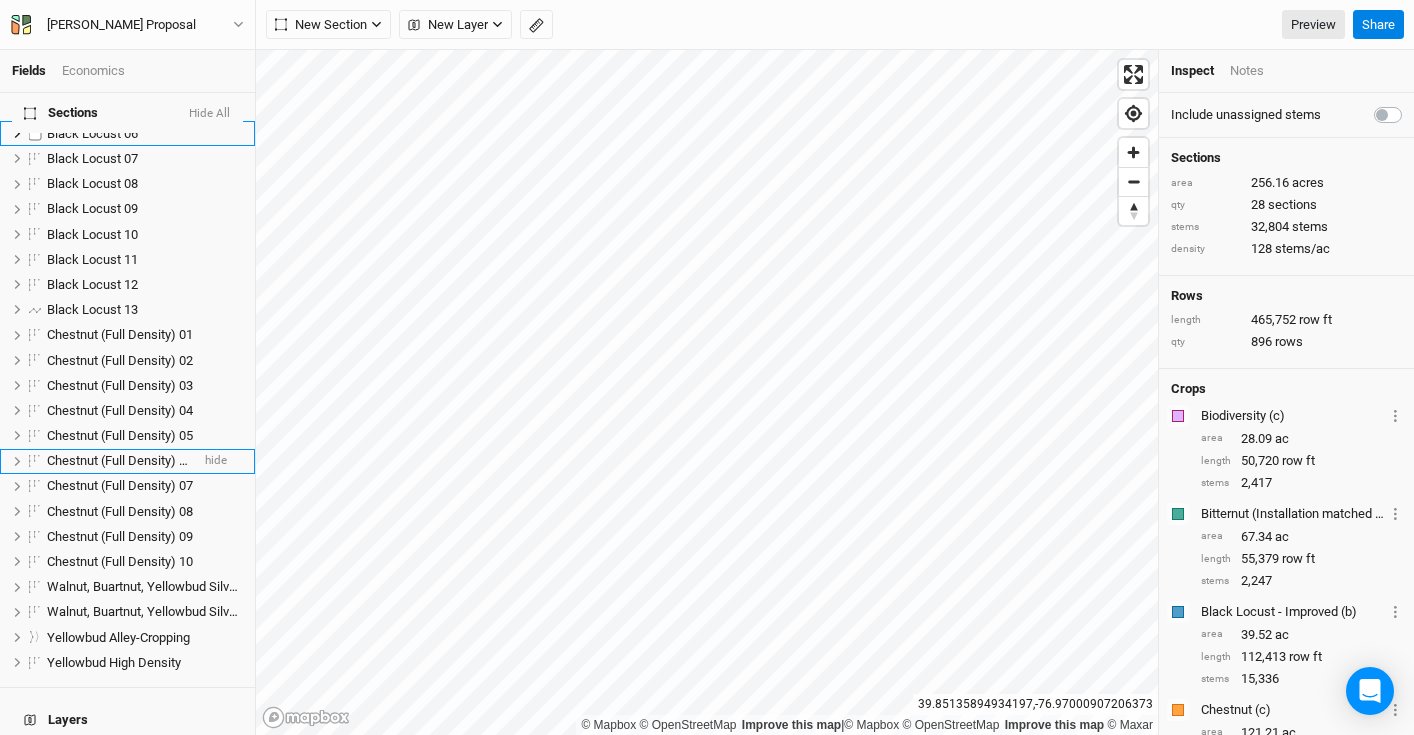 scroll, scrollTop: 342, scrollLeft: 0, axis: vertical 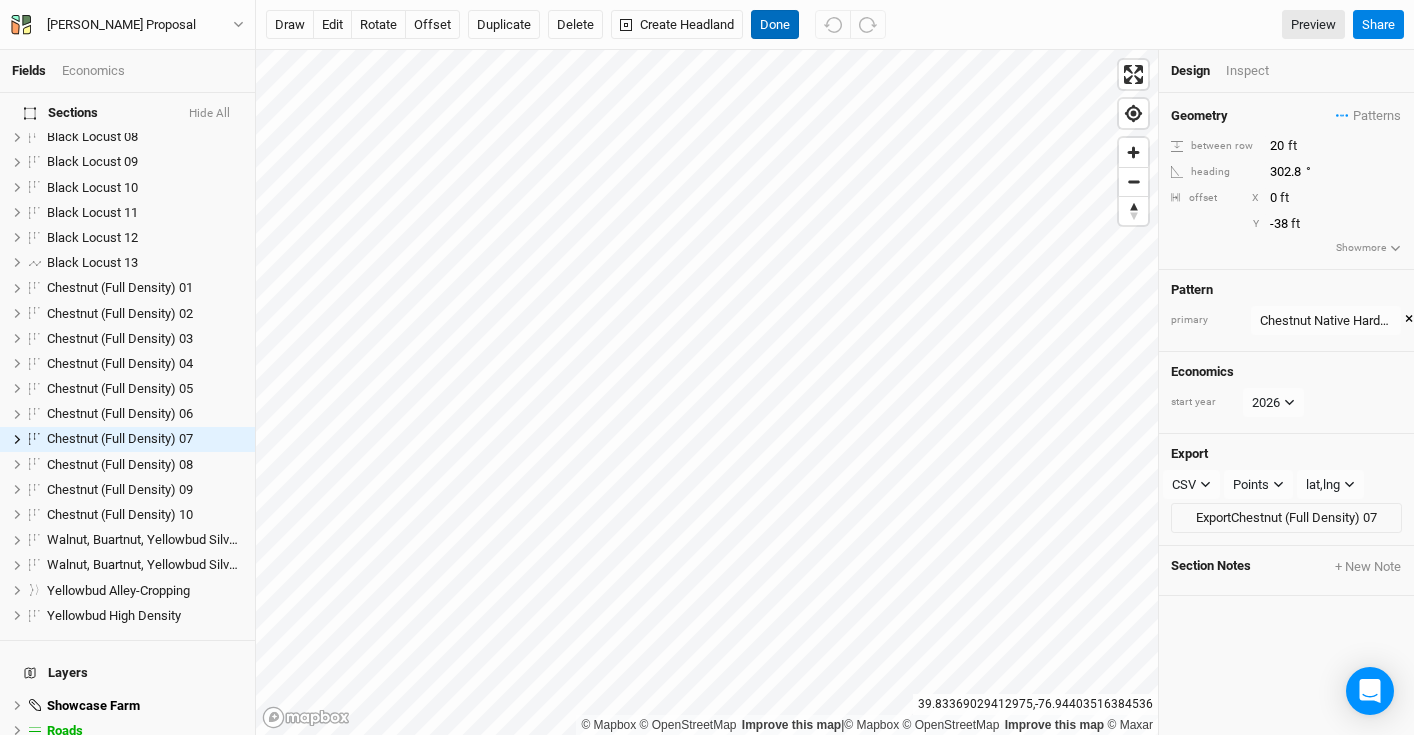 click on "Done" at bounding box center [775, 25] 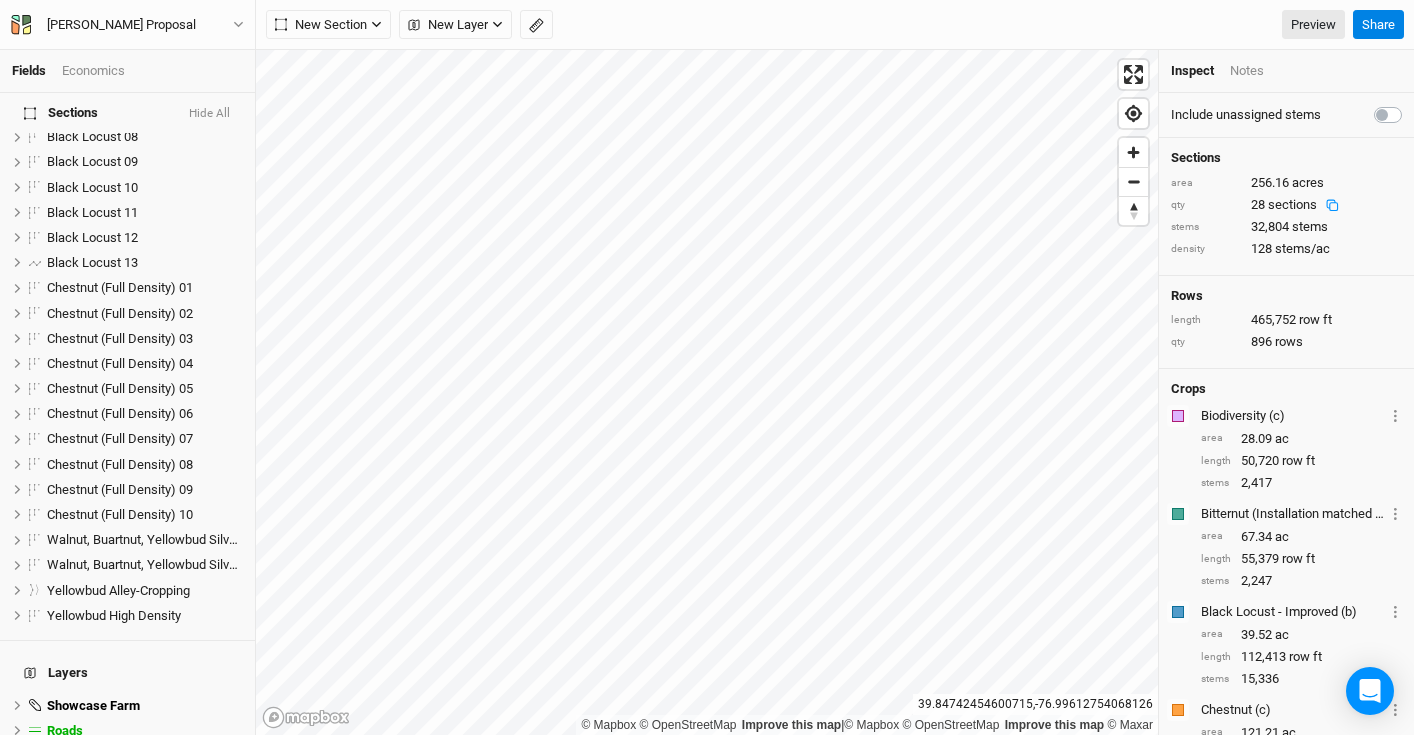 click on "Economics" at bounding box center [93, 71] 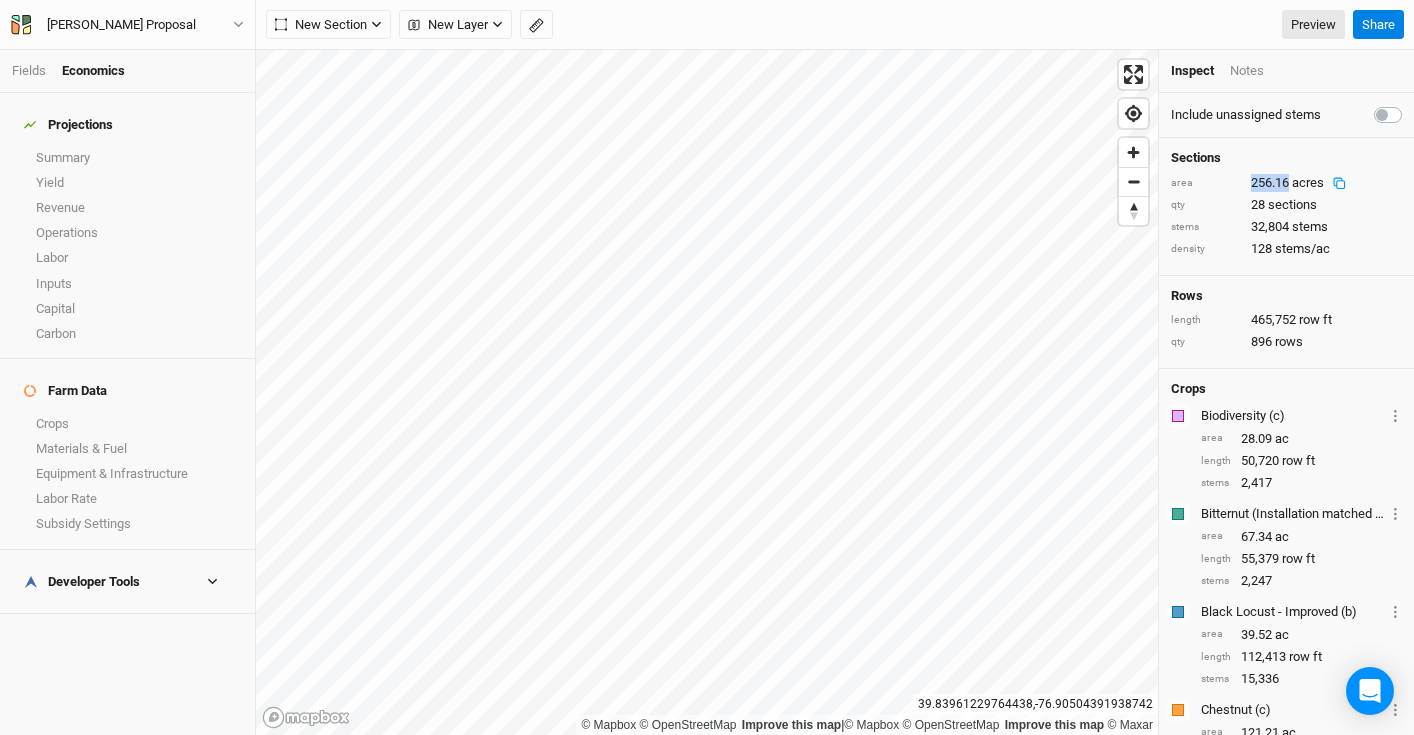 drag, startPoint x: 1248, startPoint y: 181, endPoint x: 1291, endPoint y: 184, distance: 43.104523 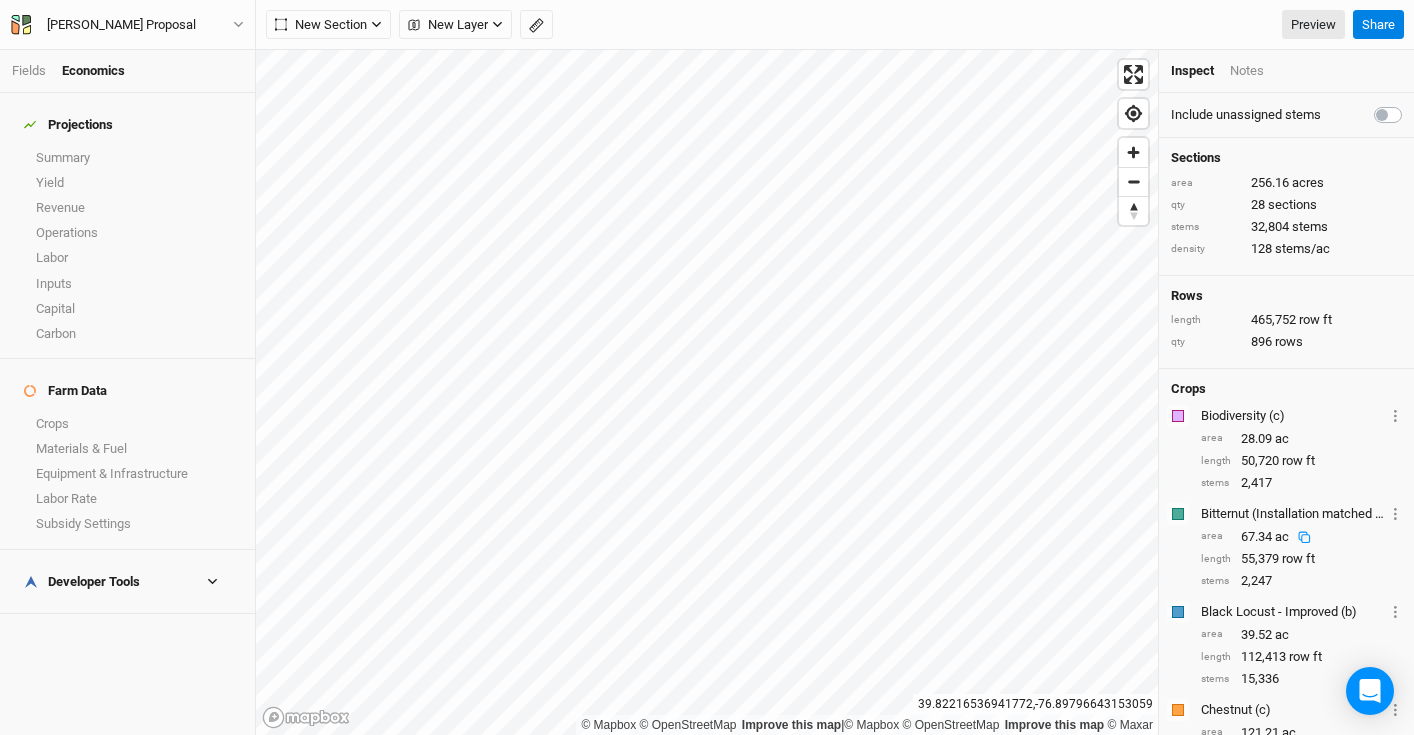 scroll, scrollTop: 220, scrollLeft: 0, axis: vertical 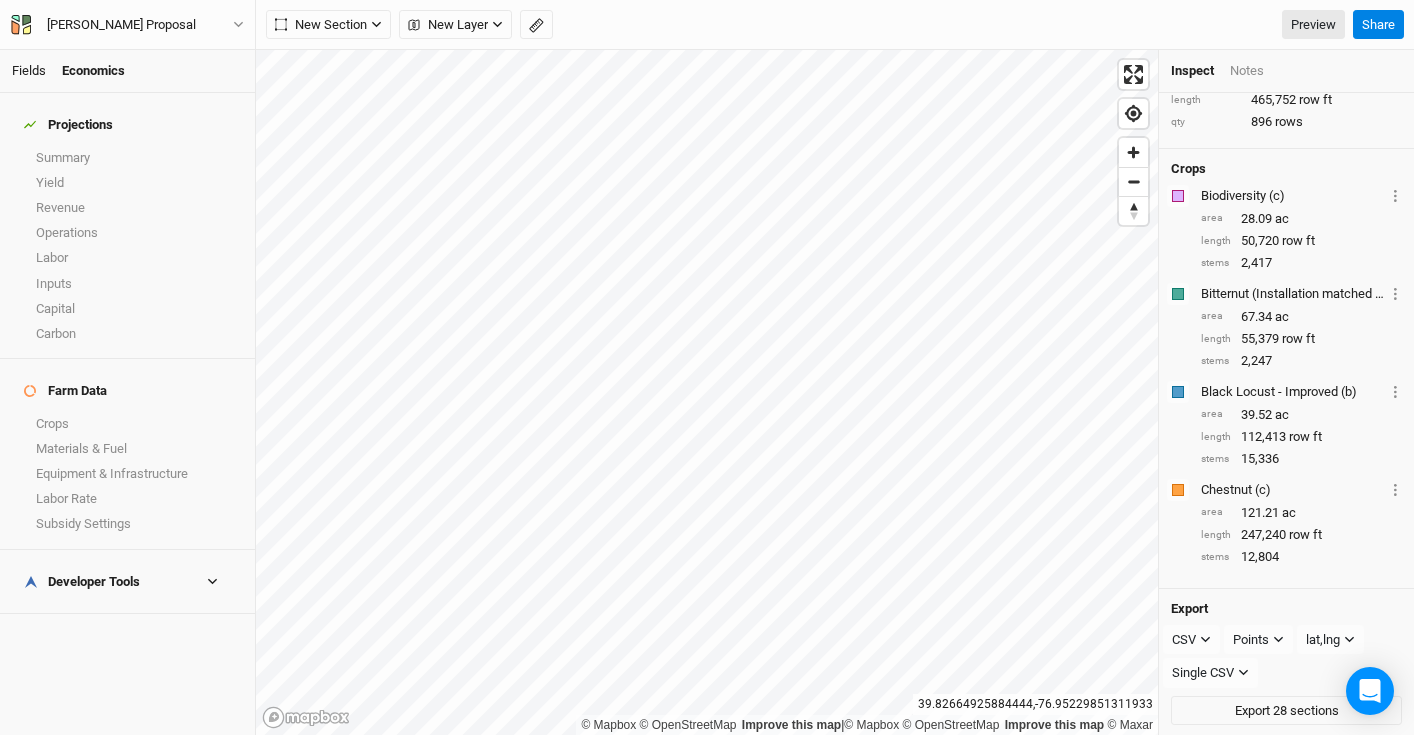 click on "Fields" at bounding box center [29, 70] 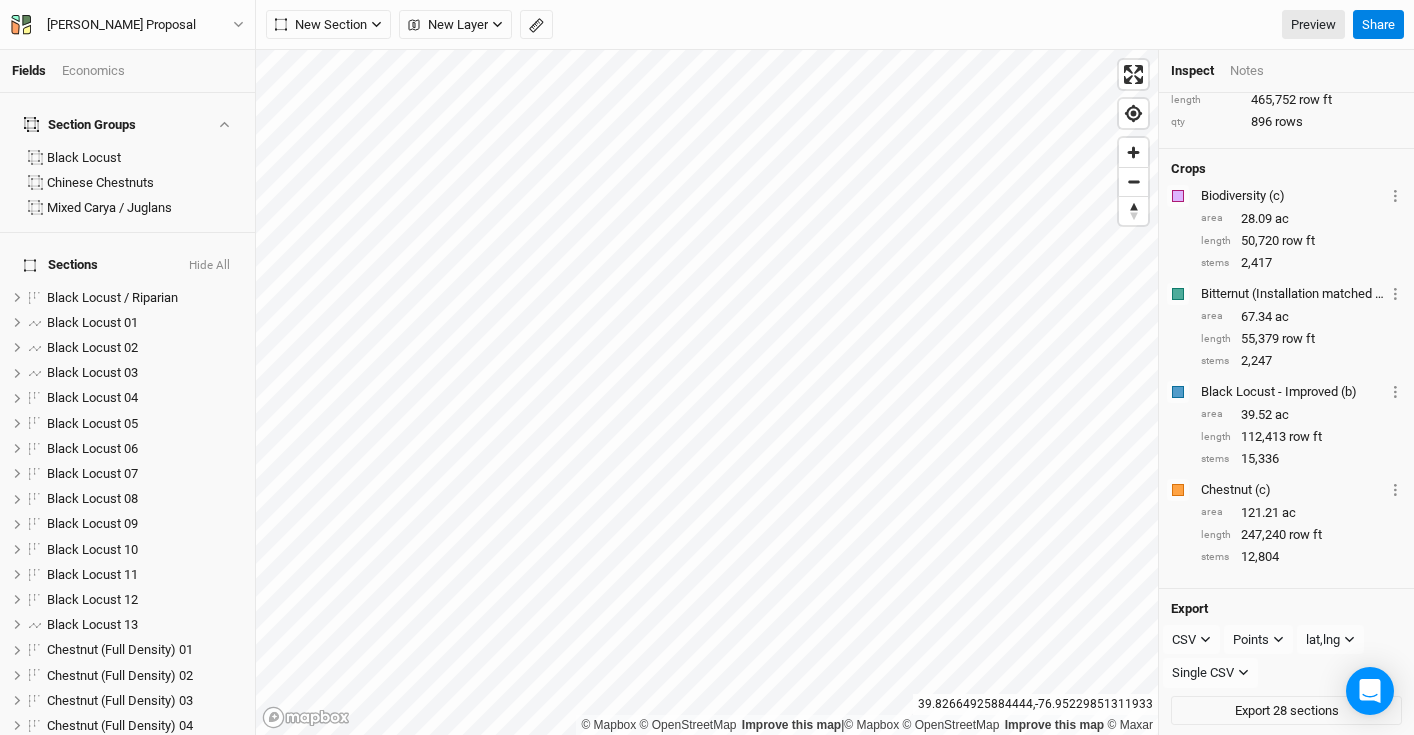 click on "Economics" at bounding box center (93, 71) 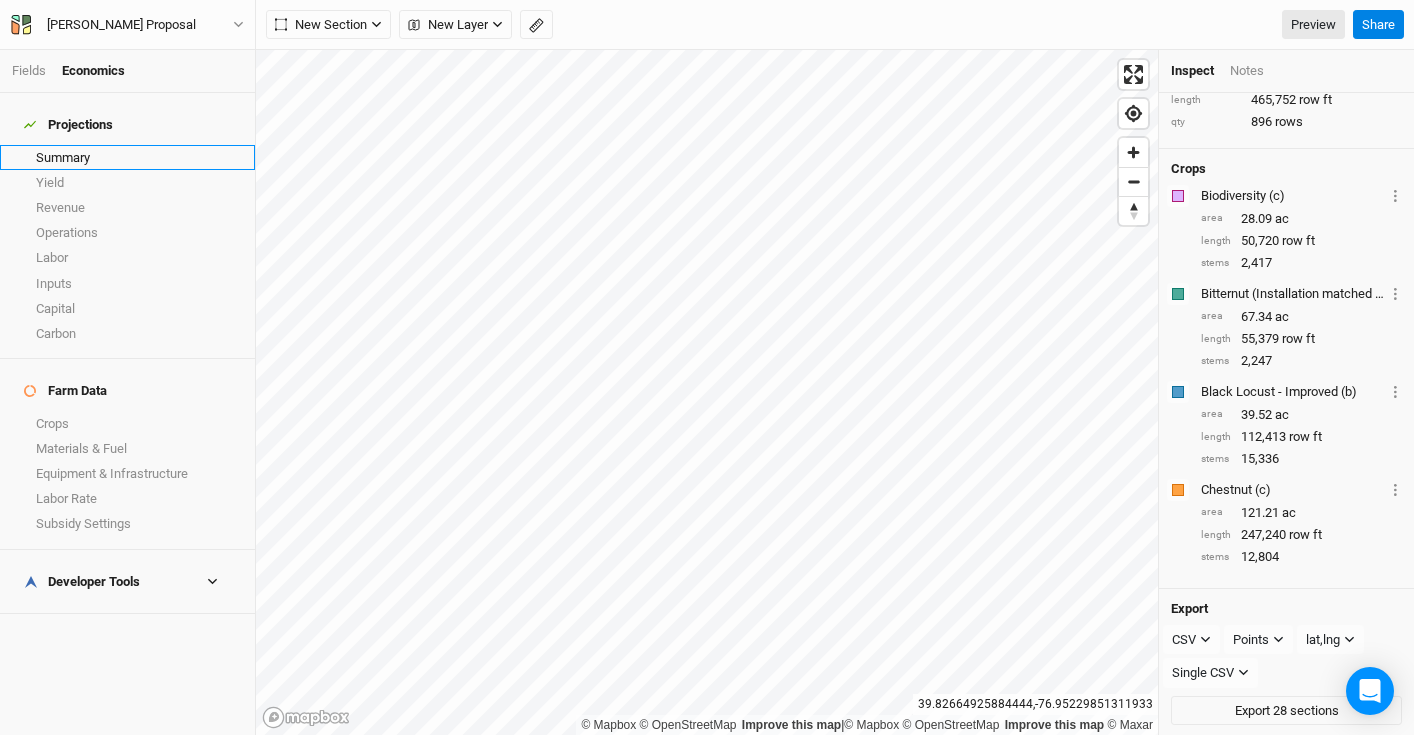 click on "Summary" at bounding box center [127, 157] 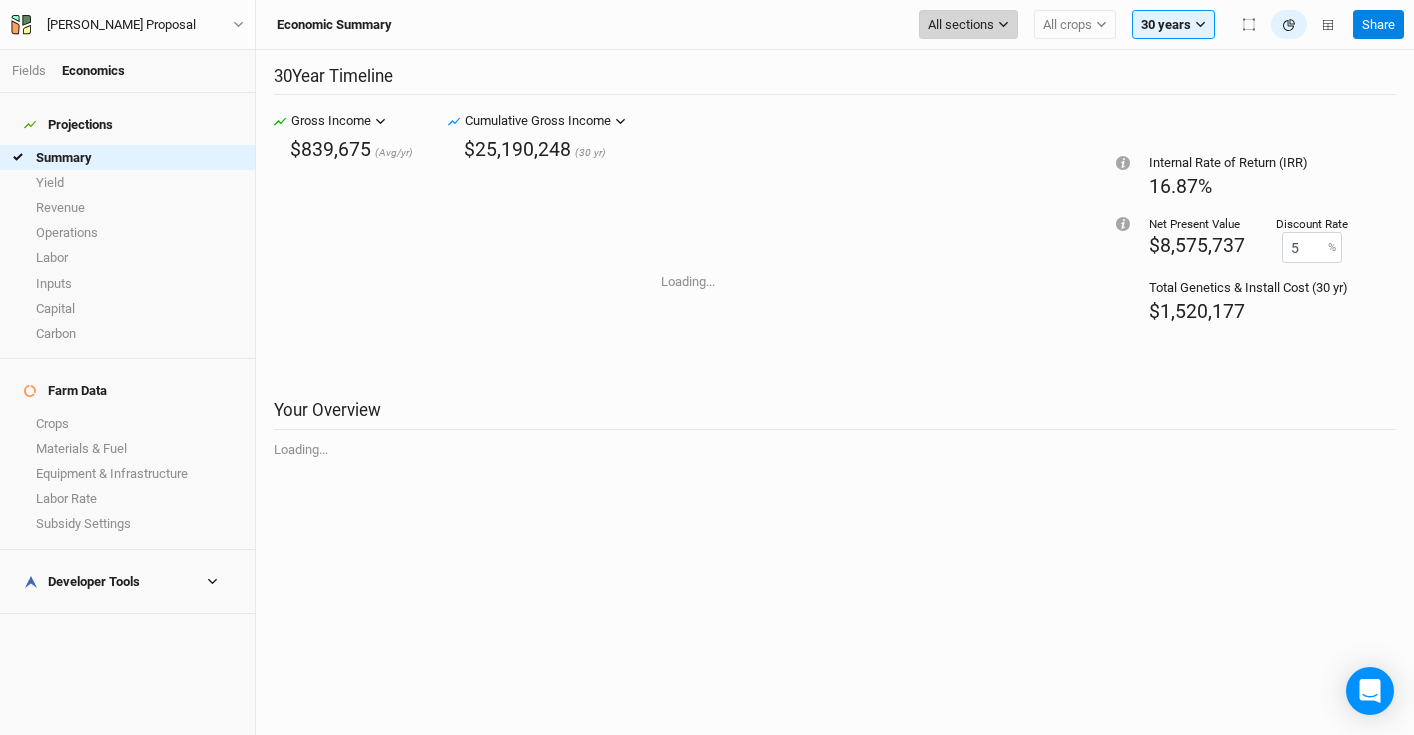 click on "All sections" at bounding box center (968, 25) 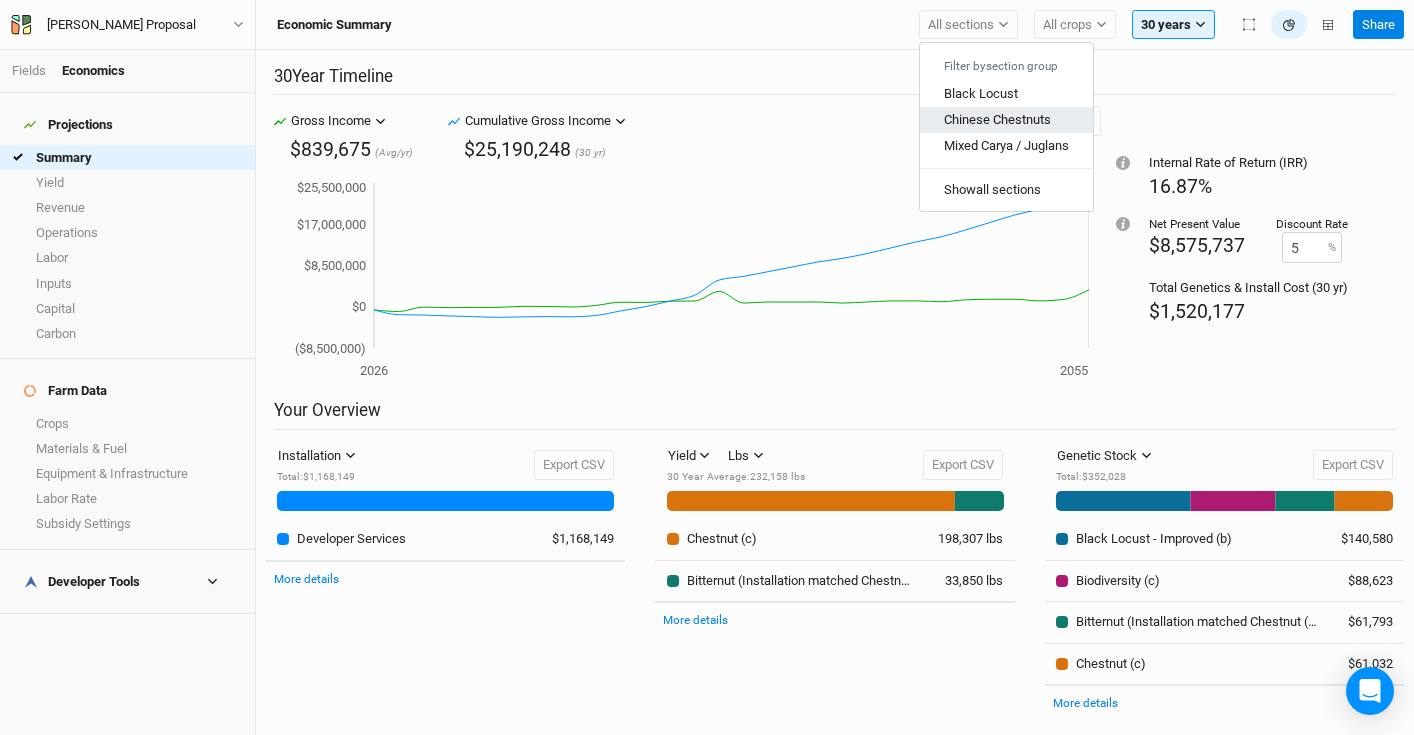 click on "Chinese Chestnuts" at bounding box center (997, 119) 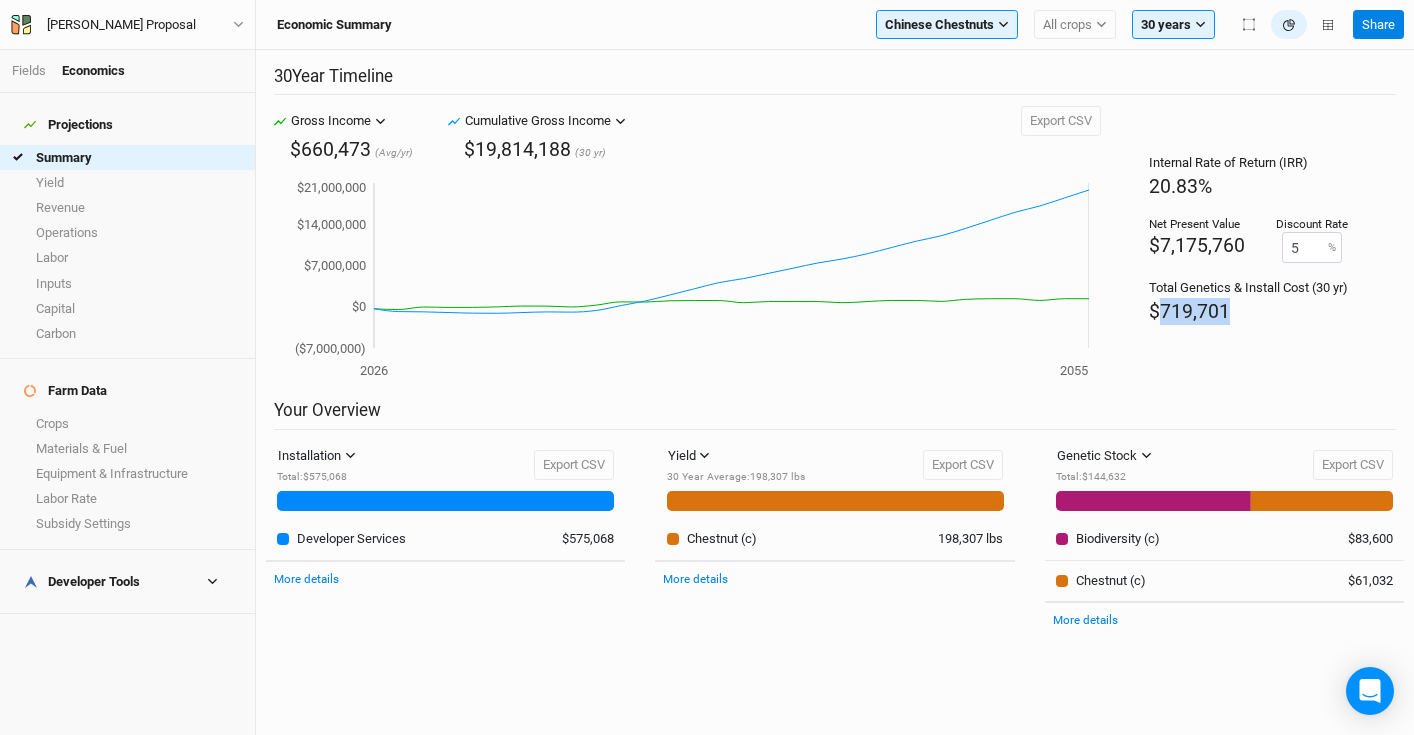 drag, startPoint x: 1263, startPoint y: 309, endPoint x: 1154, endPoint y: 317, distance: 109.29318 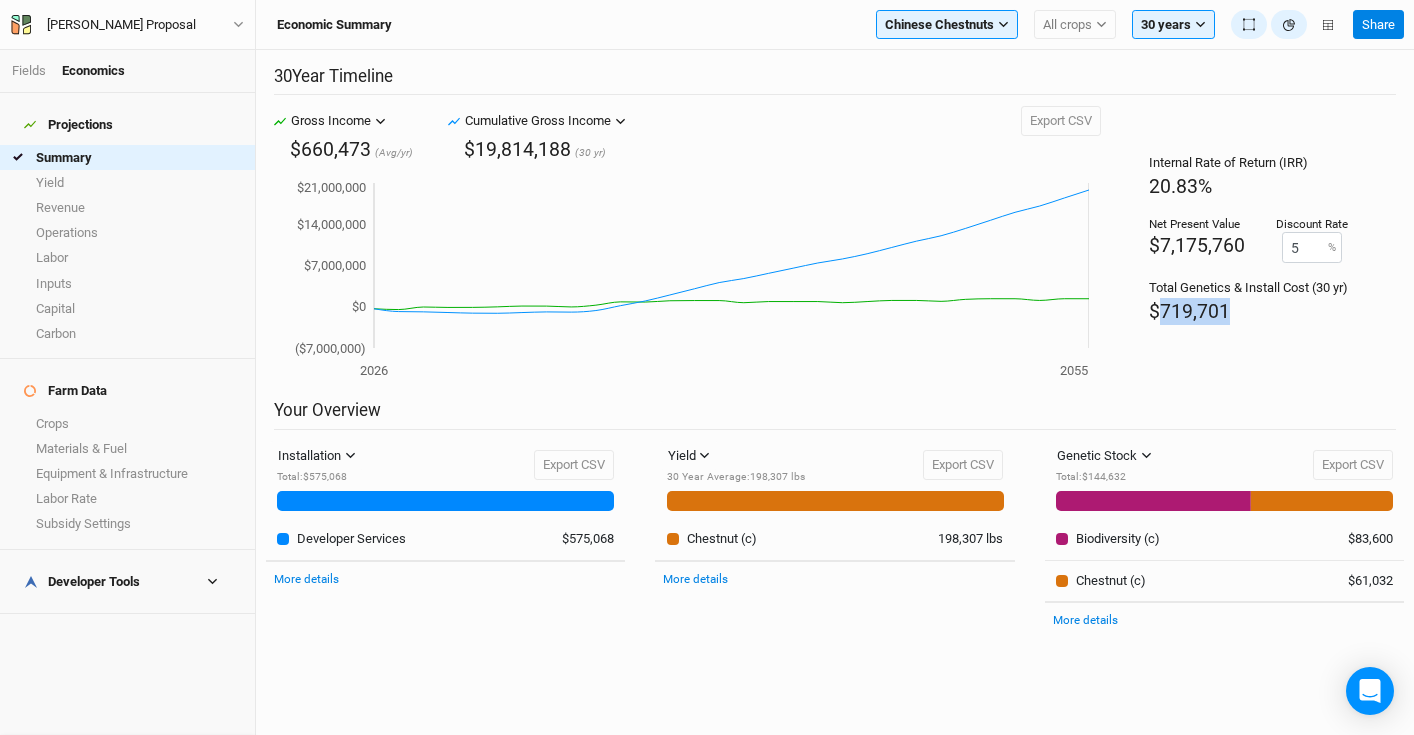 scroll, scrollTop: 111, scrollLeft: 0, axis: vertical 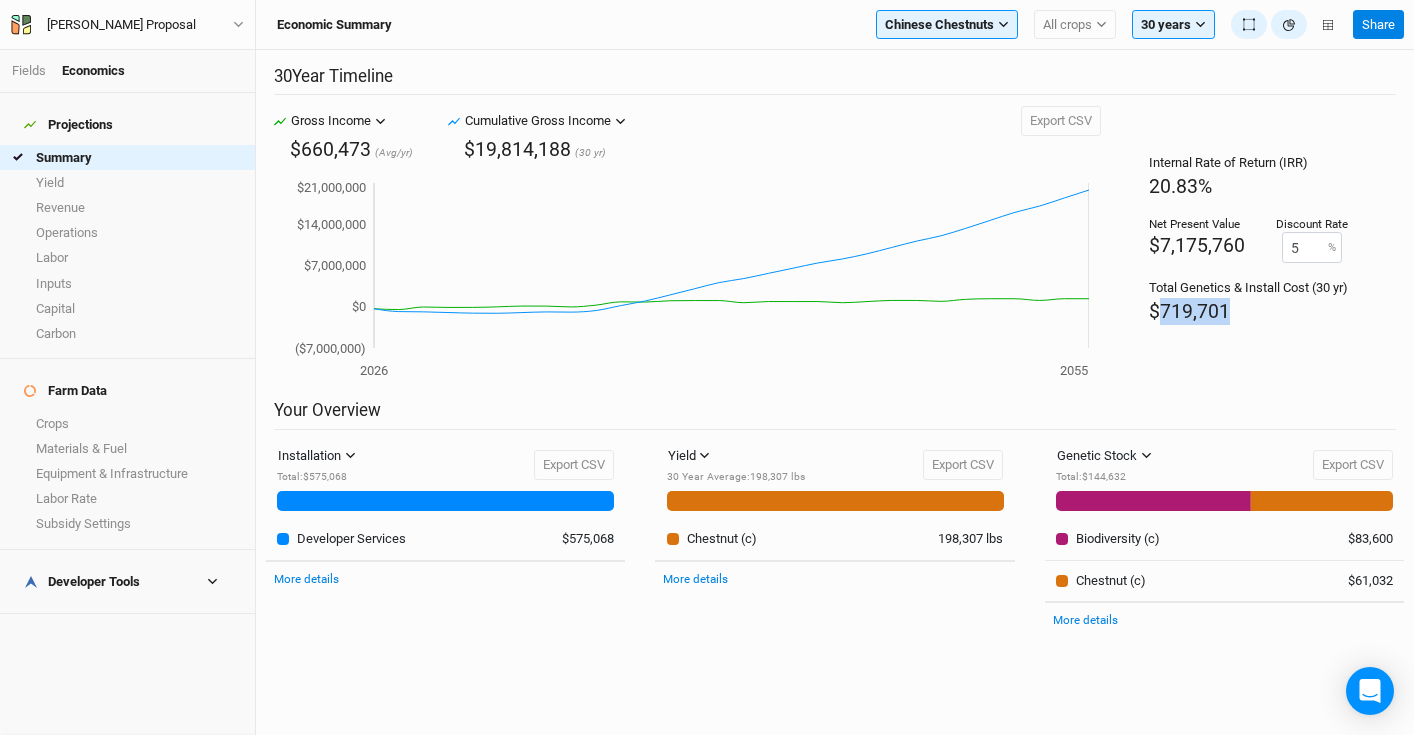 click 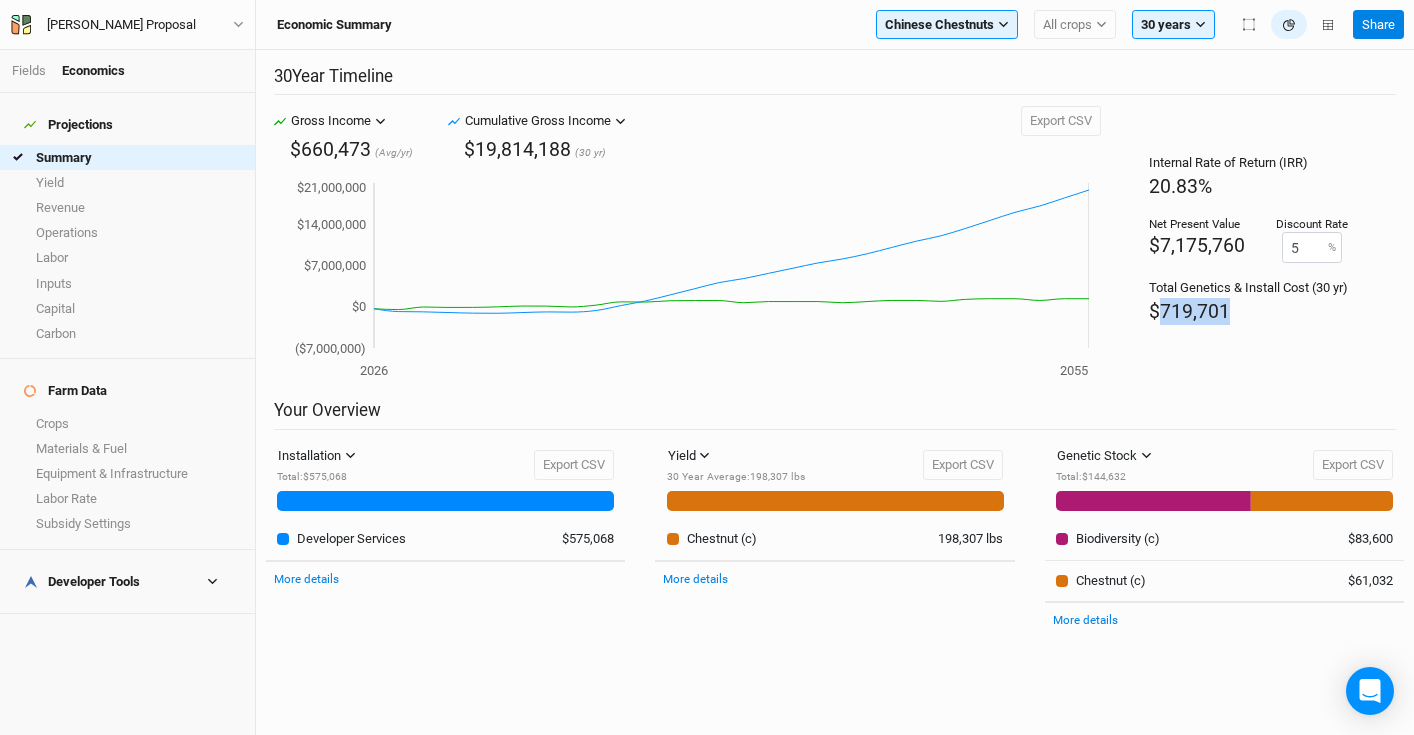 click on "Internal Rate of Return (IRR) 20.83% Net Present Value $7,175,760 Discount Rate 5 % Total Genetics & Install Cost (30 yr) $719,701" at bounding box center (1248, 253) 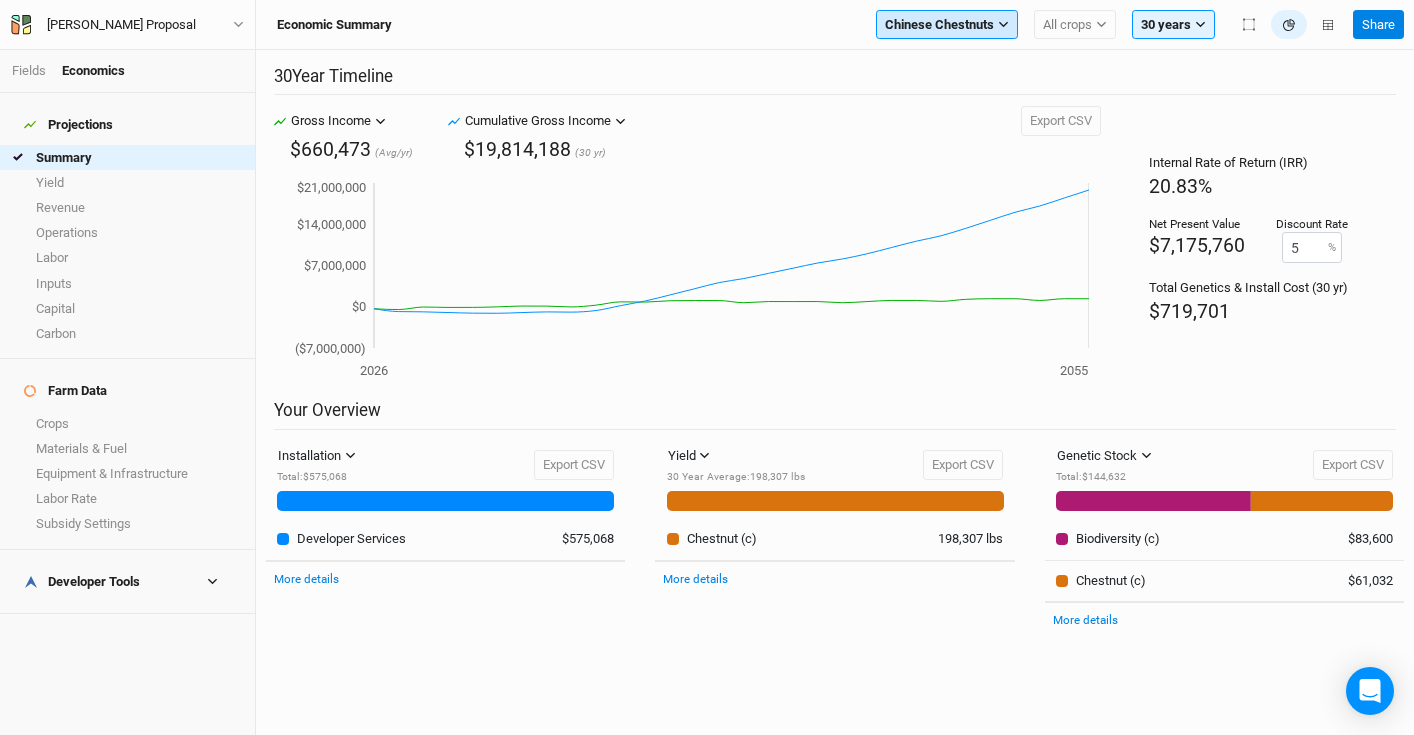 click on "Chinese Chestnuts" at bounding box center (939, 25) 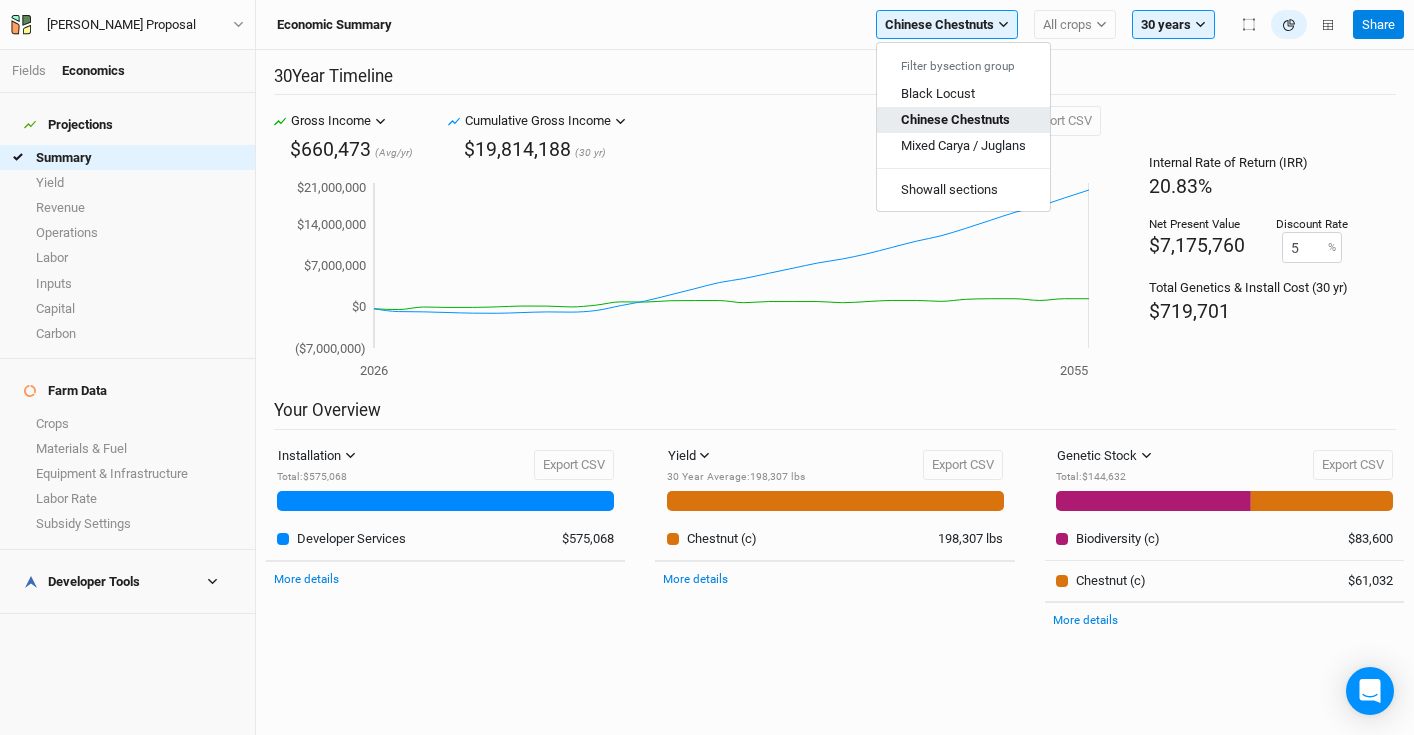 click on "Chinese Chestnuts" at bounding box center [955, 119] 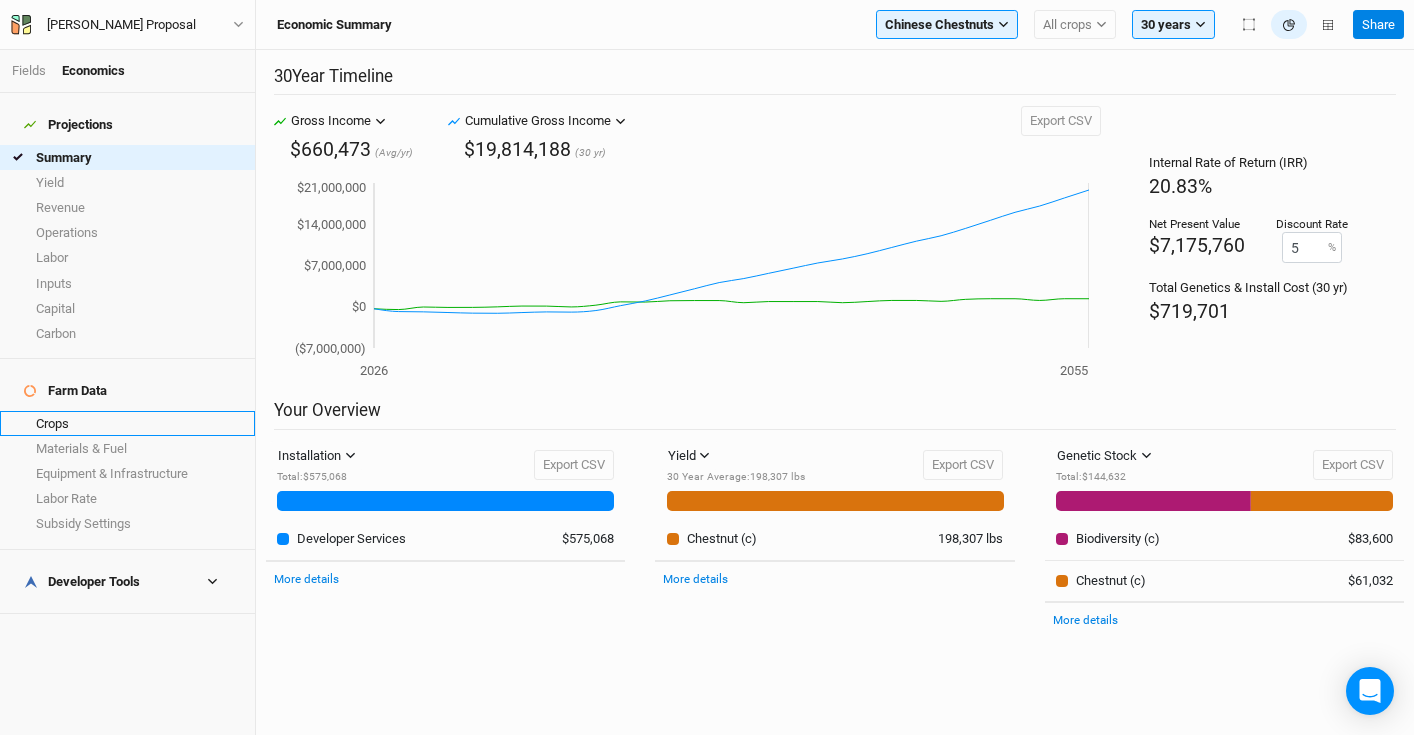 click on "Crops" at bounding box center (127, 423) 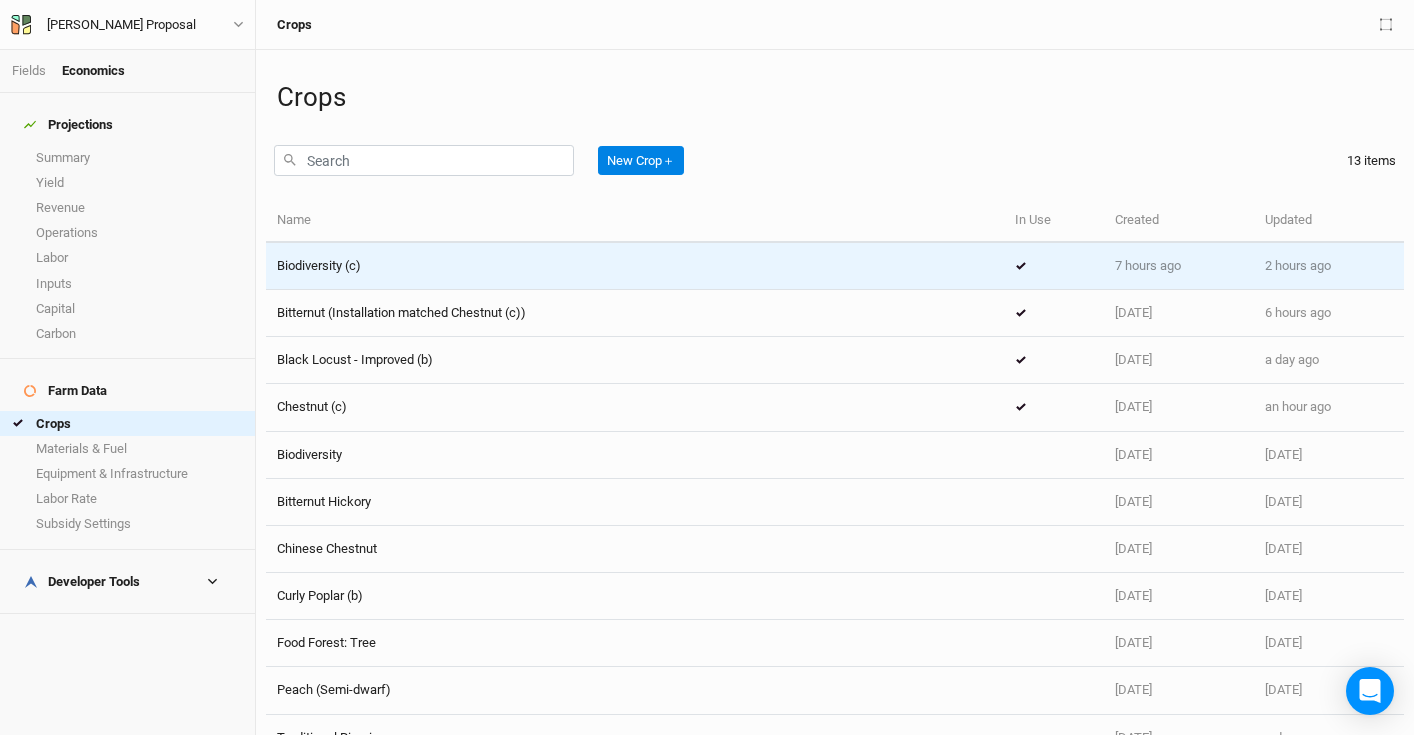 click on "Biodiversity (c)" at bounding box center (635, 266) 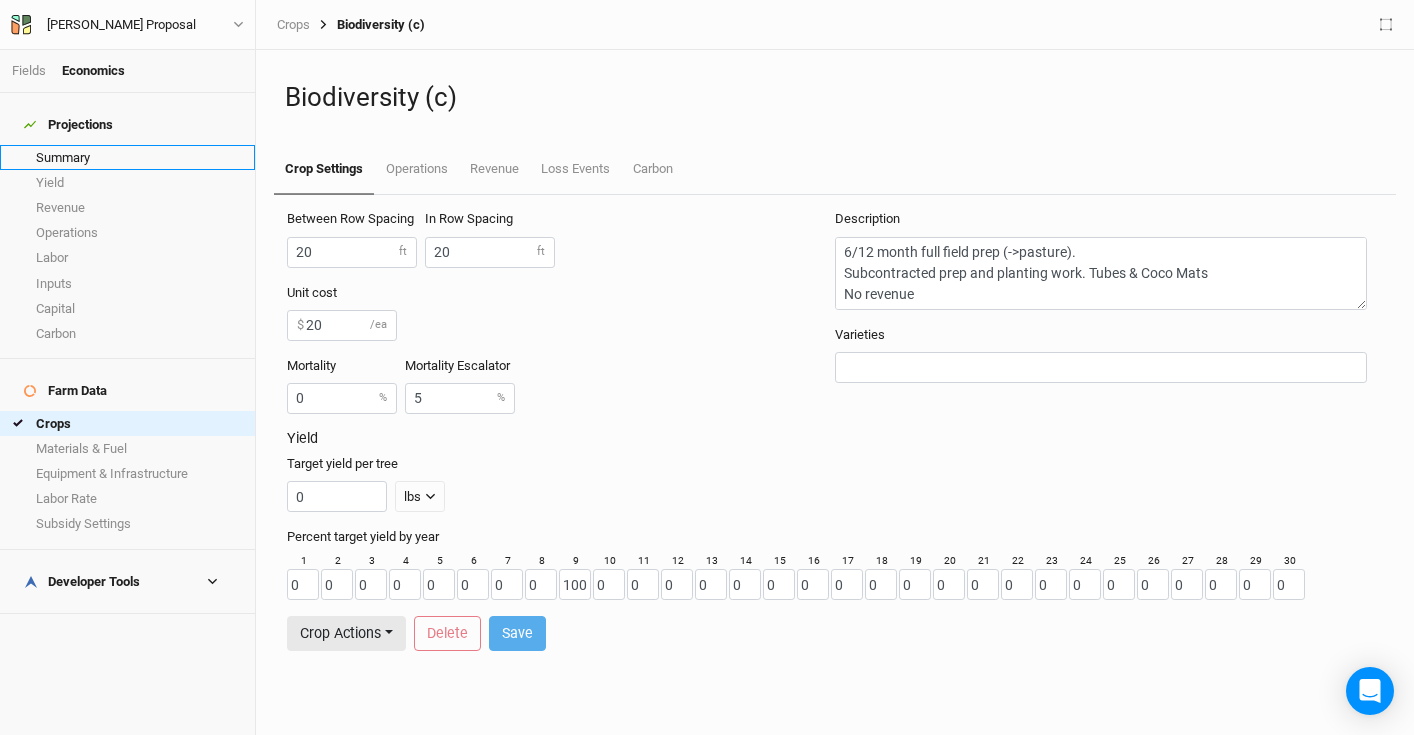 click on "Summary" at bounding box center [127, 157] 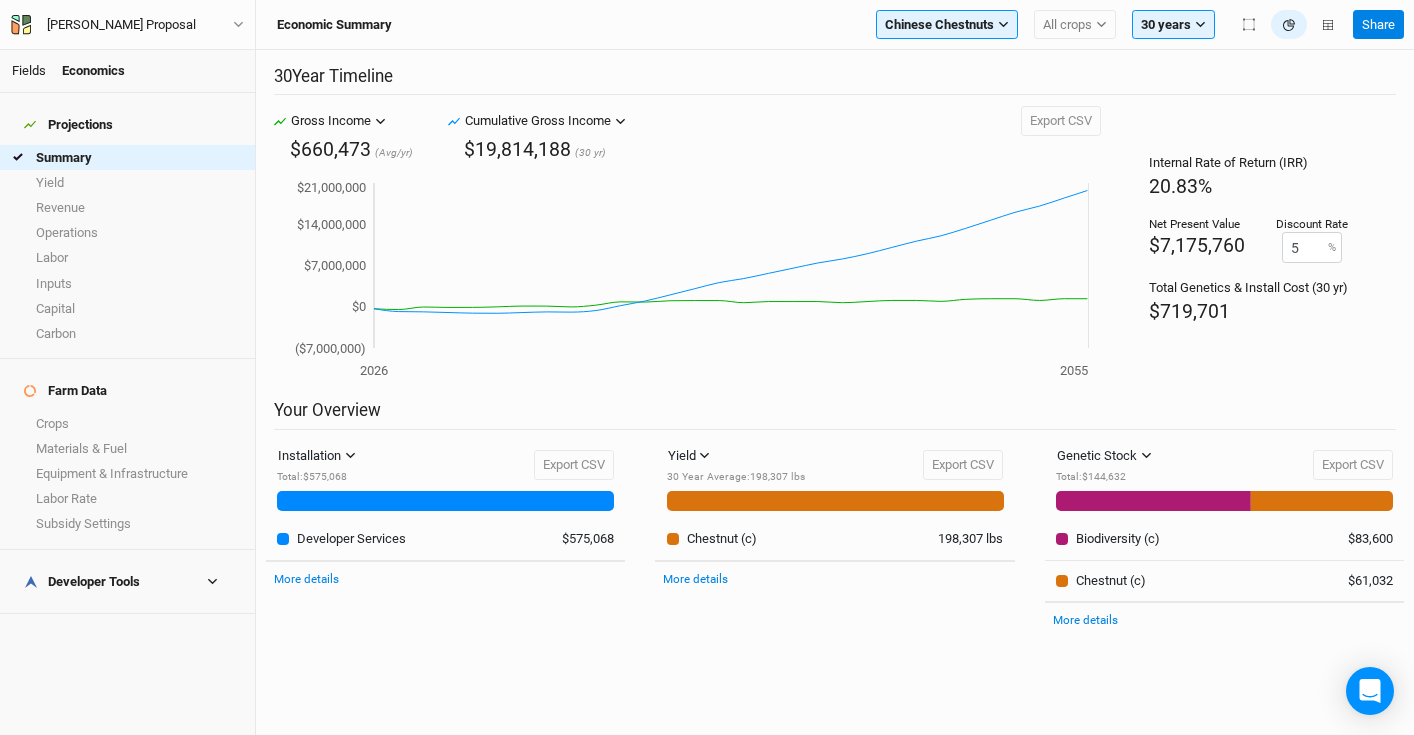 click on "Fields" at bounding box center [29, 70] 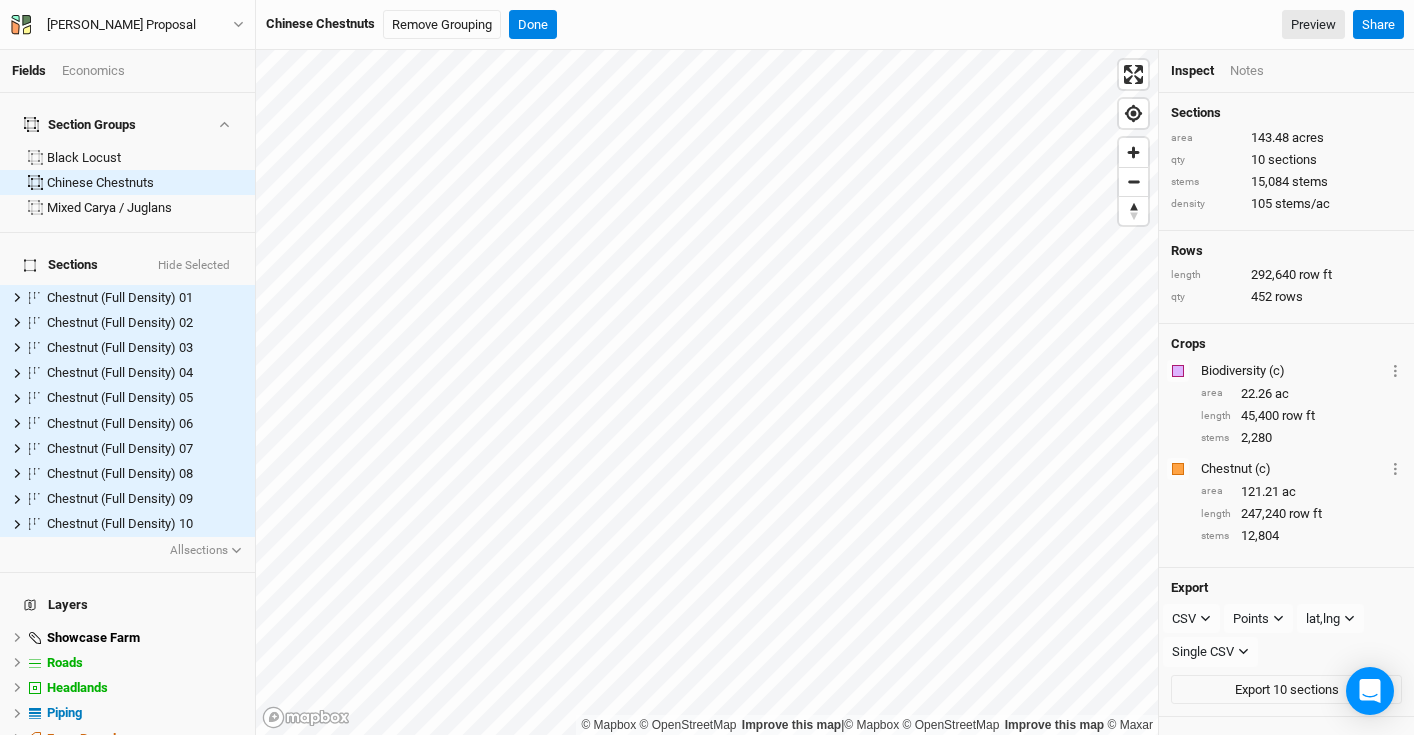 scroll, scrollTop: 85, scrollLeft: 0, axis: vertical 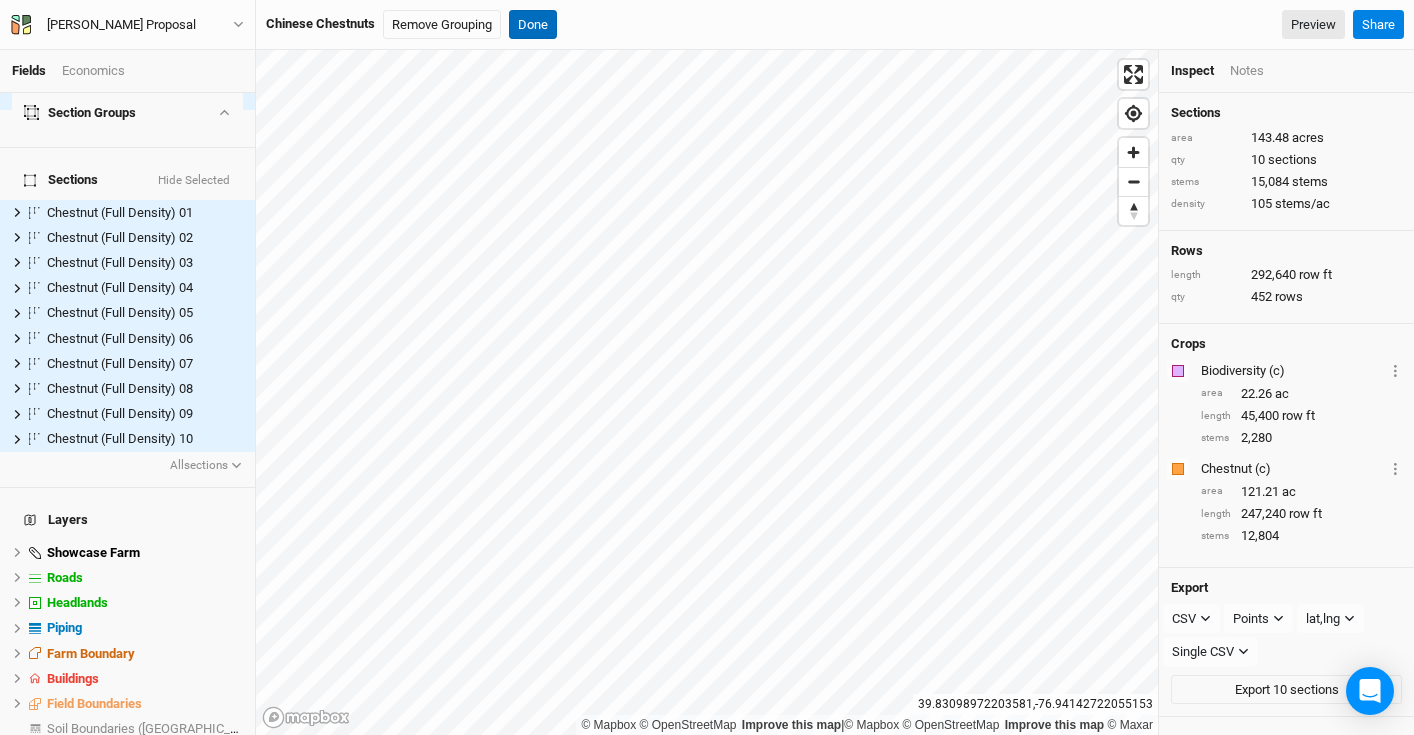 click on "Done" at bounding box center (533, 25) 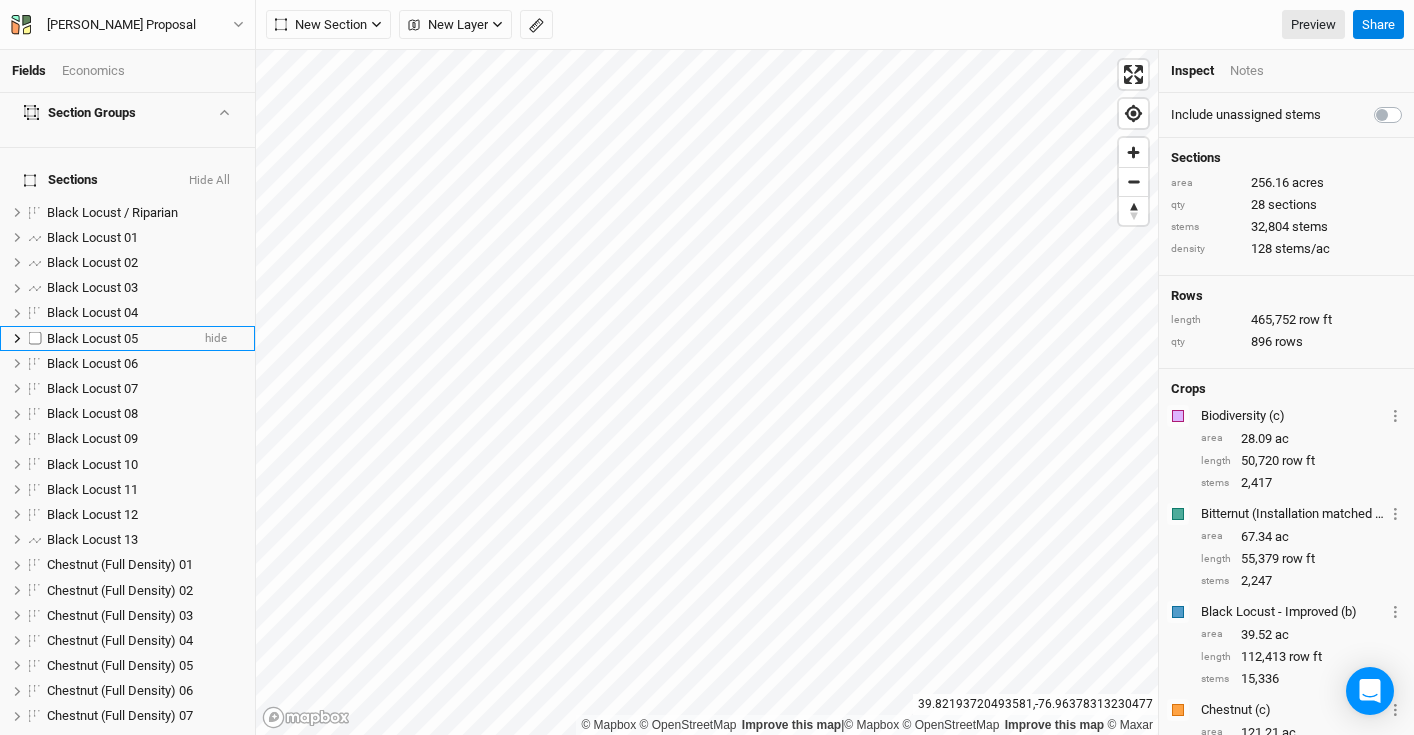 scroll, scrollTop: 0, scrollLeft: 0, axis: both 